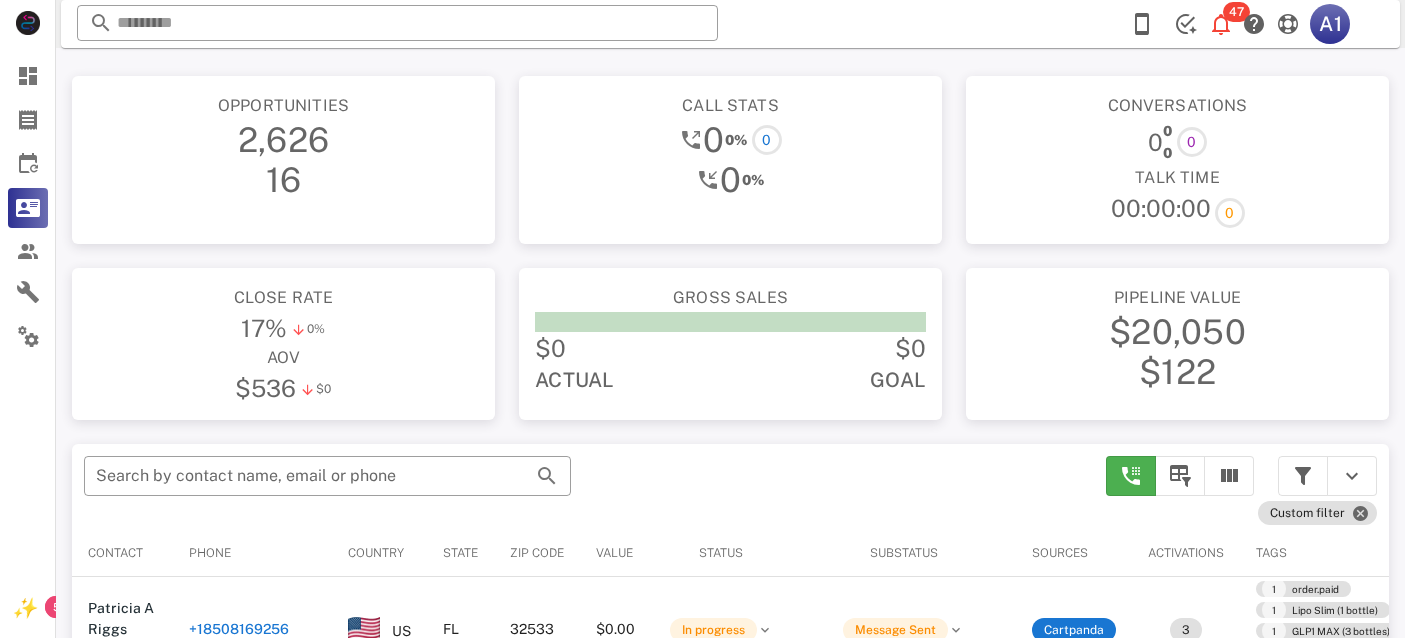 scroll, scrollTop: 0, scrollLeft: 0, axis: both 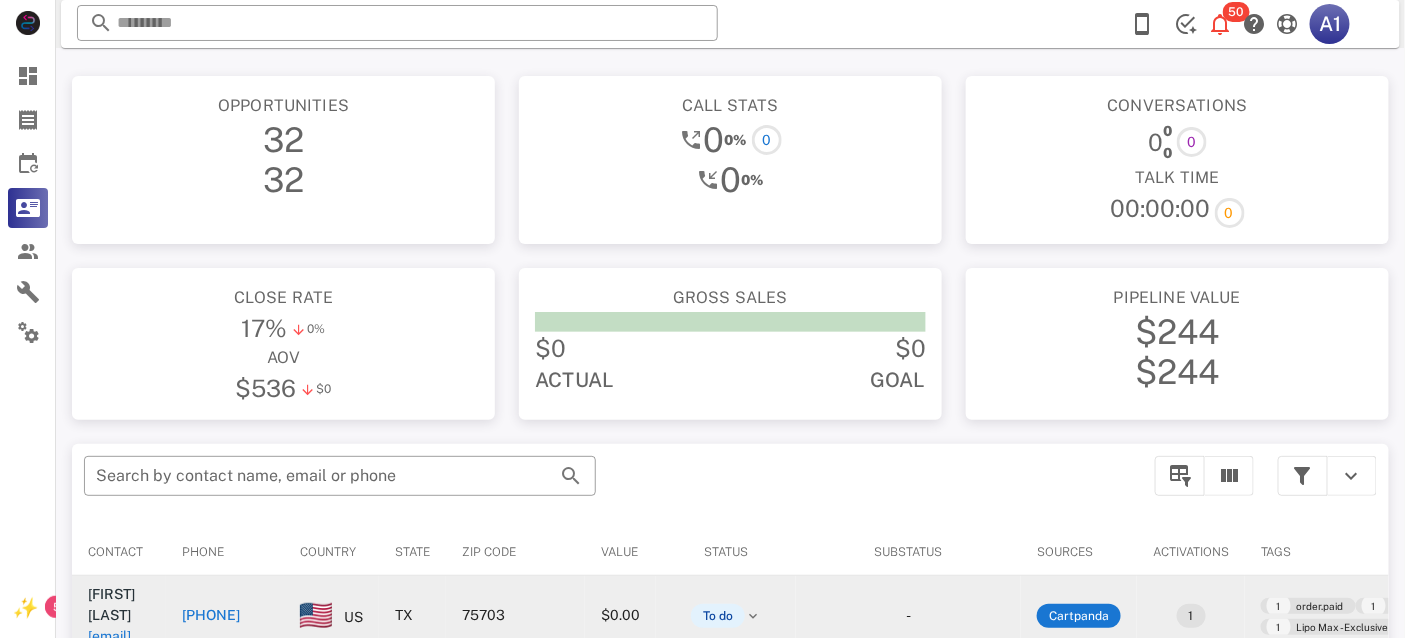 click on "[EMAIL]" at bounding box center (109, 636) 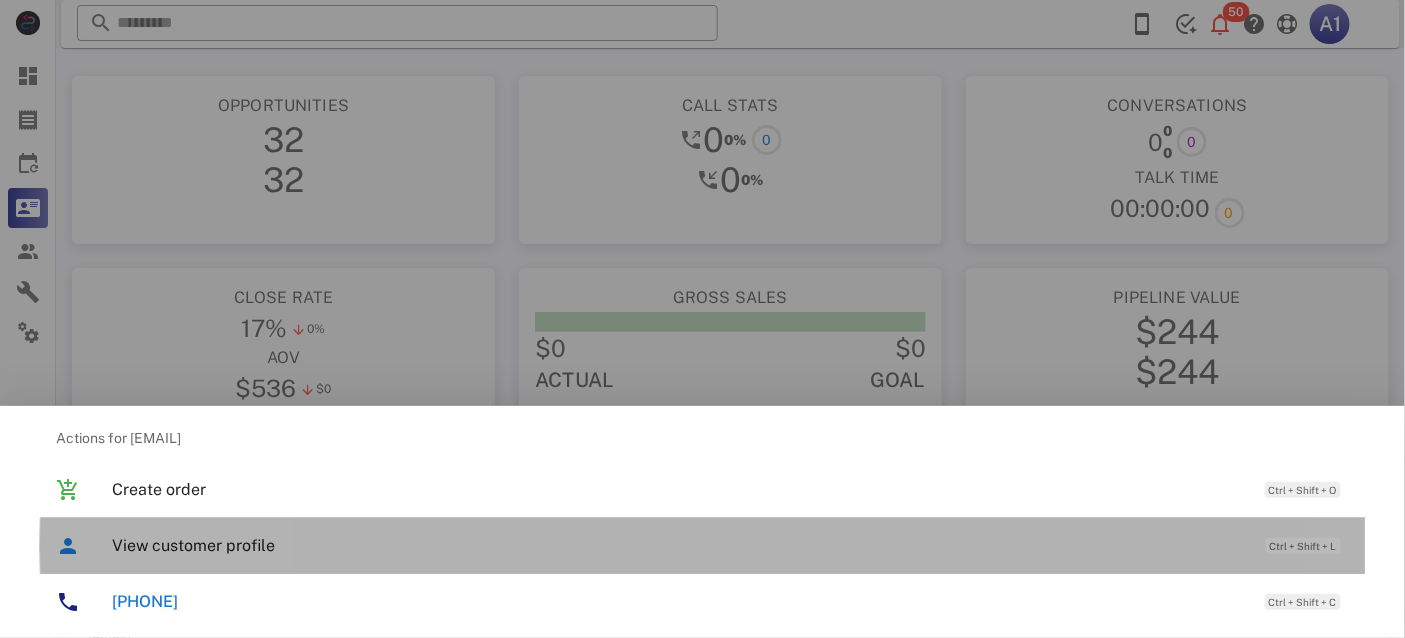 click on "View customer profile" at bounding box center [679, 545] 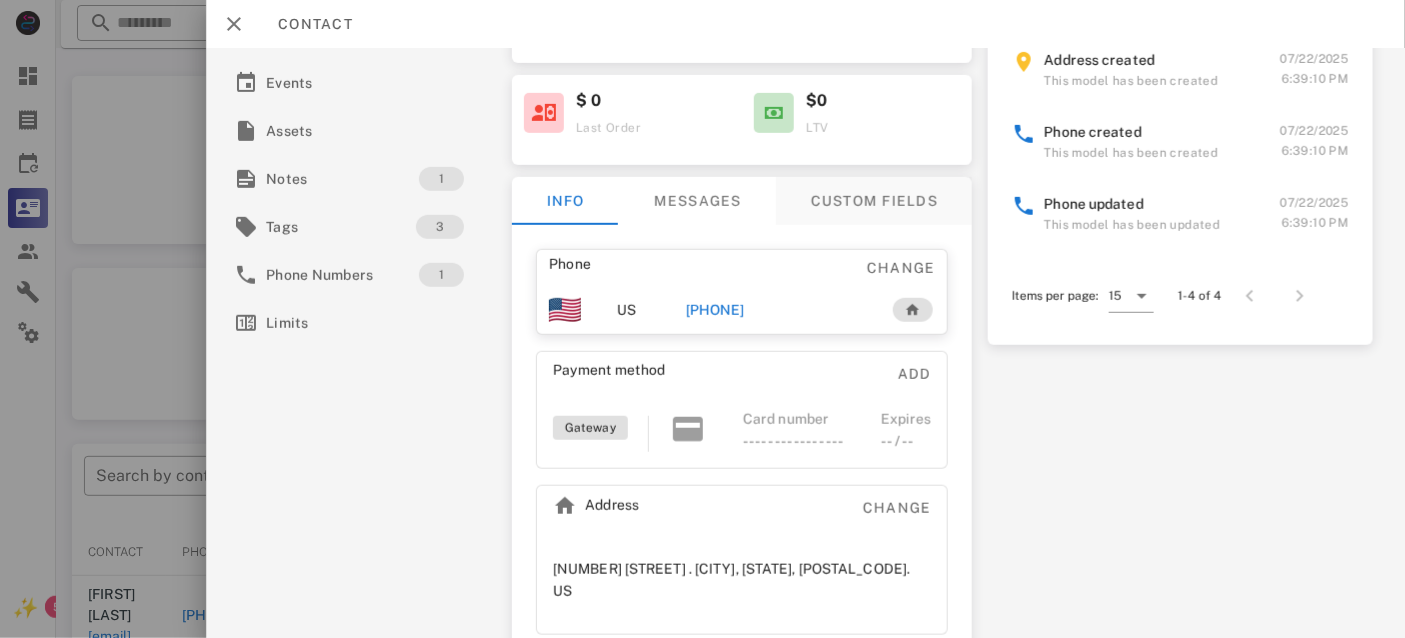 scroll, scrollTop: 0, scrollLeft: 0, axis: both 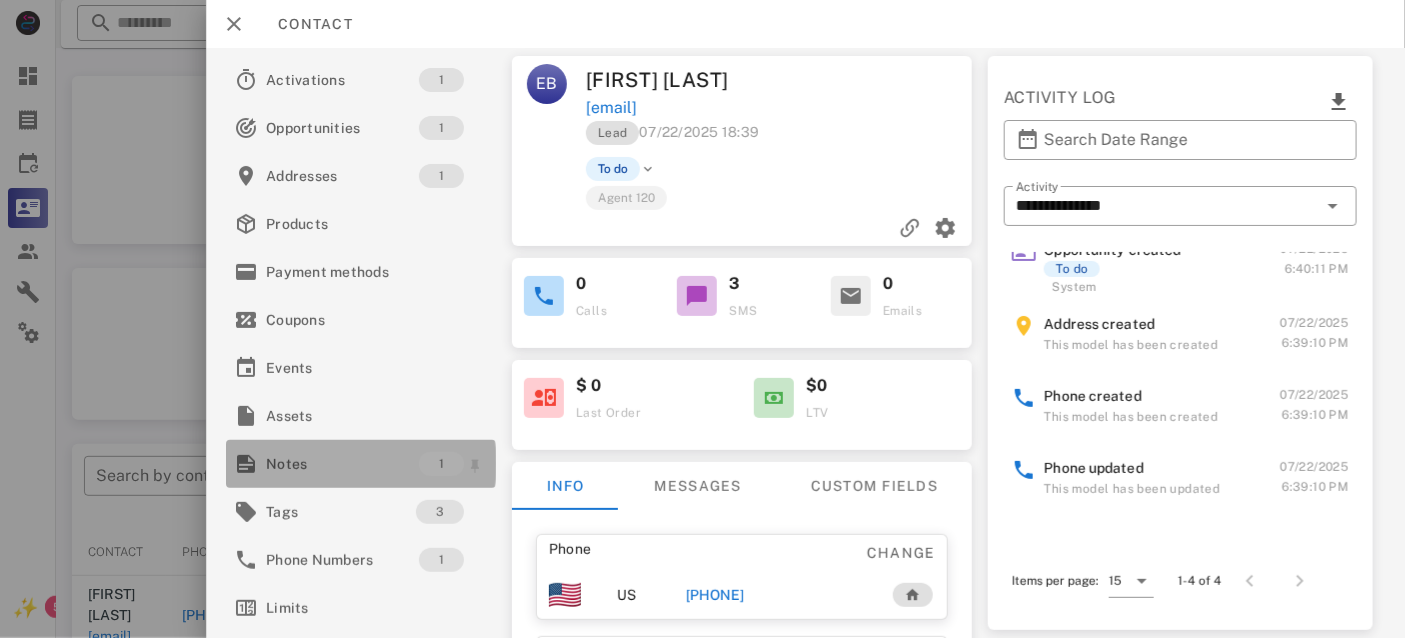 click on "Notes" at bounding box center [342, 464] 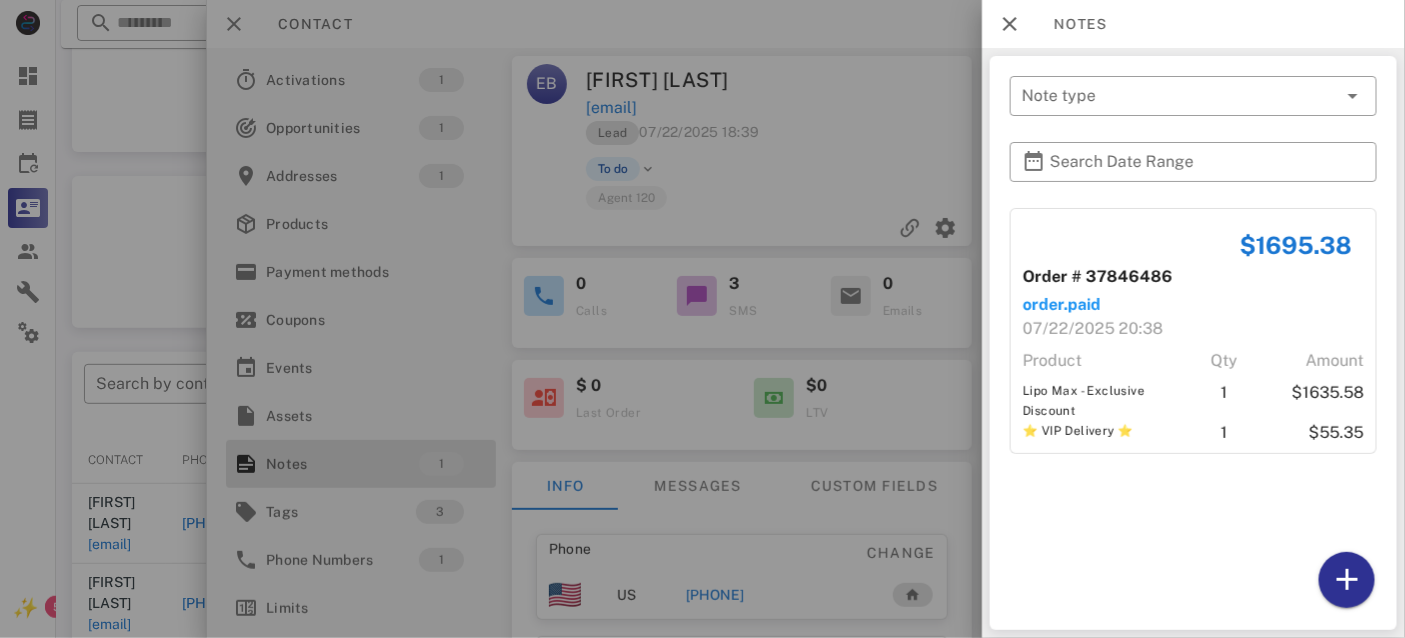 scroll, scrollTop: 128, scrollLeft: 0, axis: vertical 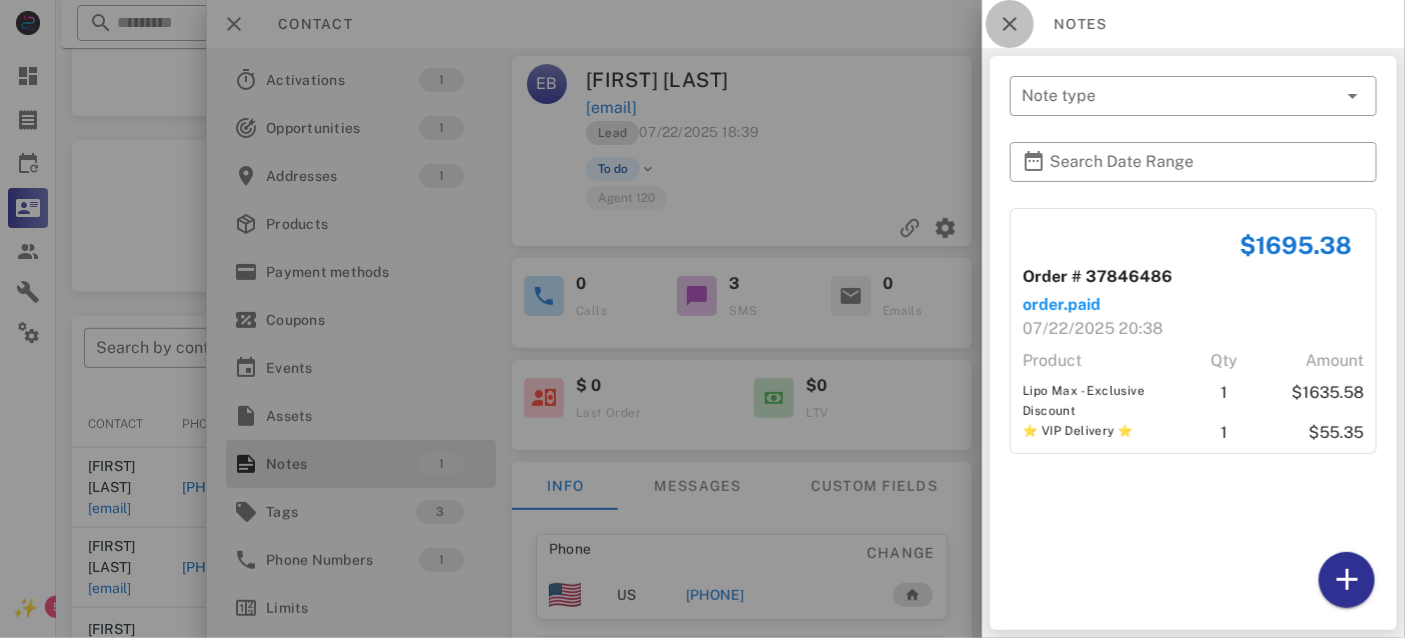 click at bounding box center (1010, 24) 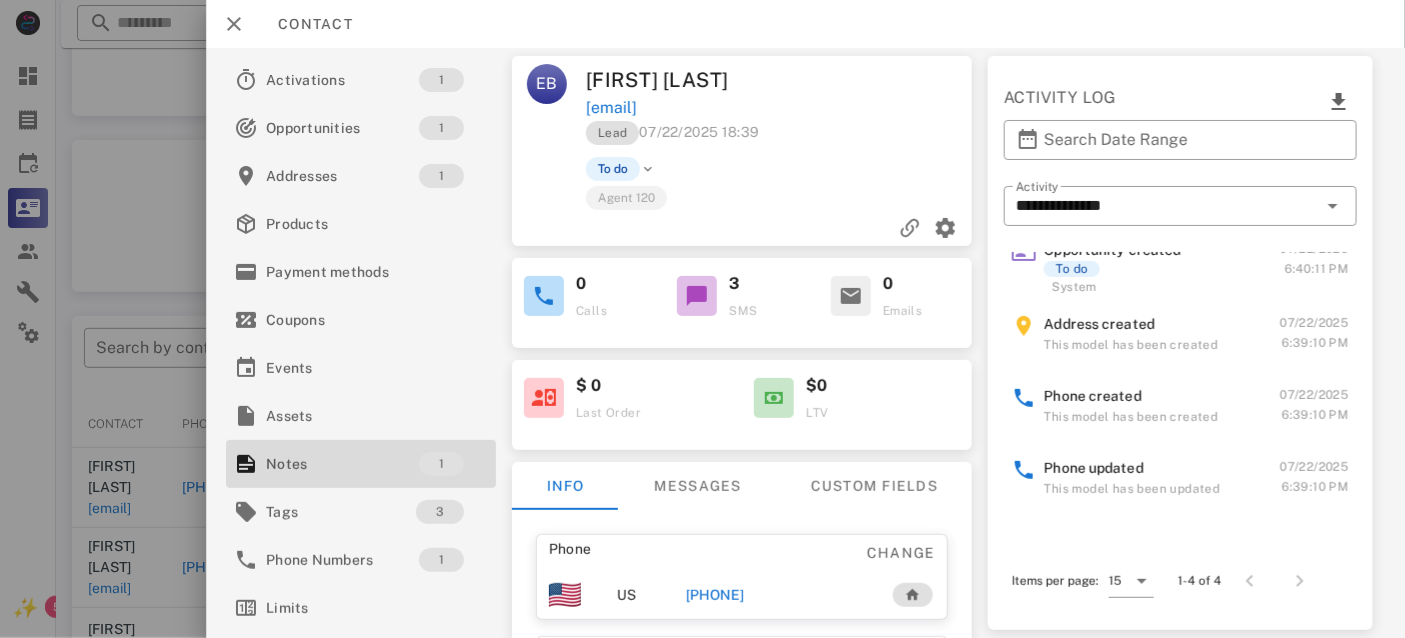 scroll, scrollTop: 0, scrollLeft: 0, axis: both 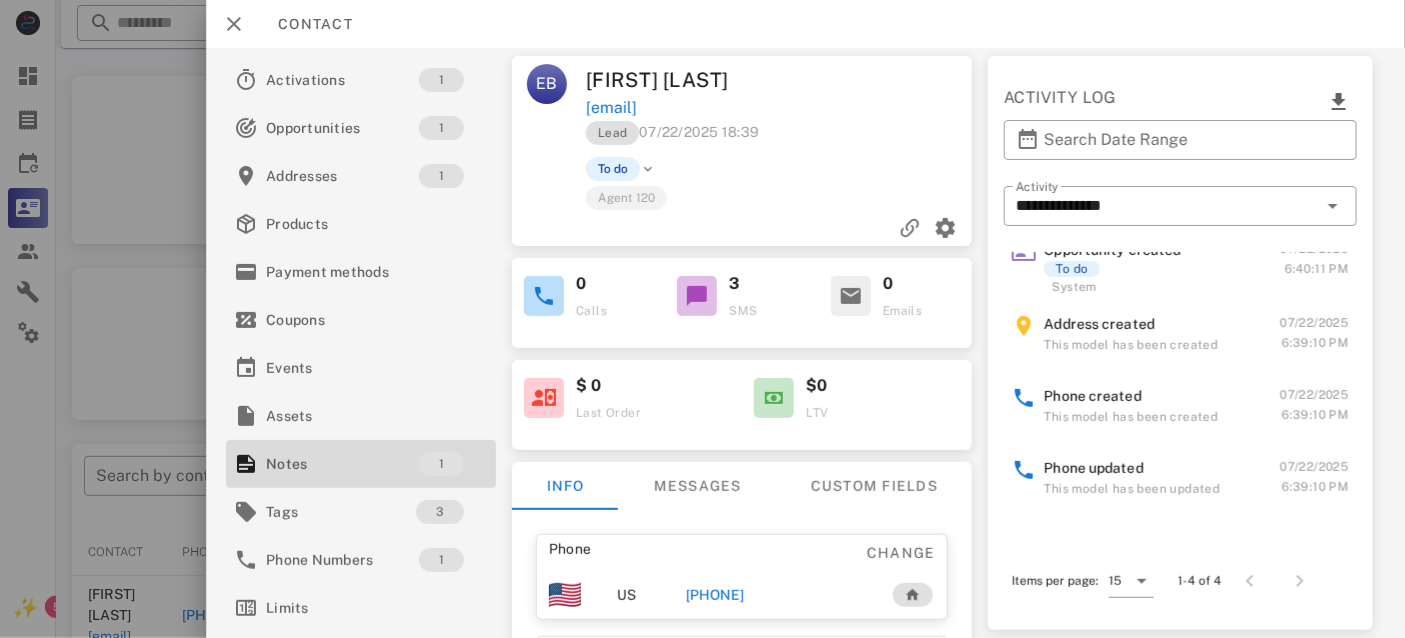 click on "[PHONE]" at bounding box center (714, 595) 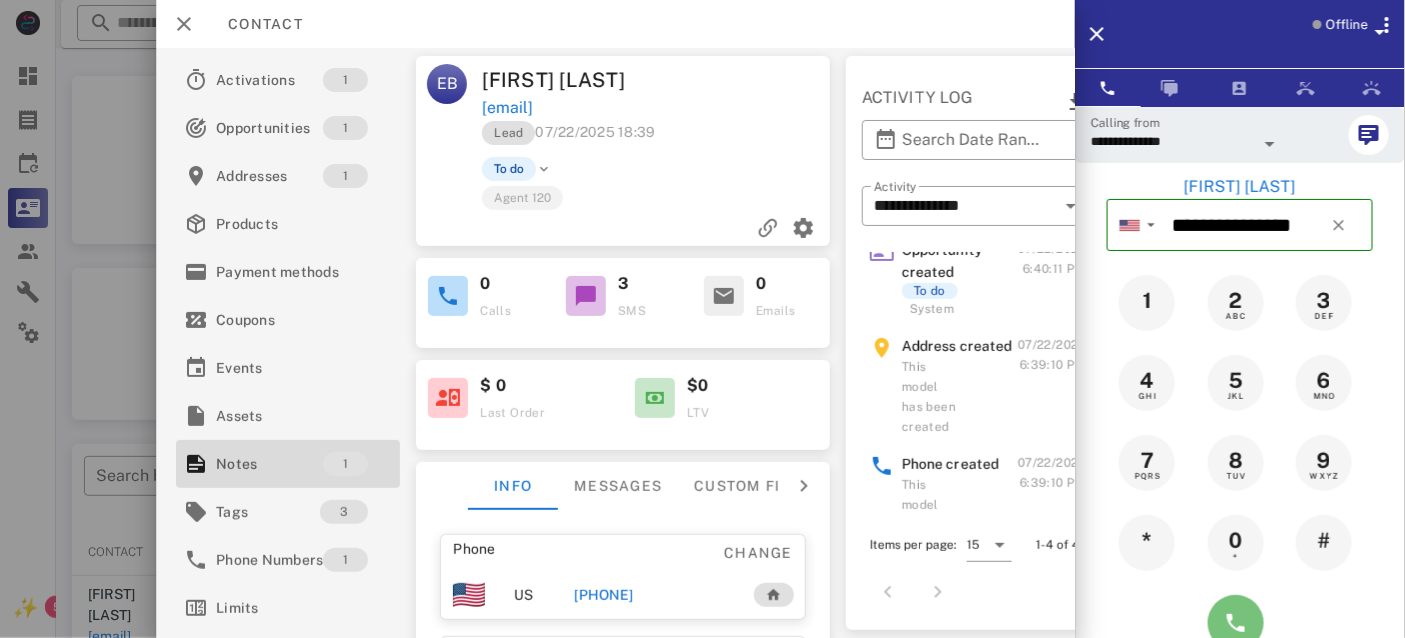click at bounding box center (1236, 623) 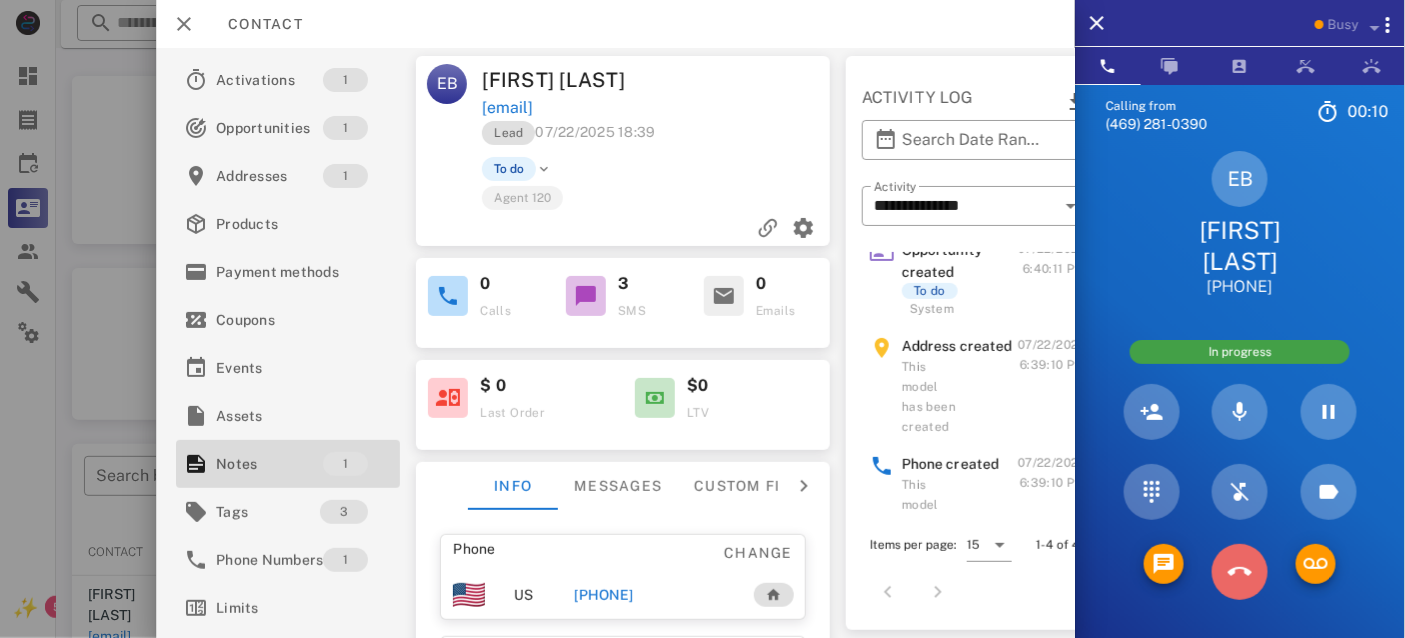 click at bounding box center (1240, 572) 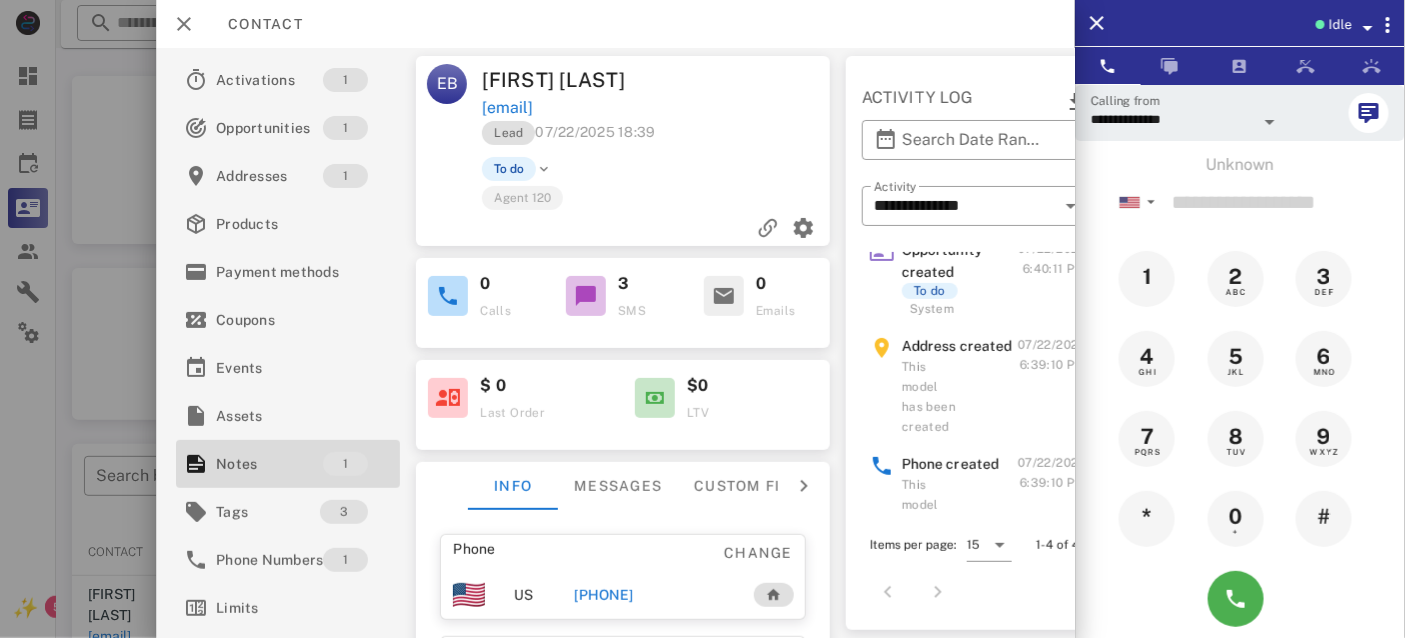 click on "[PHONE]" at bounding box center [604, 595] 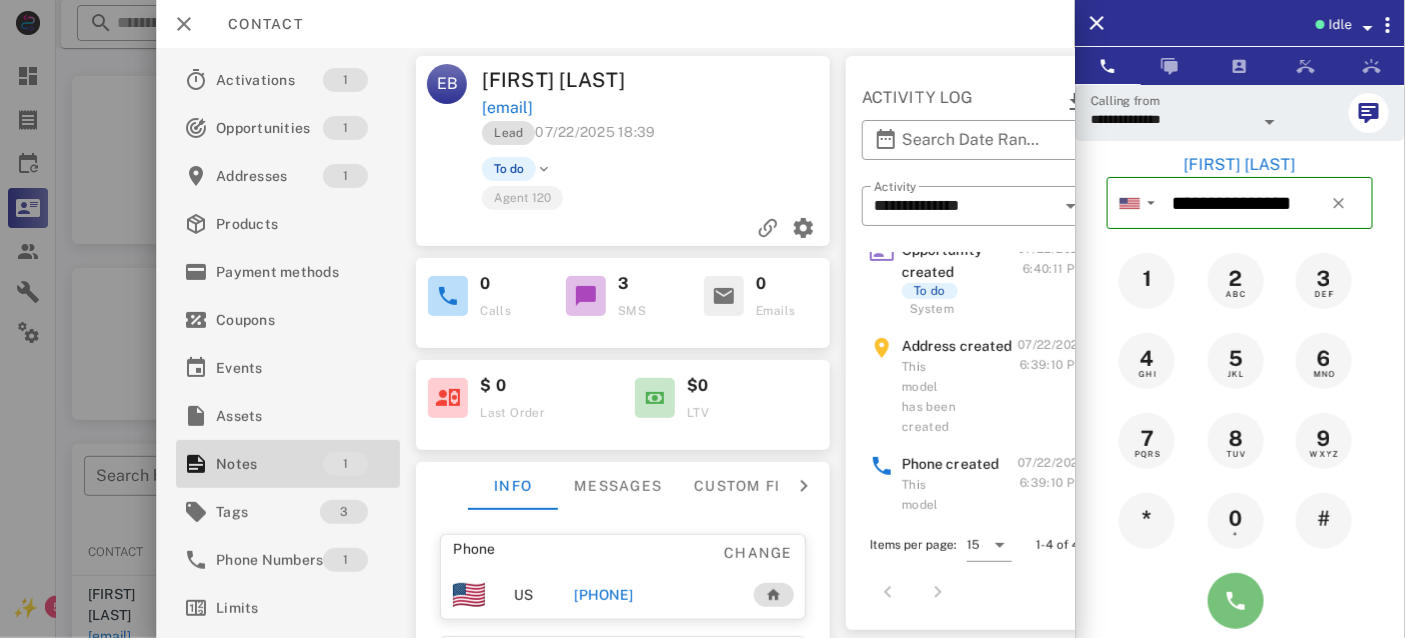 click at bounding box center (1236, 601) 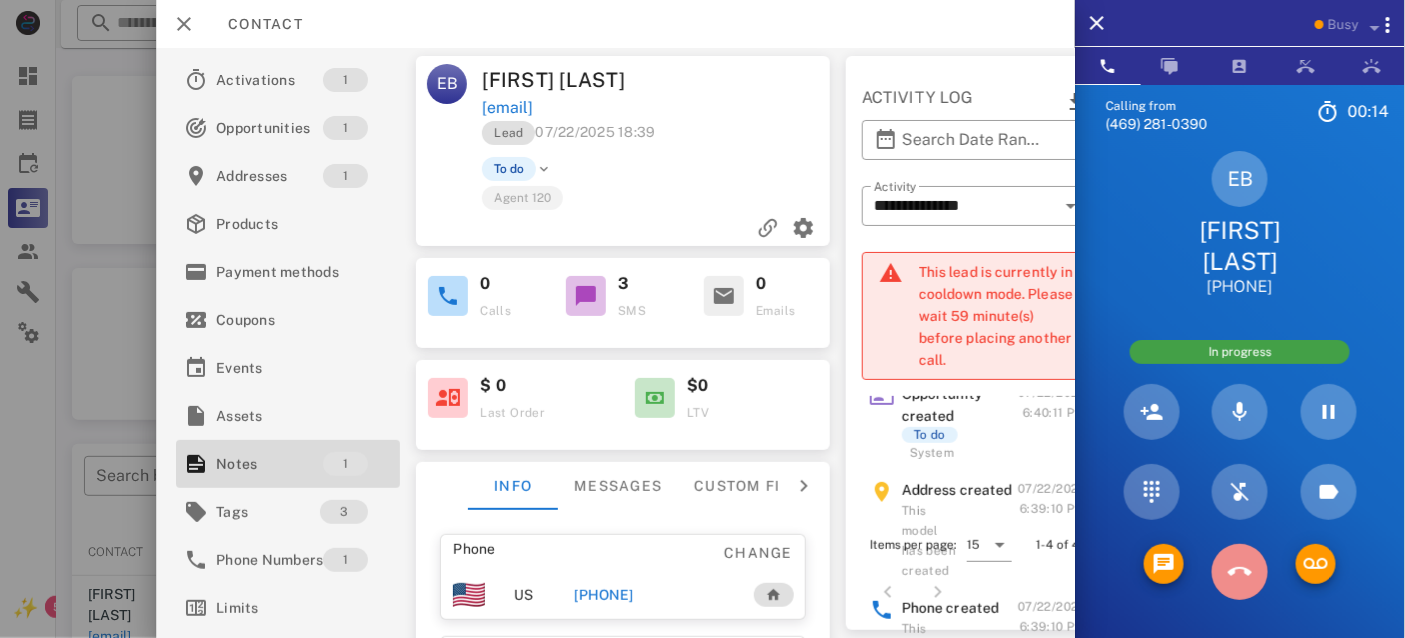 click at bounding box center (1240, 572) 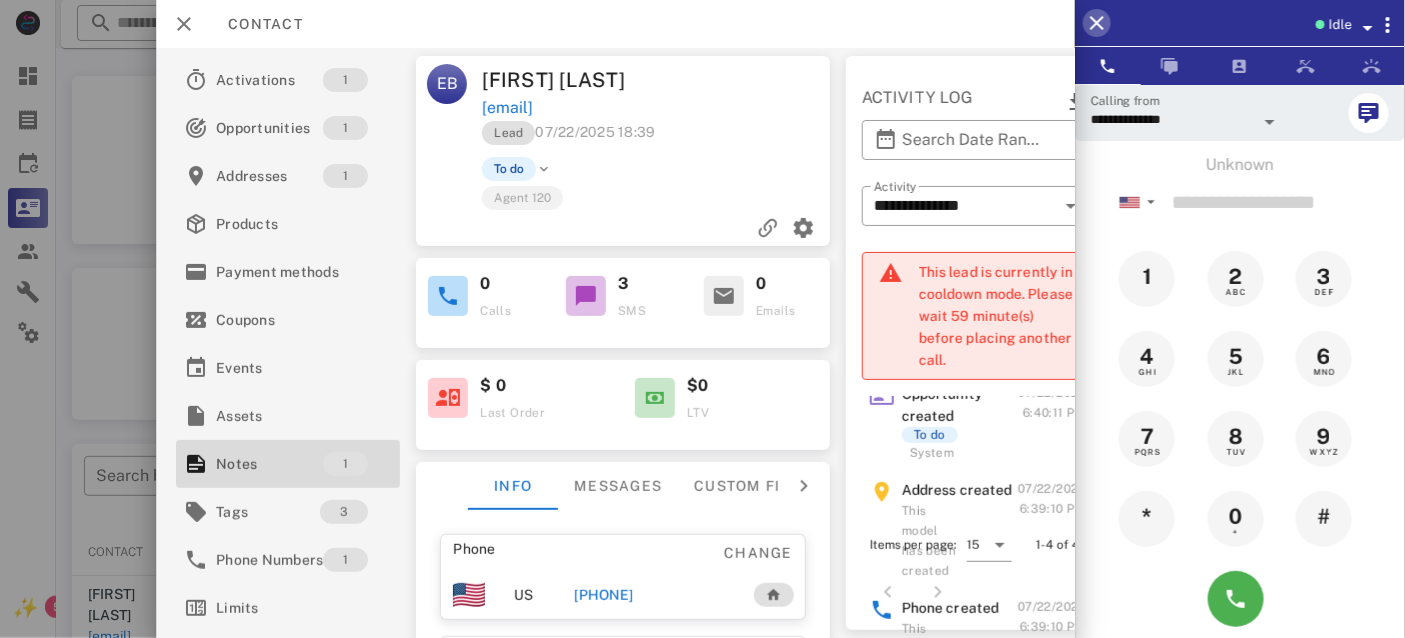 click at bounding box center (1097, 23) 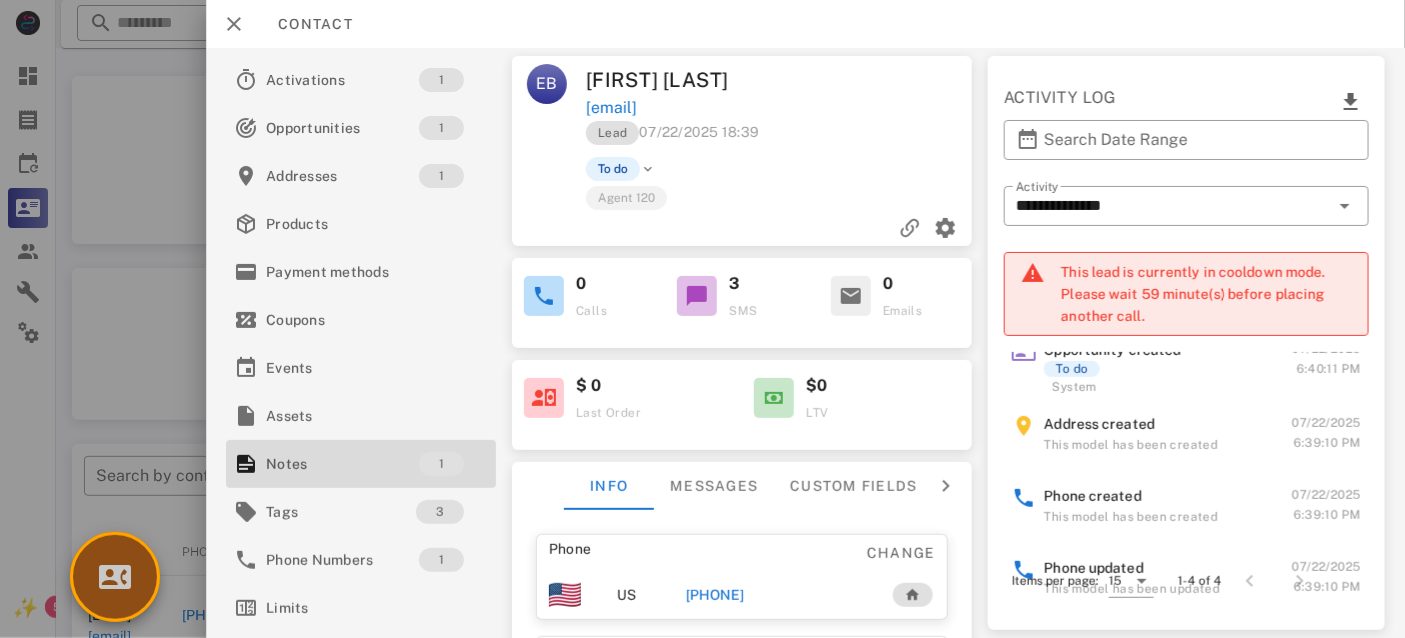 click at bounding box center (115, 577) 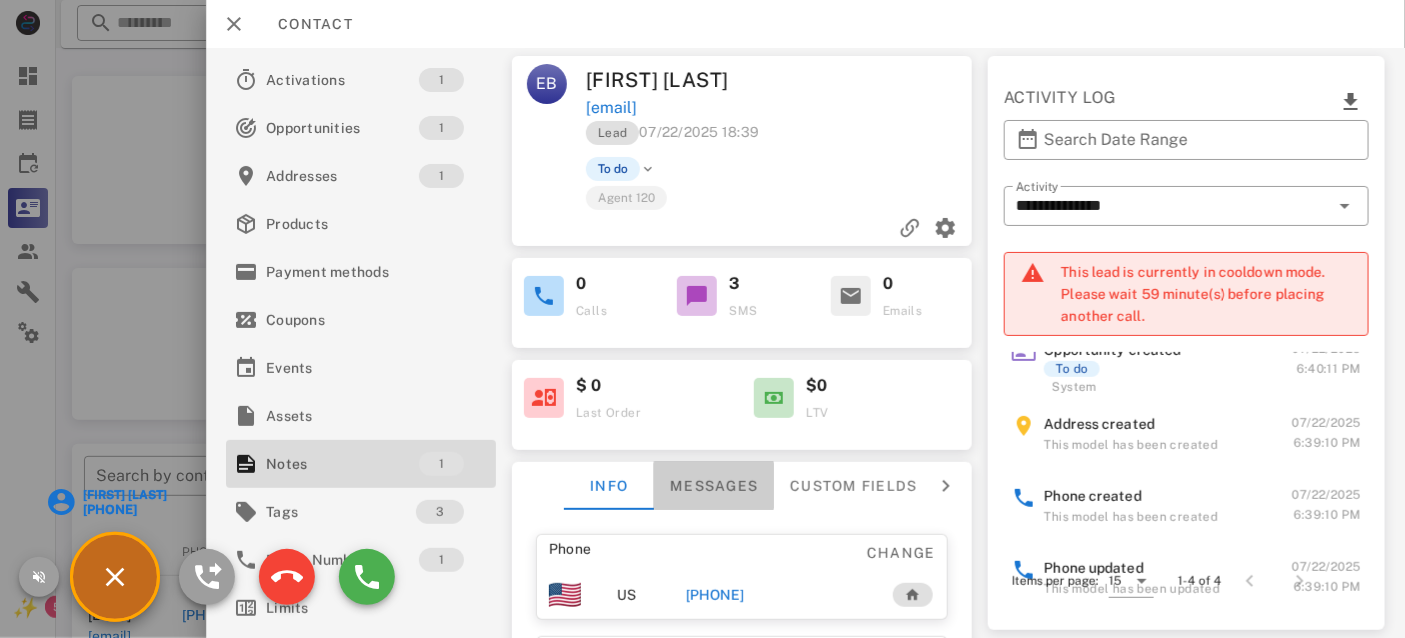click on "Messages" at bounding box center [714, 486] 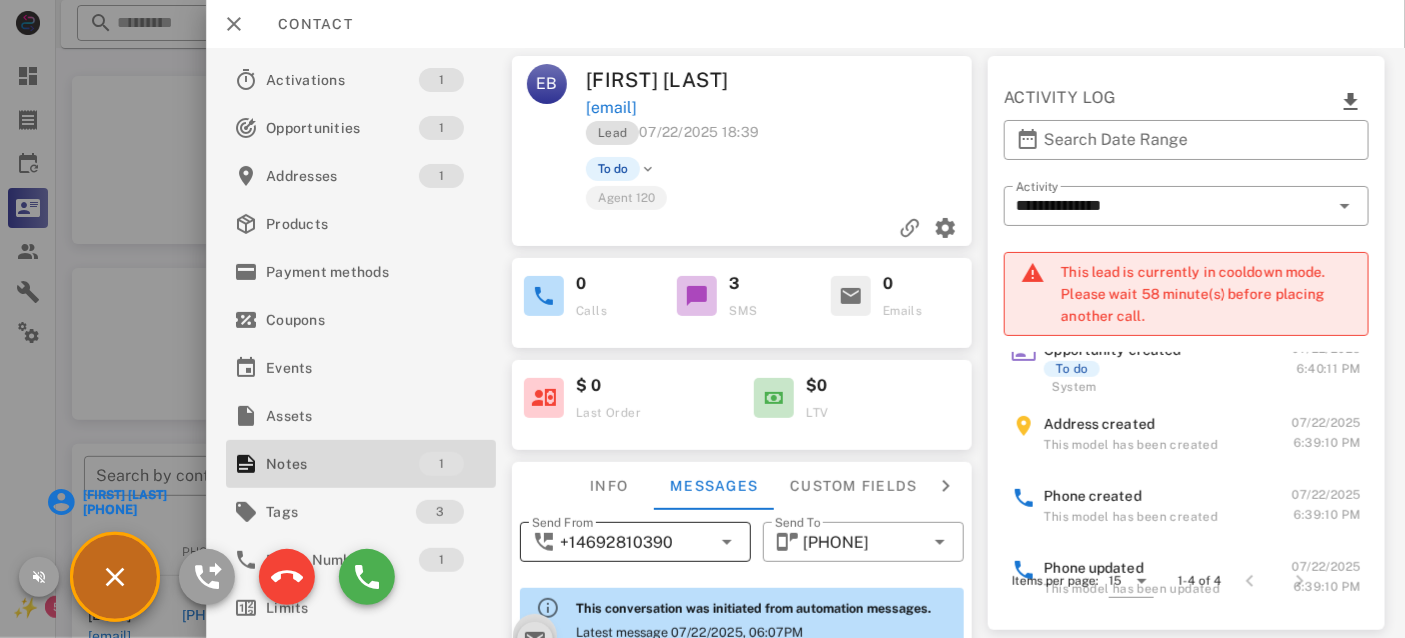 scroll, scrollTop: 672, scrollLeft: 0, axis: vertical 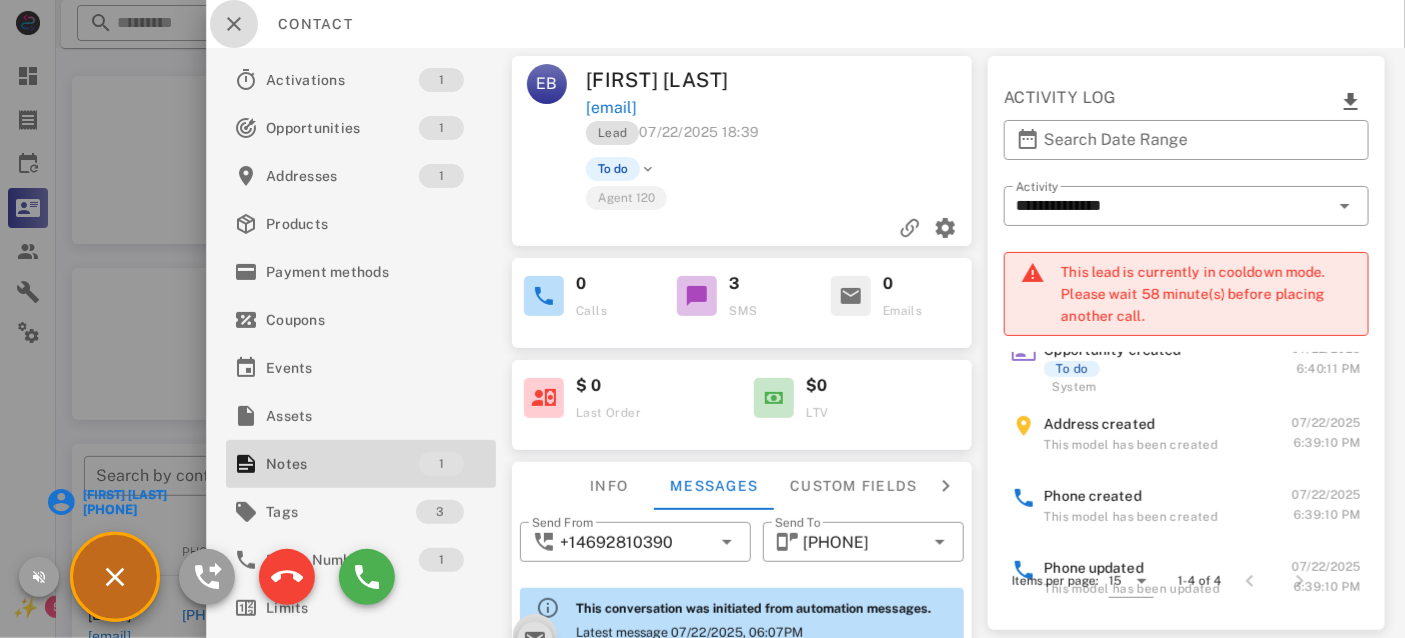 click at bounding box center [234, 24] 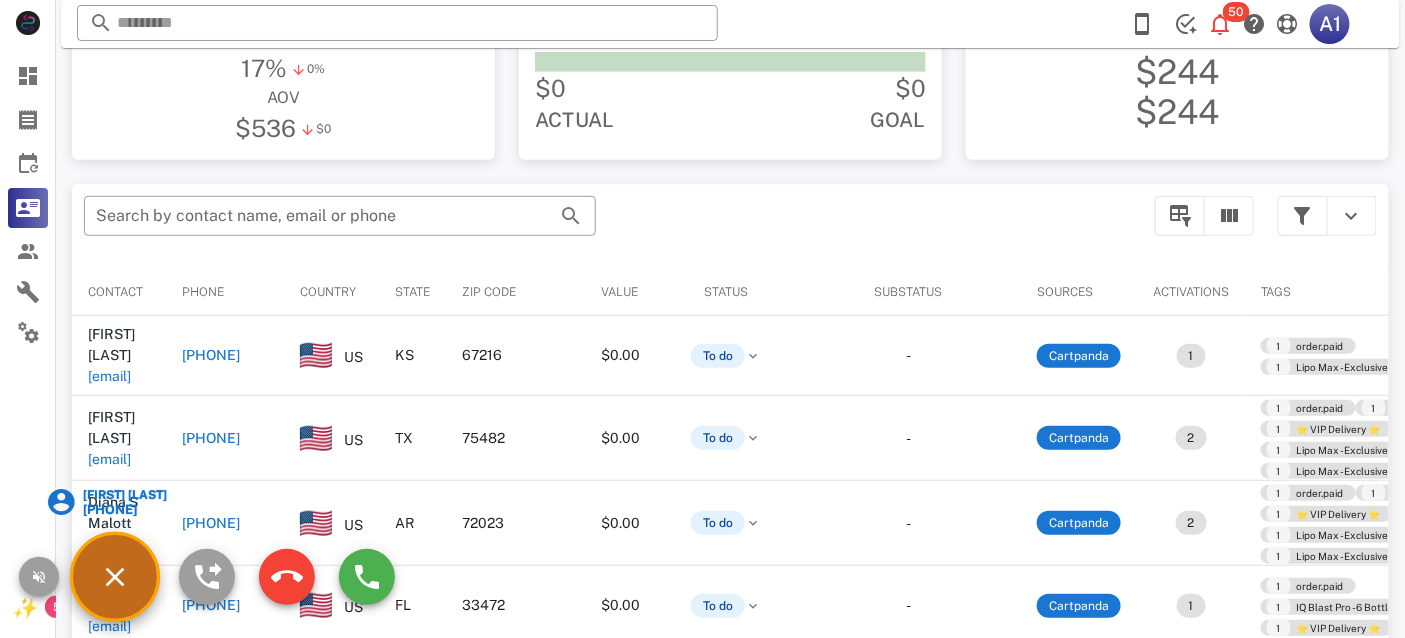 scroll, scrollTop: 296, scrollLeft: 0, axis: vertical 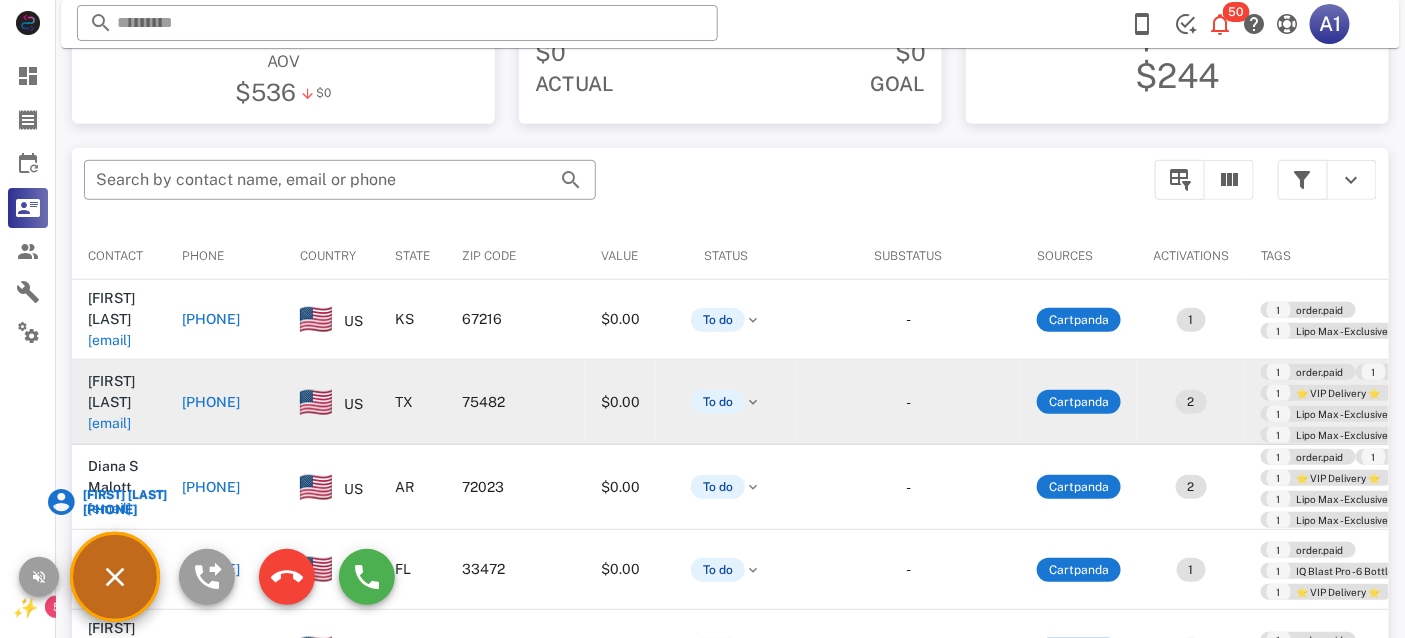 click on "[FIRST] [LAST]" at bounding box center (111, 391) 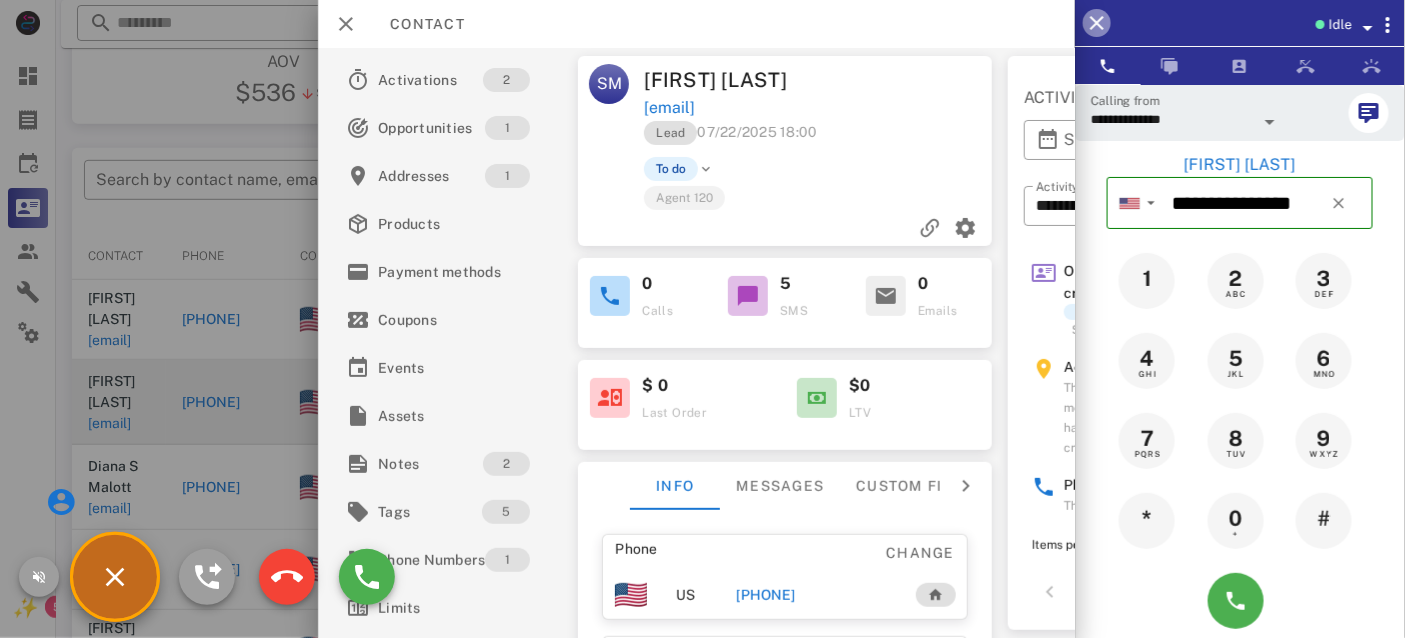 click at bounding box center (1097, 23) 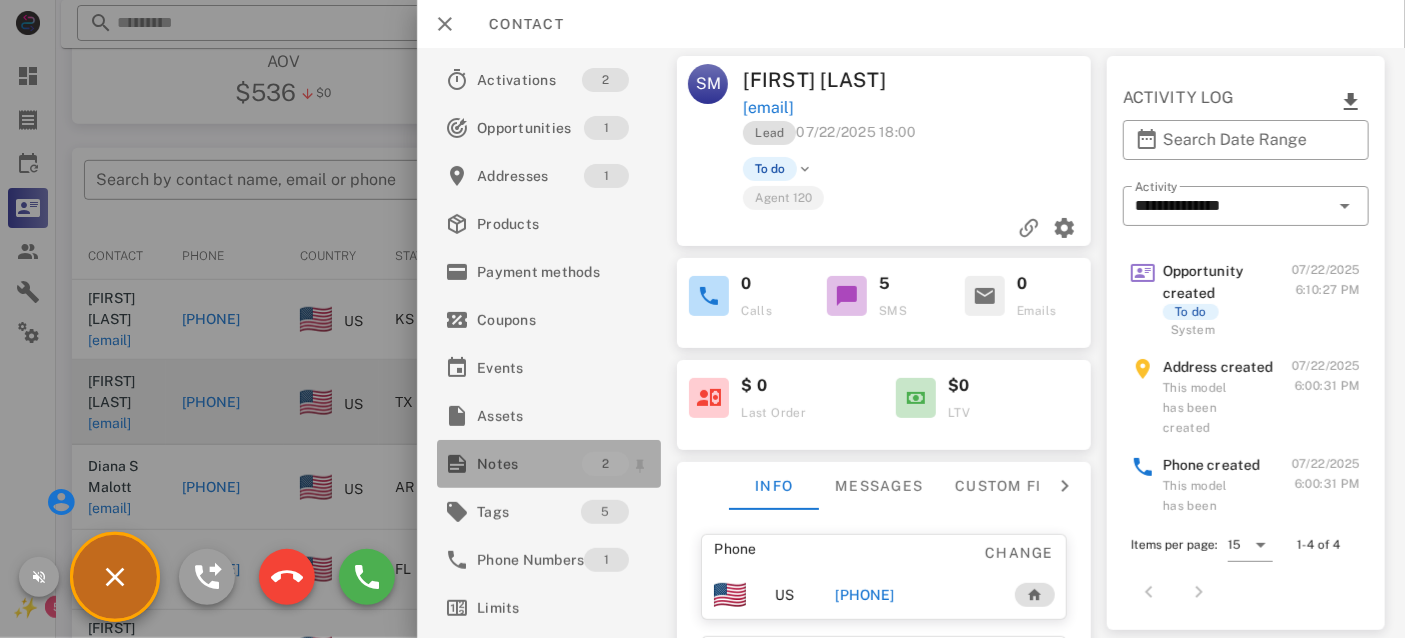 click on "Notes" at bounding box center (529, 464) 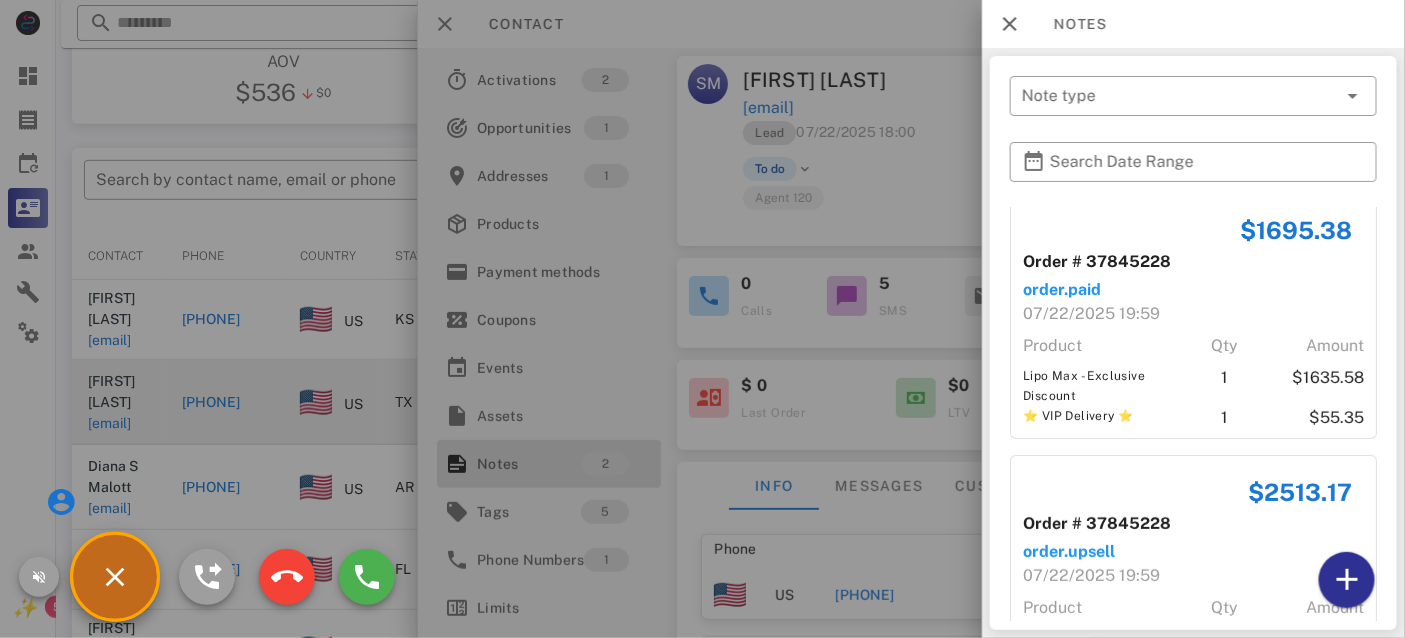 scroll, scrollTop: 0, scrollLeft: 0, axis: both 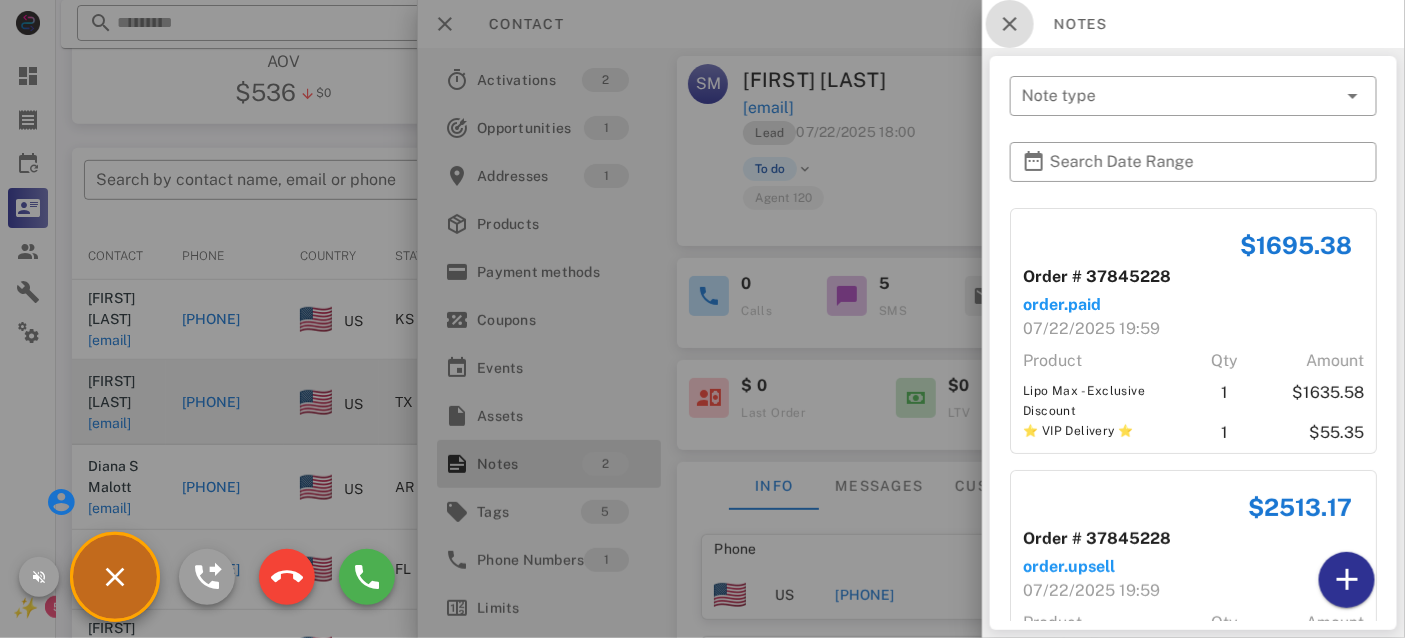 click at bounding box center (1010, 24) 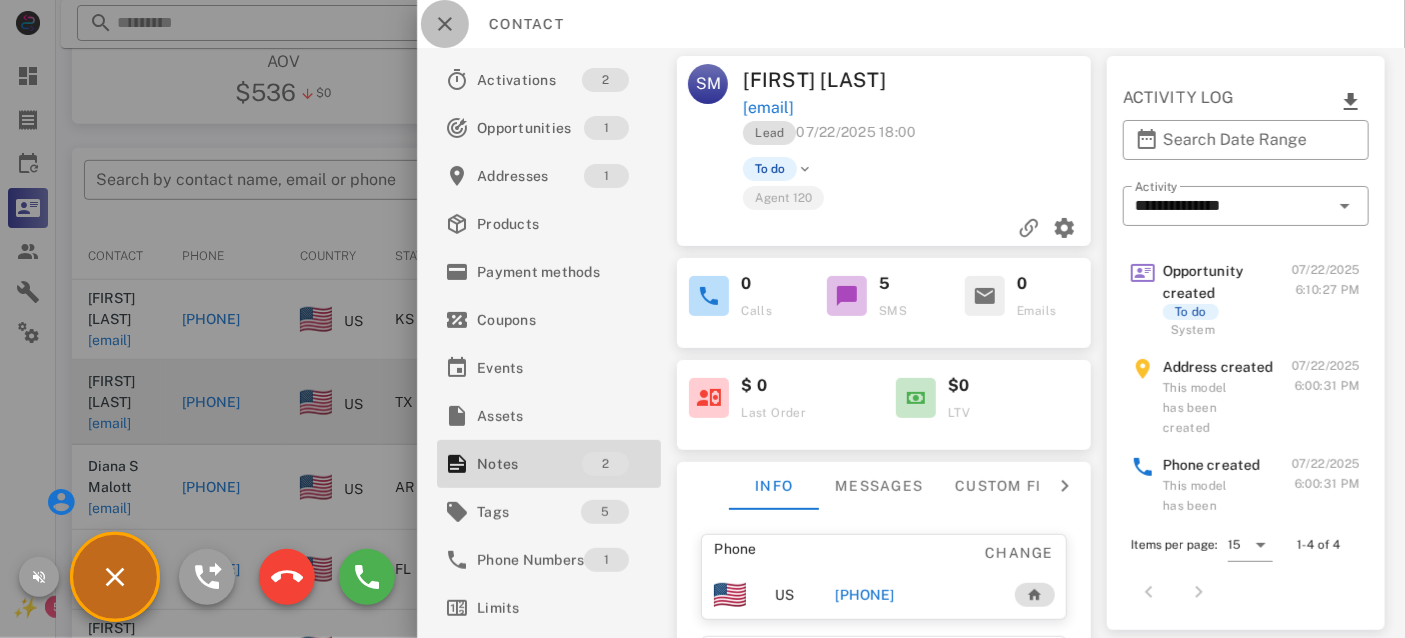 click at bounding box center [445, 24] 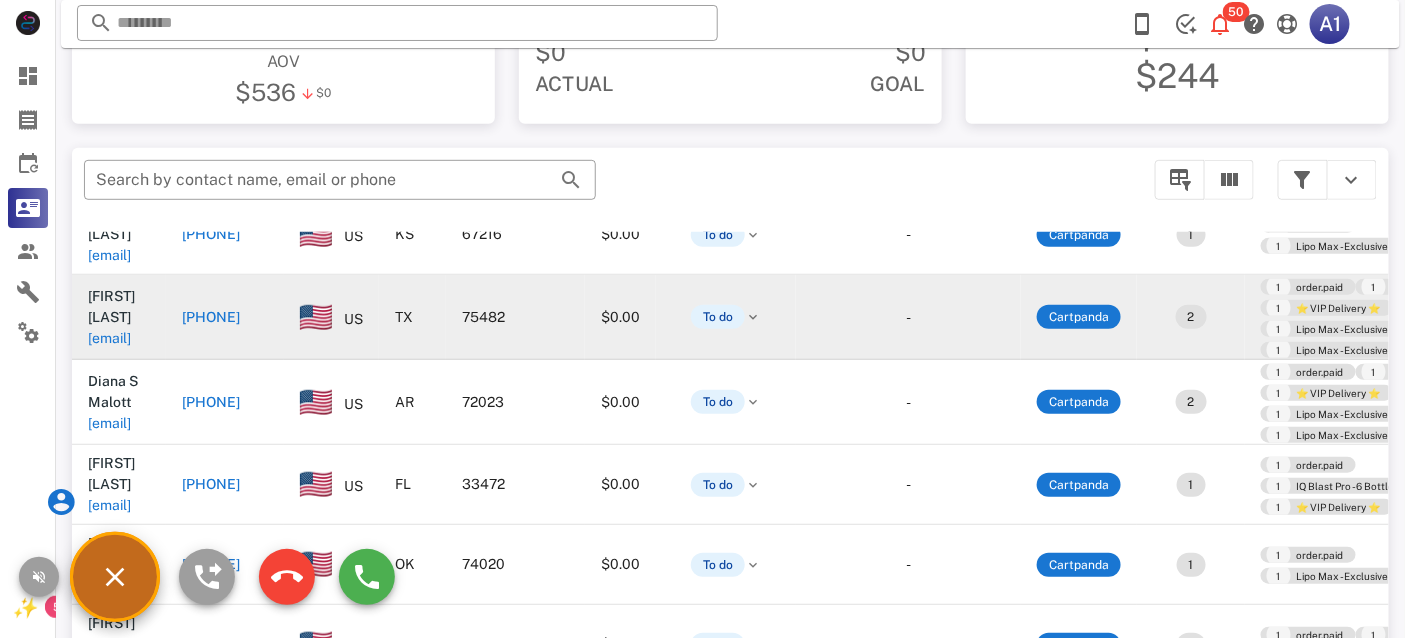 scroll, scrollTop: 114, scrollLeft: 0, axis: vertical 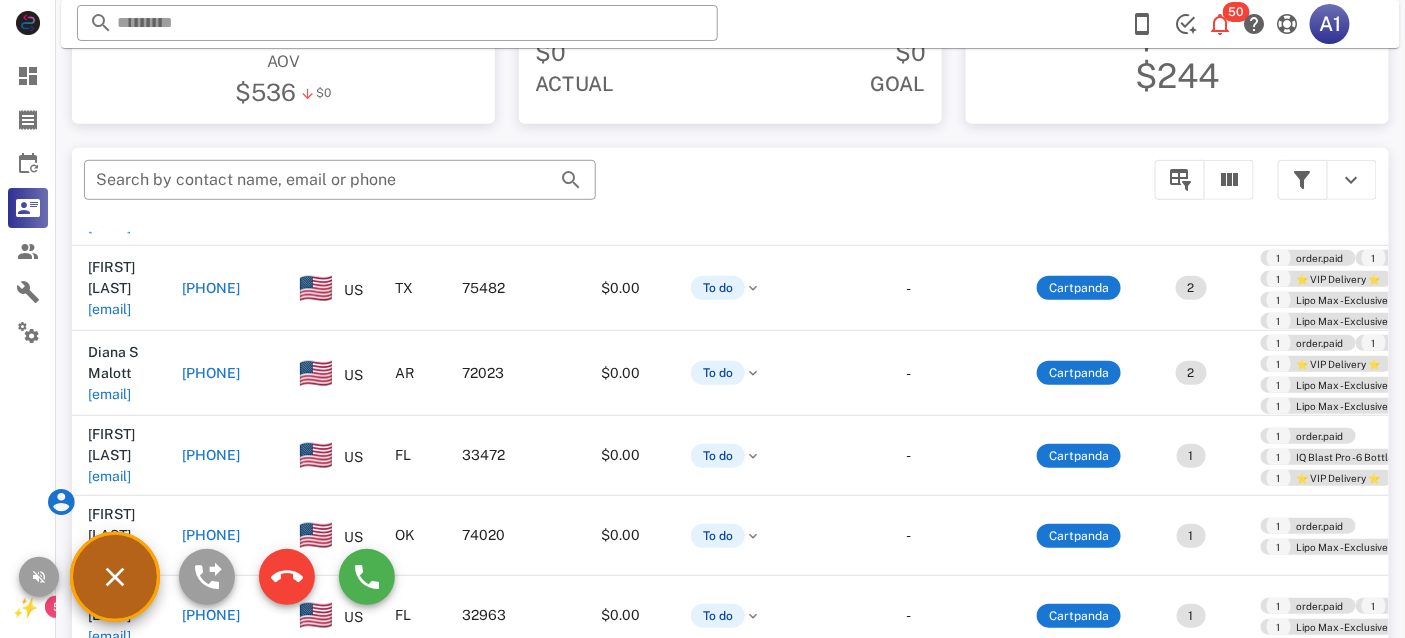 click at bounding box center [115, 577] 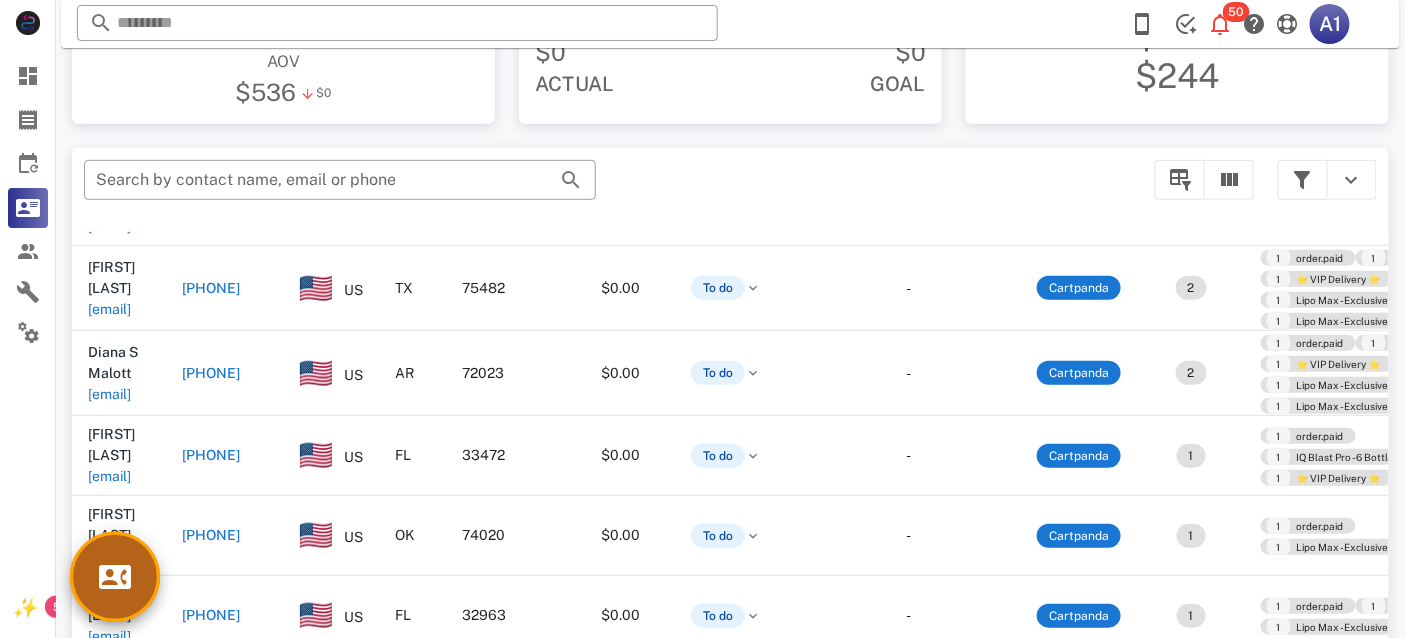 click at bounding box center [115, 577] 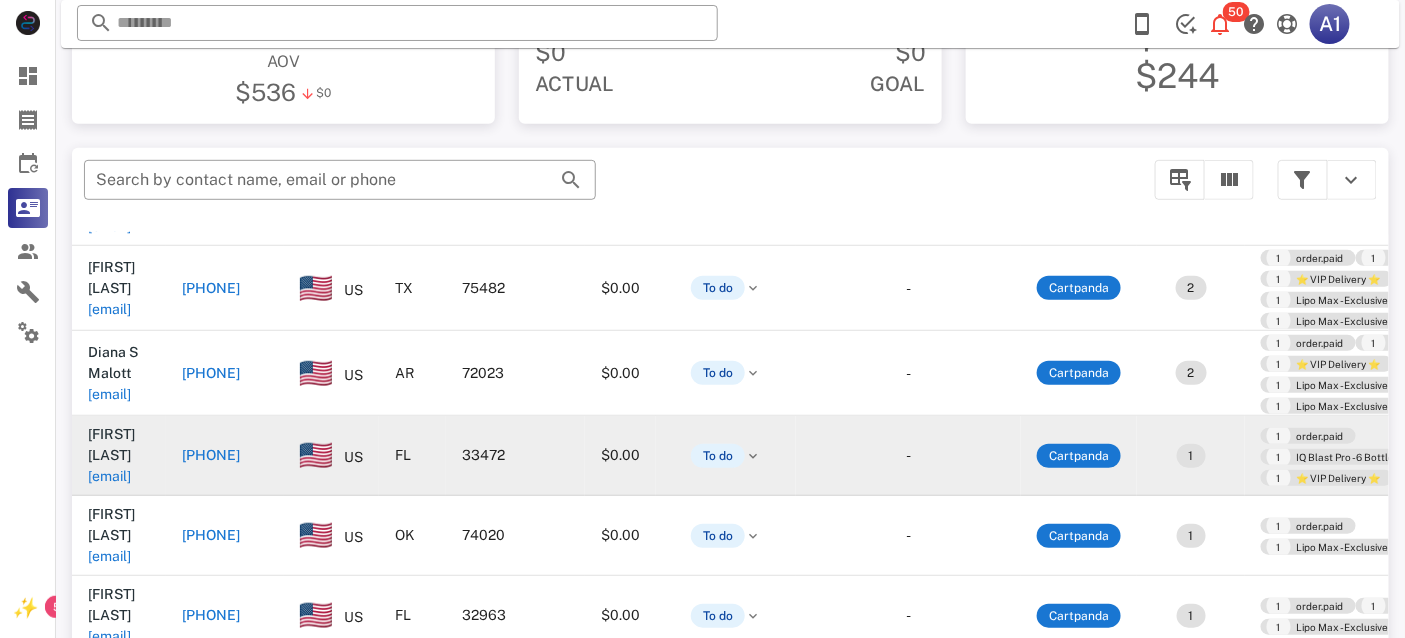 click on "[PHONE]" at bounding box center [211, 455] 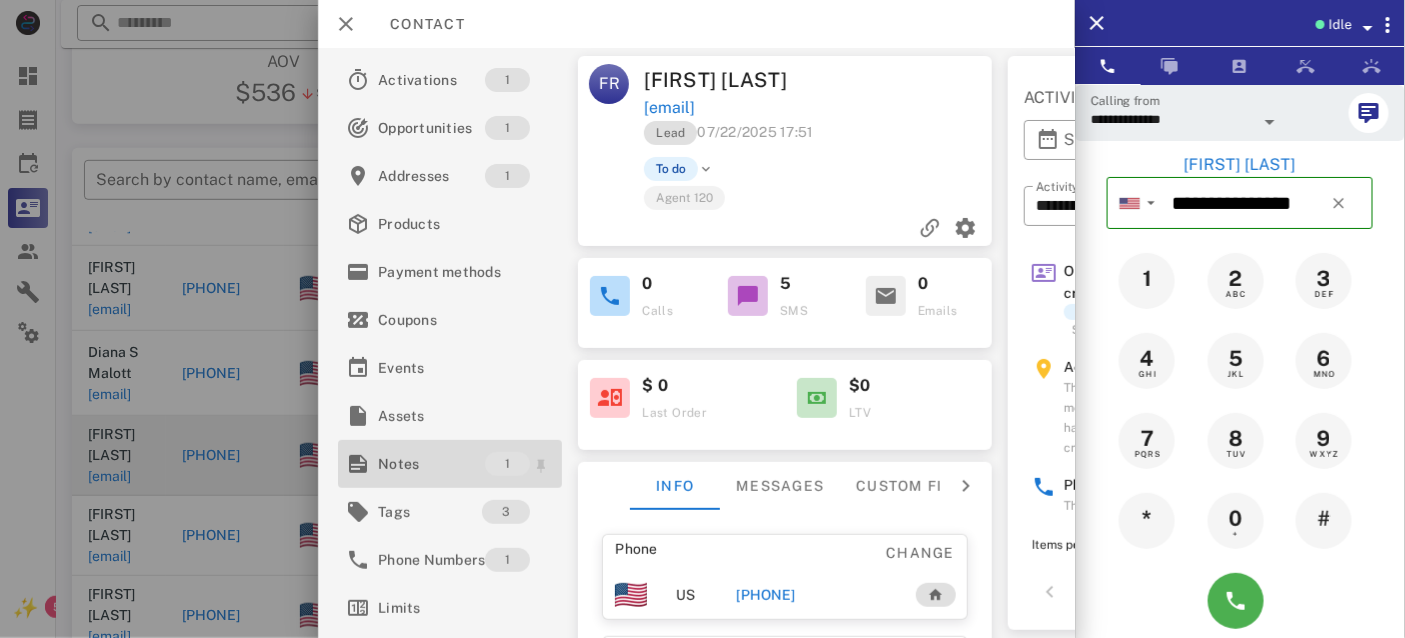 click on "Notes" at bounding box center (431, 464) 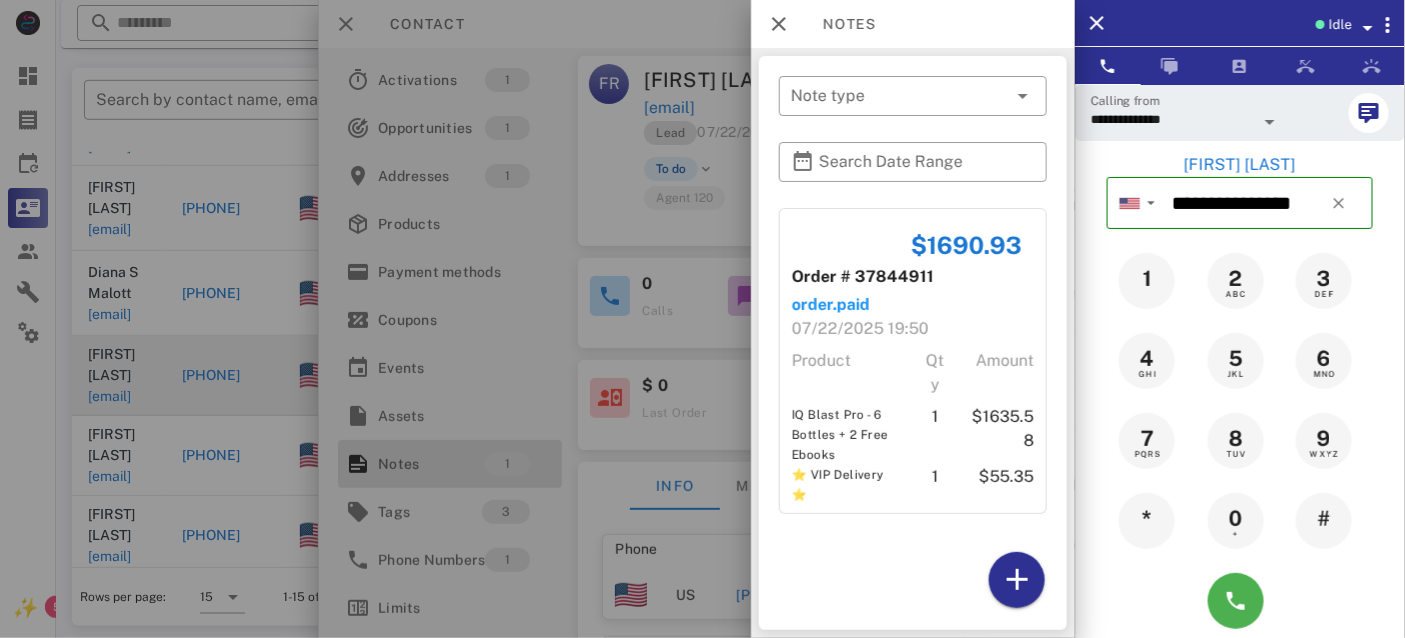 scroll, scrollTop: 380, scrollLeft: 0, axis: vertical 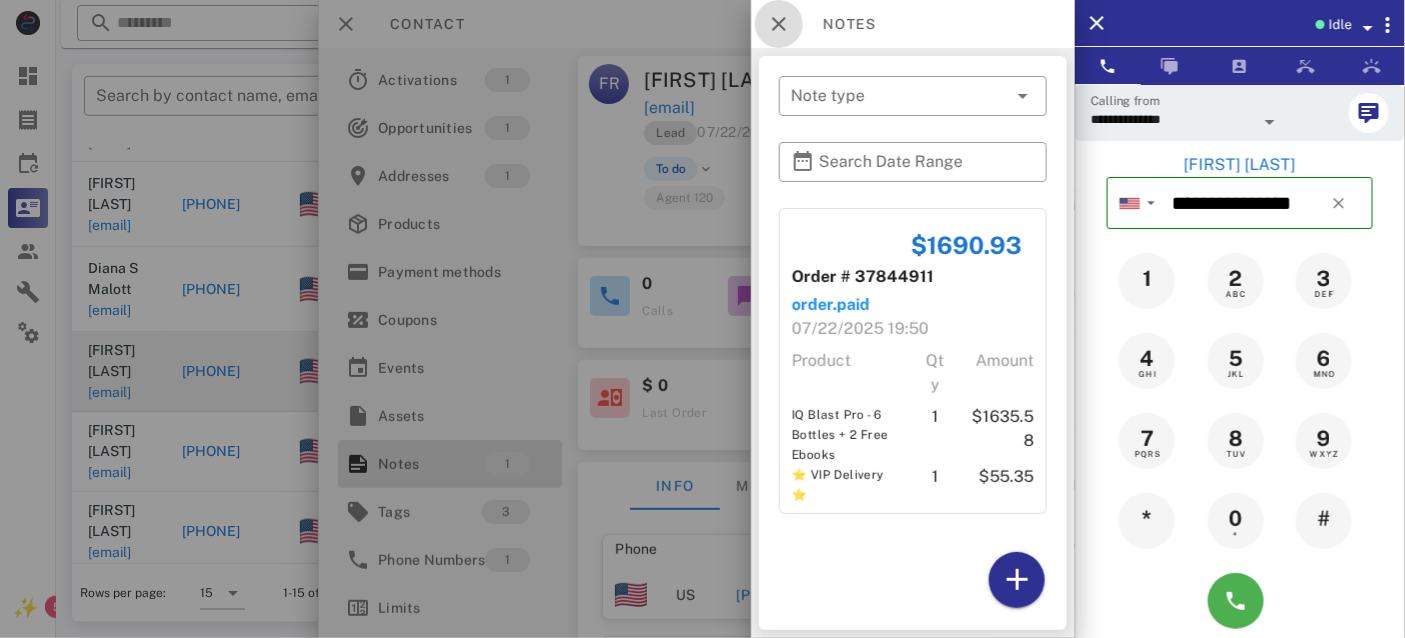 click at bounding box center [779, 24] 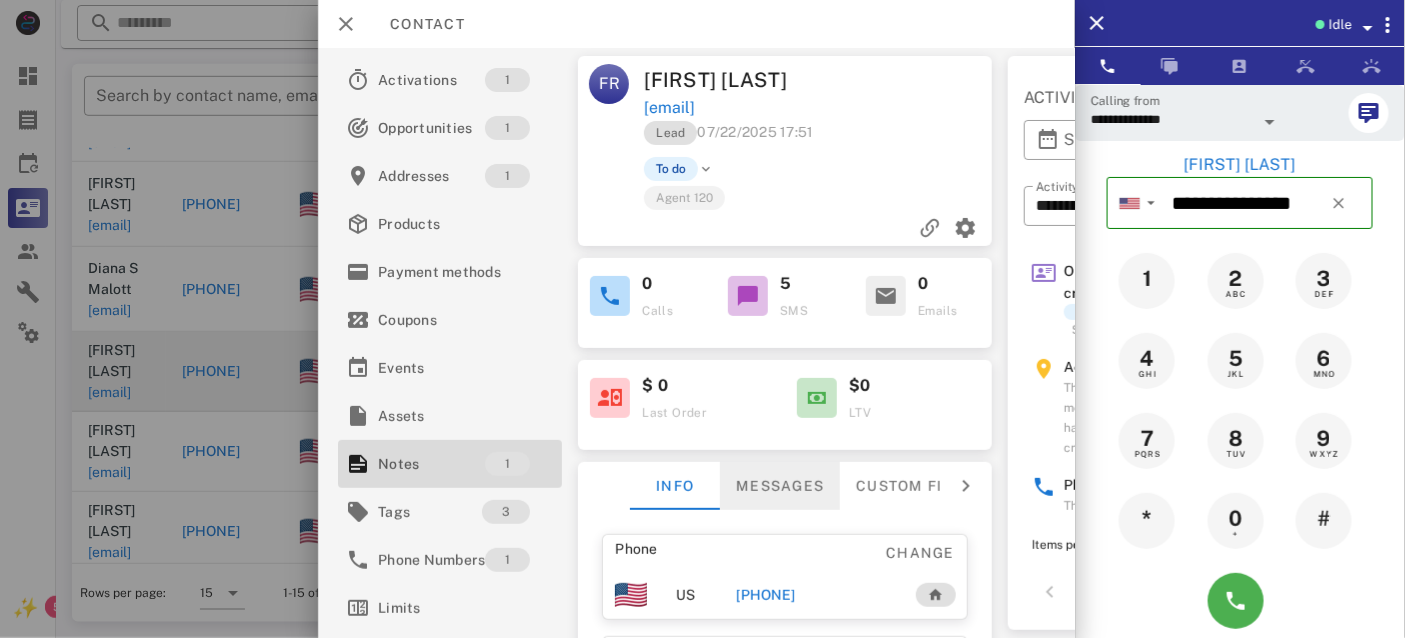 click on "Messages" at bounding box center (781, 486) 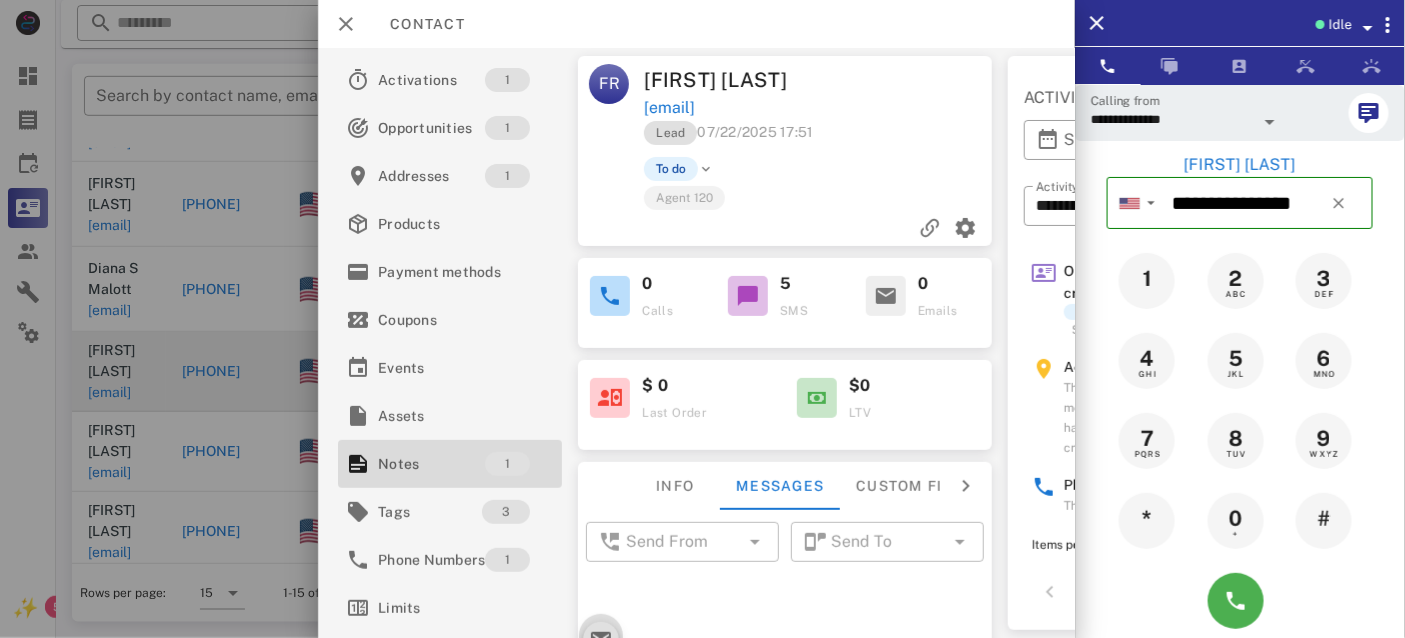 scroll, scrollTop: 707, scrollLeft: 0, axis: vertical 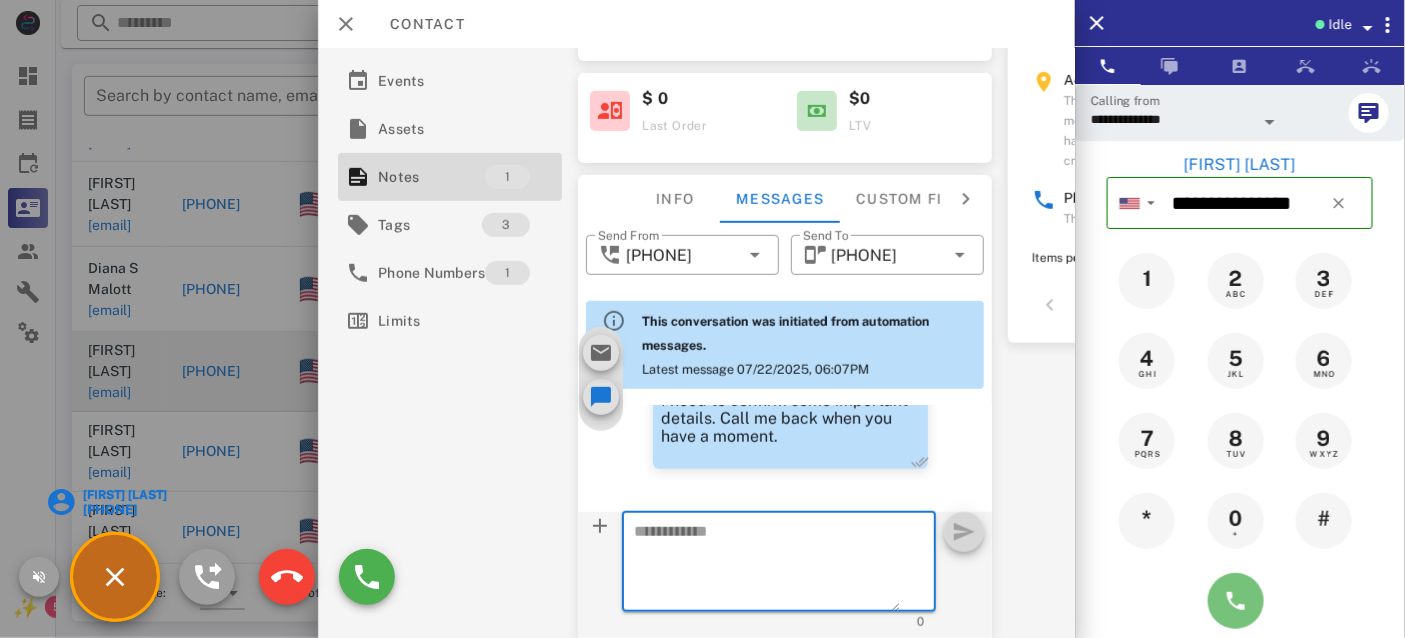 click at bounding box center (1236, 601) 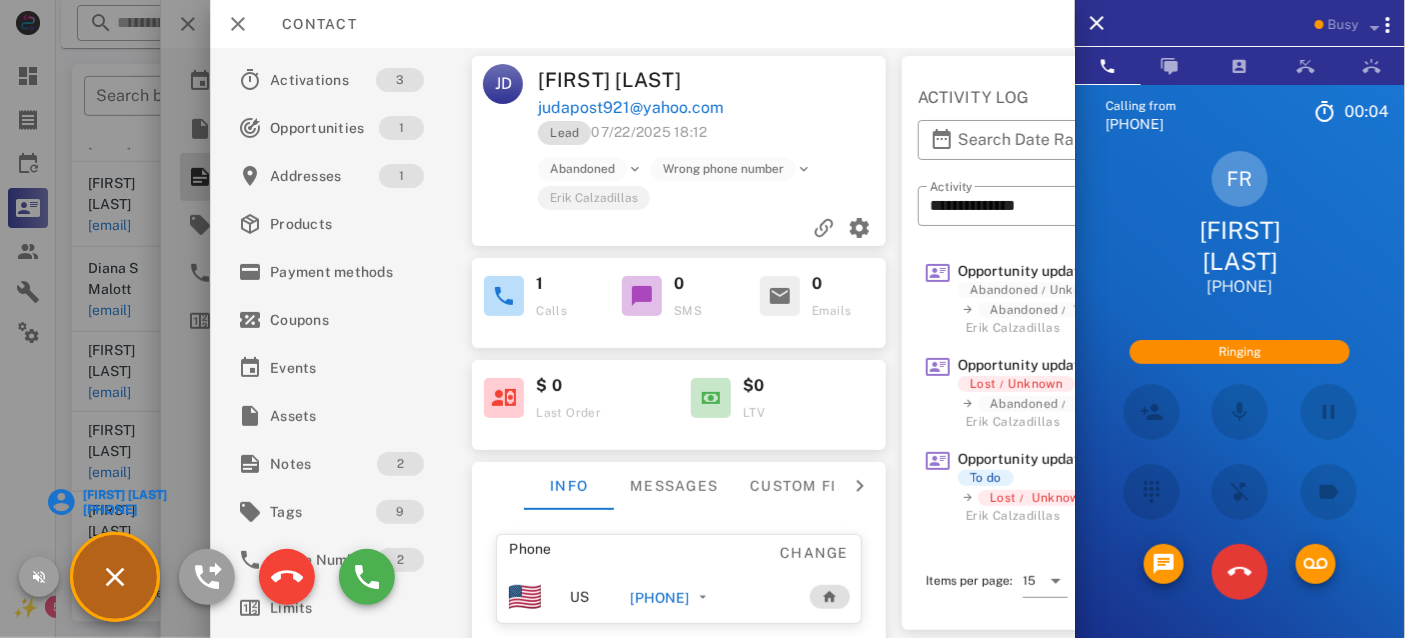 click on "[FIRST] [LAST] [PHONE]" at bounding box center [115, 577] 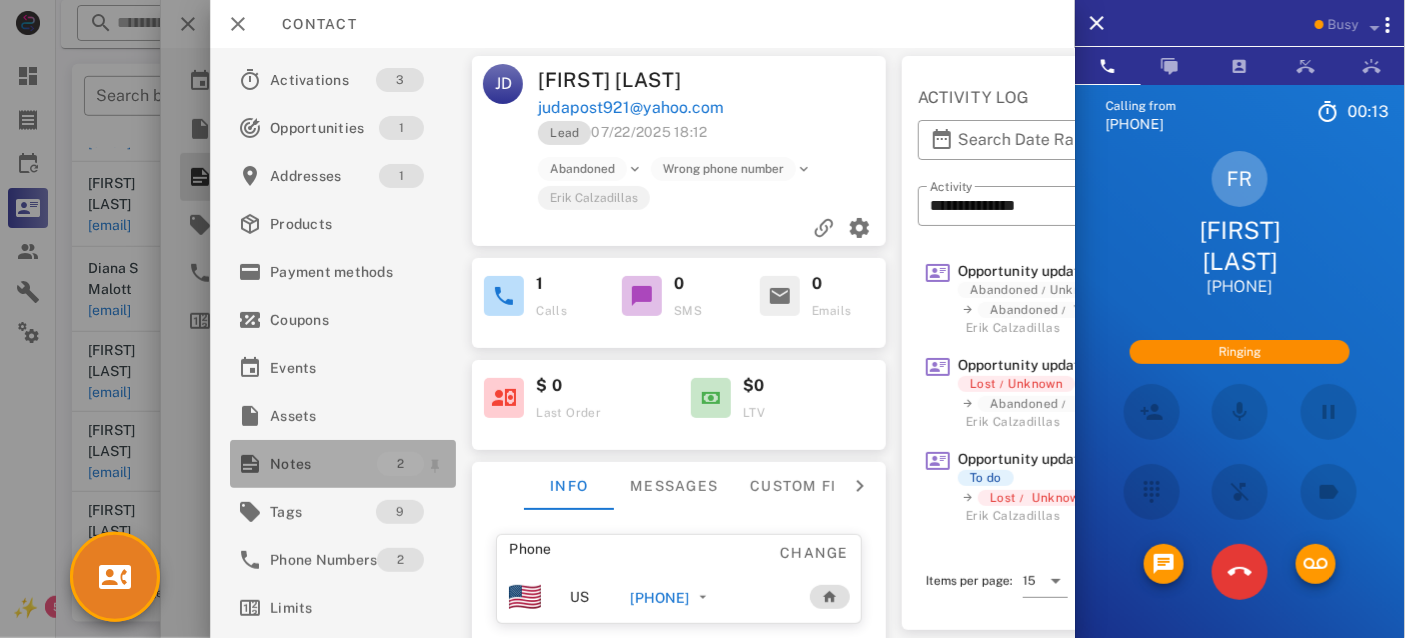 click on "Notes" at bounding box center (323, 464) 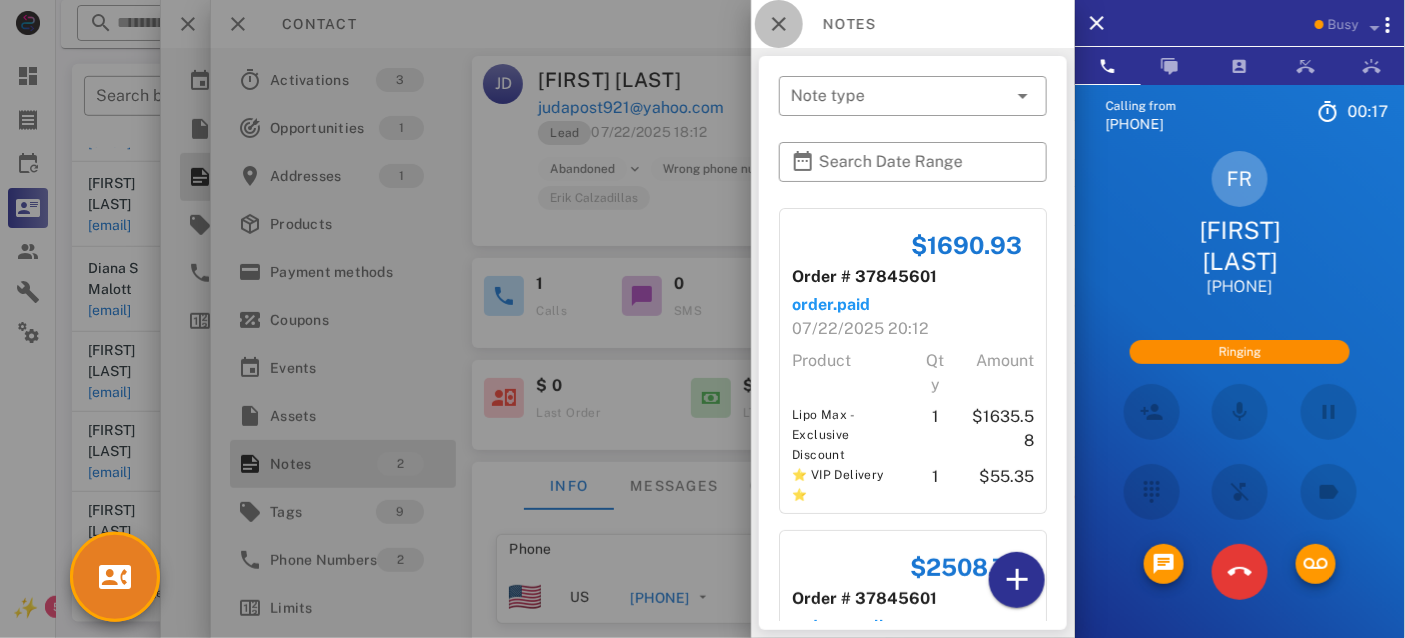 click at bounding box center (779, 24) 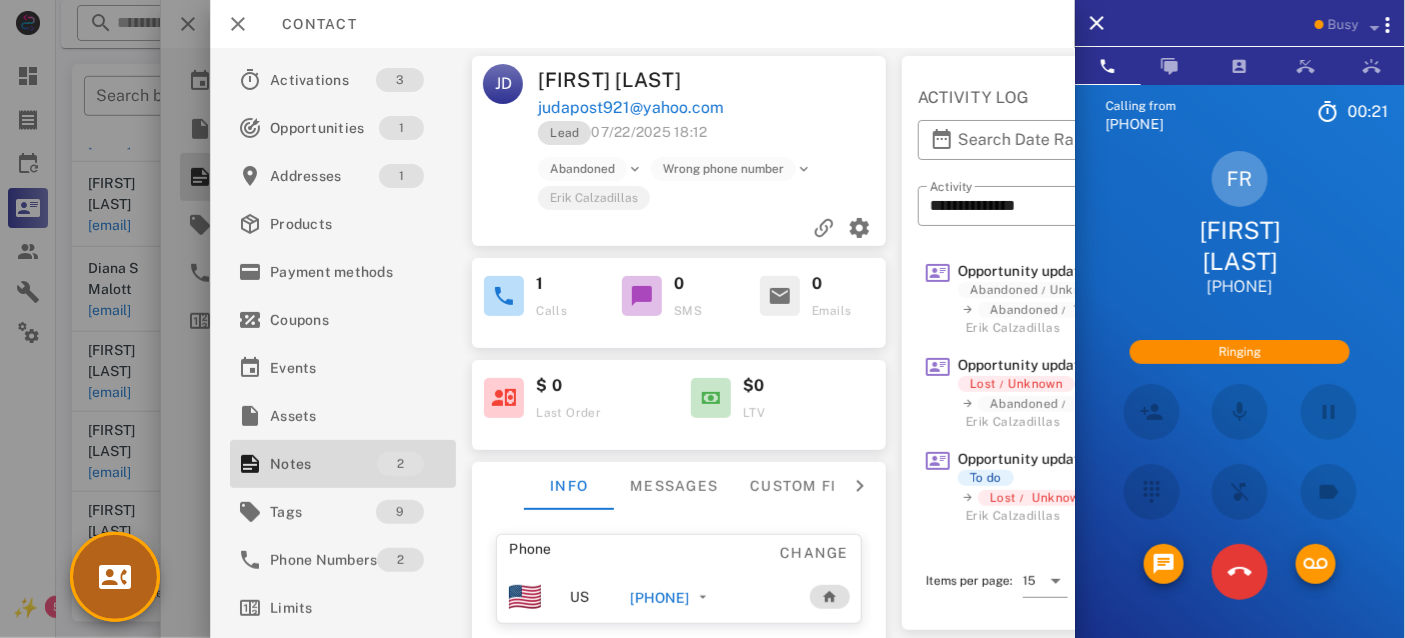 click at bounding box center (115, 577) 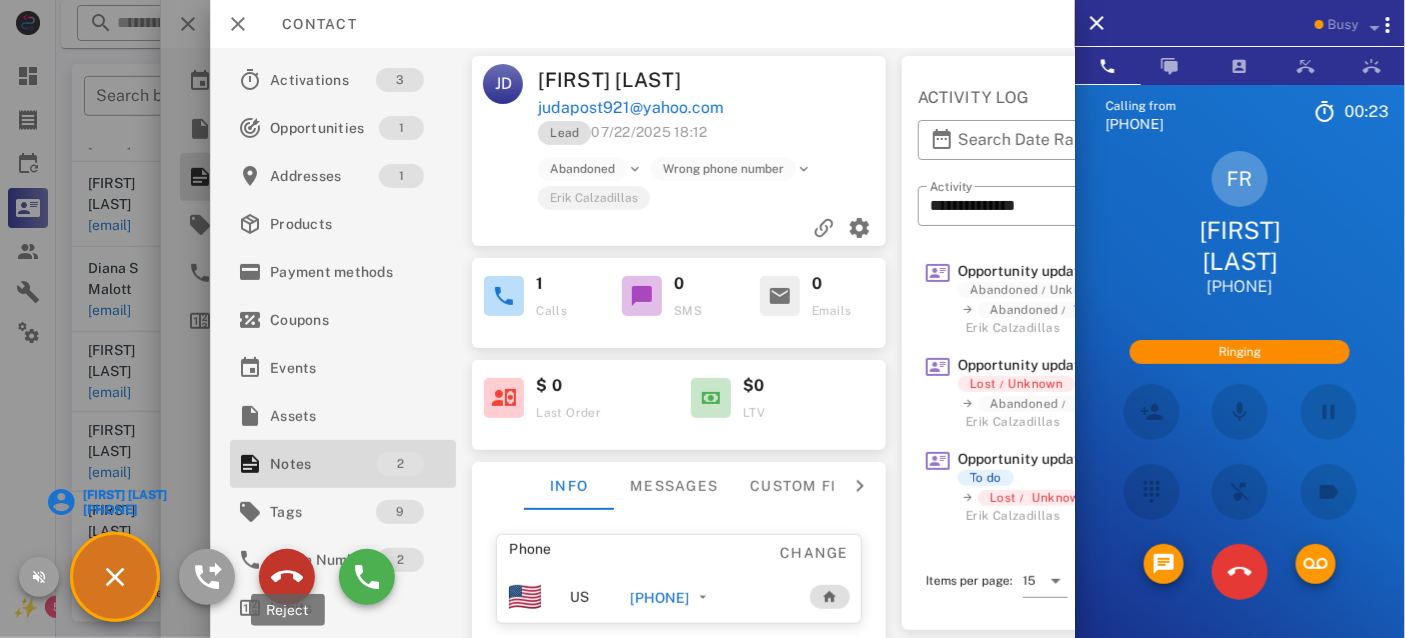 click at bounding box center [287, 577] 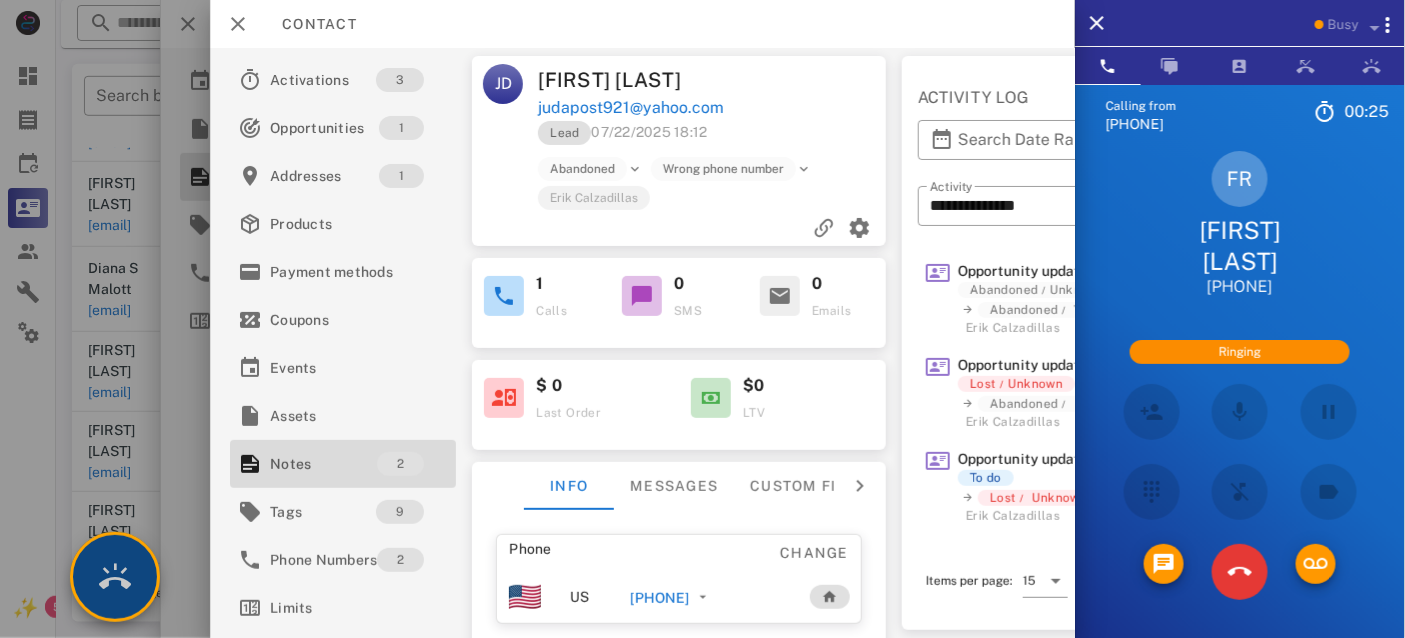click at bounding box center (115, 577) 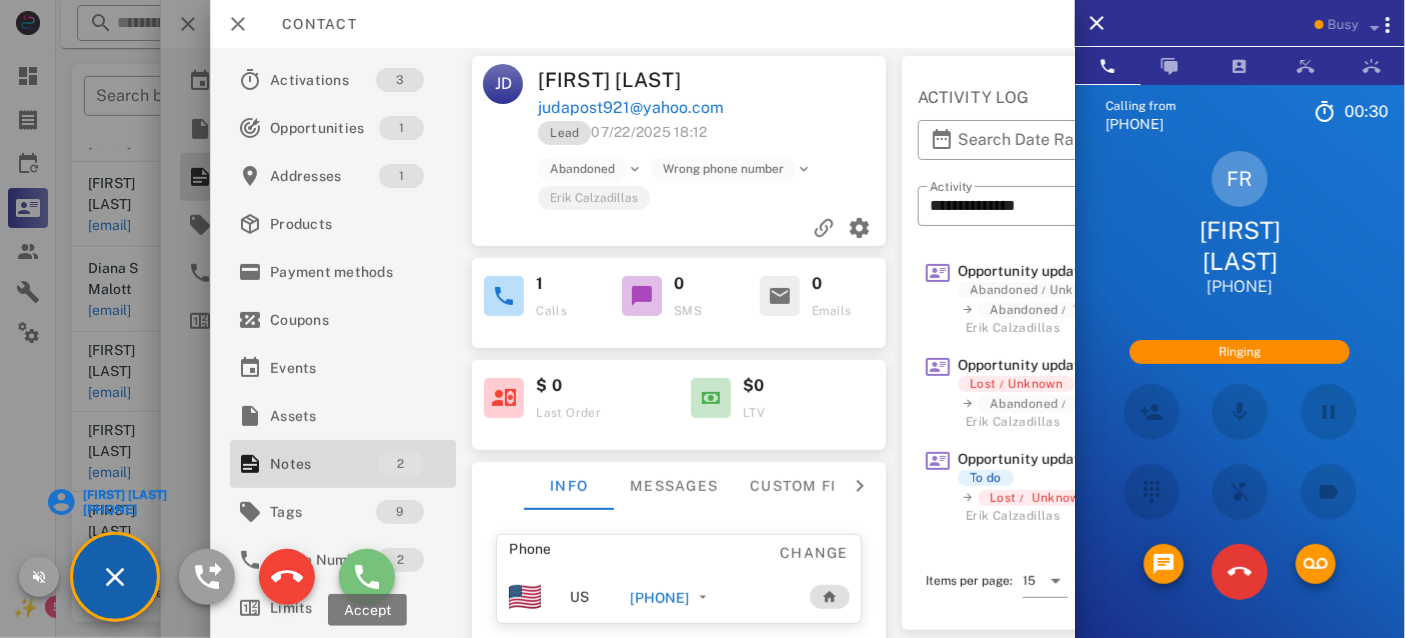 click at bounding box center (367, 577) 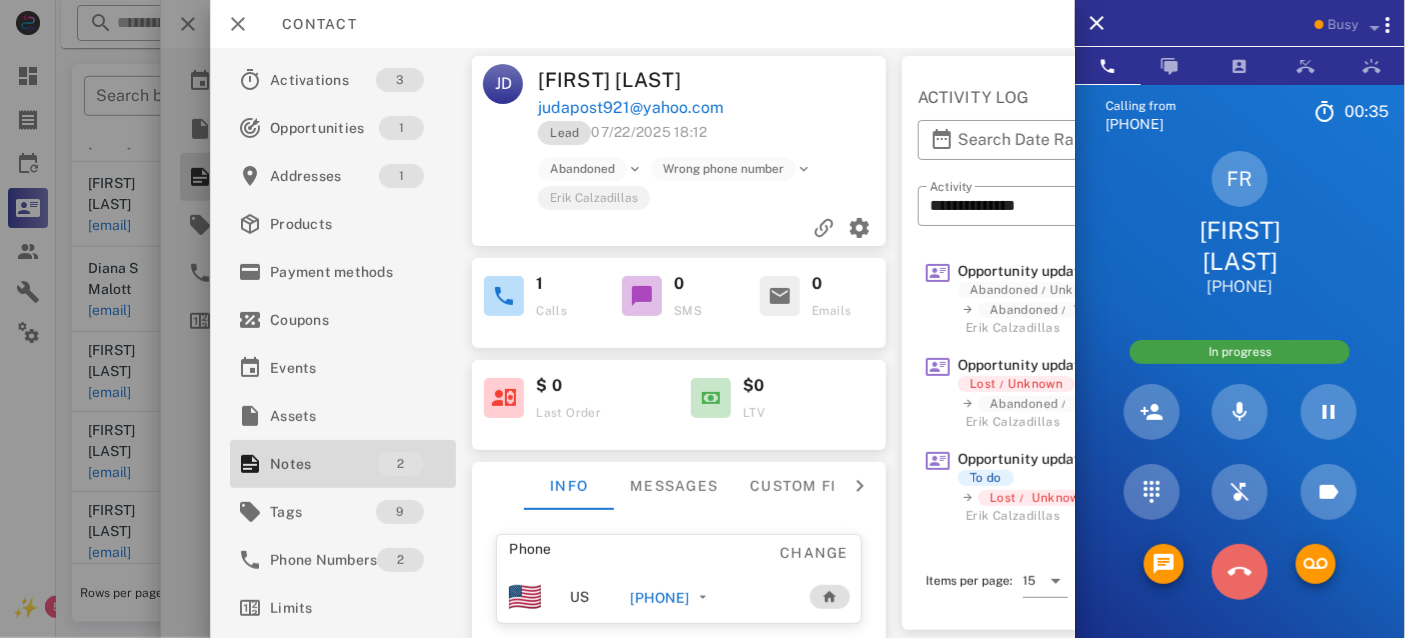 click at bounding box center [1240, 572] 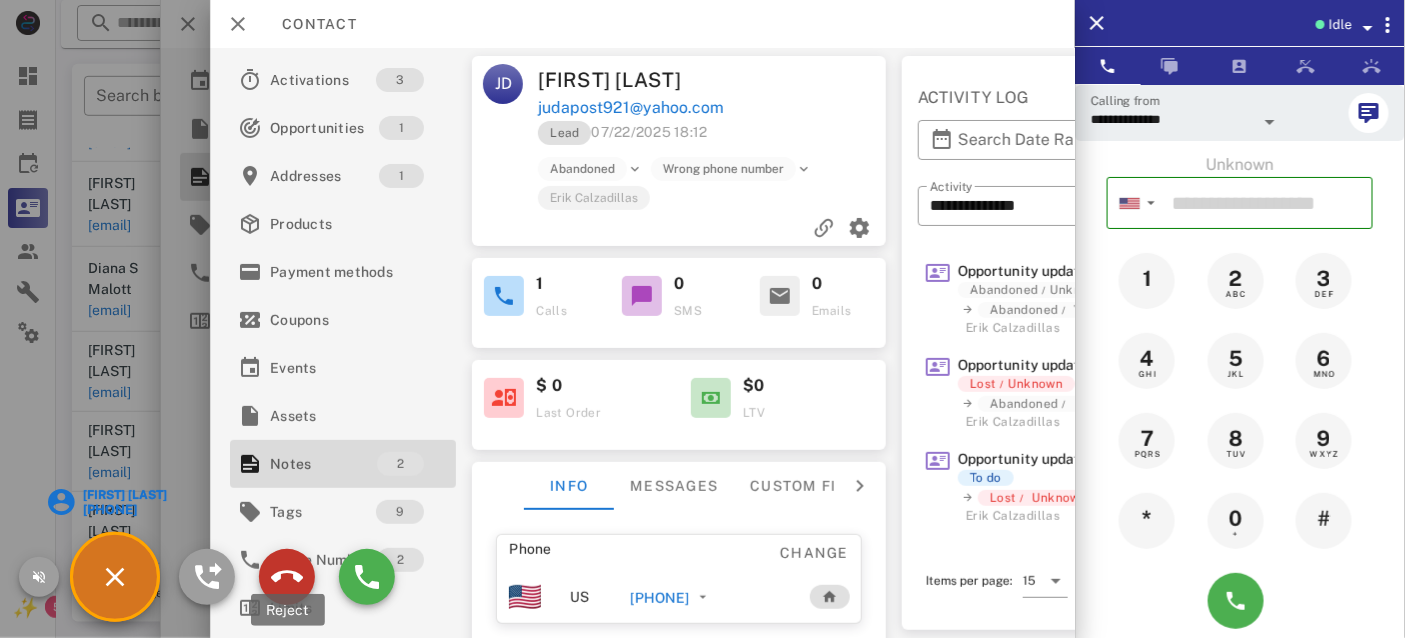 click at bounding box center (287, 577) 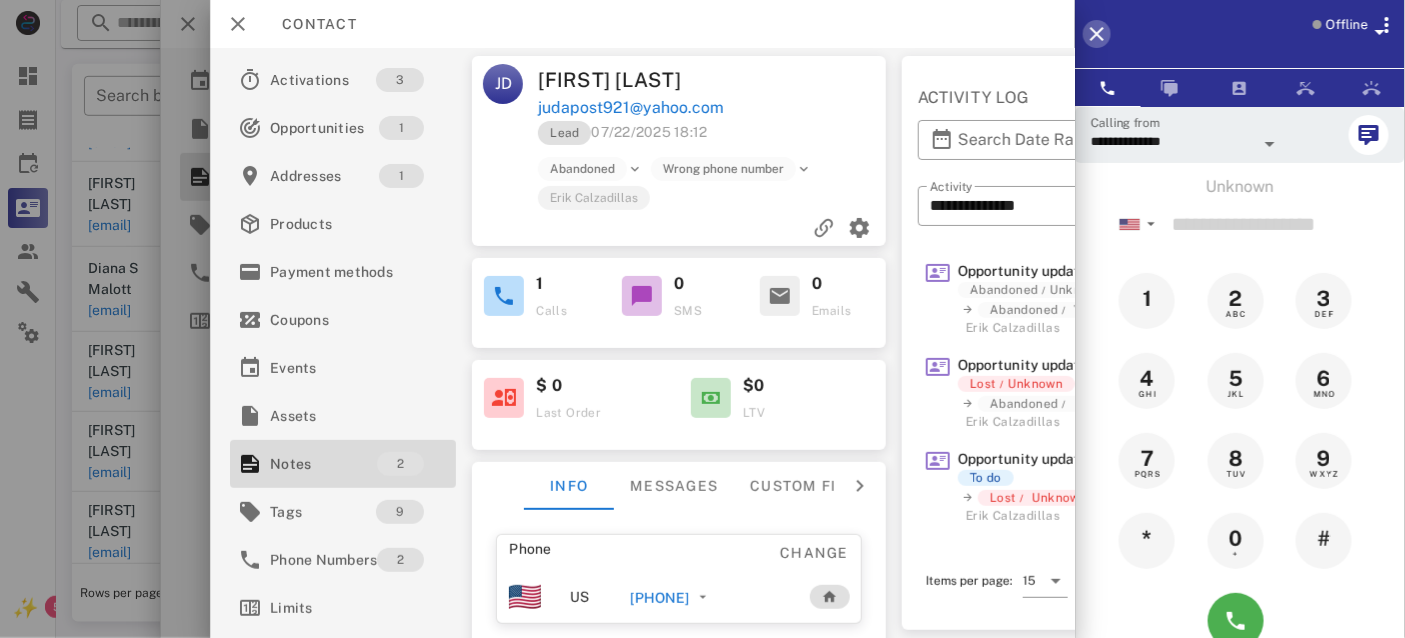 click at bounding box center (1097, 34) 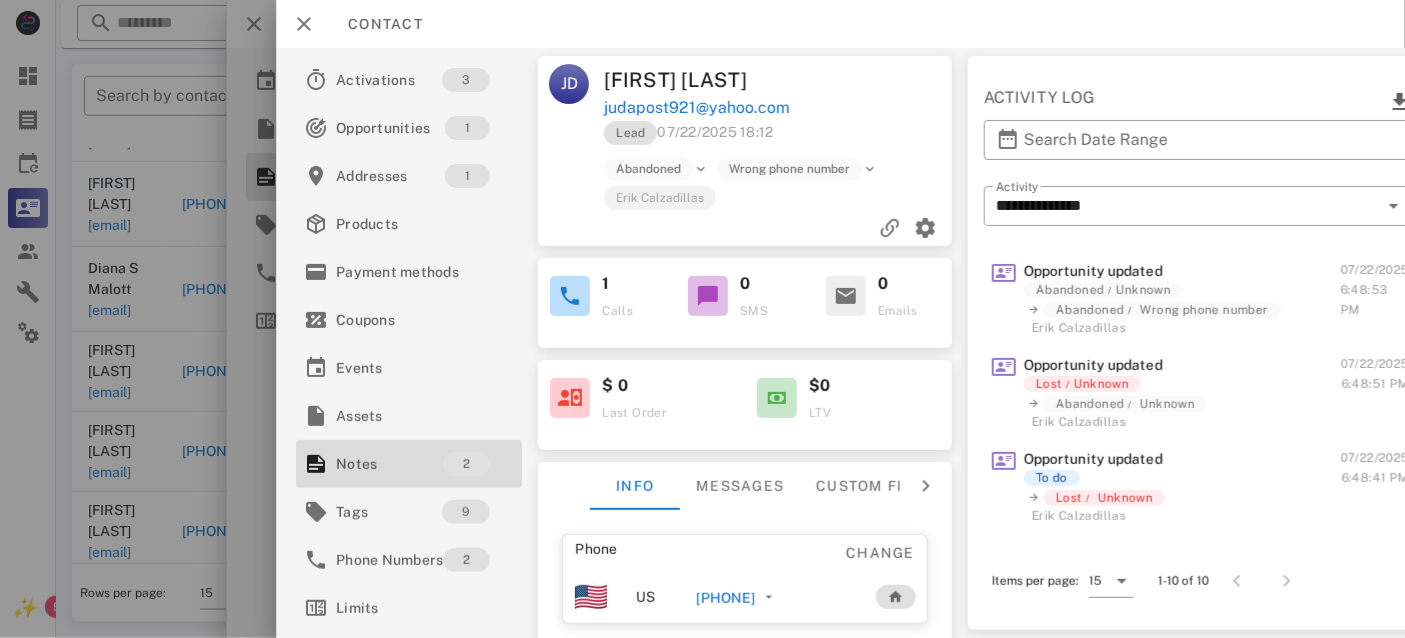 scroll, scrollTop: 287, scrollLeft: 0, axis: vertical 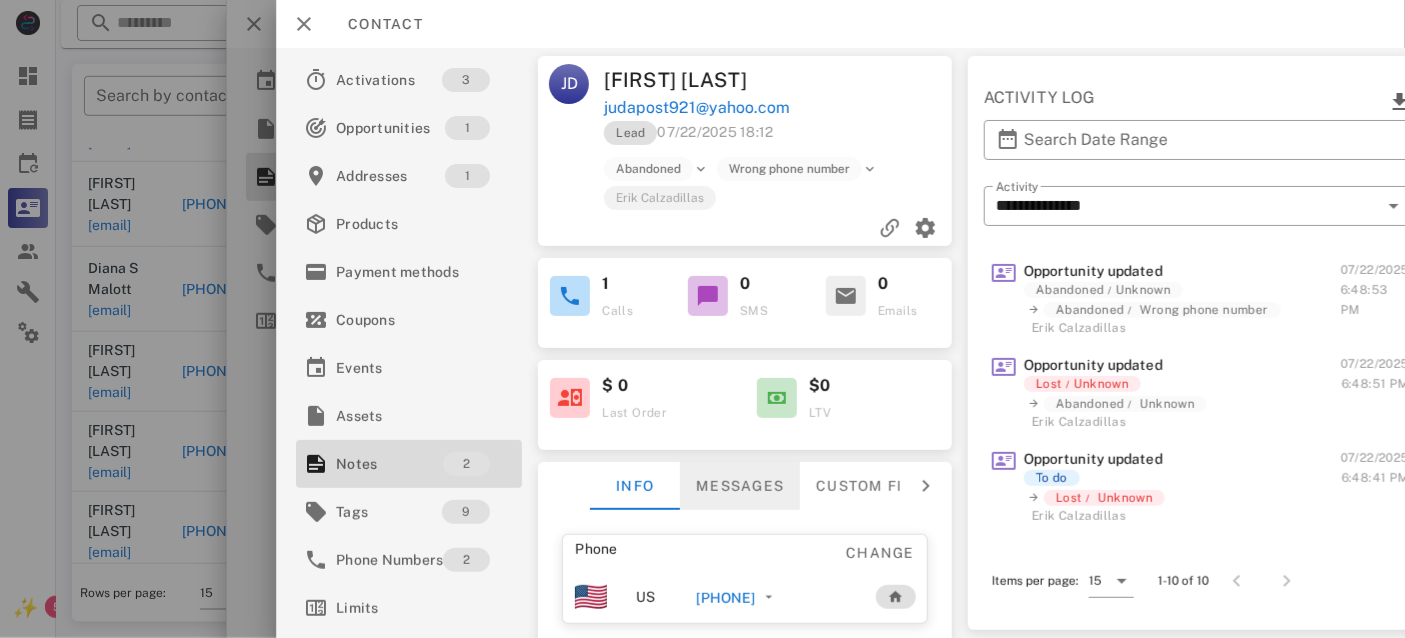 click on "Messages" at bounding box center (740, 486) 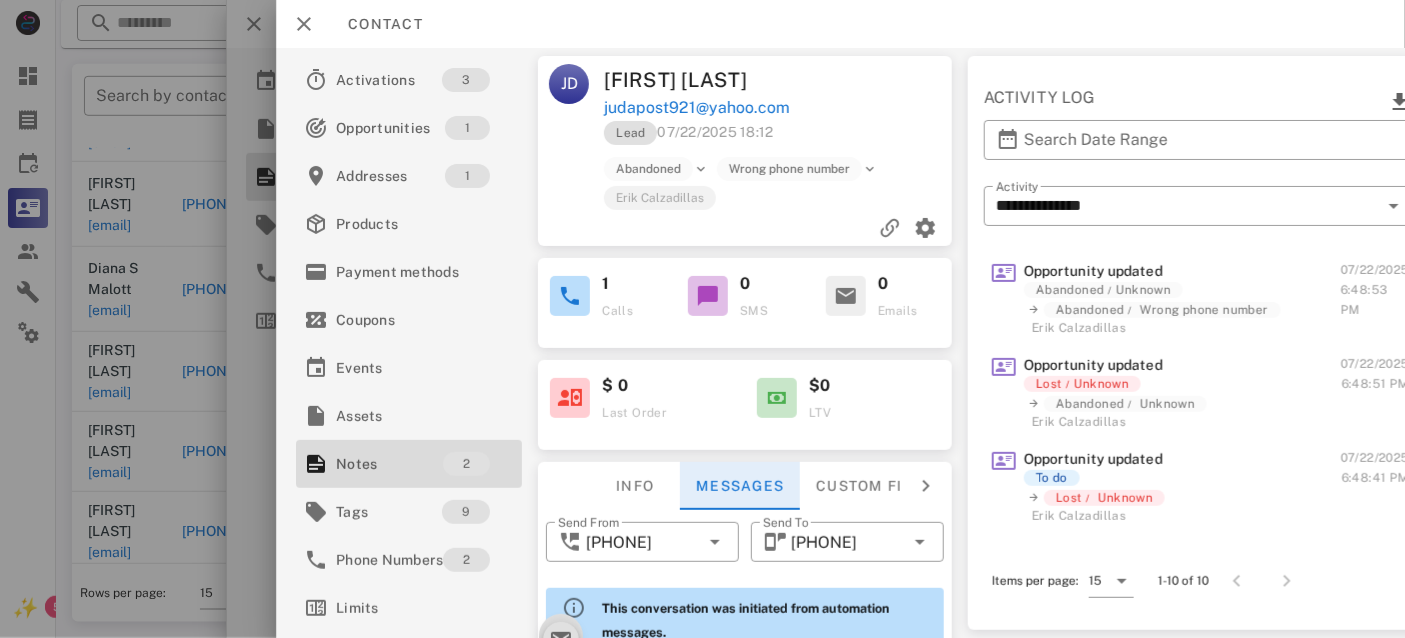 scroll, scrollTop: 2257, scrollLeft: 0, axis: vertical 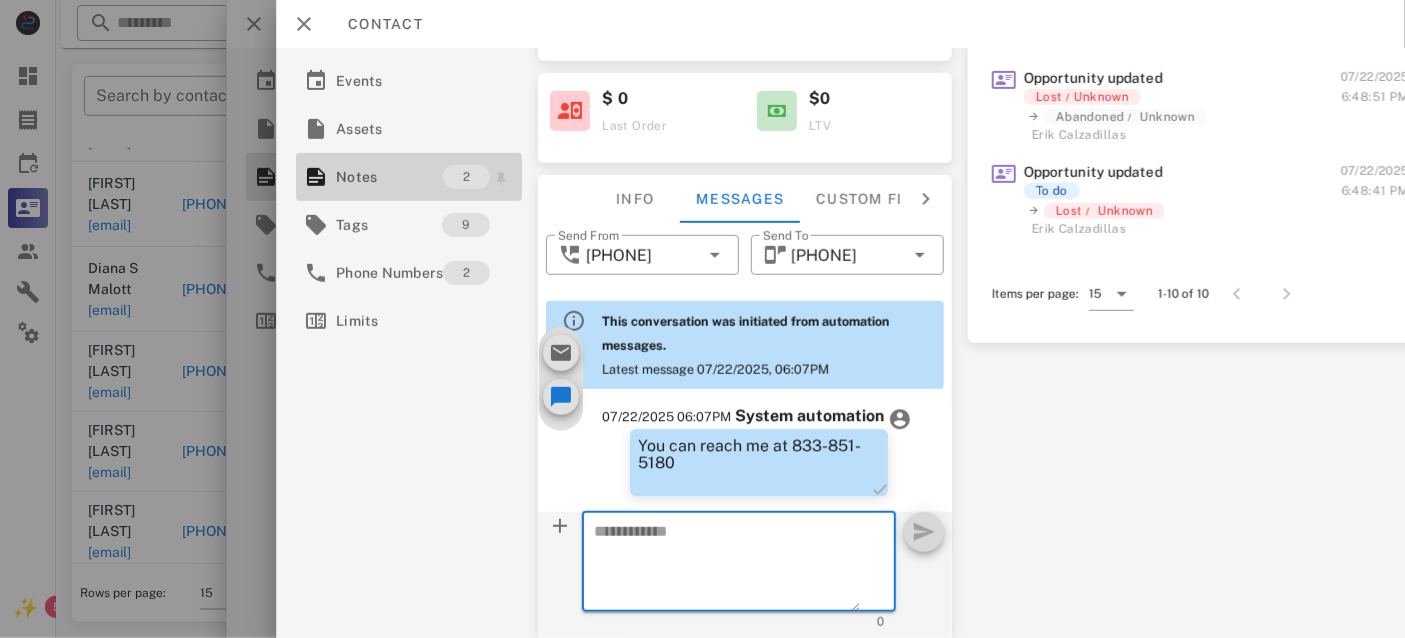 click on "Notes" at bounding box center (389, 177) 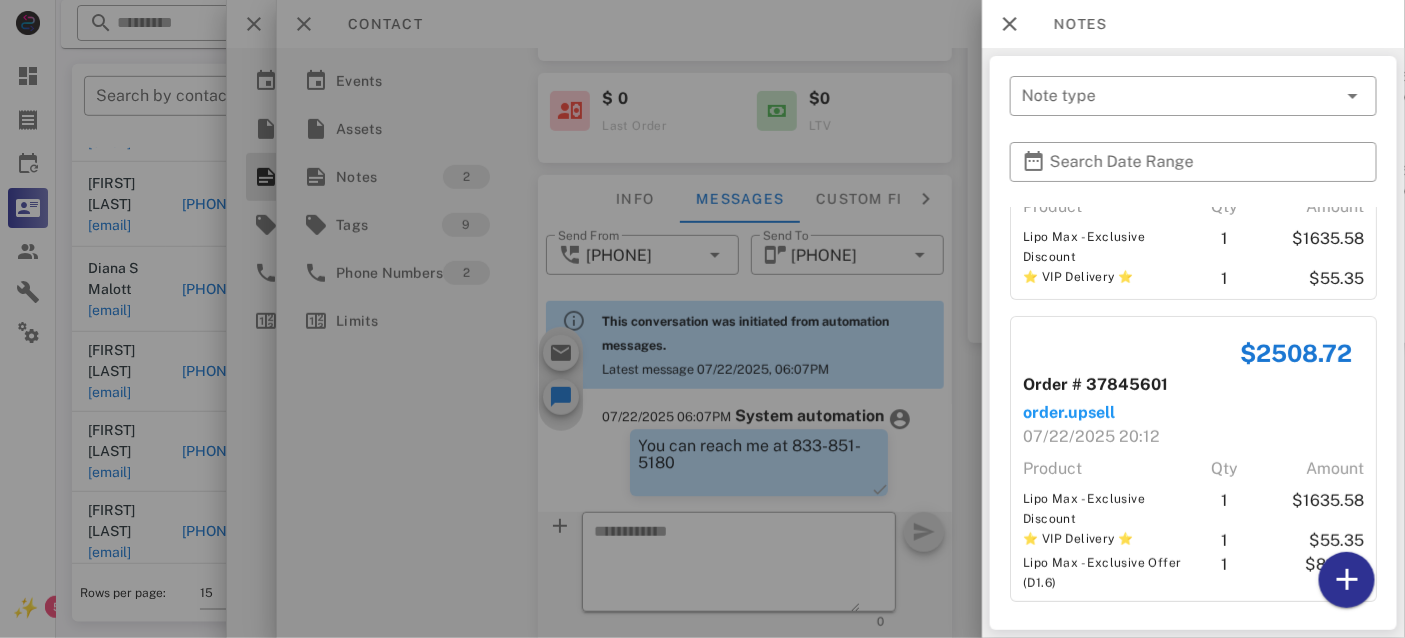 scroll, scrollTop: 162, scrollLeft: 0, axis: vertical 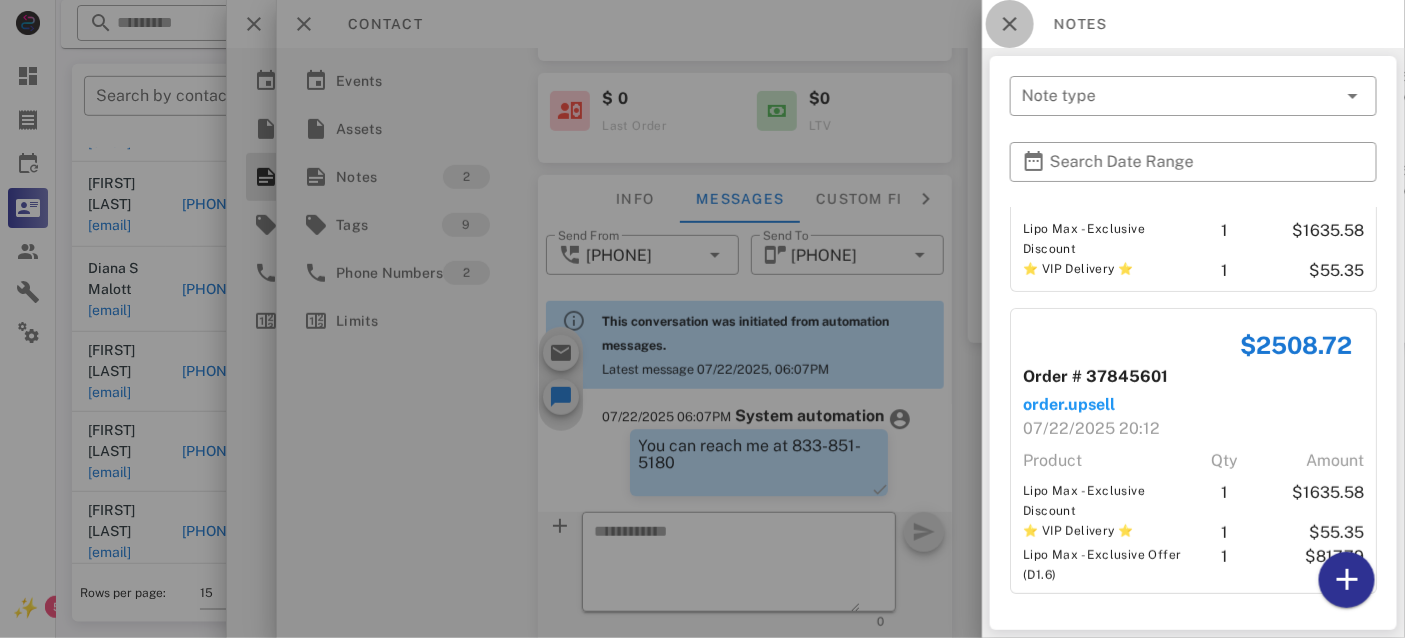 click at bounding box center [1010, 24] 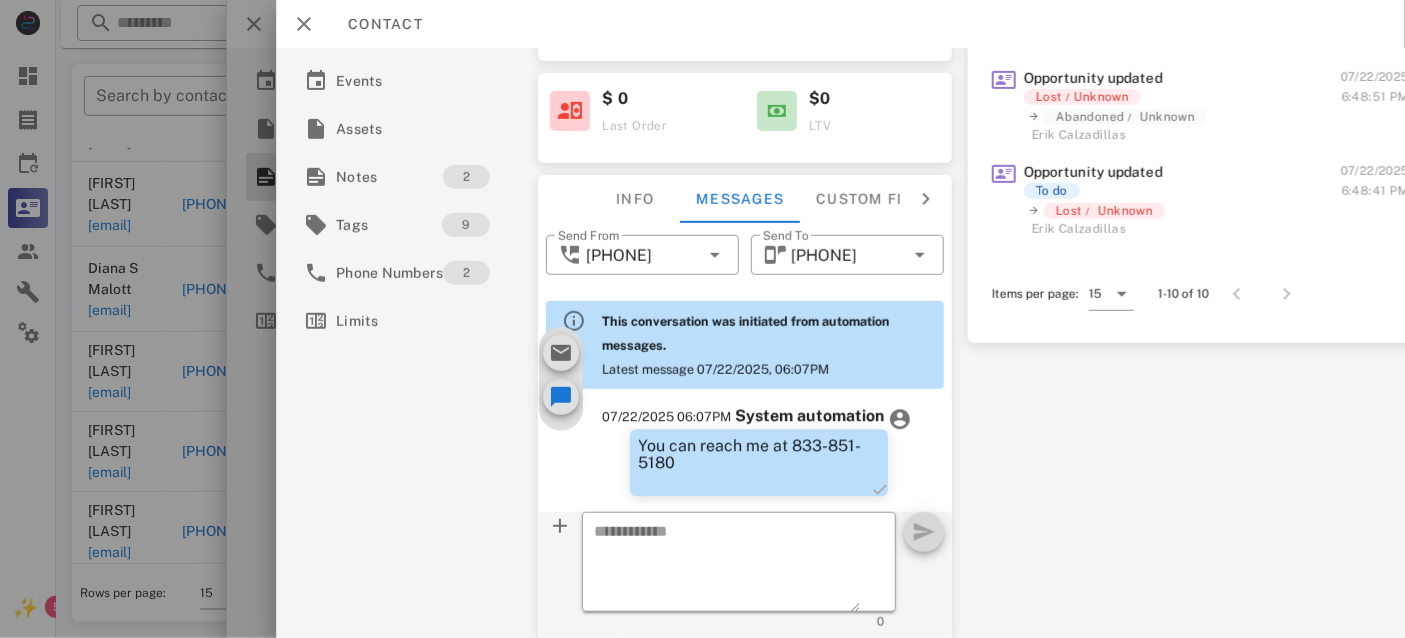 scroll, scrollTop: 0, scrollLeft: 0, axis: both 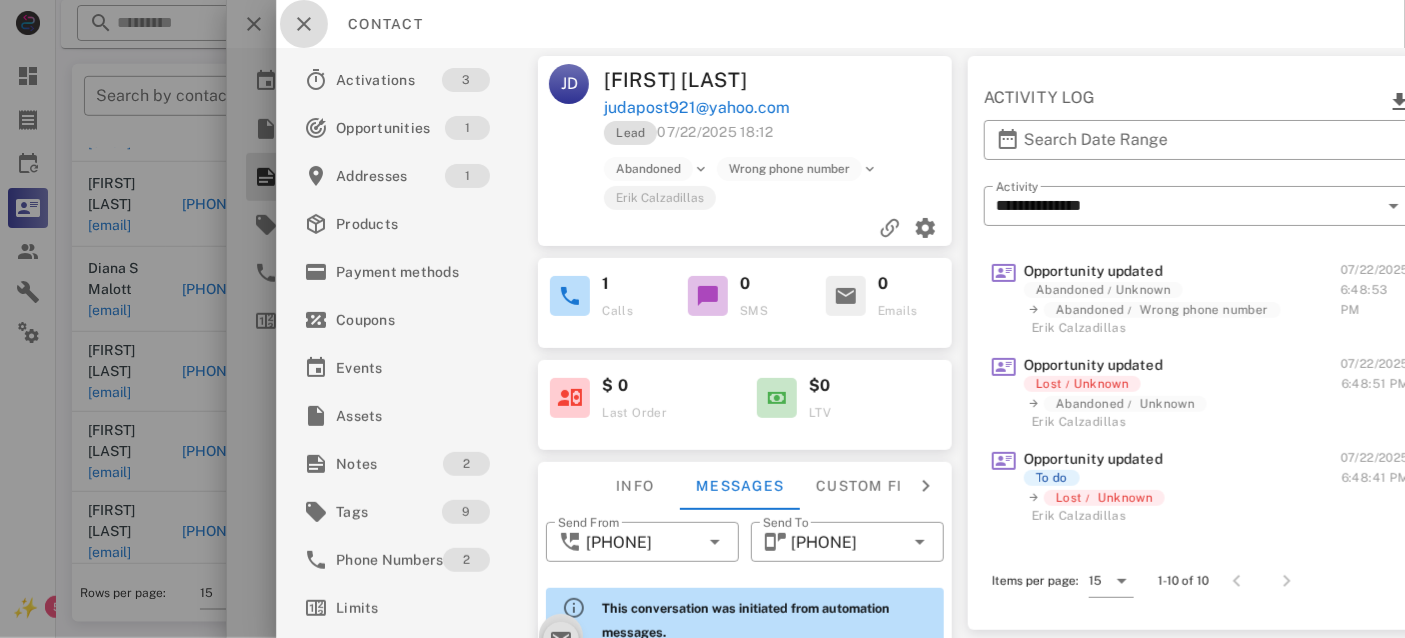 click at bounding box center (304, 24) 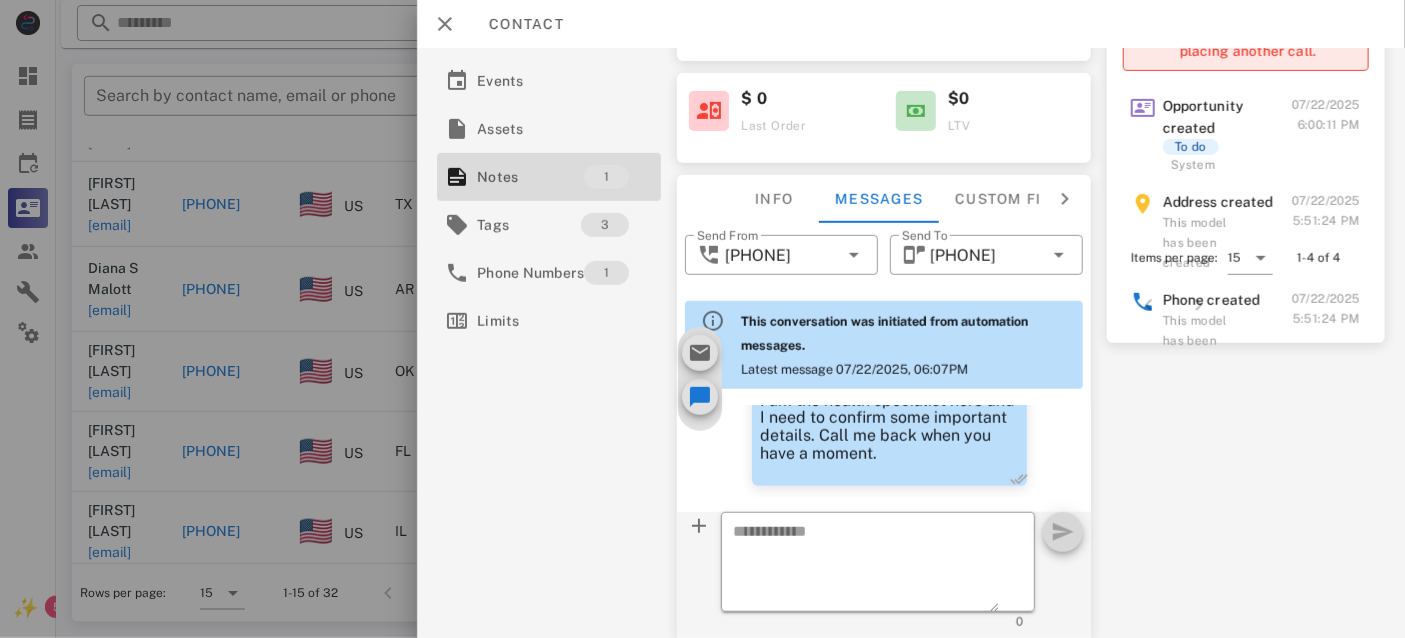 scroll, scrollTop: 707, scrollLeft: 0, axis: vertical 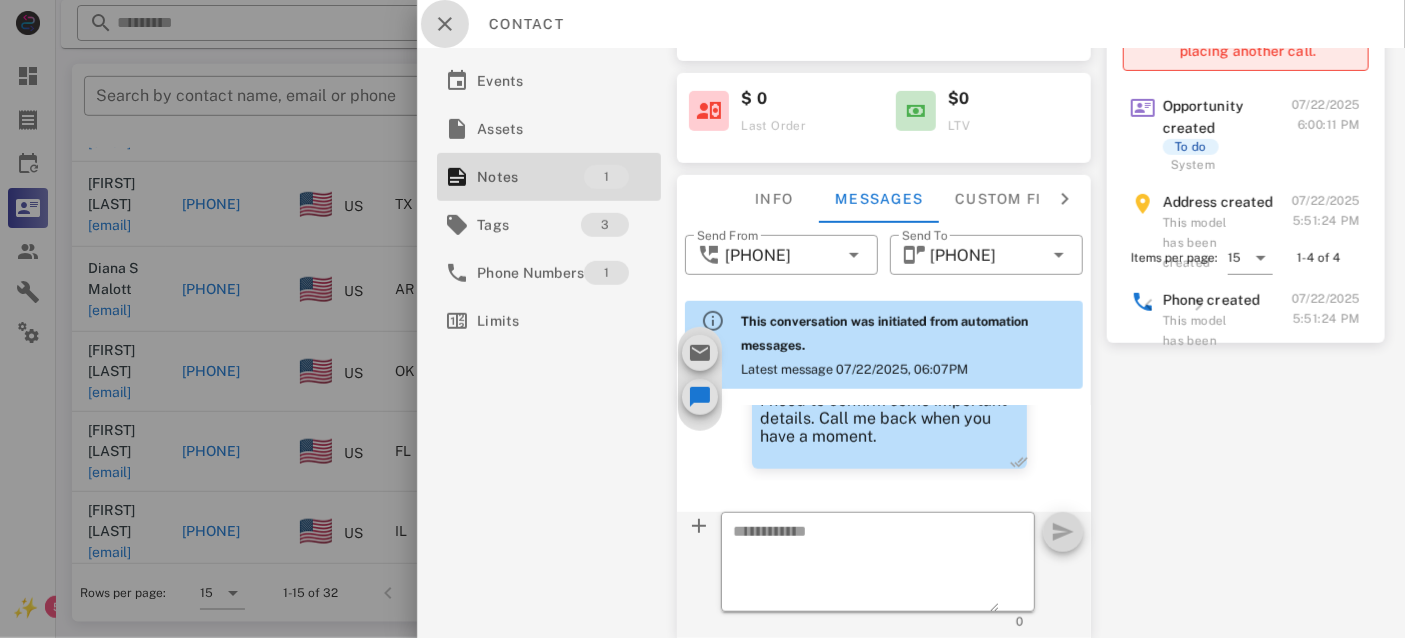 click at bounding box center (445, 24) 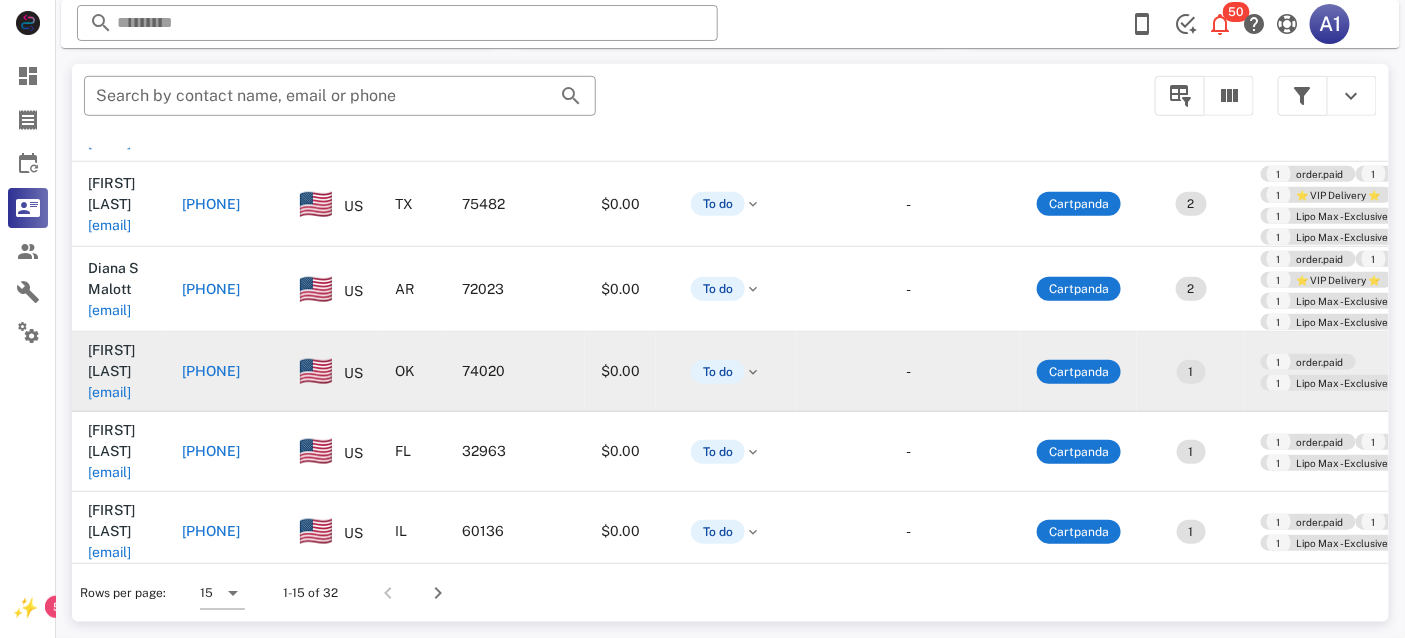 scroll, scrollTop: 0, scrollLeft: 0, axis: both 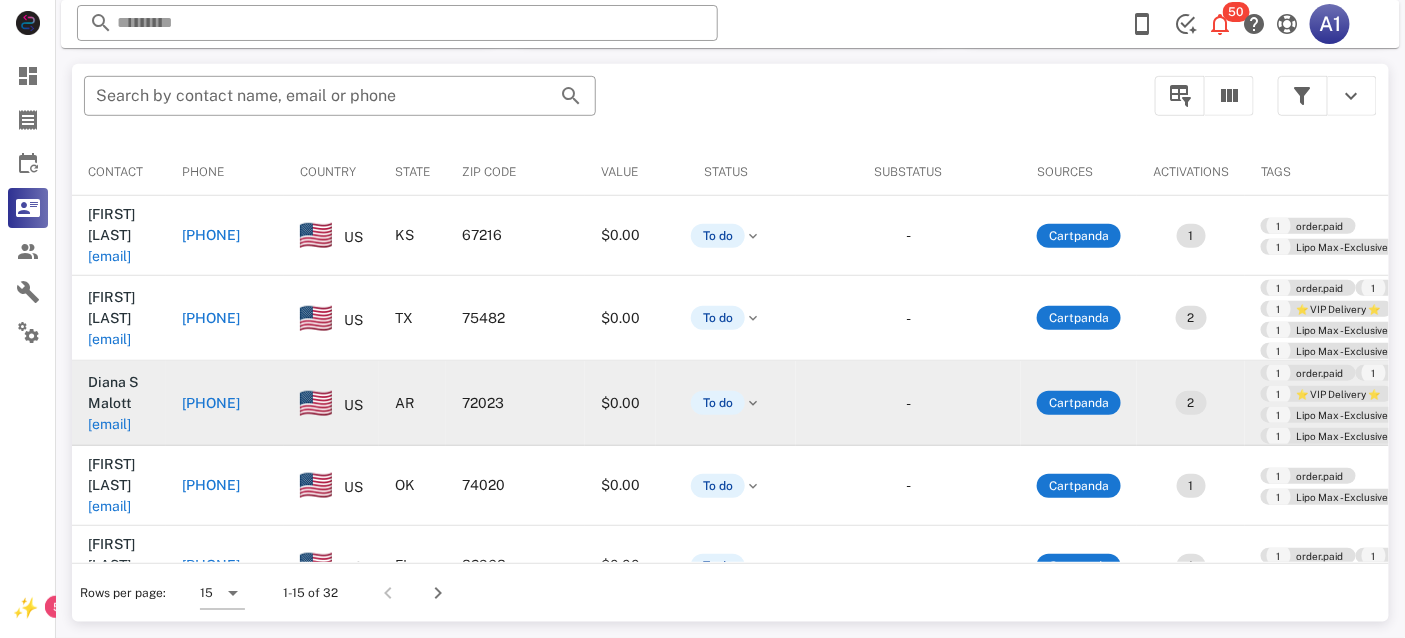 click on "[EMAIL]" at bounding box center (109, 424) 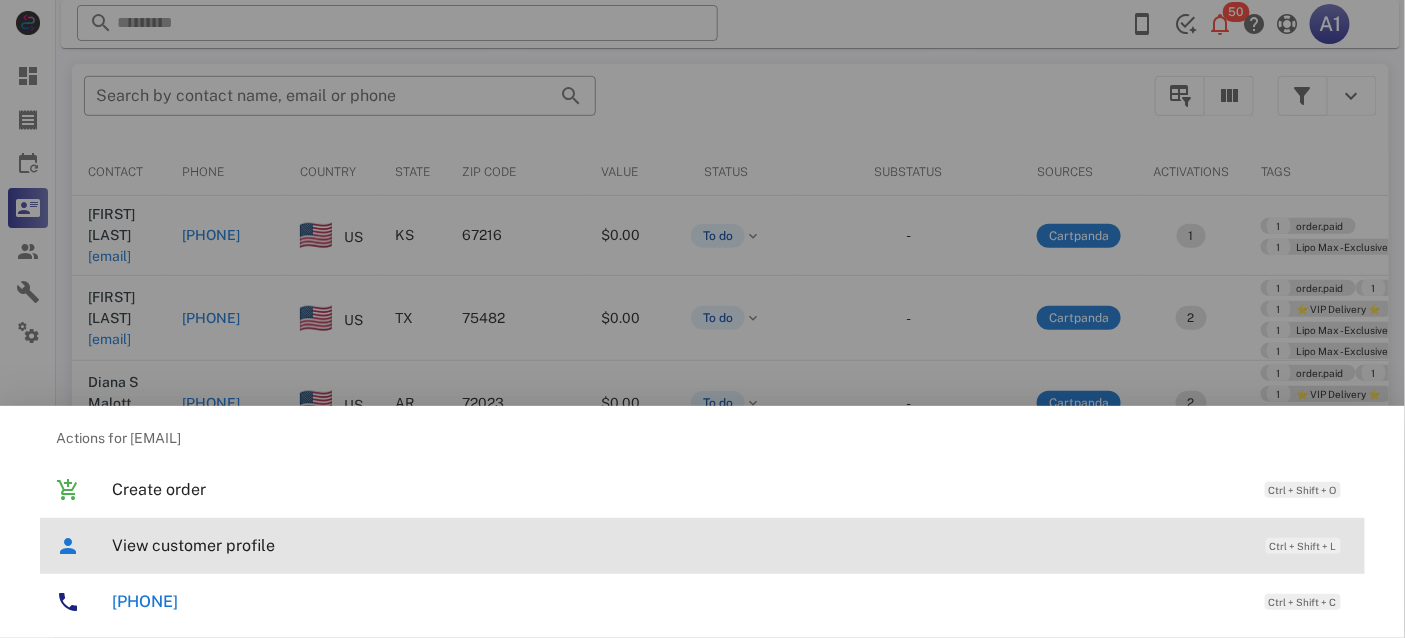 click on "View customer profile" at bounding box center (679, 545) 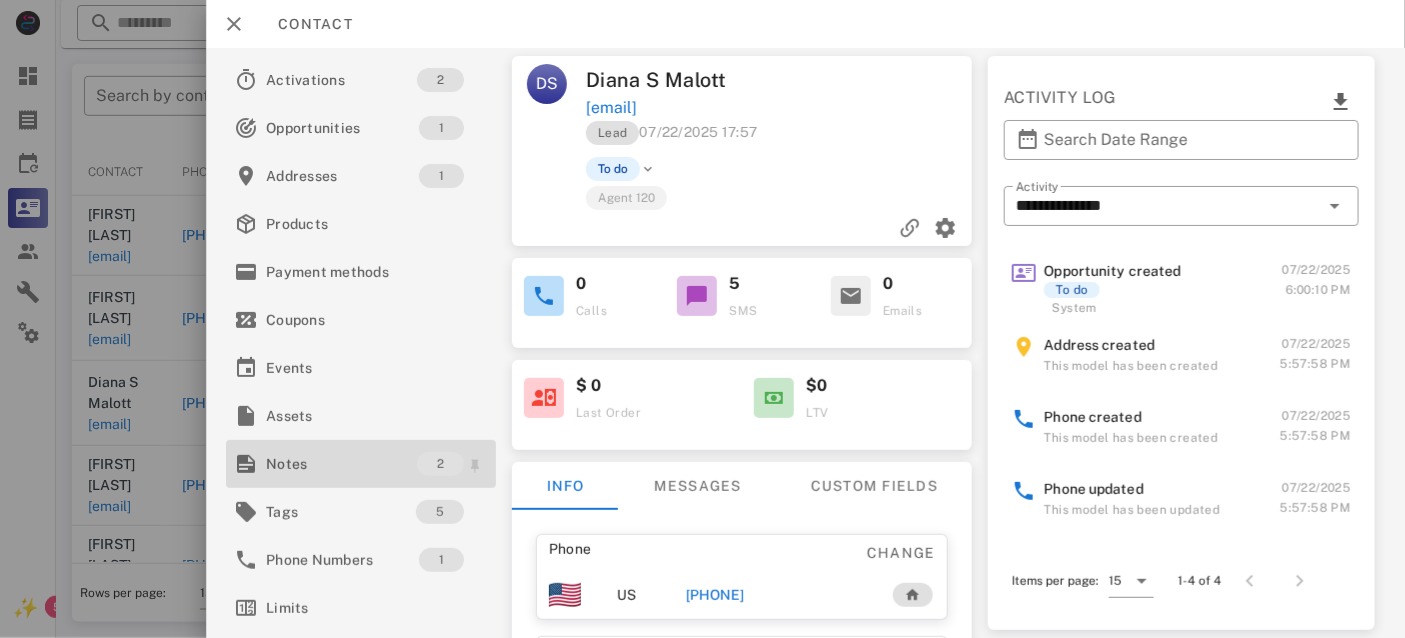 click on "Notes" at bounding box center [341, 464] 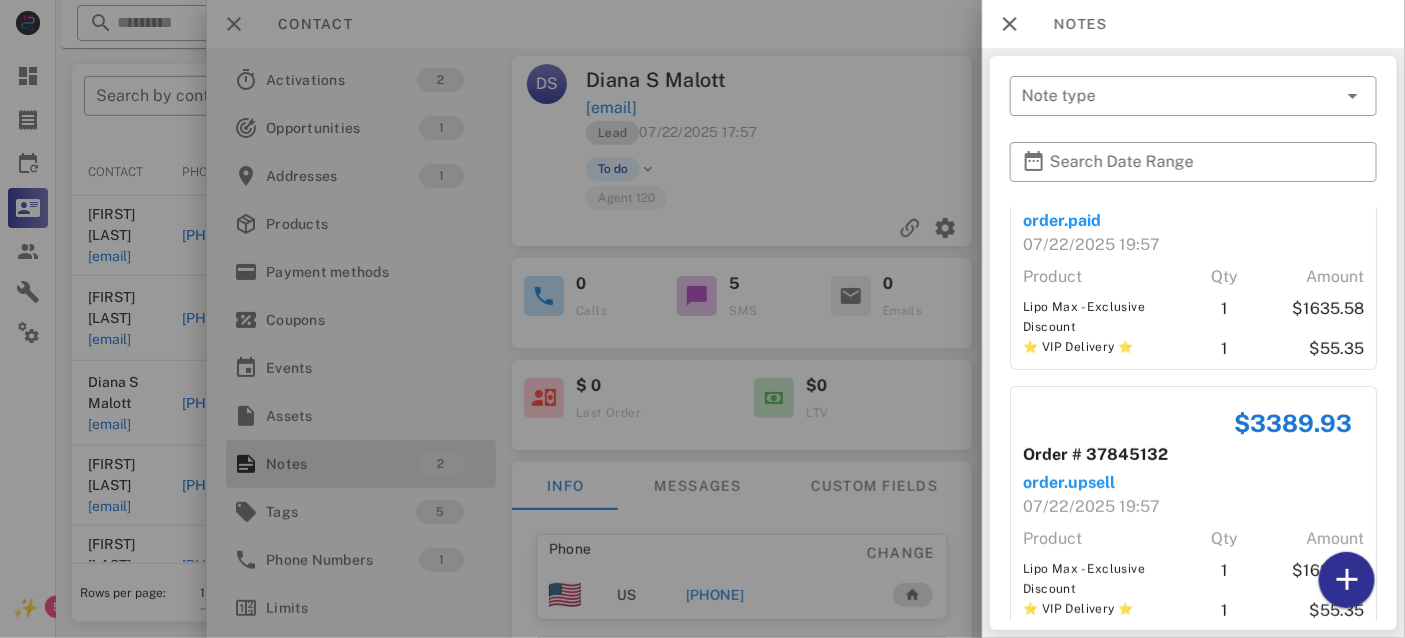 scroll, scrollTop: 0, scrollLeft: 0, axis: both 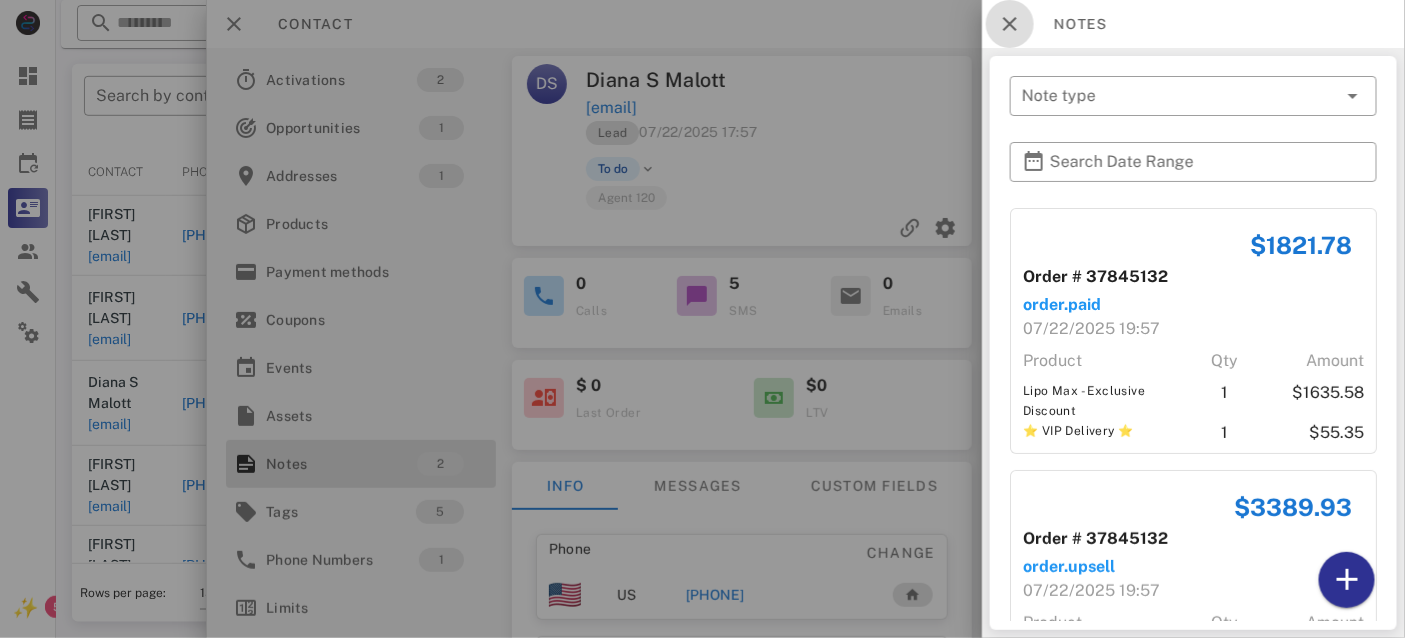 click at bounding box center [1010, 24] 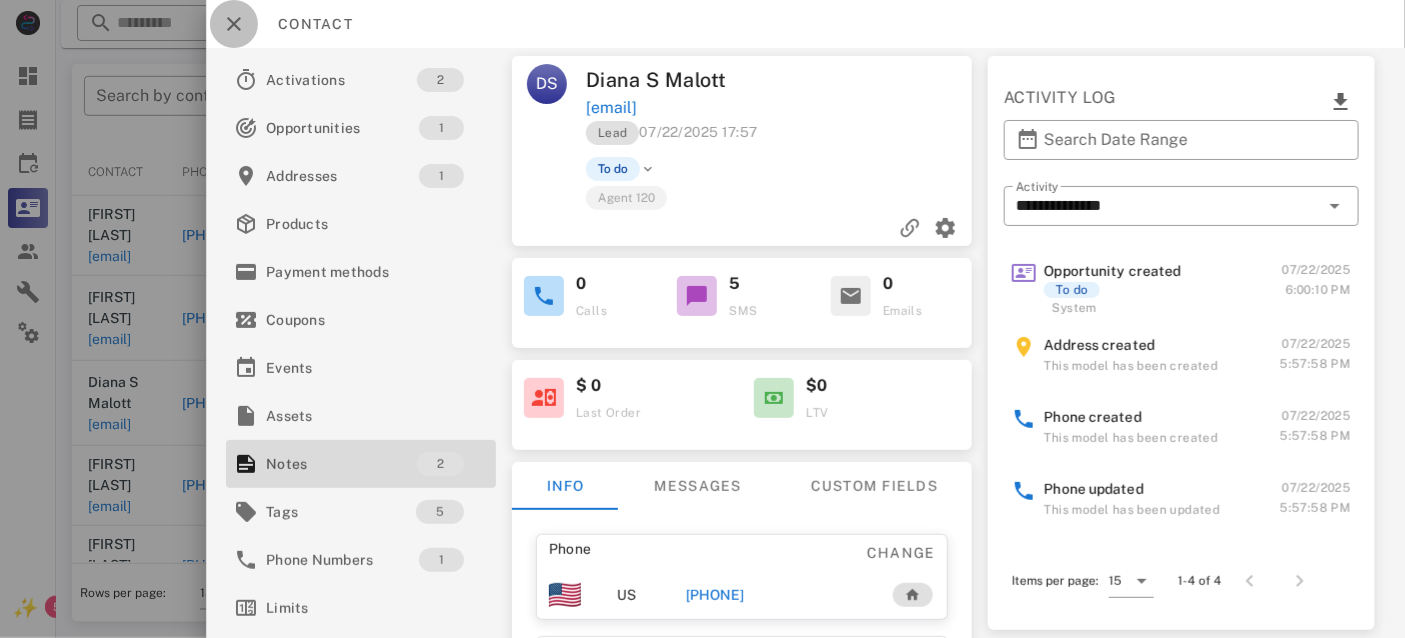 click at bounding box center [234, 24] 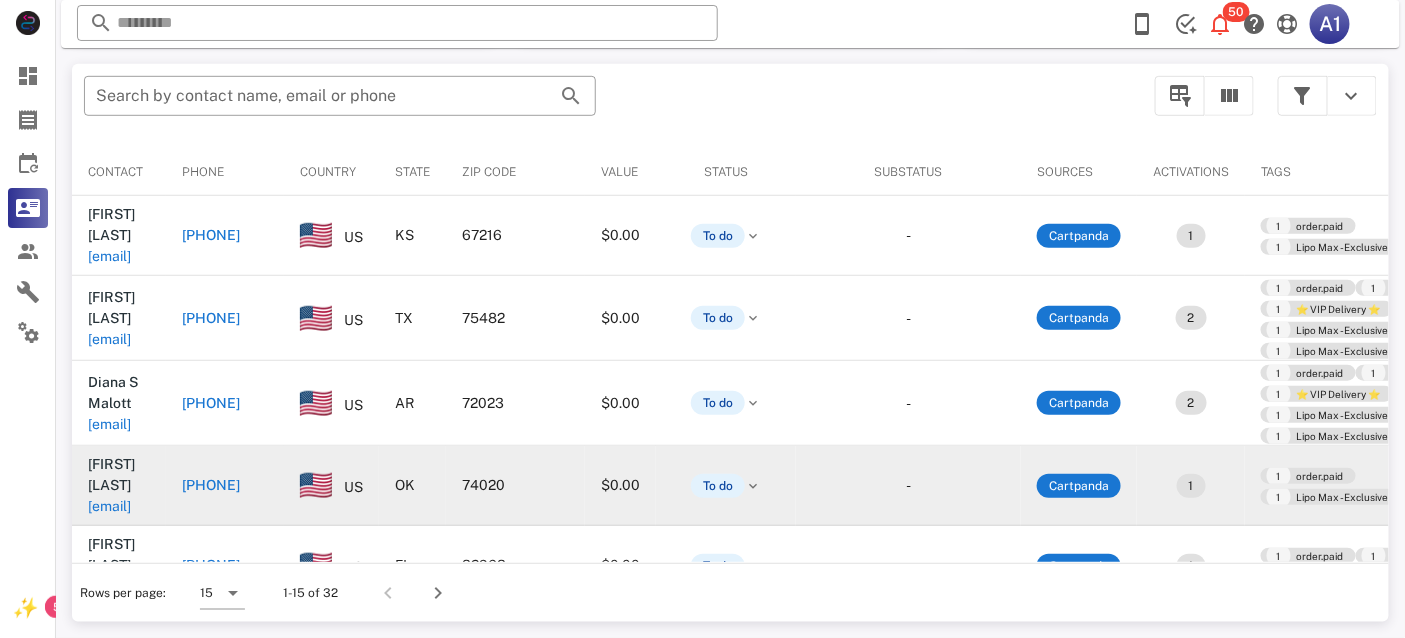 click on "[EMAIL]" at bounding box center (109, 506) 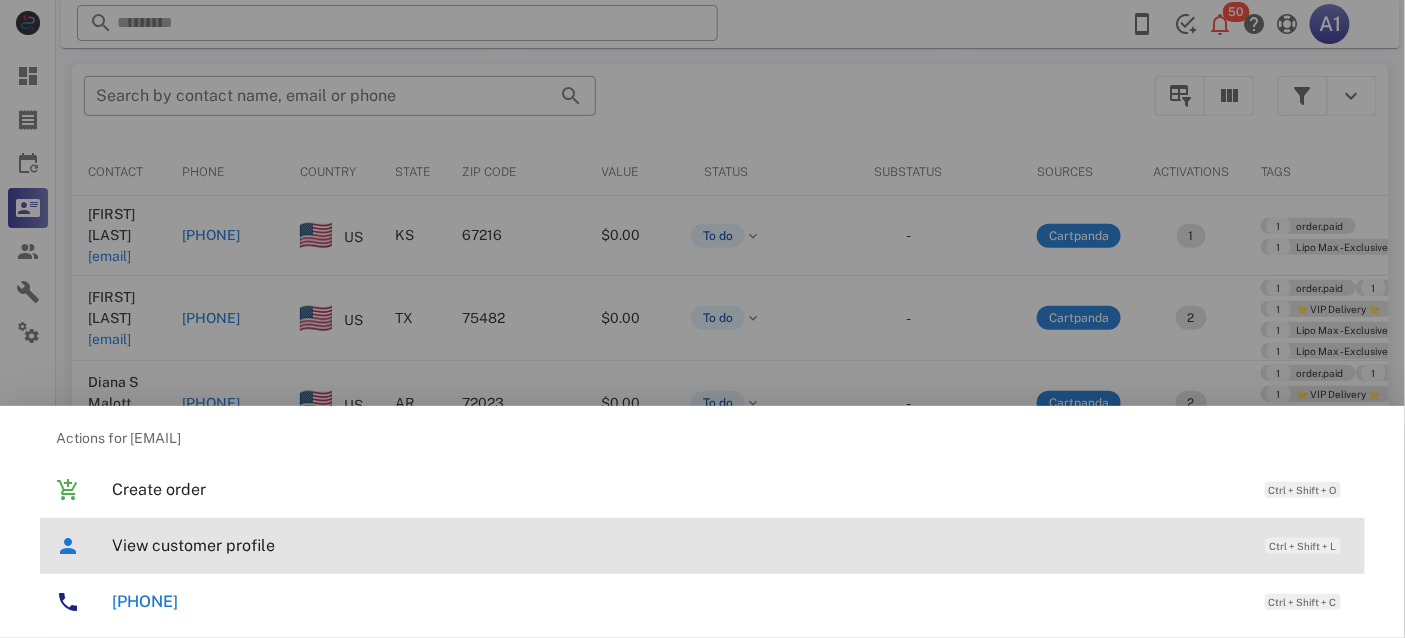 click on "View customer profile" at bounding box center [679, 545] 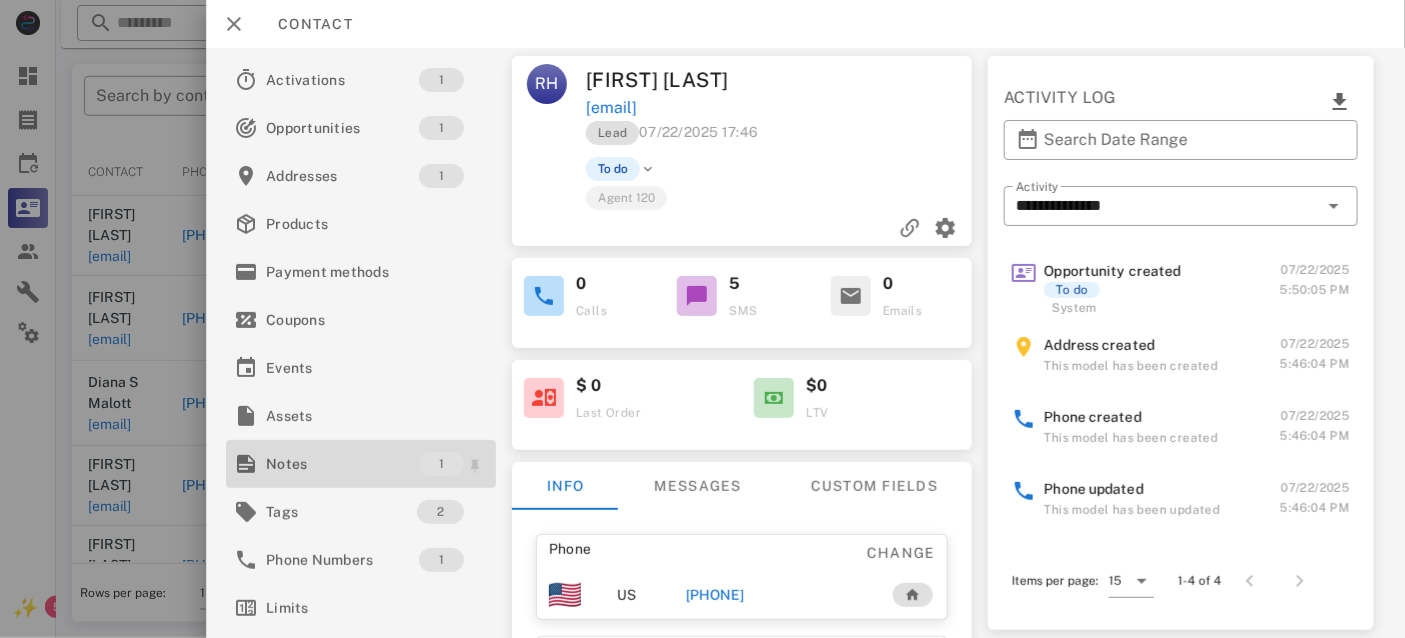 click on "Notes" at bounding box center [342, 464] 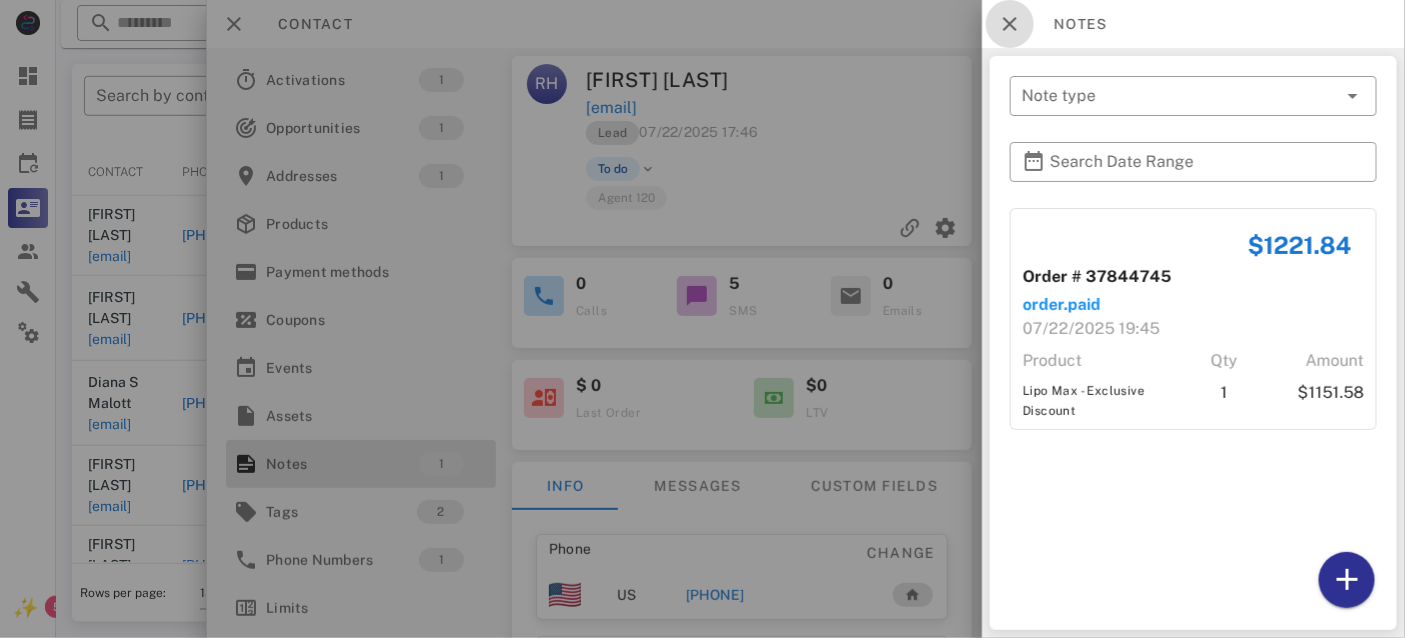 click at bounding box center (1010, 24) 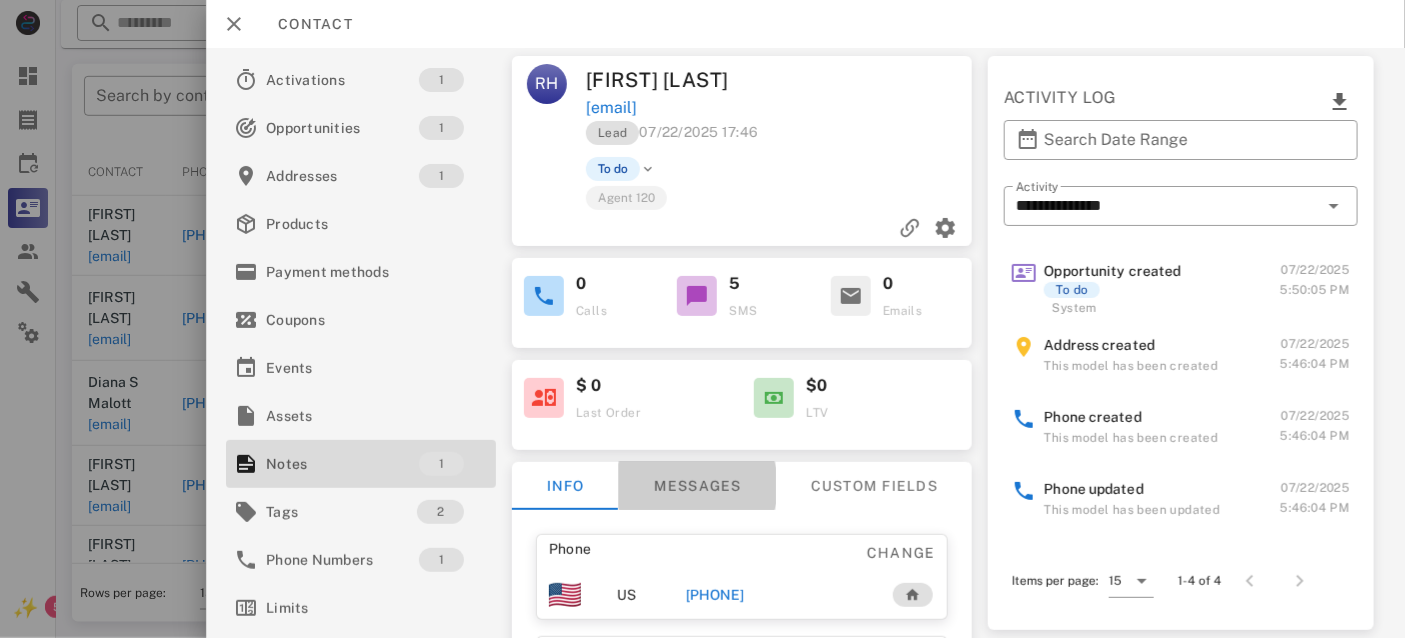 click on "Messages" at bounding box center [697, 486] 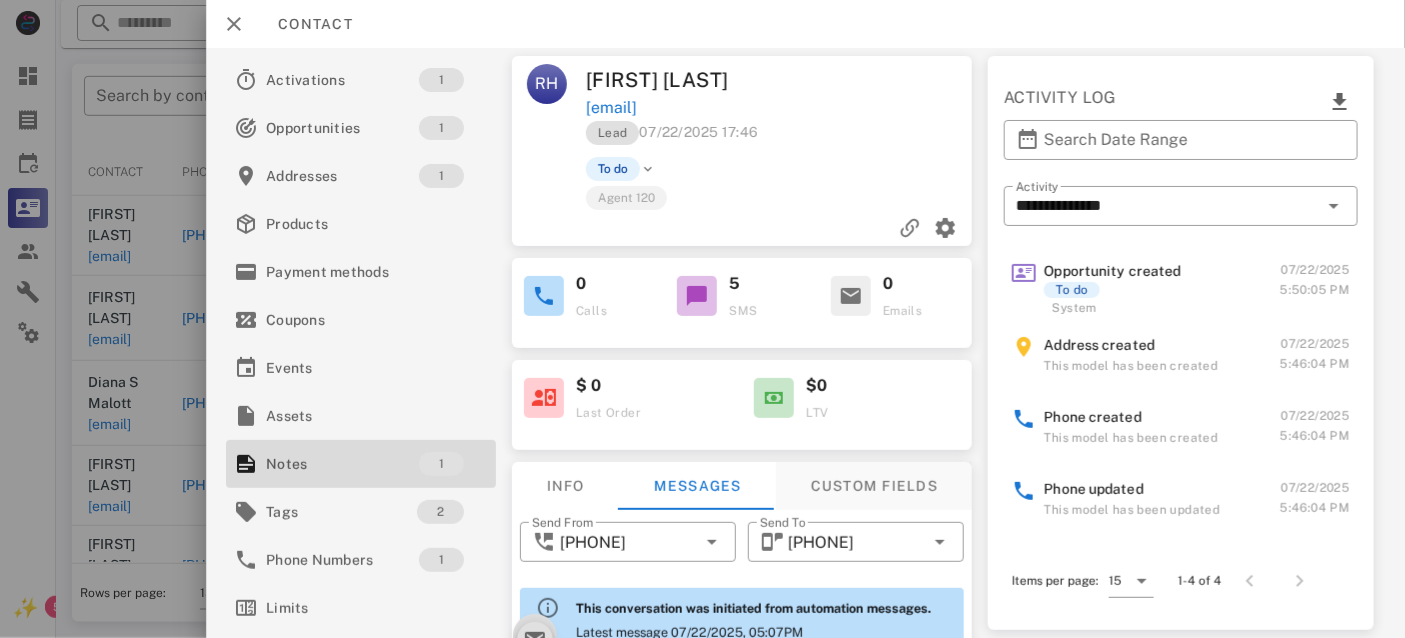 scroll, scrollTop: 672, scrollLeft: 0, axis: vertical 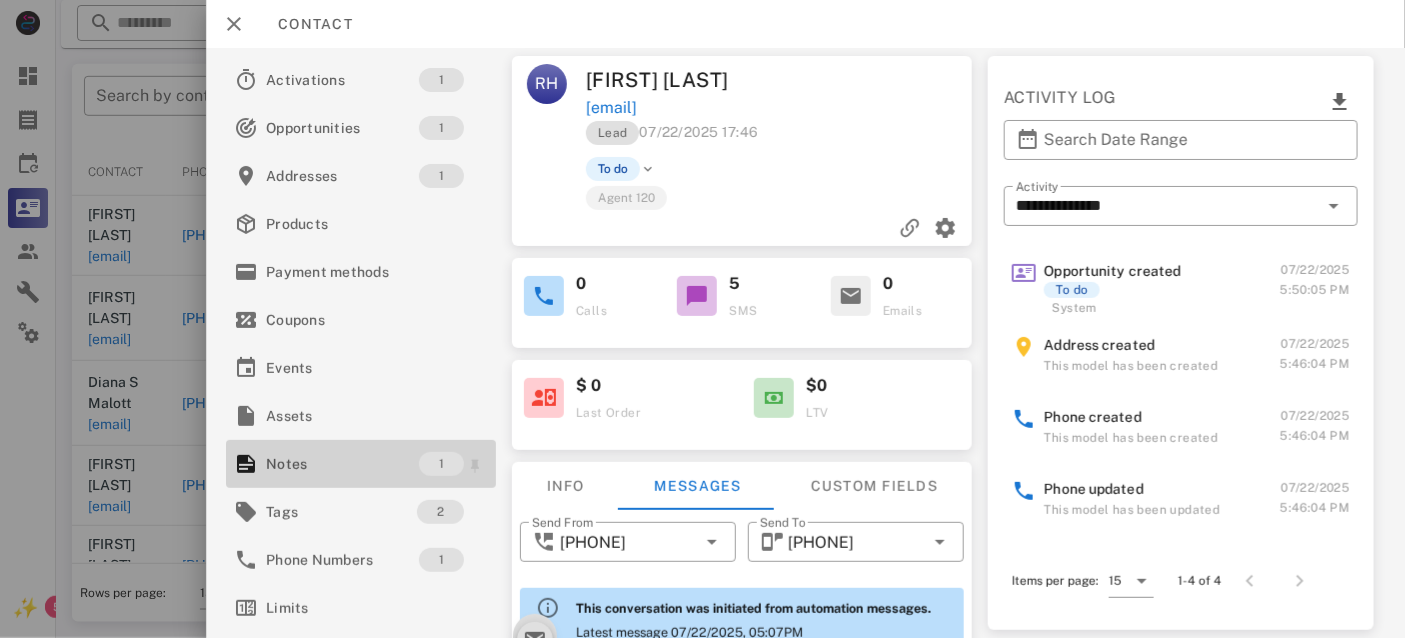 click on "Notes" at bounding box center [342, 464] 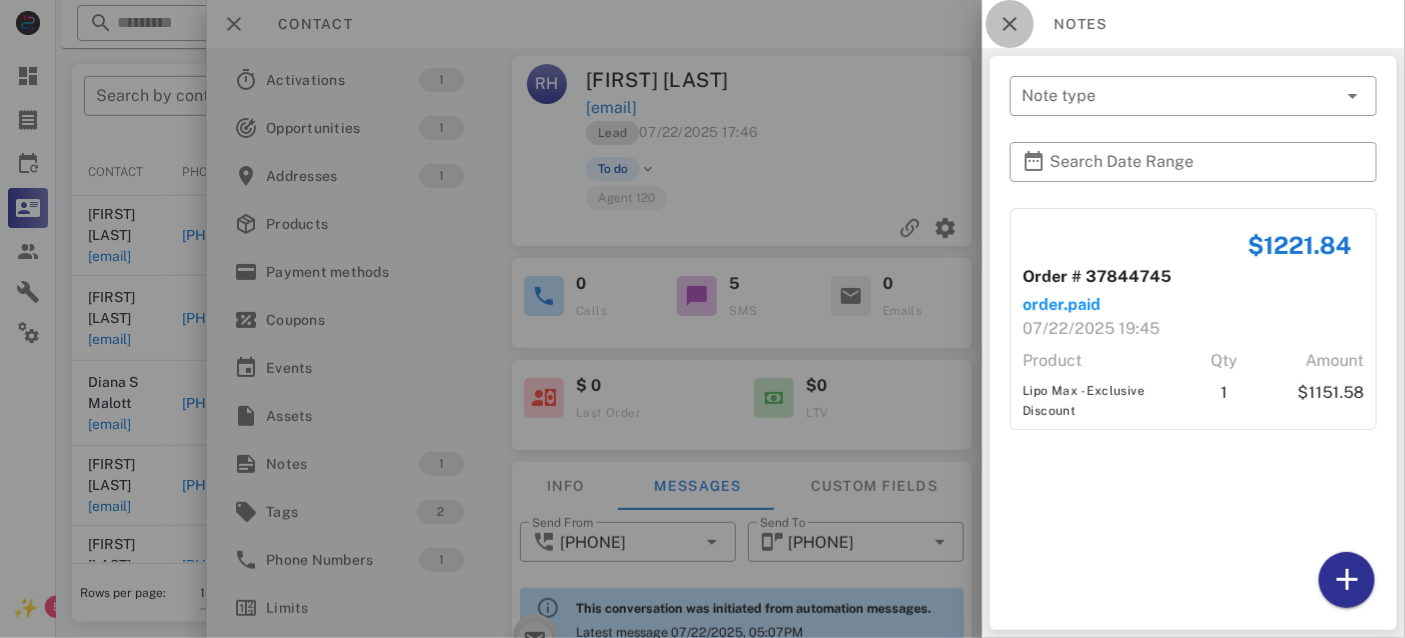 click at bounding box center [1010, 24] 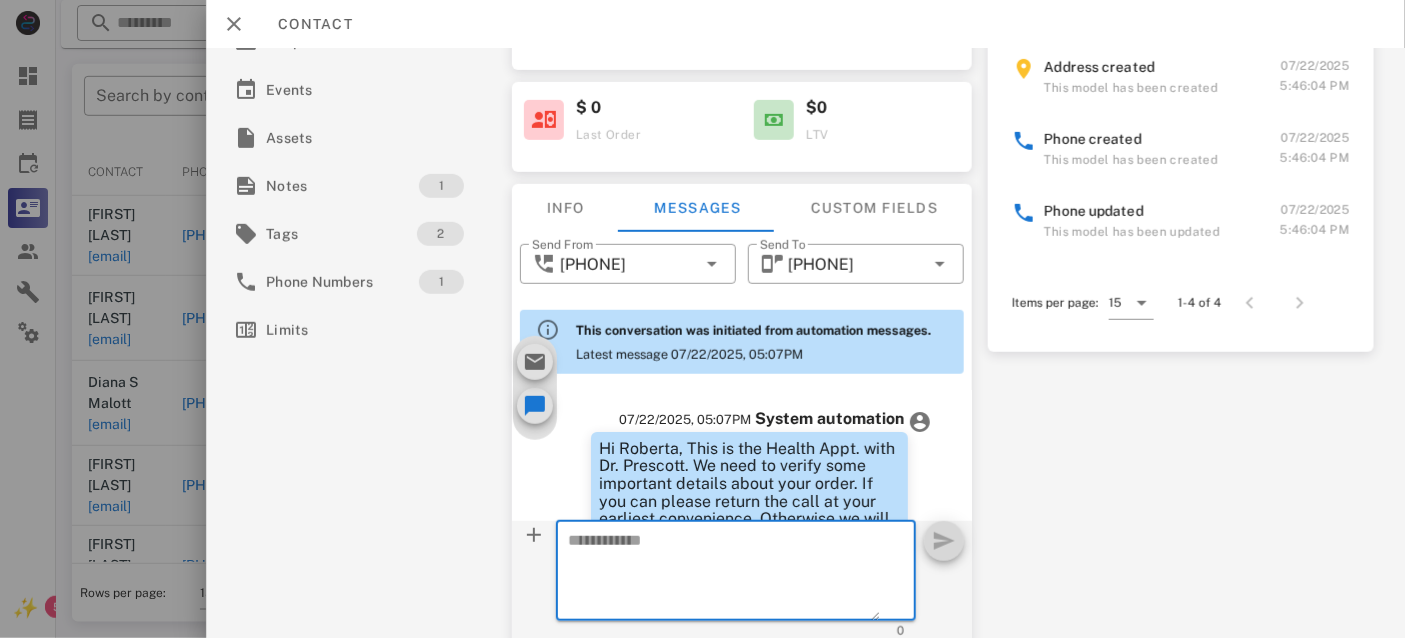 scroll, scrollTop: 287, scrollLeft: 0, axis: vertical 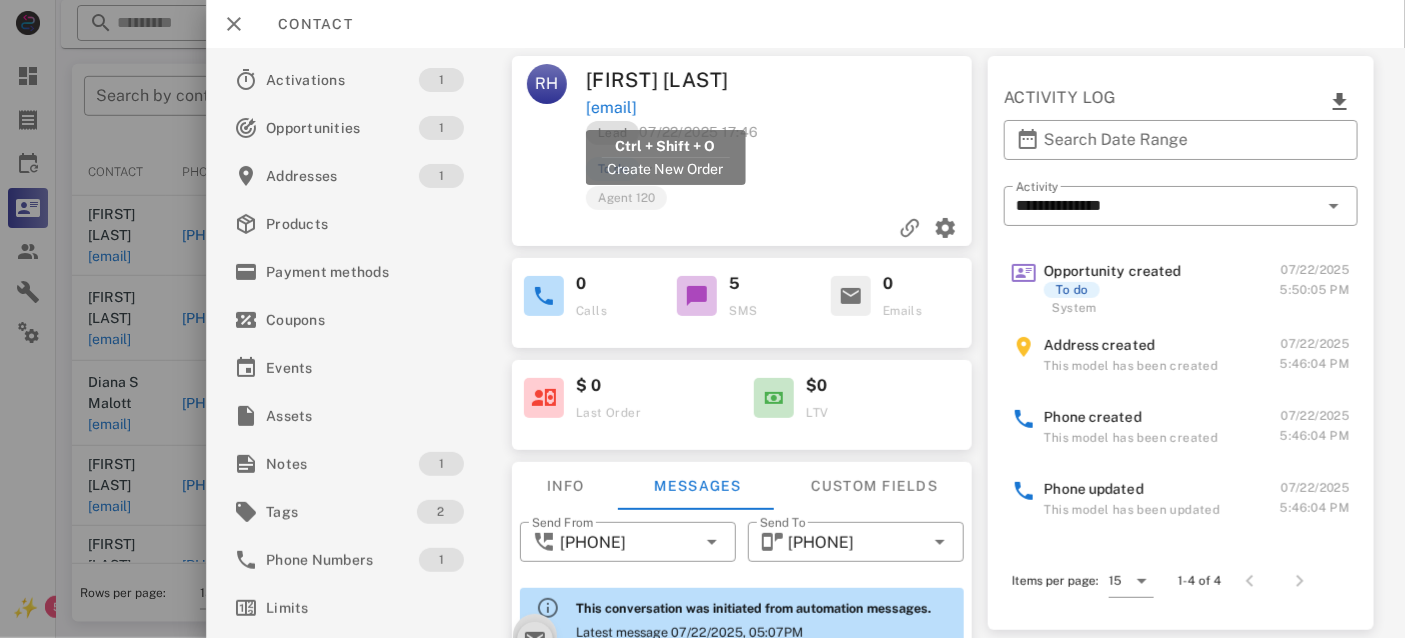 click on "[EMAIL]" at bounding box center (611, 108) 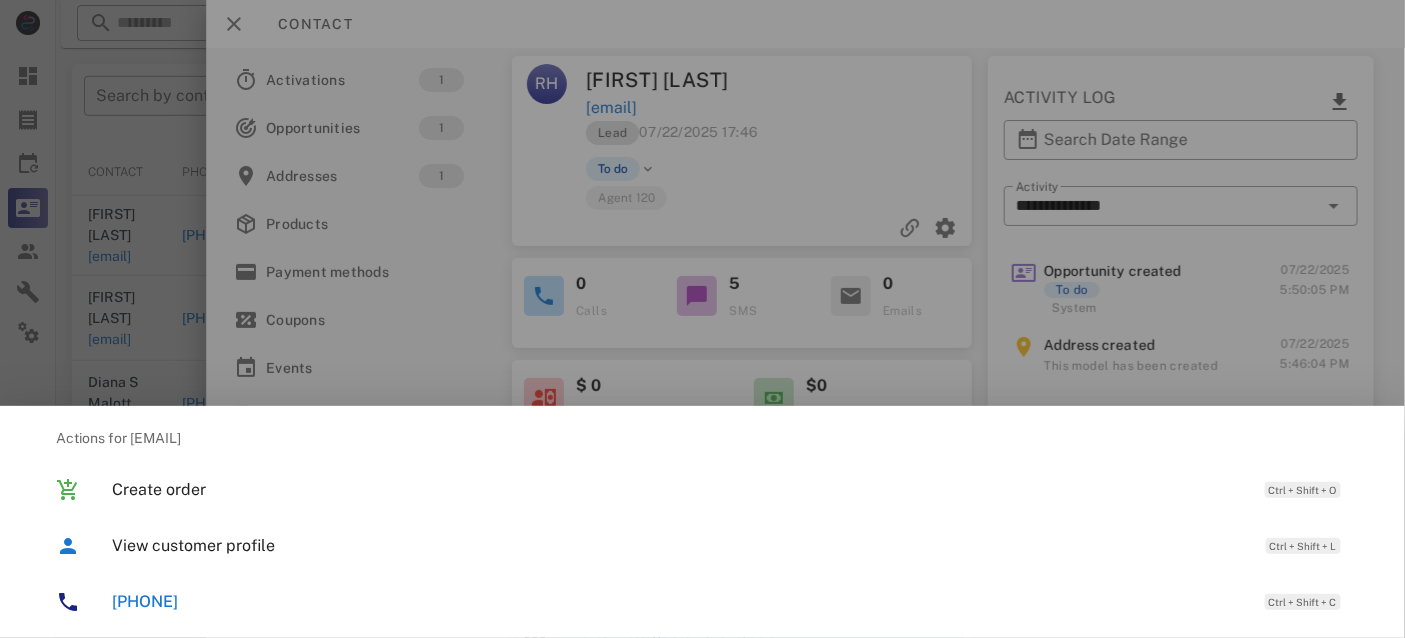 click on "[PHONE]" at bounding box center [145, 601] 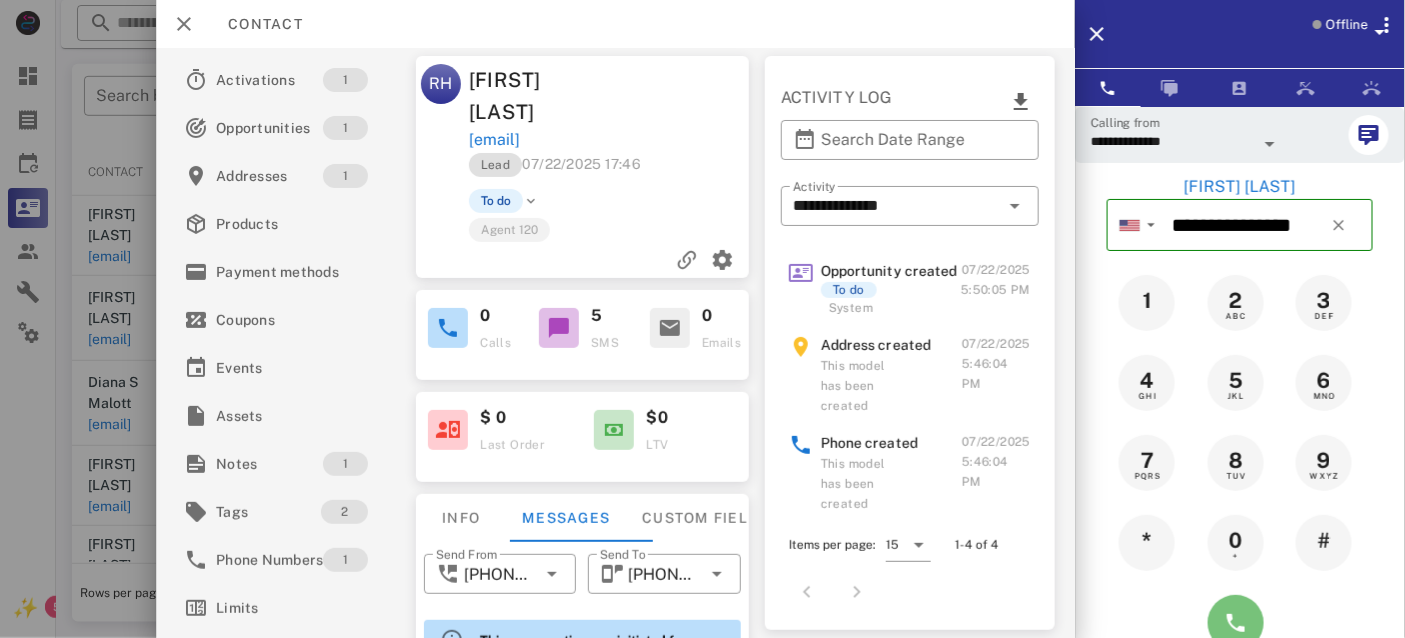 click at bounding box center (1236, 623) 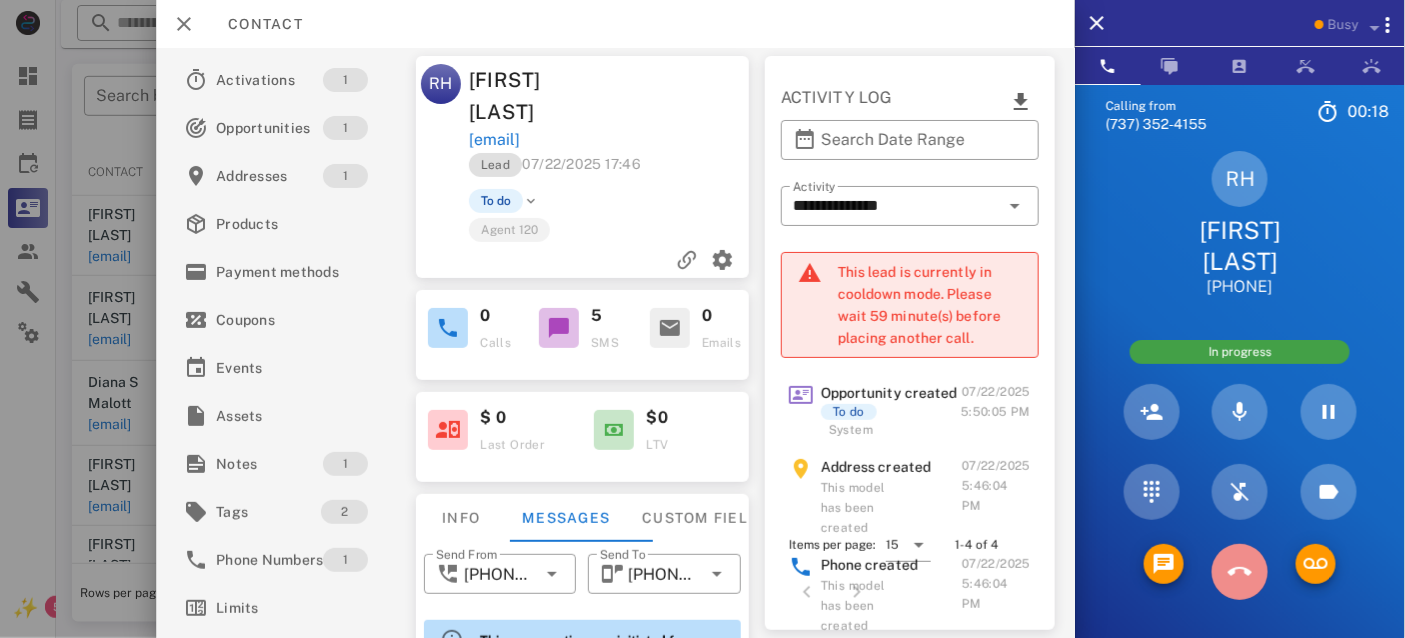 click at bounding box center [1240, 572] 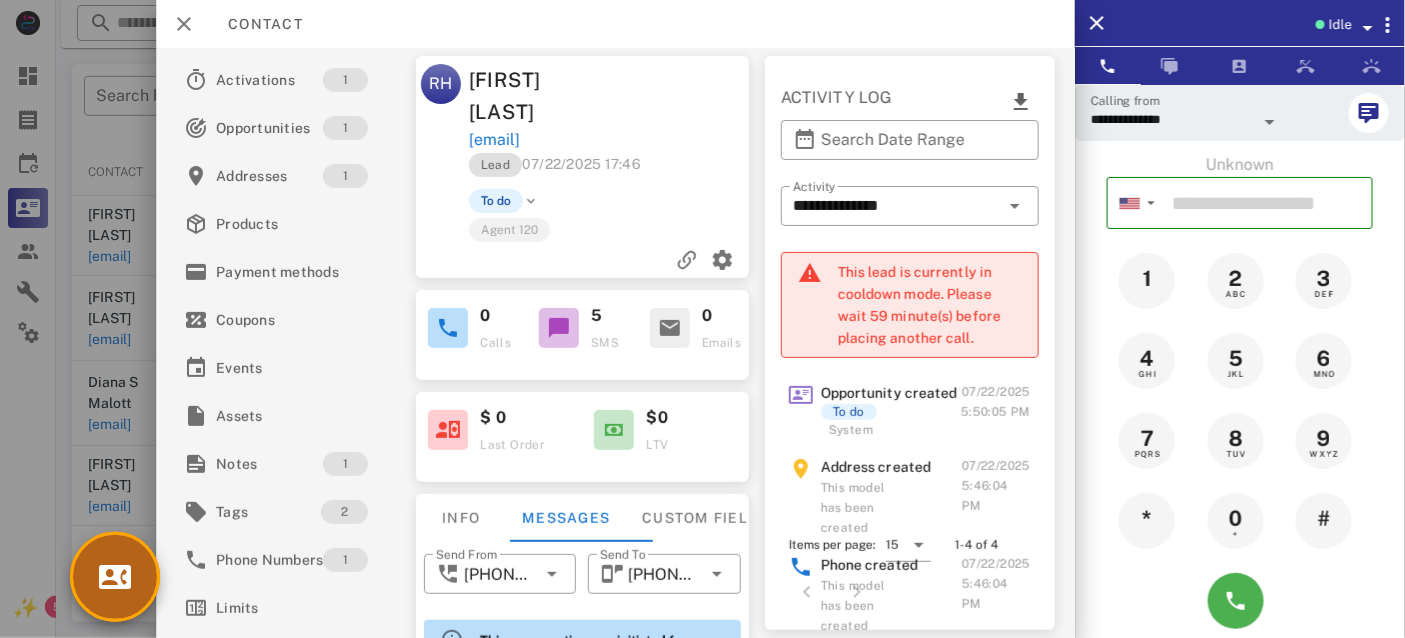 click at bounding box center (115, 577) 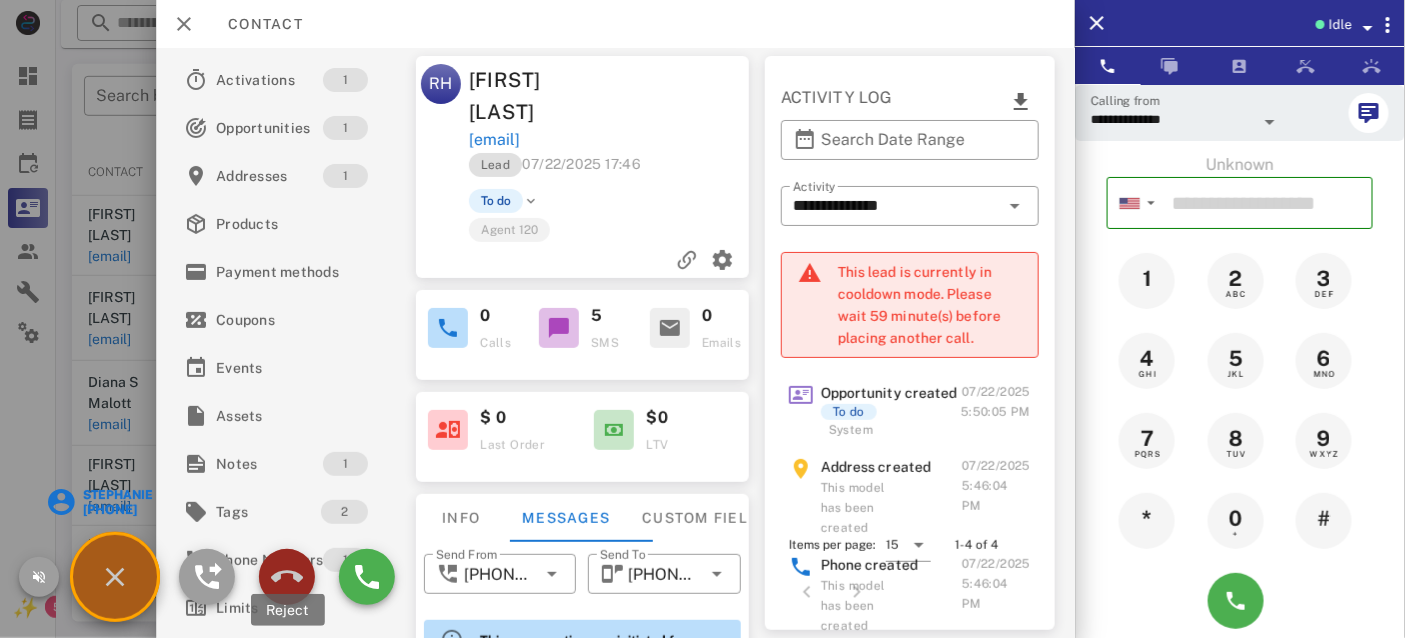 click at bounding box center (287, 577) 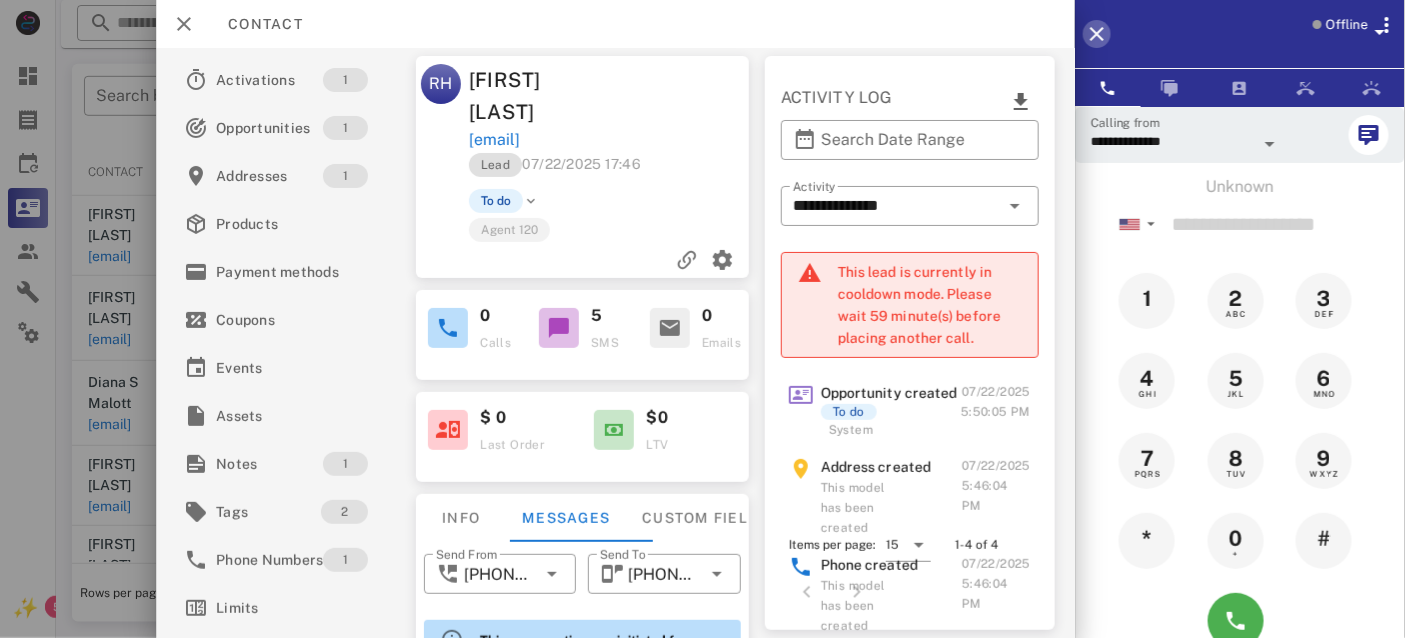 click at bounding box center (1097, 34) 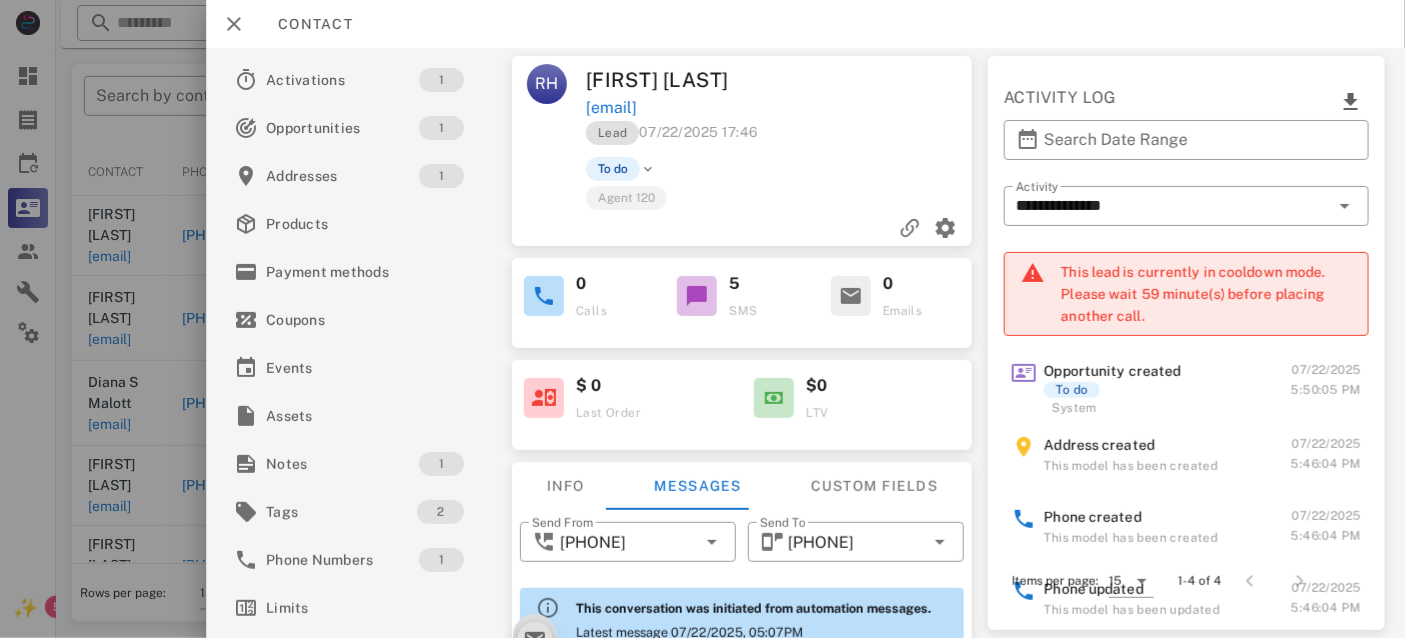 scroll, scrollTop: 672, scrollLeft: 0, axis: vertical 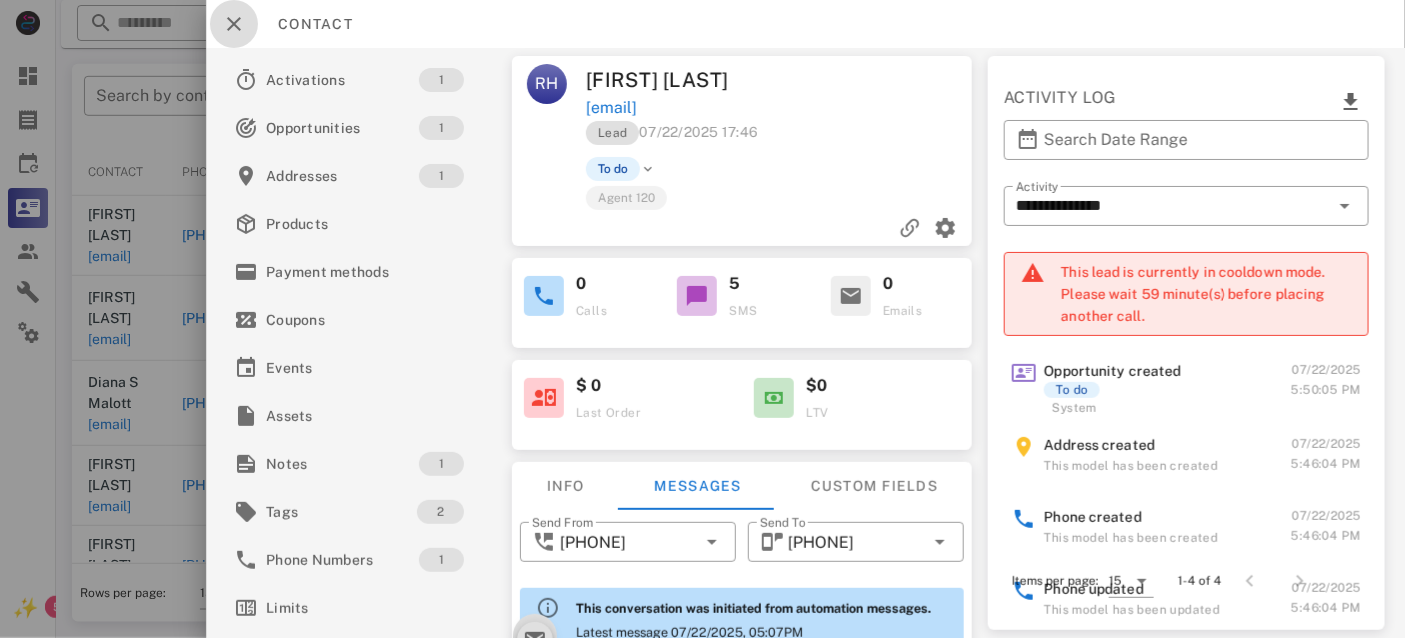 click at bounding box center [234, 24] 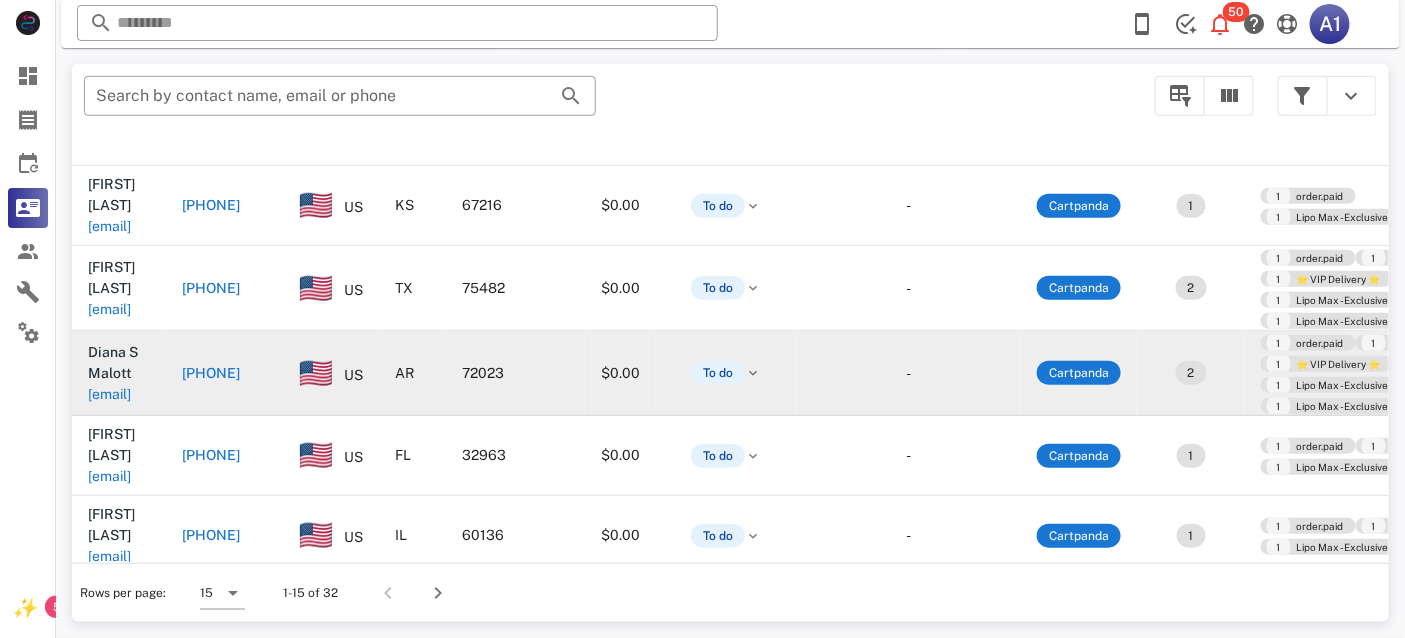 scroll, scrollTop: 0, scrollLeft: 0, axis: both 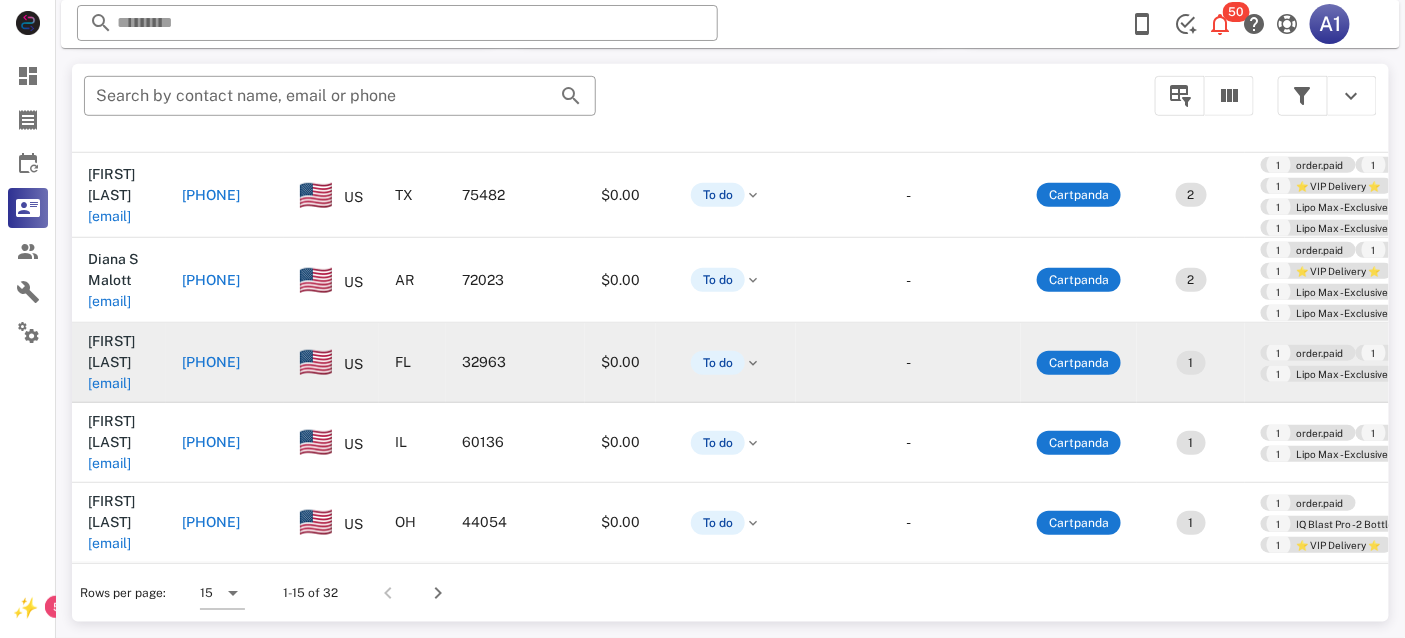 click on "[FIRST] [LAST]" at bounding box center [111, 351] 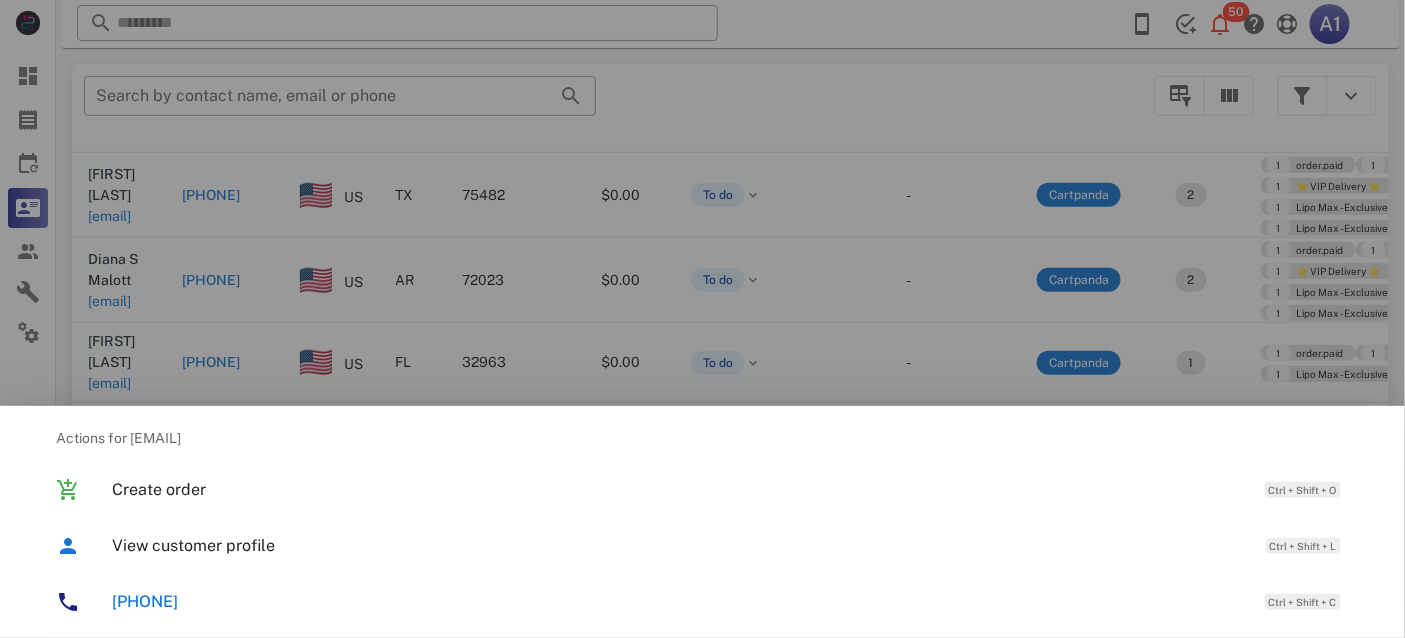 click on "[PHONE]" at bounding box center (145, 601) 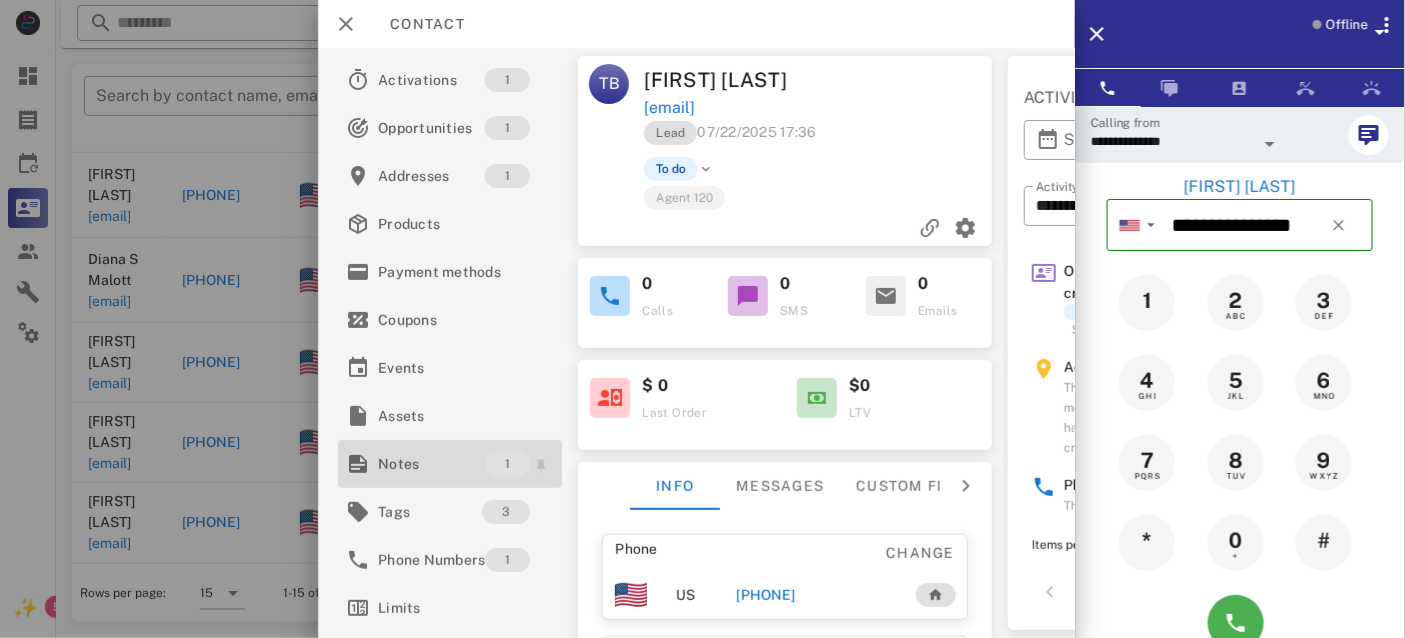 click on "Notes" at bounding box center (431, 464) 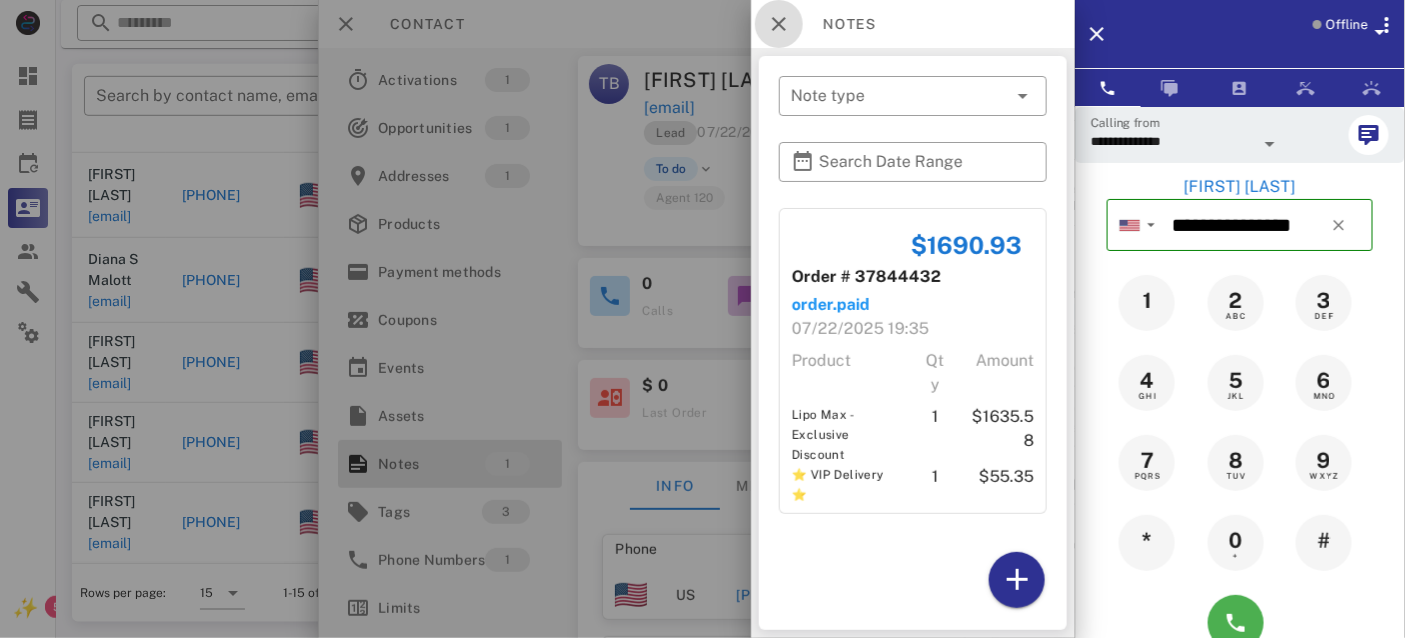 click at bounding box center (779, 24) 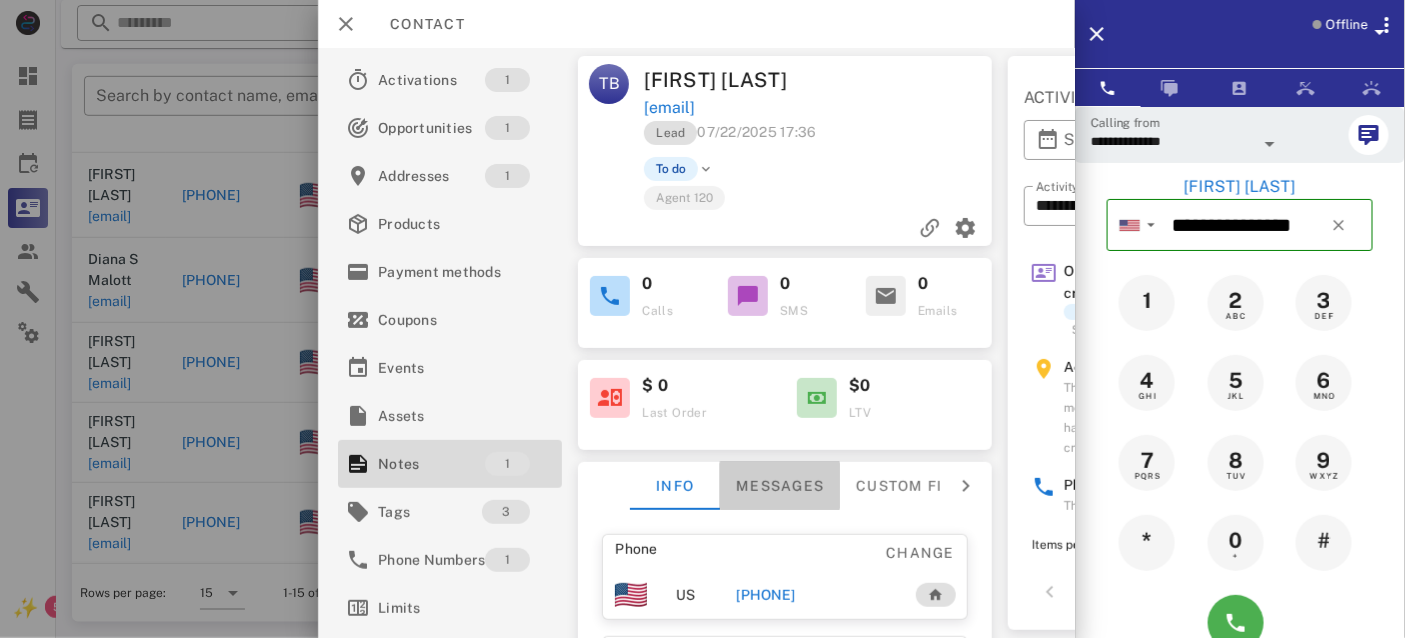 click on "Messages" at bounding box center (781, 486) 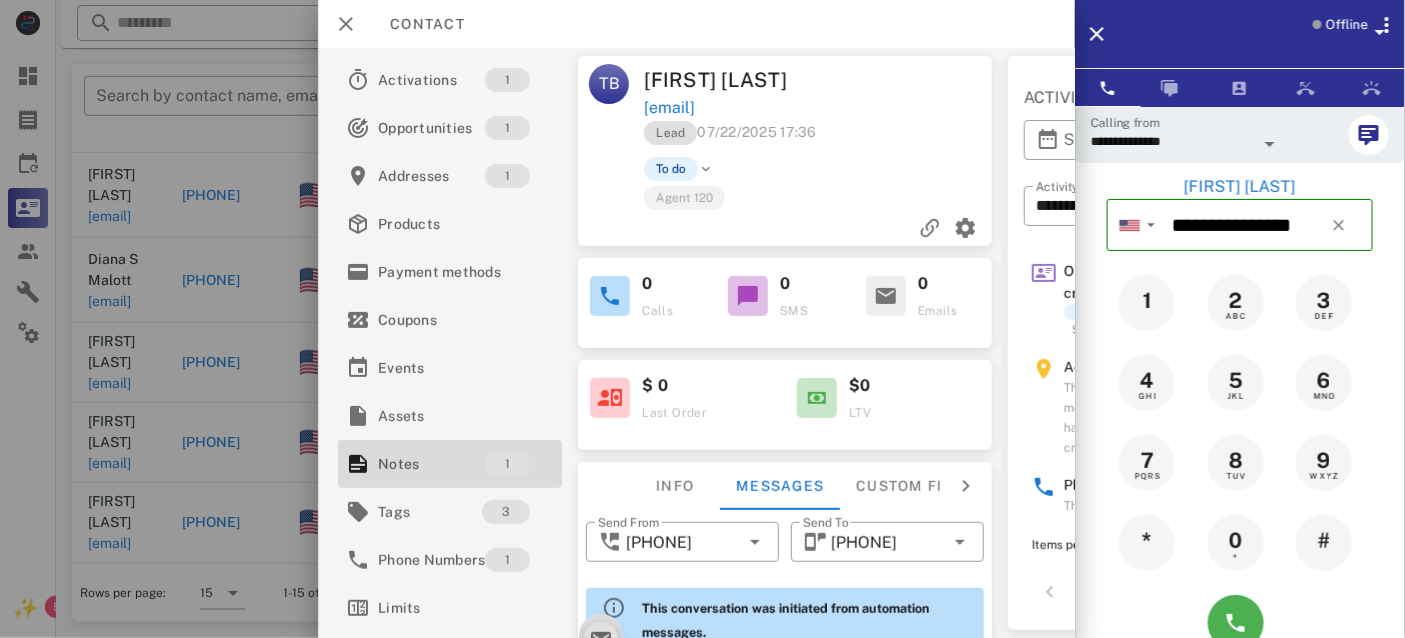 scroll, scrollTop: 707, scrollLeft: 0, axis: vertical 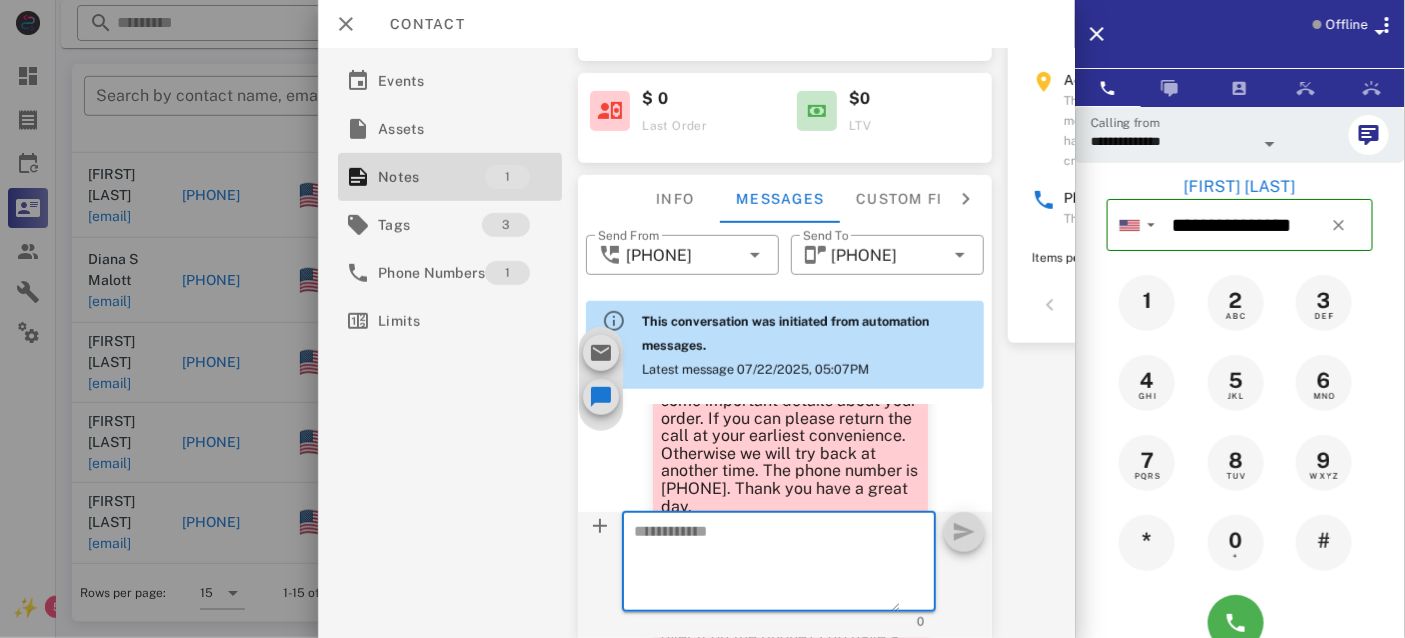 click on "Hi  [FIRST], This is the Health Appt. with Dr. Prescott. We need to verify some important details about your order. If you can please return the call at your earliest convenience. Otherwise we will try back at another time. The phone number is [PHONE]. Thank you have a great day." at bounding box center [790, 436] 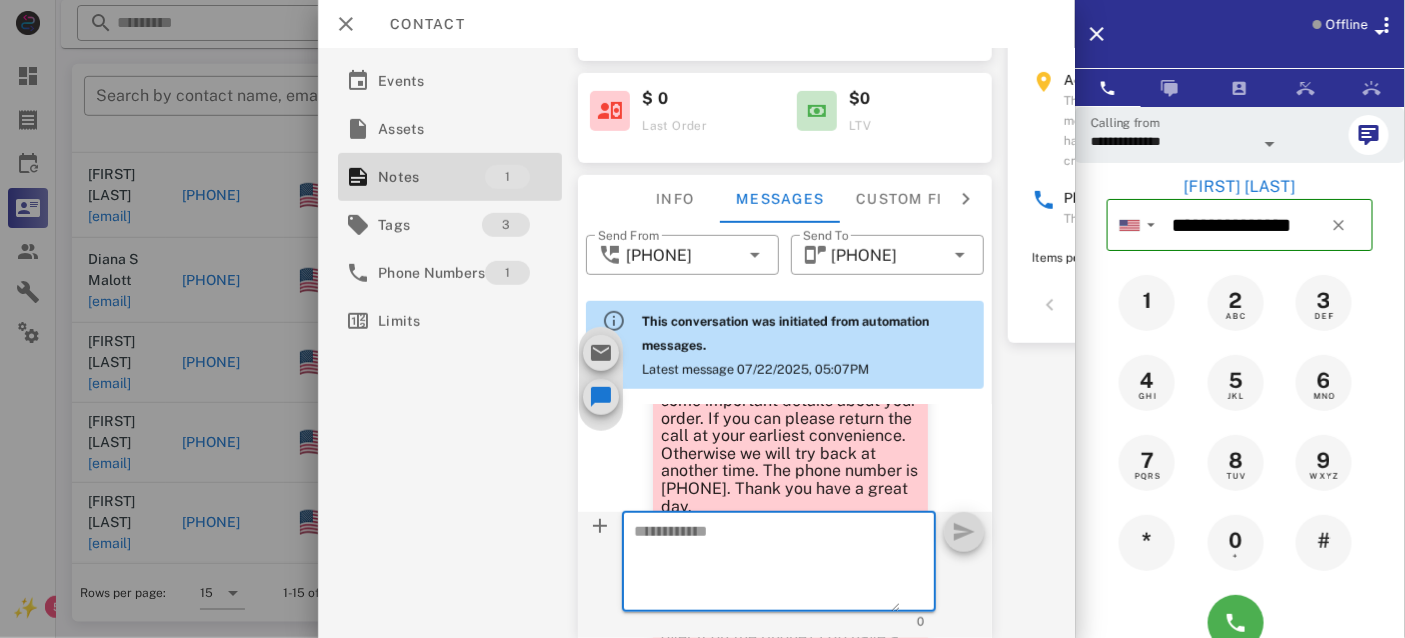 click at bounding box center [768, 565] 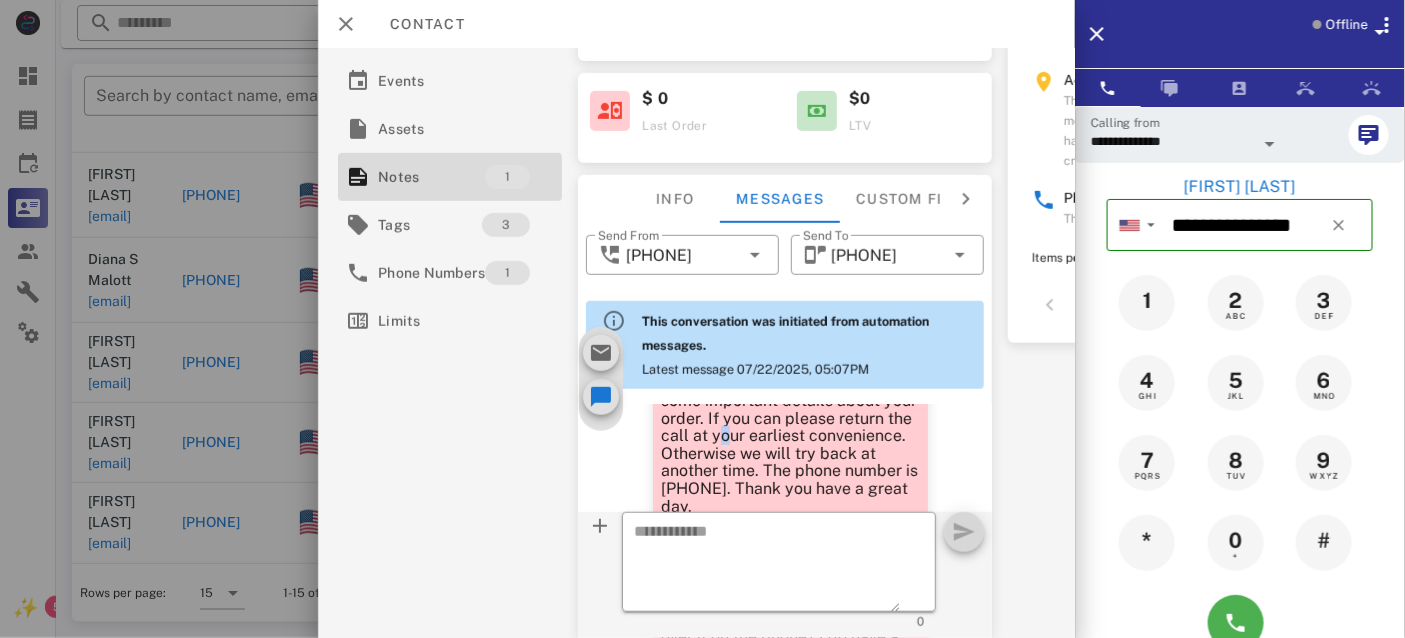click on "Hi  [FIRST], This is the Health Appt. with Dr. Prescott. We need to verify some important details about your order. If you can please return the call at your earliest convenience. Otherwise we will try back at another time. The phone number is [PHONE]. Thank you have a great day." at bounding box center (790, 436) 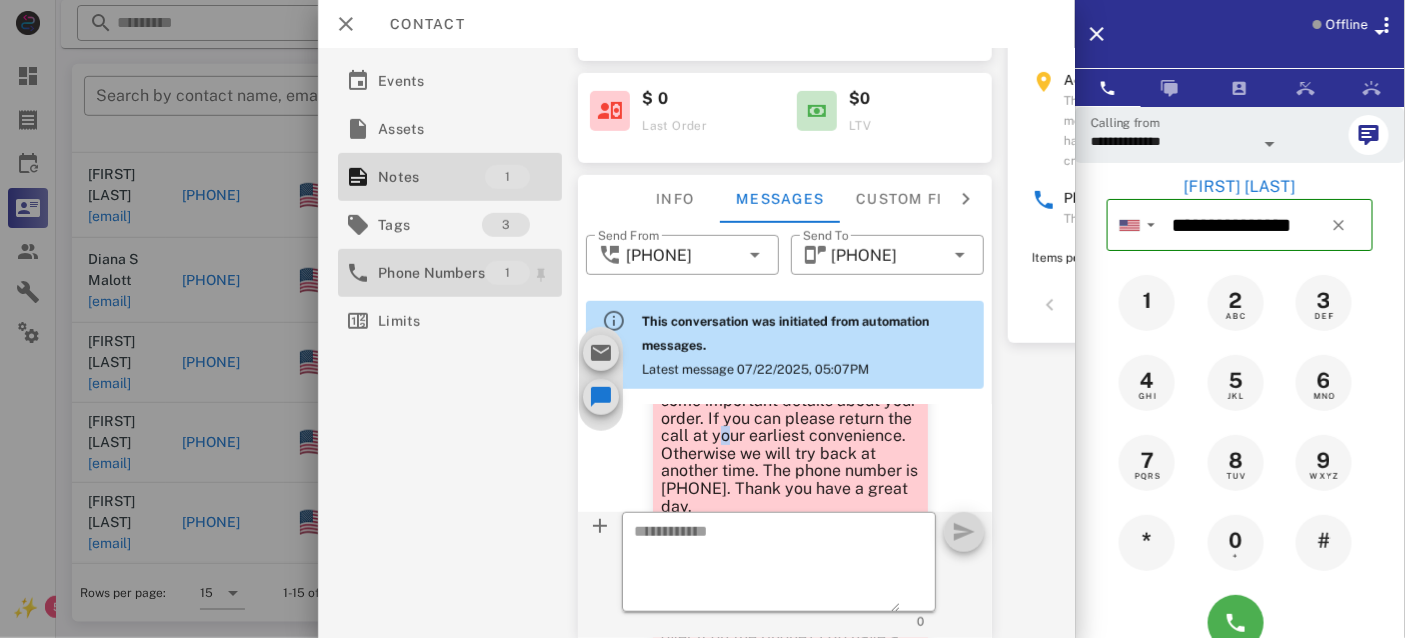 click on "Phone Numbers" at bounding box center (431, 273) 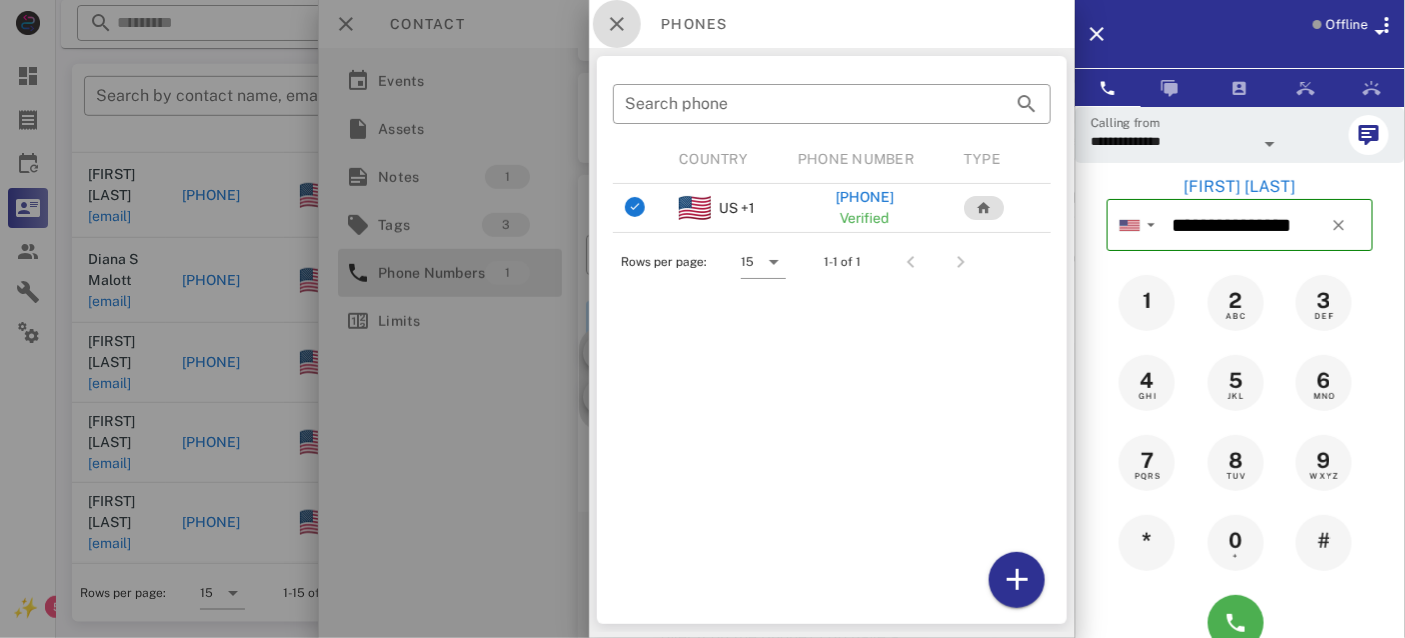 click at bounding box center (617, 24) 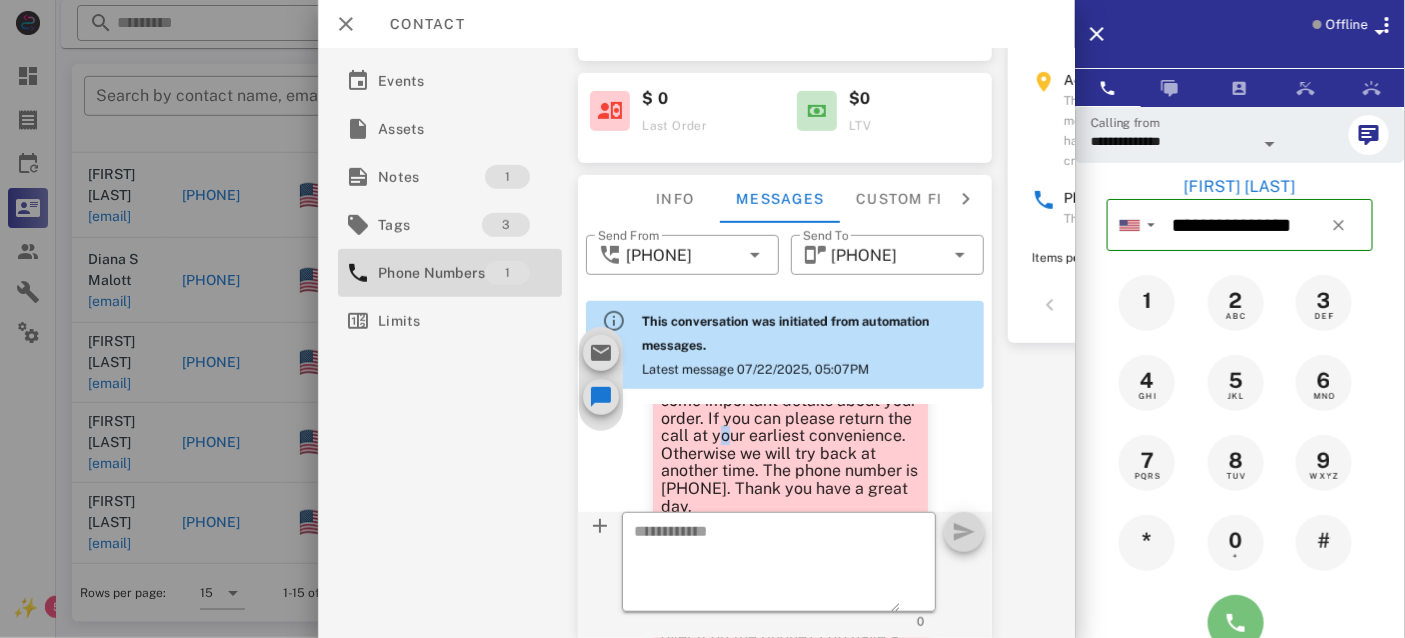 click at bounding box center (1236, 623) 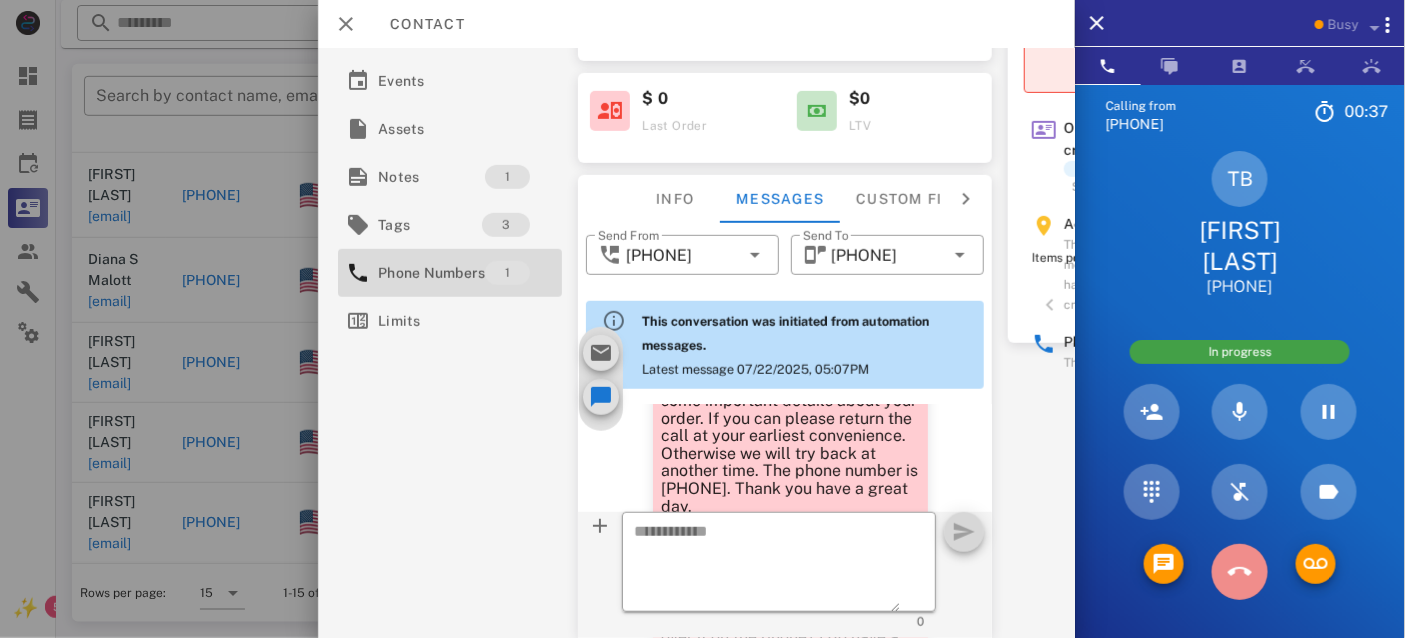 click at bounding box center (1240, 572) 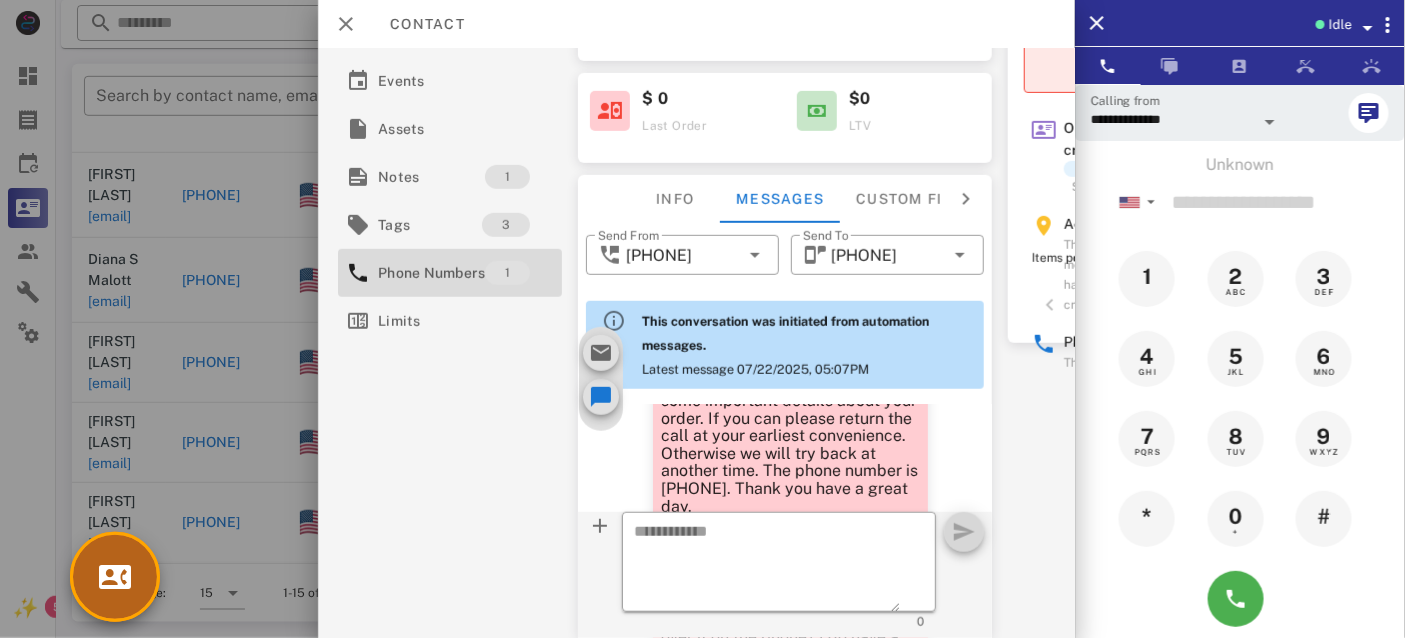 click at bounding box center [115, 577] 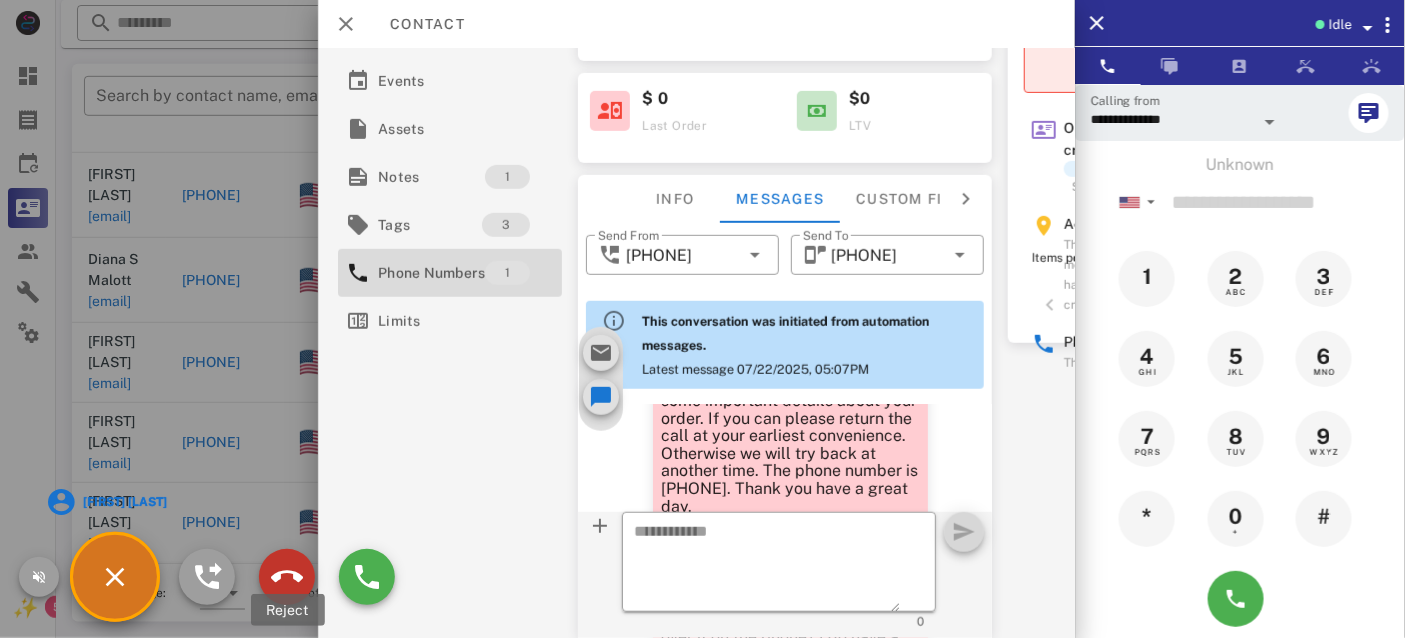 click at bounding box center (287, 577) 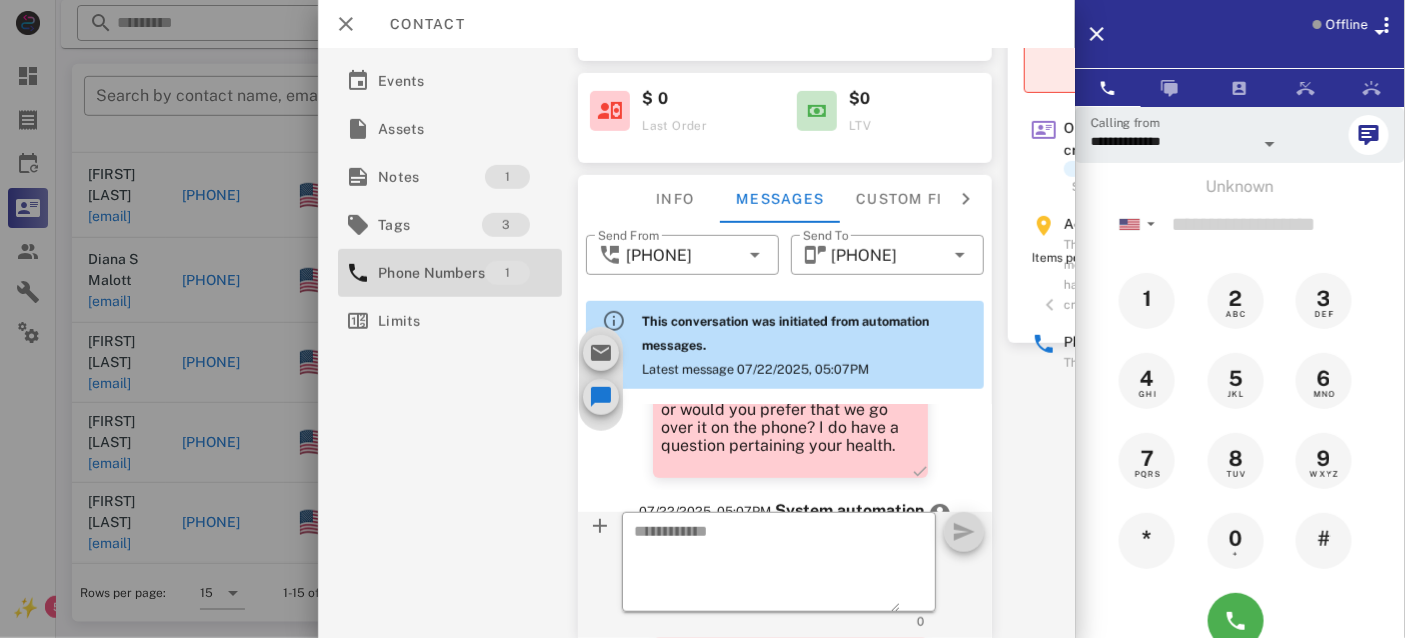 scroll, scrollTop: 707, scrollLeft: 0, axis: vertical 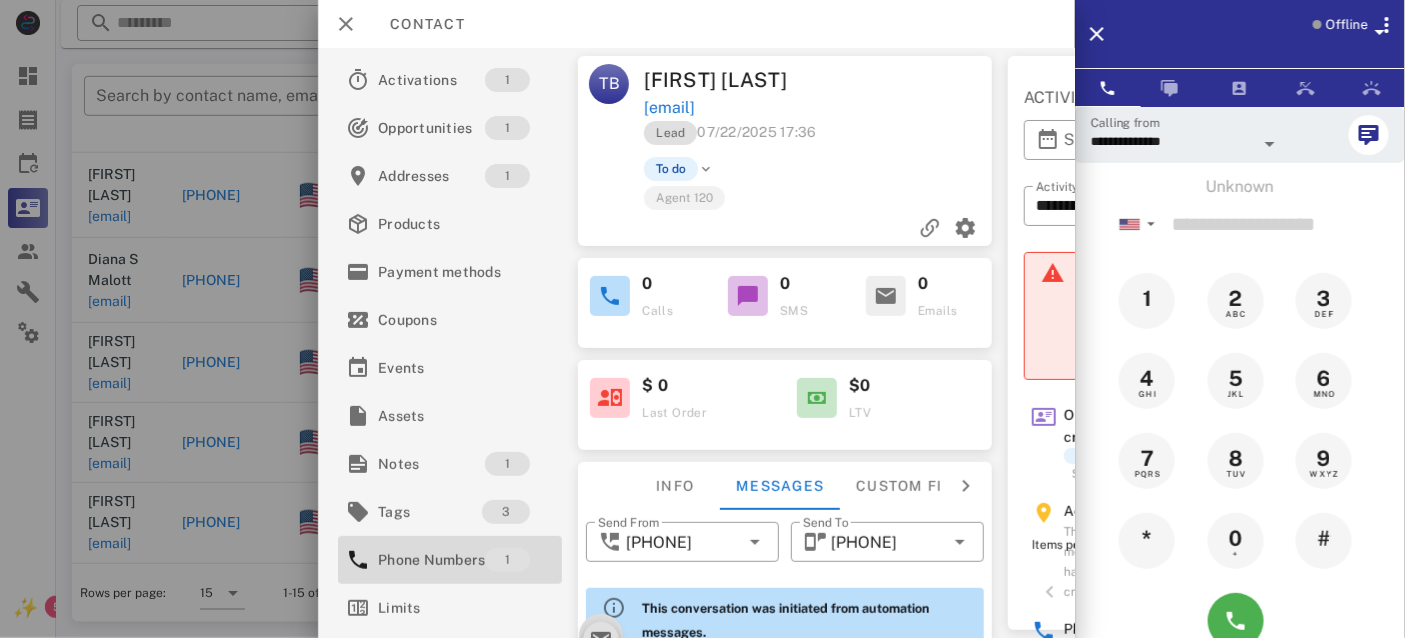 click on "[EMAIL]" at bounding box center [670, 108] 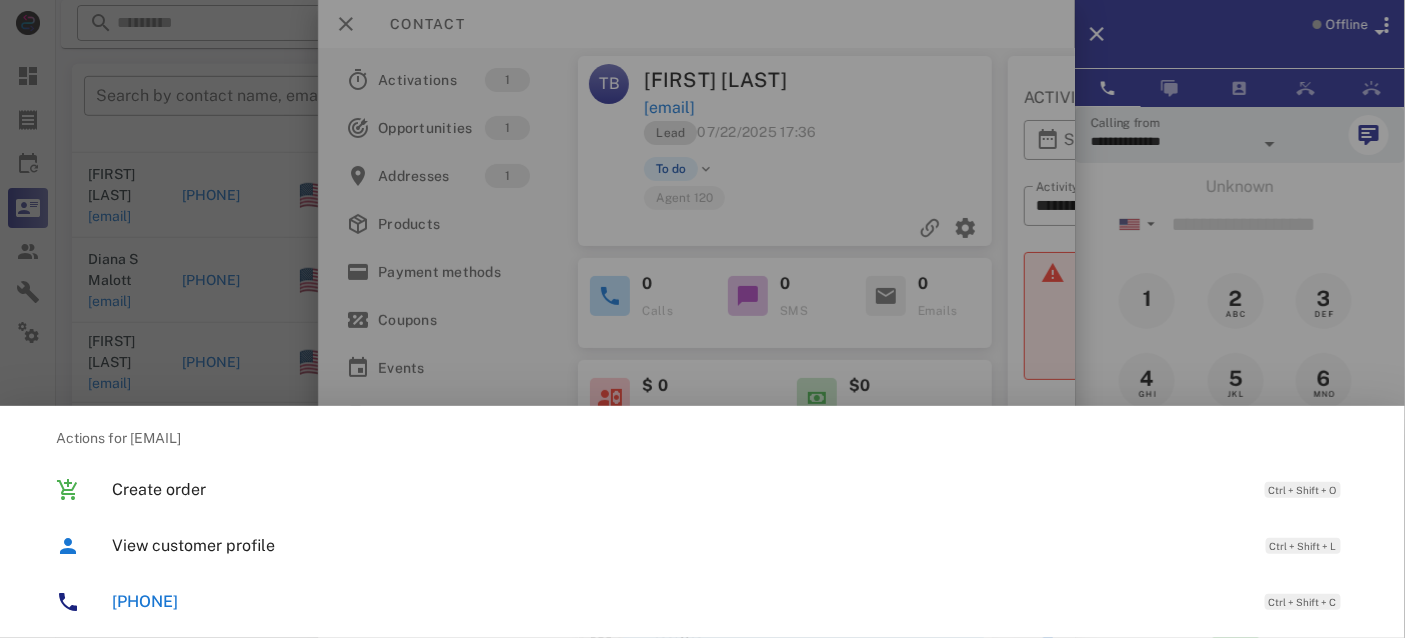 click on "[PHONE]" at bounding box center (145, 601) 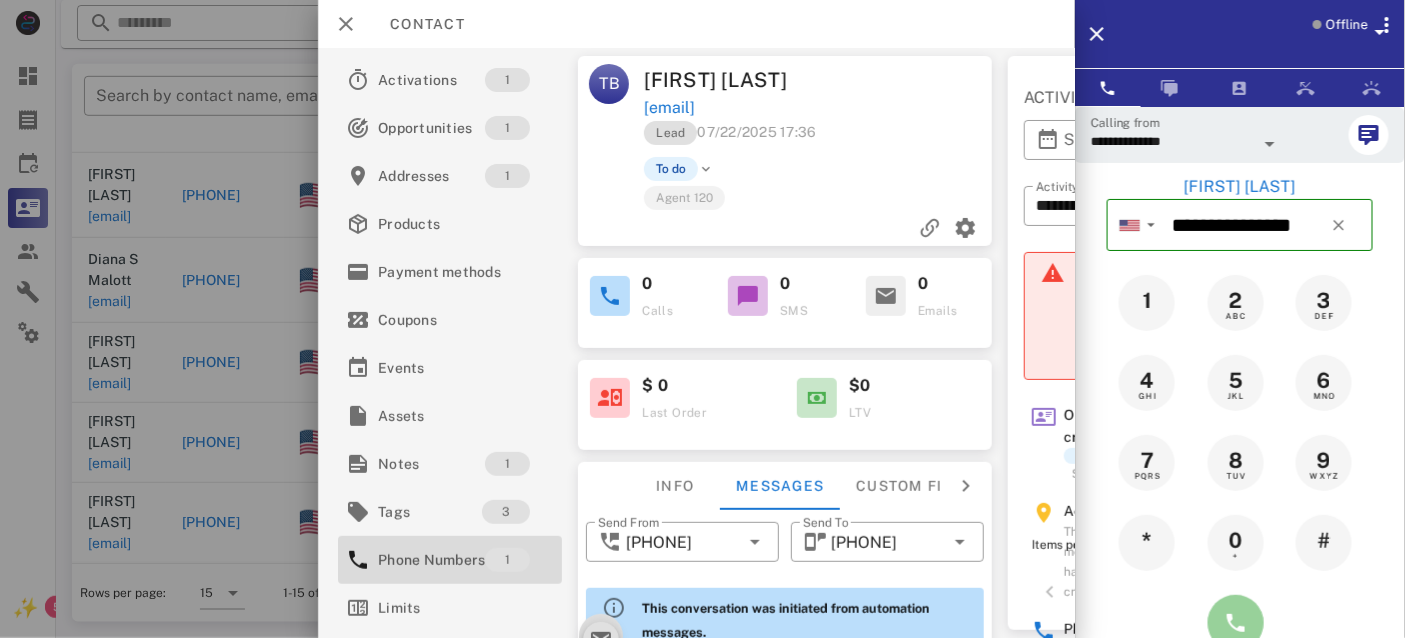 click at bounding box center [1236, 623] 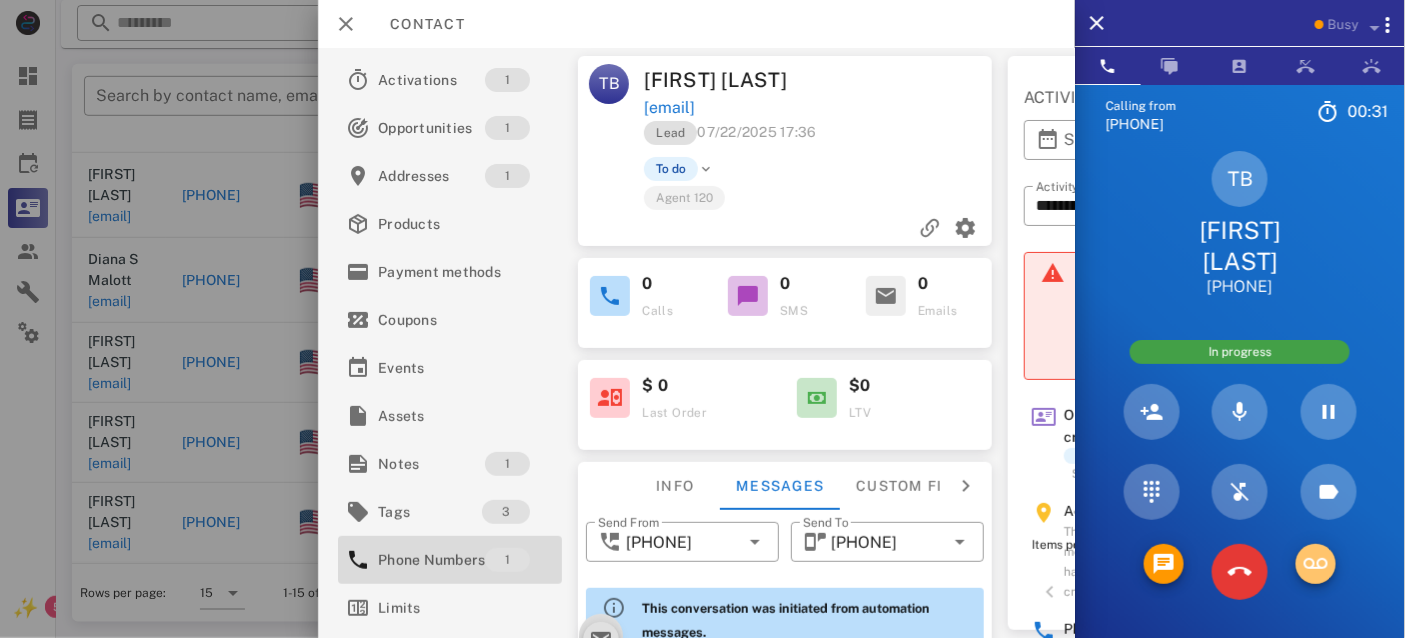 click at bounding box center (1316, 564) 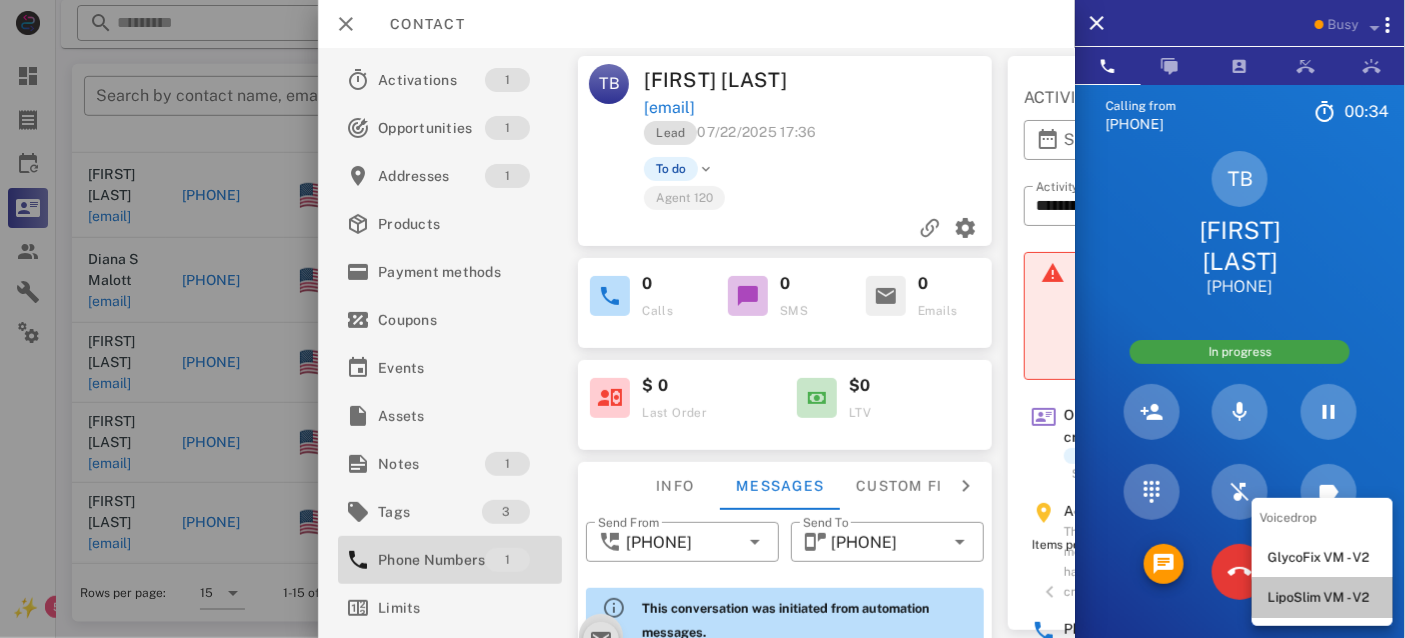 click on "LipoSlim VM - V2" at bounding box center [1322, 598] 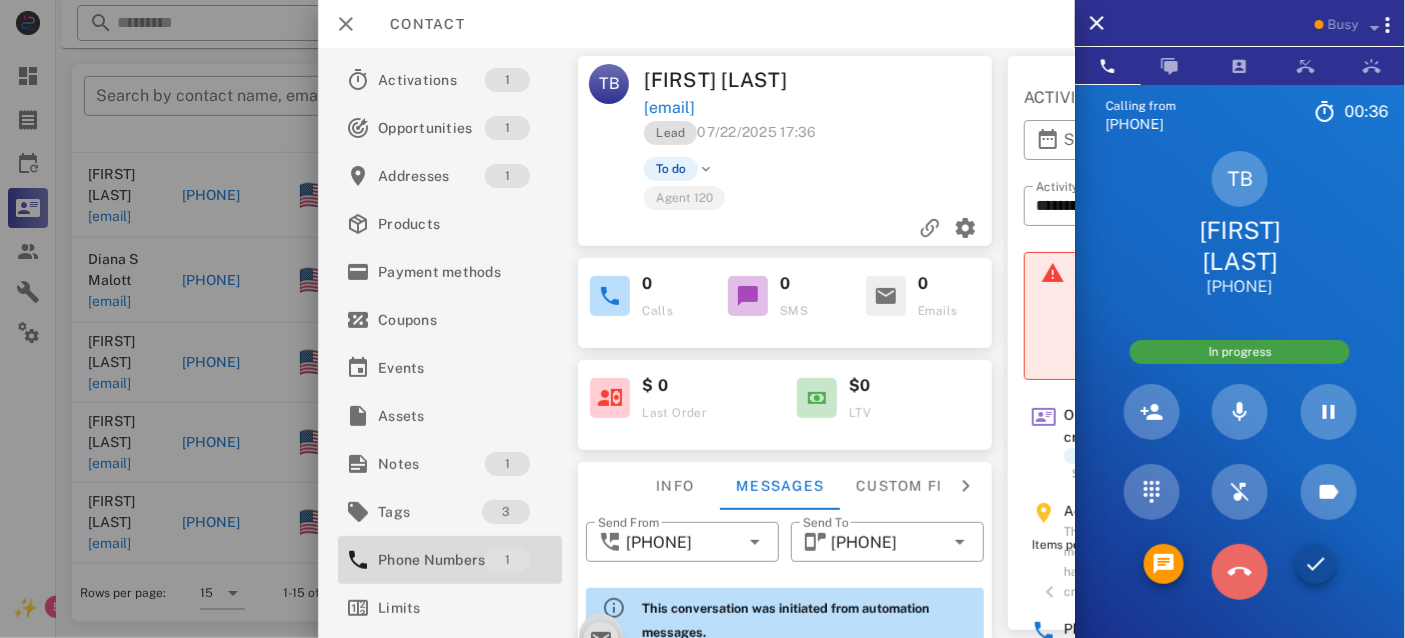 click at bounding box center (1240, 572) 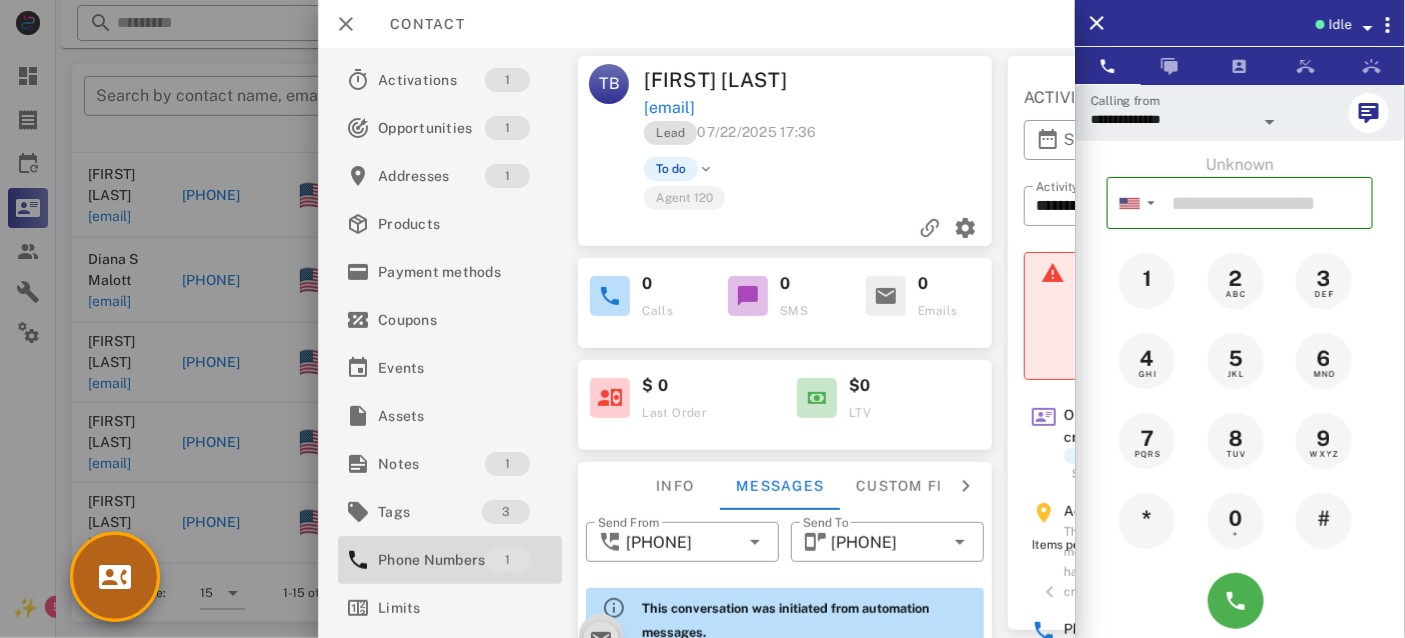 click at bounding box center [115, 577] 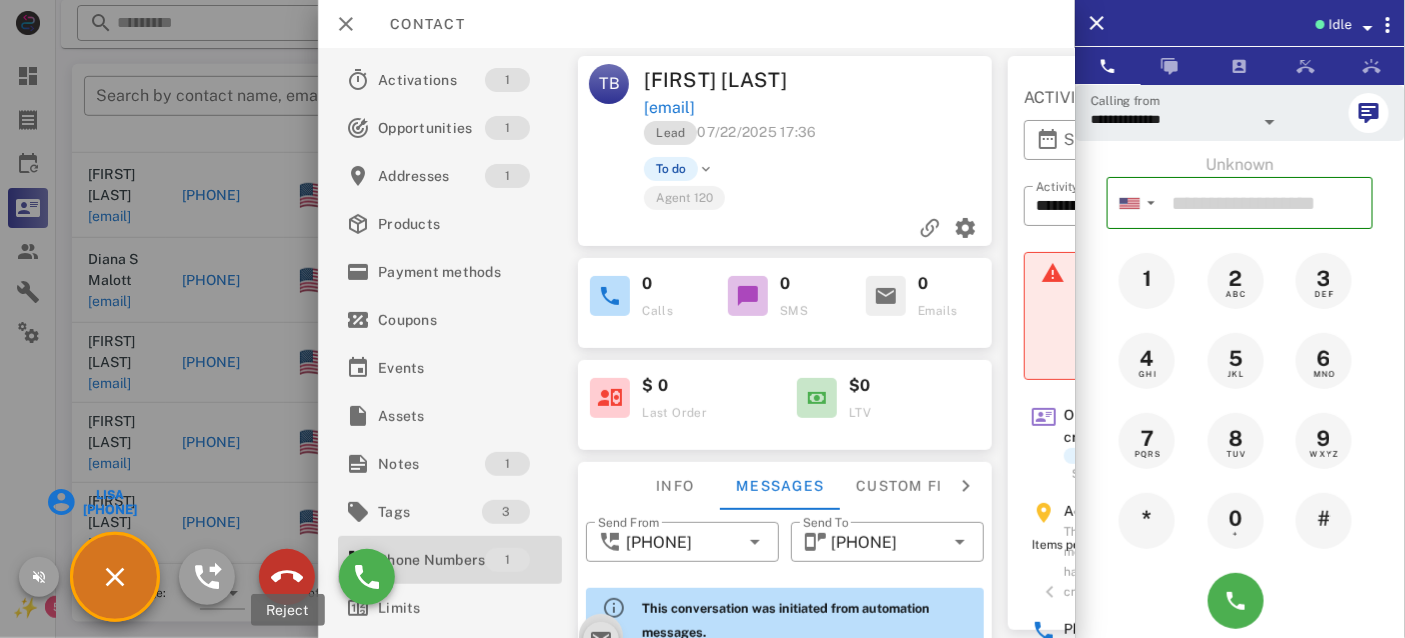 click at bounding box center [287, 577] 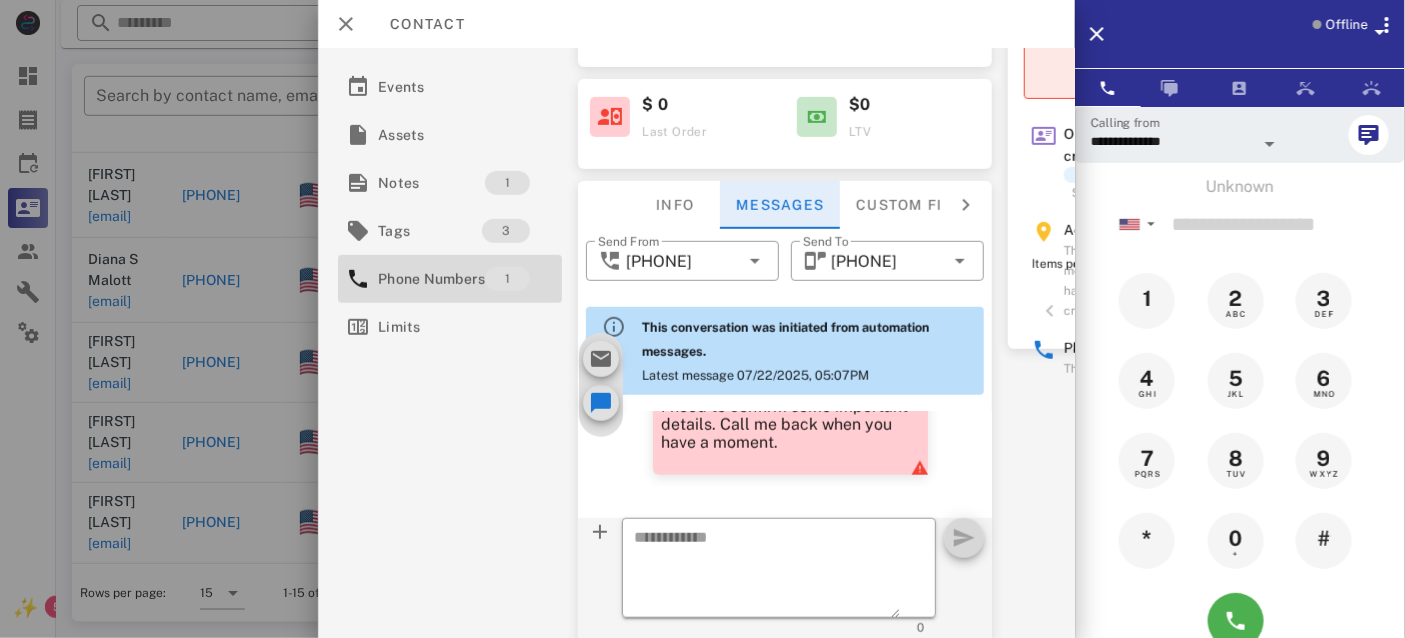 scroll, scrollTop: 293, scrollLeft: 0, axis: vertical 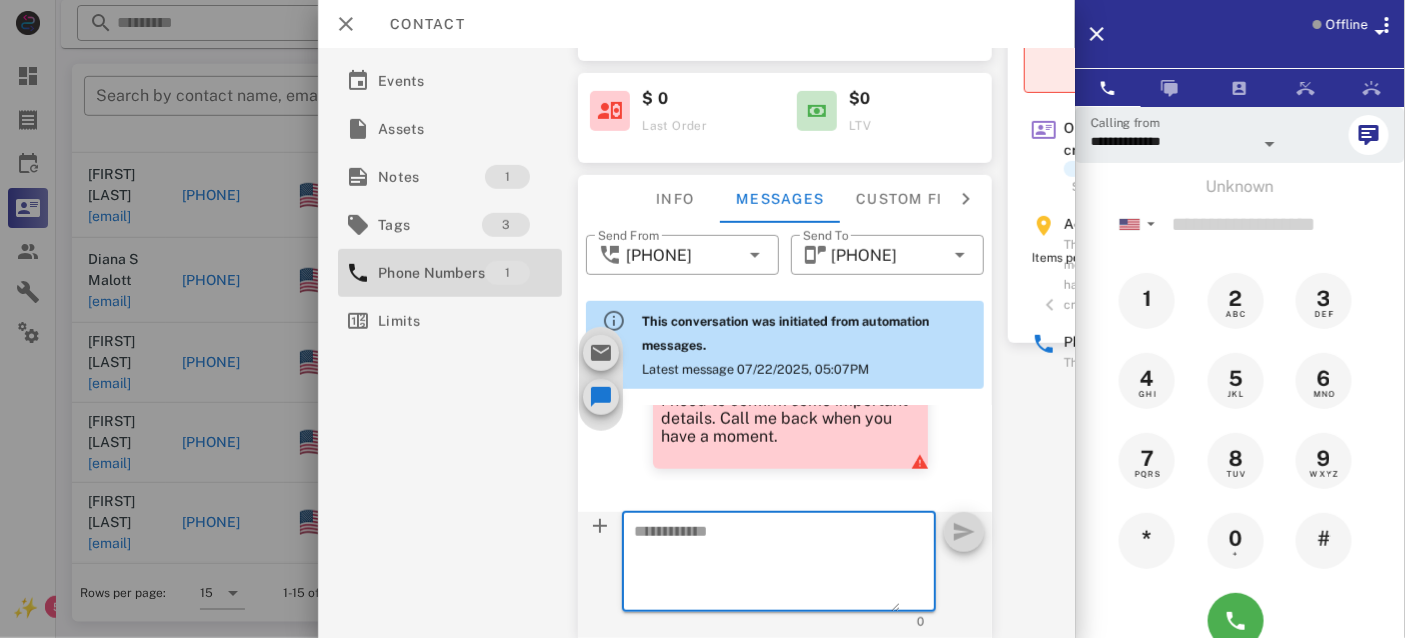 click at bounding box center [768, 565] 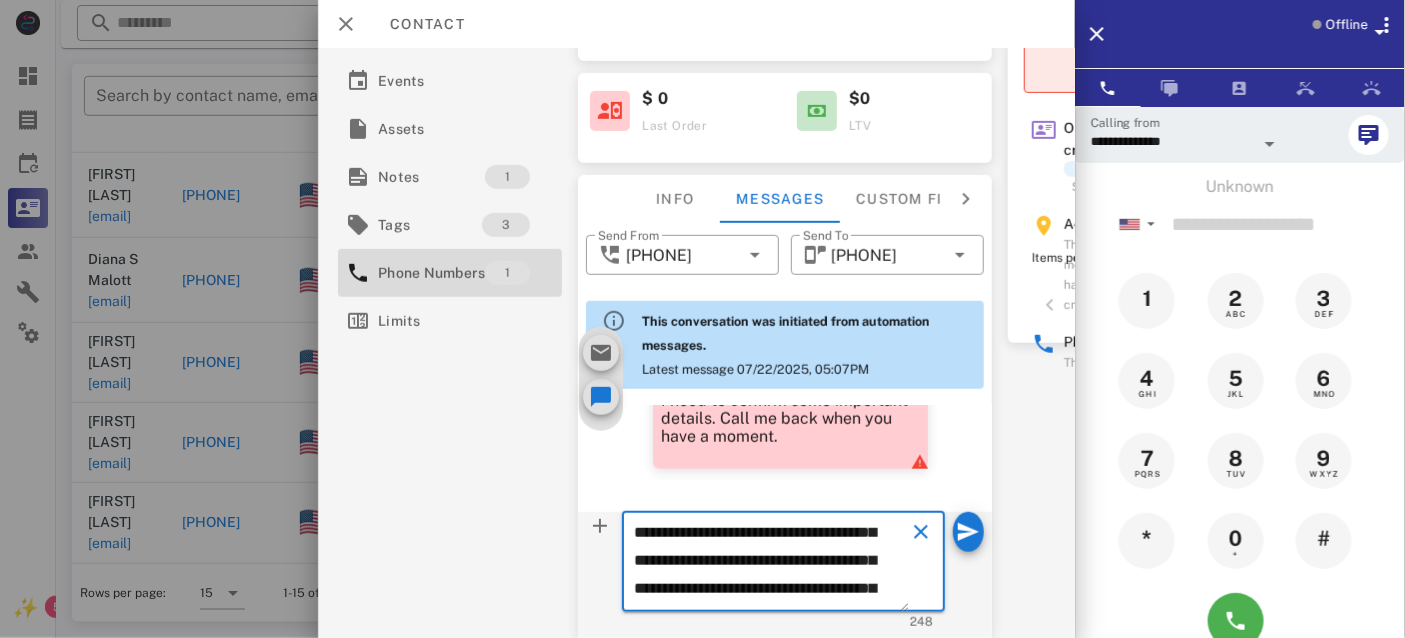 scroll, scrollTop: 0, scrollLeft: 0, axis: both 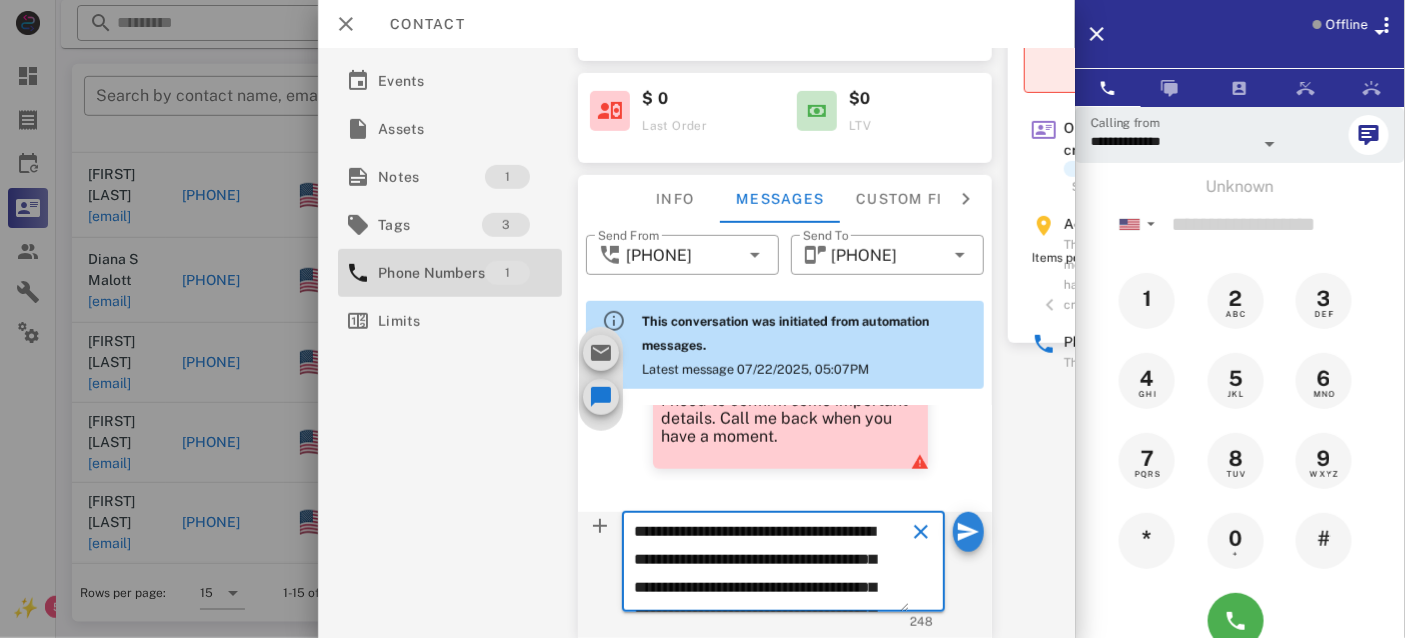 type on "**********" 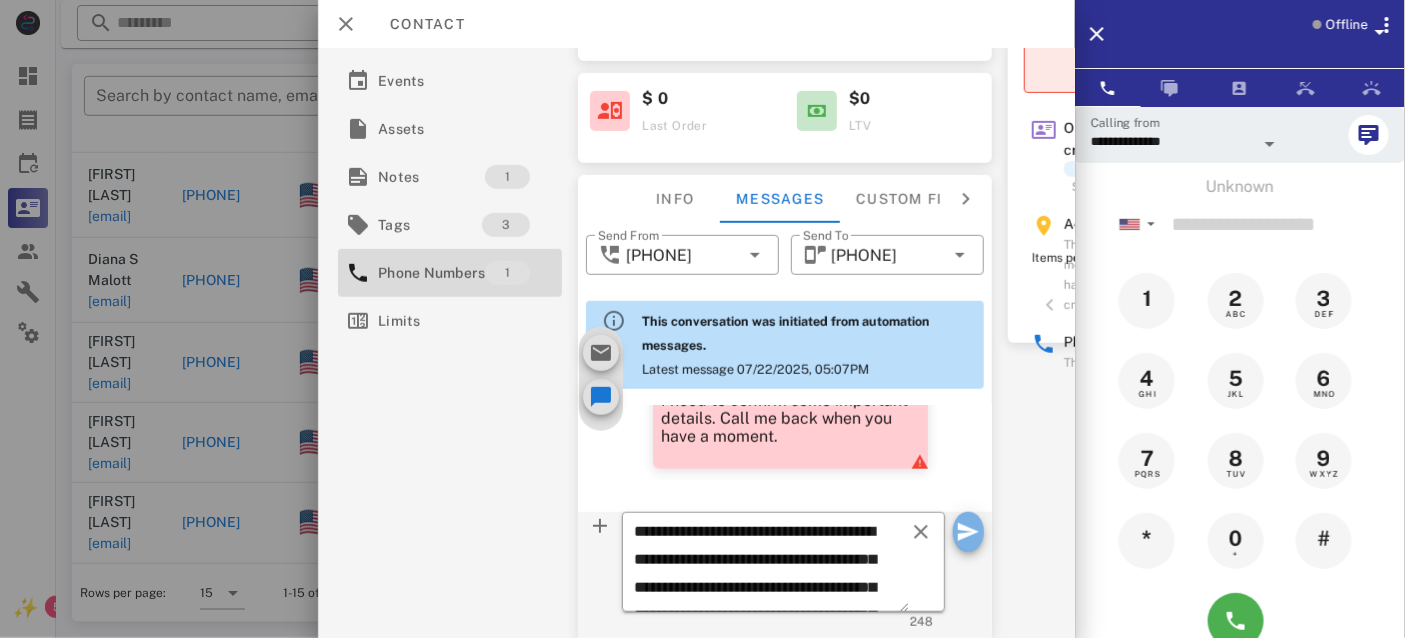 click at bounding box center (969, 532) 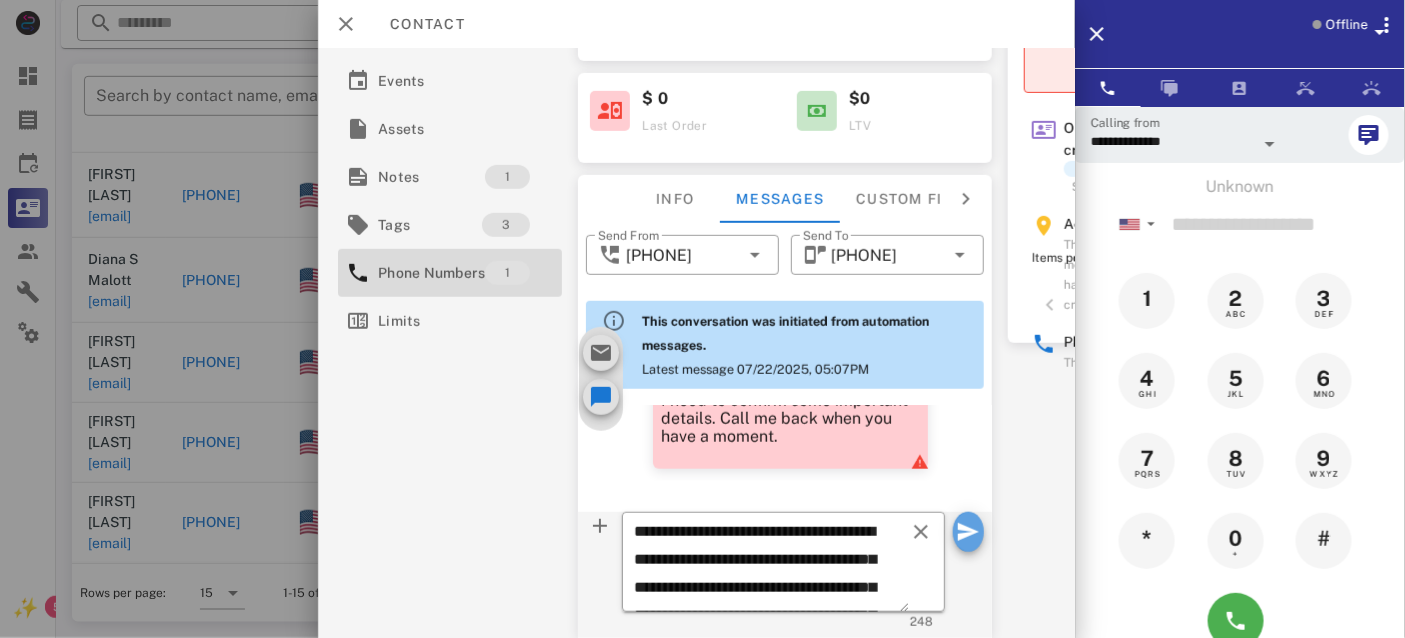 type 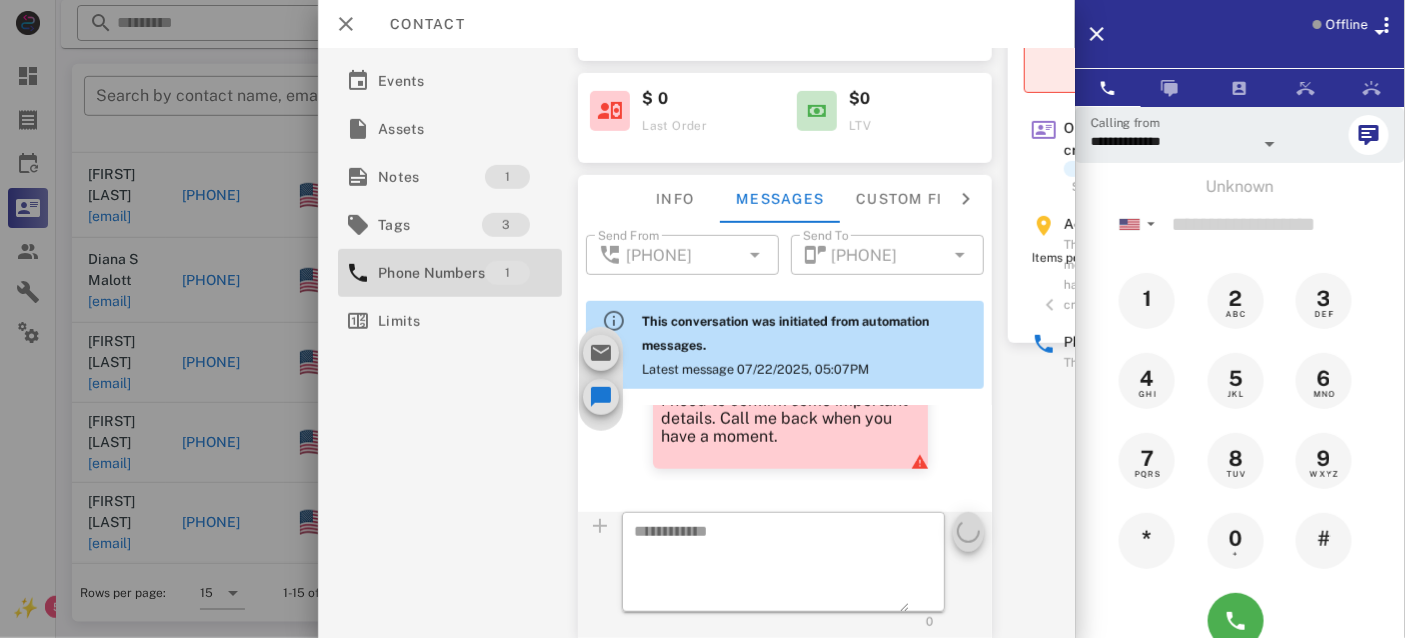 scroll, scrollTop: 925, scrollLeft: 0, axis: vertical 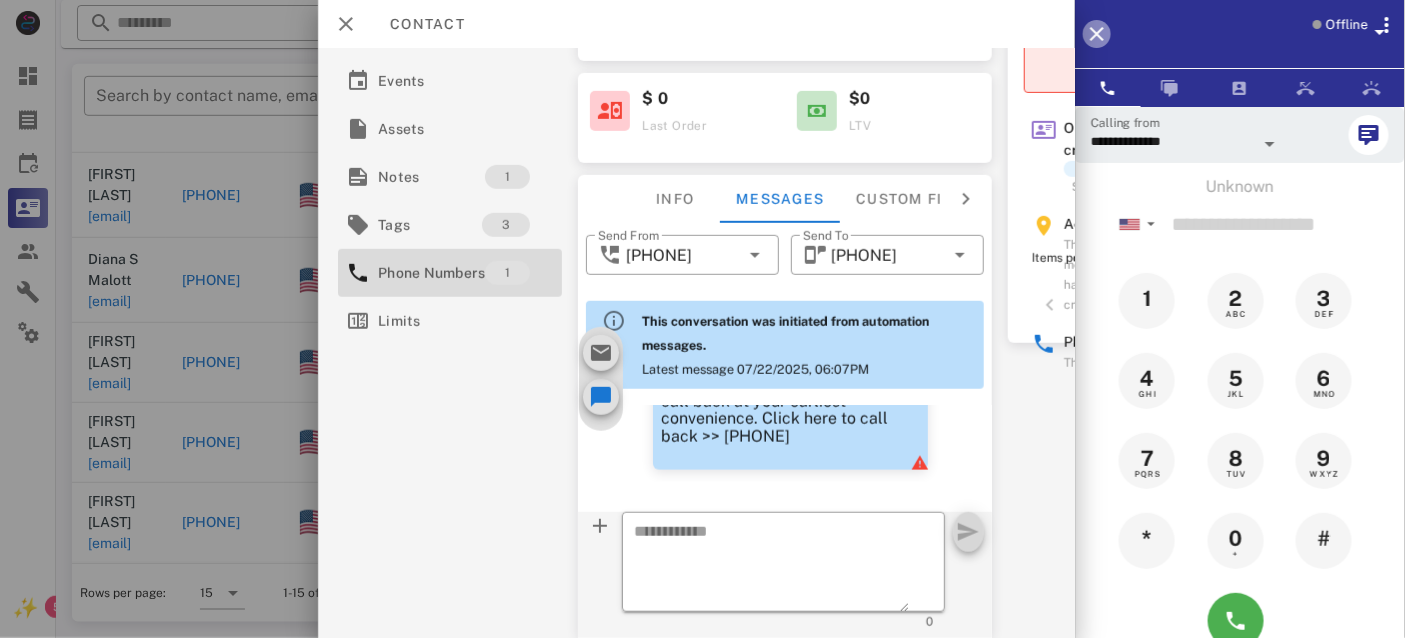 click at bounding box center [1097, 34] 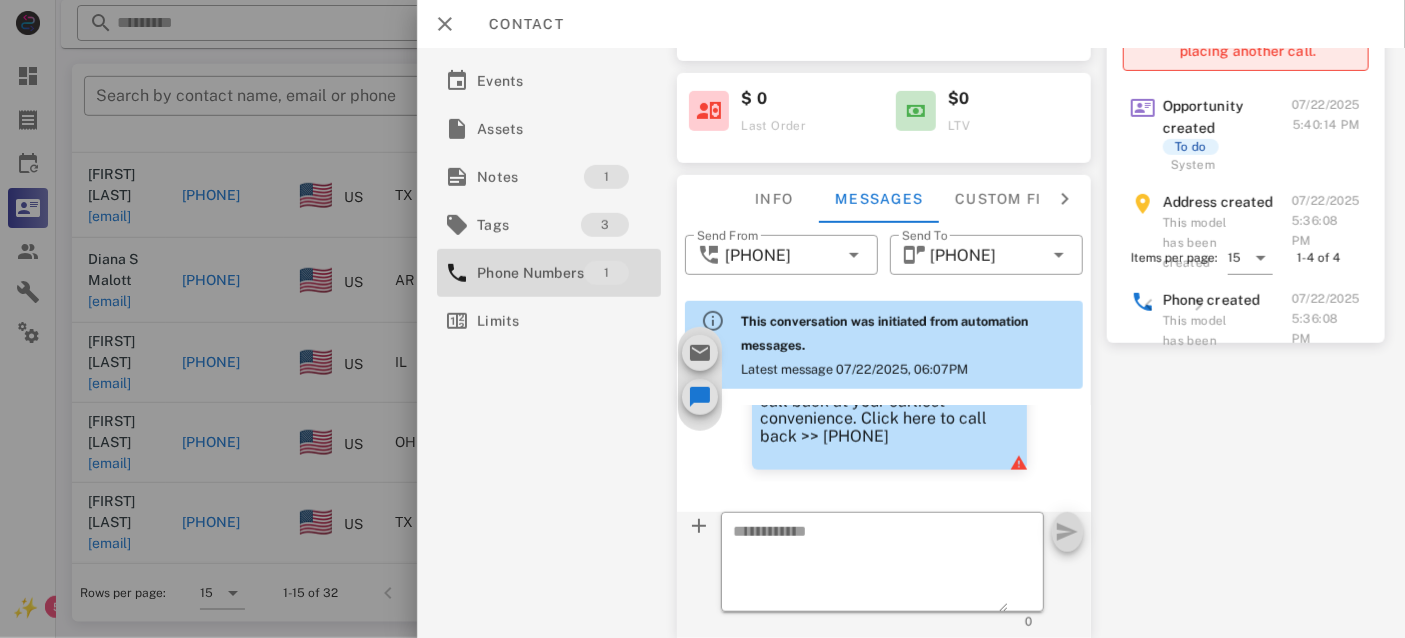 scroll, scrollTop: 287, scrollLeft: 0, axis: vertical 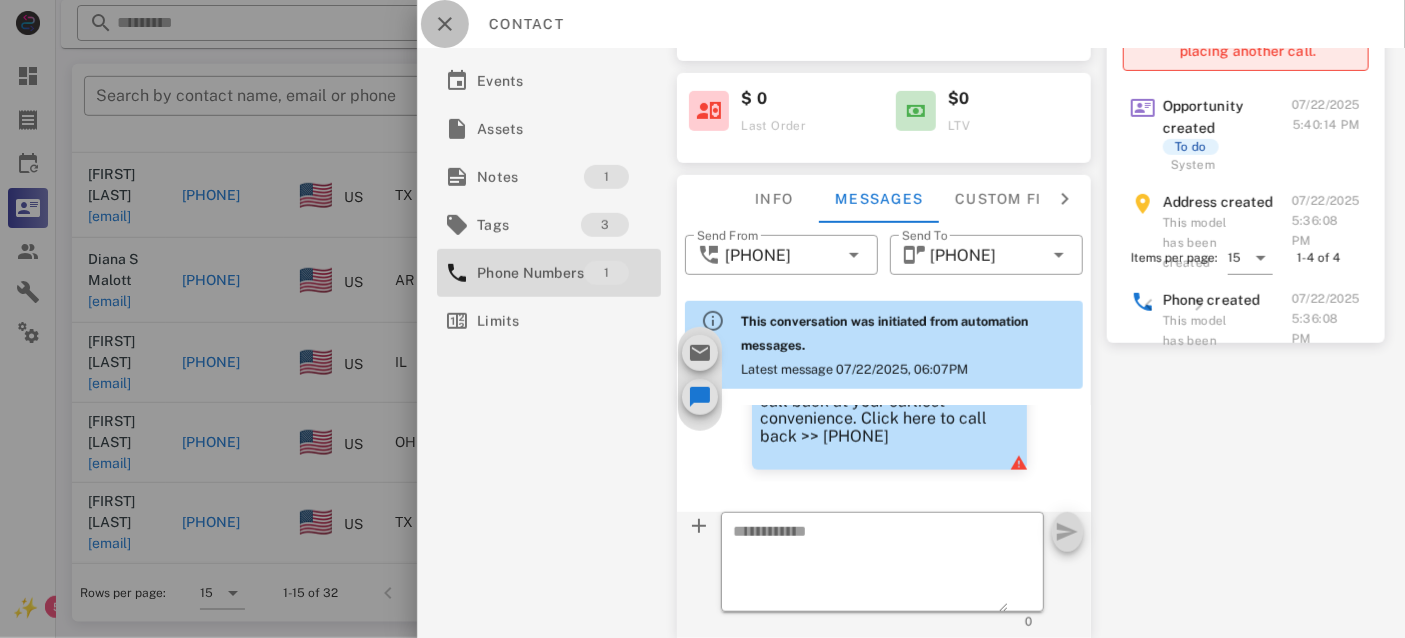 click at bounding box center [445, 24] 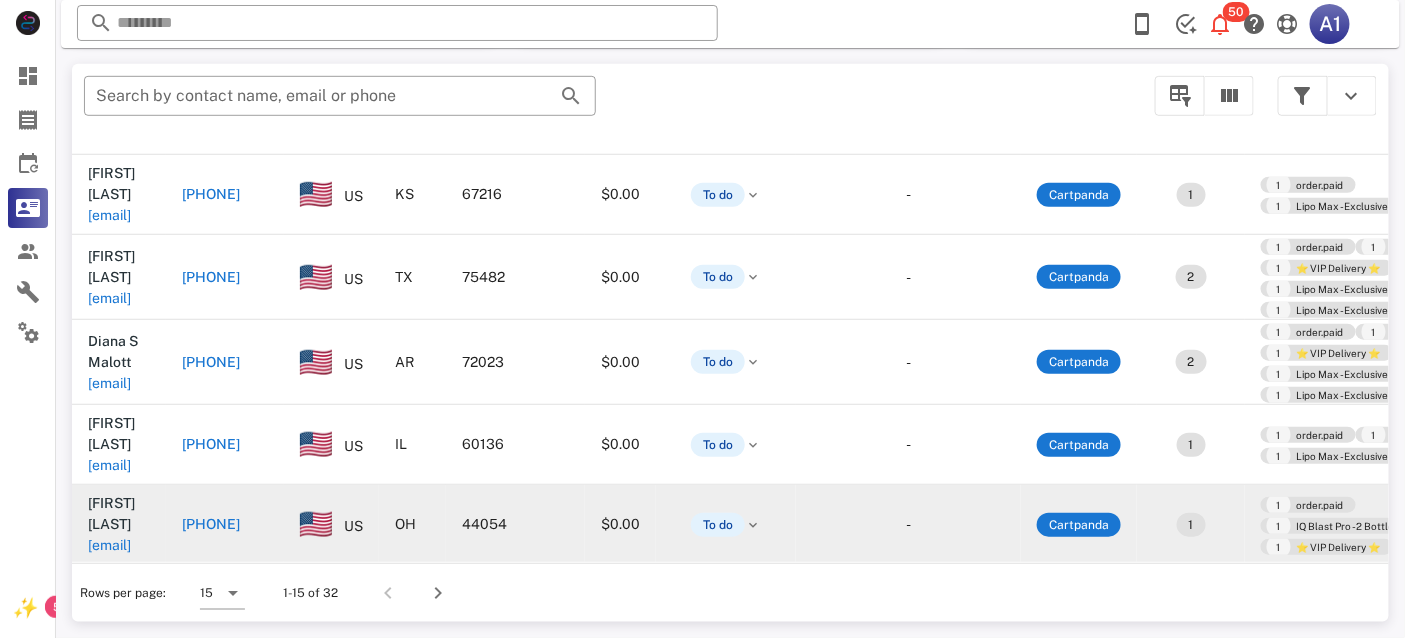 scroll, scrollTop: 0, scrollLeft: 0, axis: both 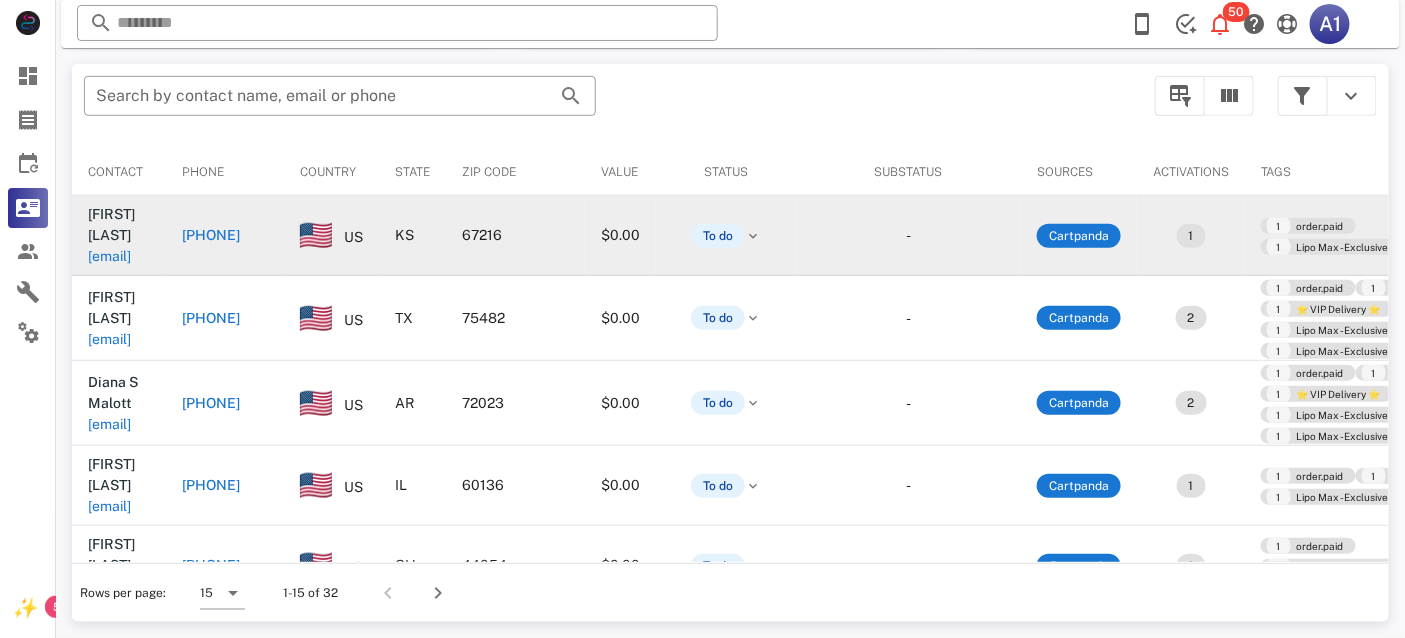 click on "[EMAIL]" at bounding box center [109, 256] 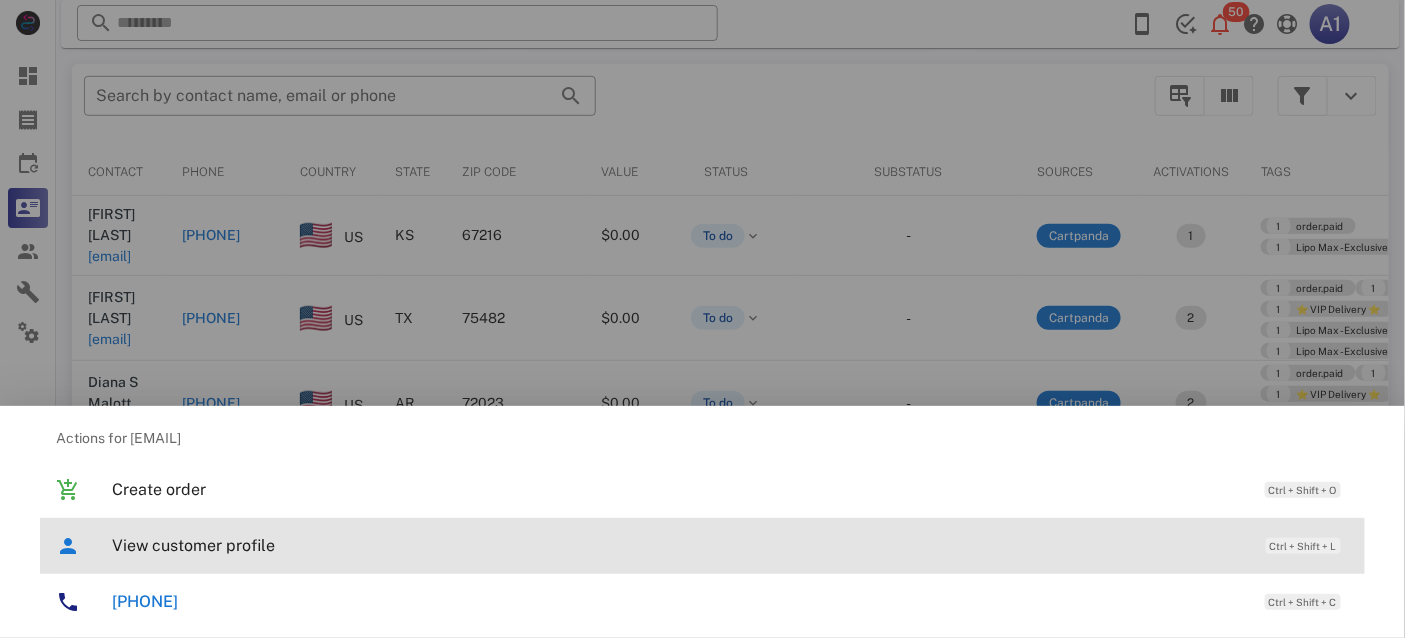 click on "View customer profile Ctrl + Shift + L" at bounding box center (730, 545) 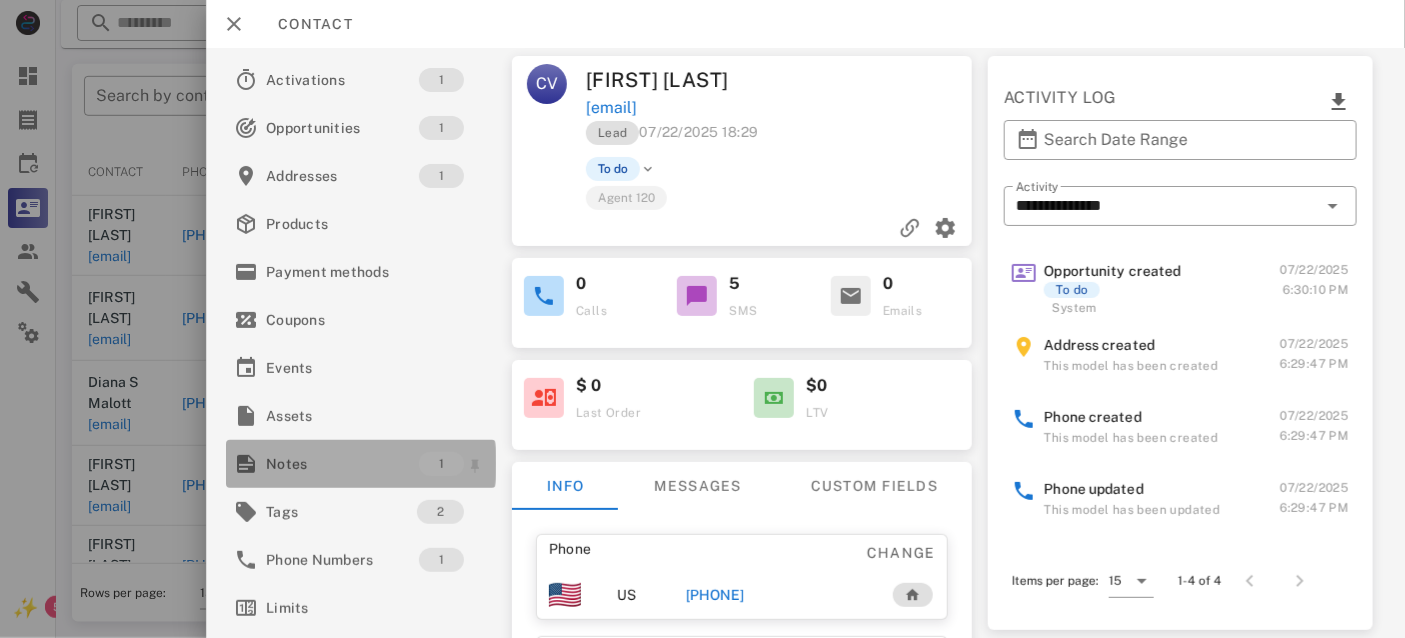 click on "Notes" at bounding box center (342, 464) 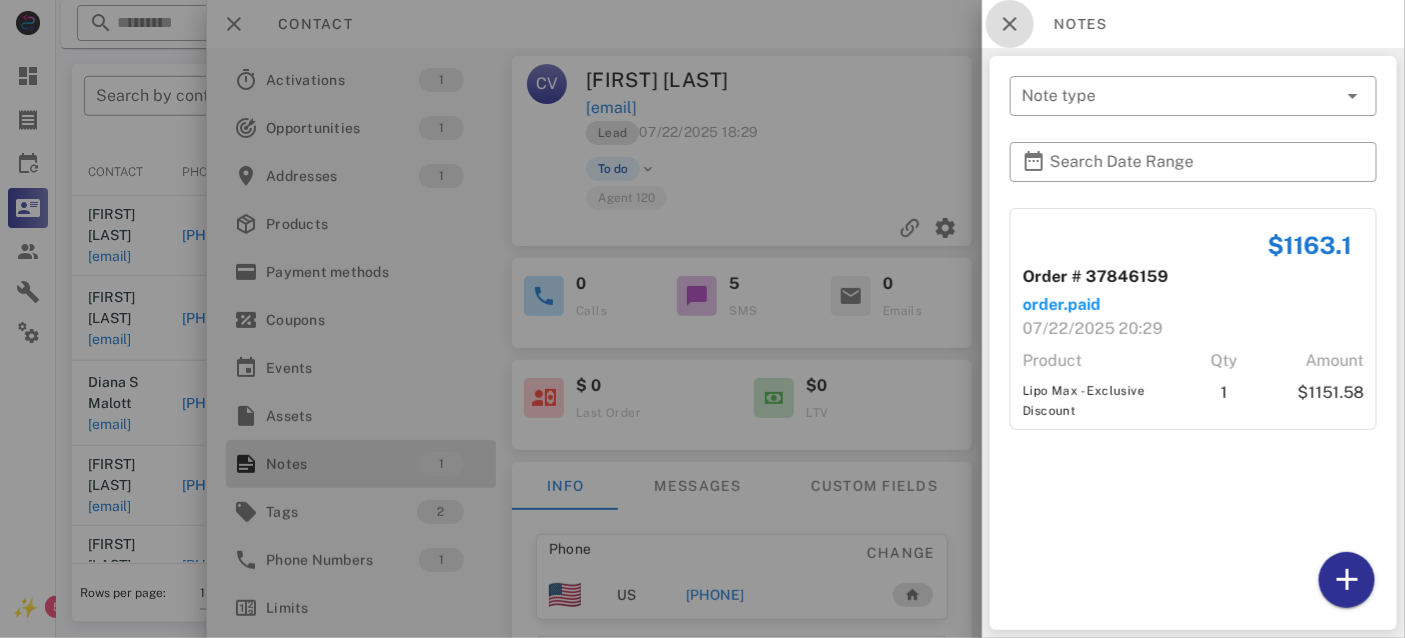 click at bounding box center (1010, 24) 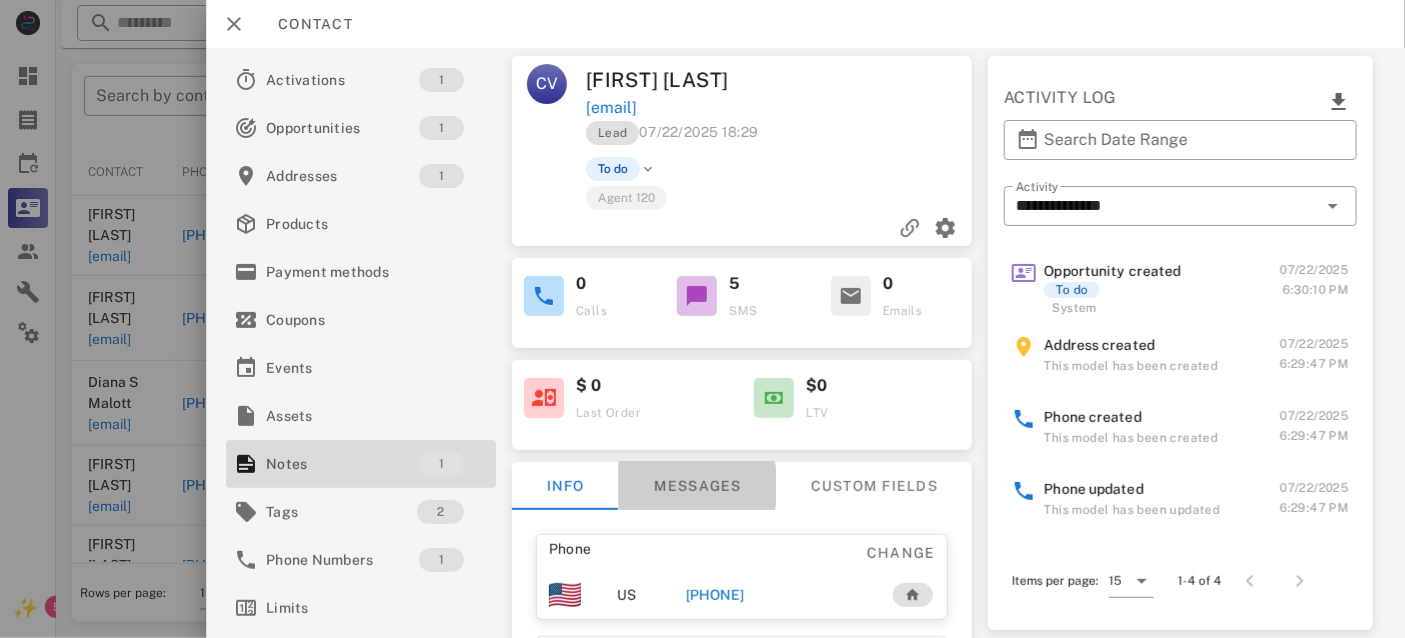 click on "Messages" at bounding box center [697, 486] 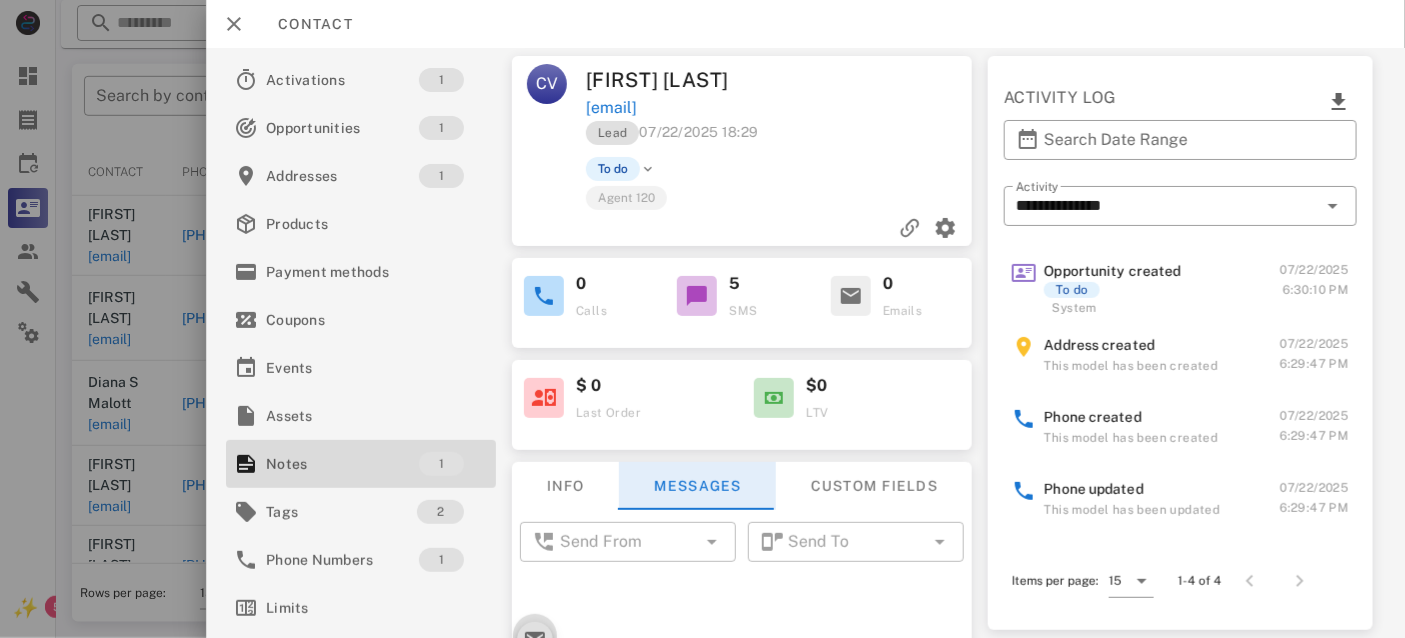 scroll, scrollTop: 672, scrollLeft: 0, axis: vertical 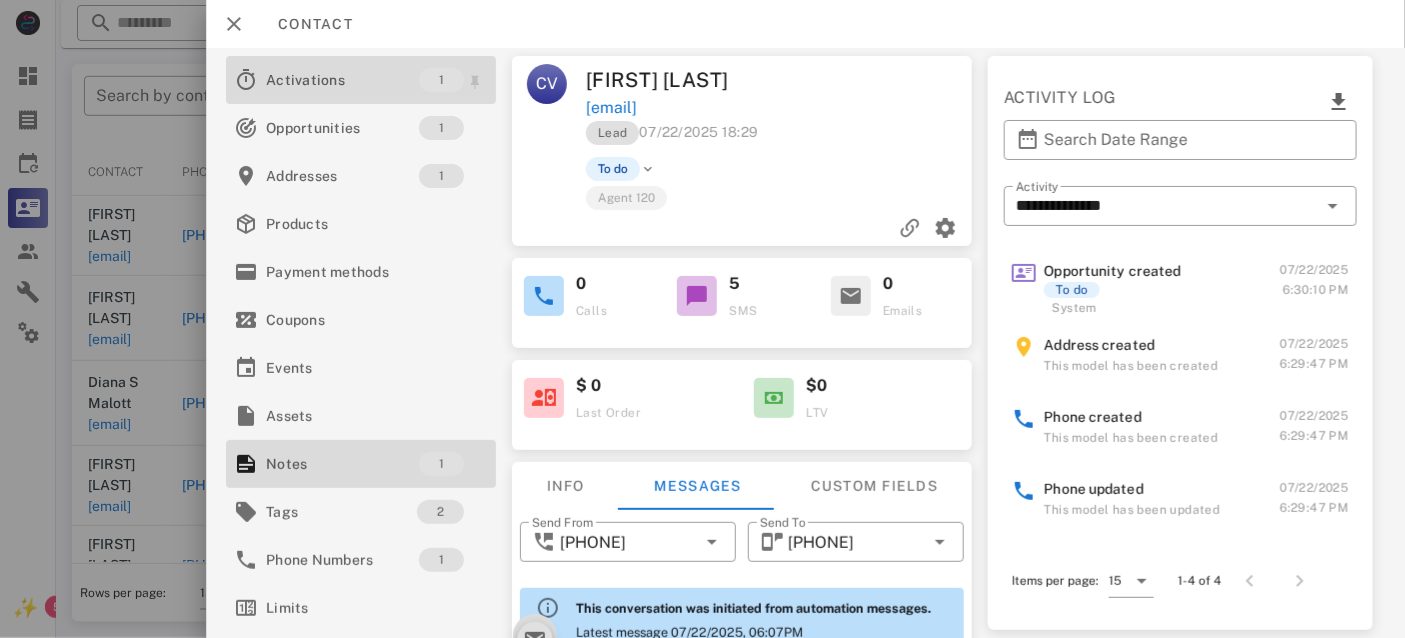click on "Activations" at bounding box center [342, 80] 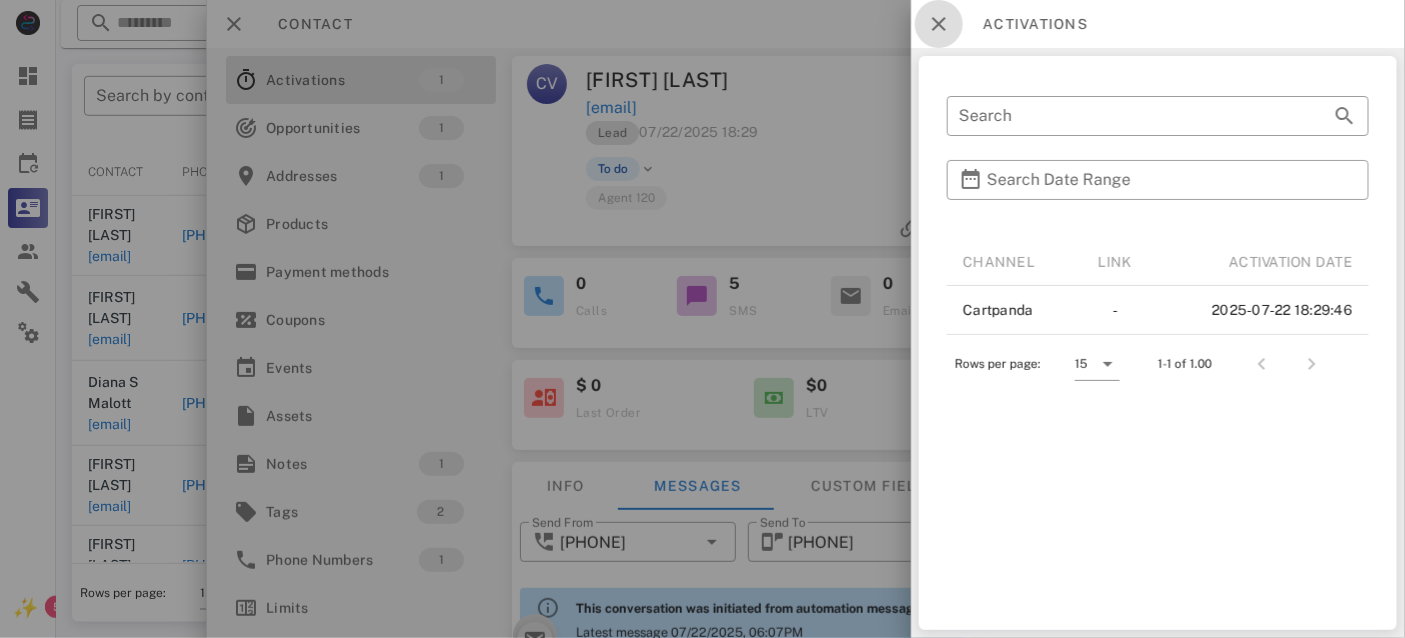 click at bounding box center (939, 24) 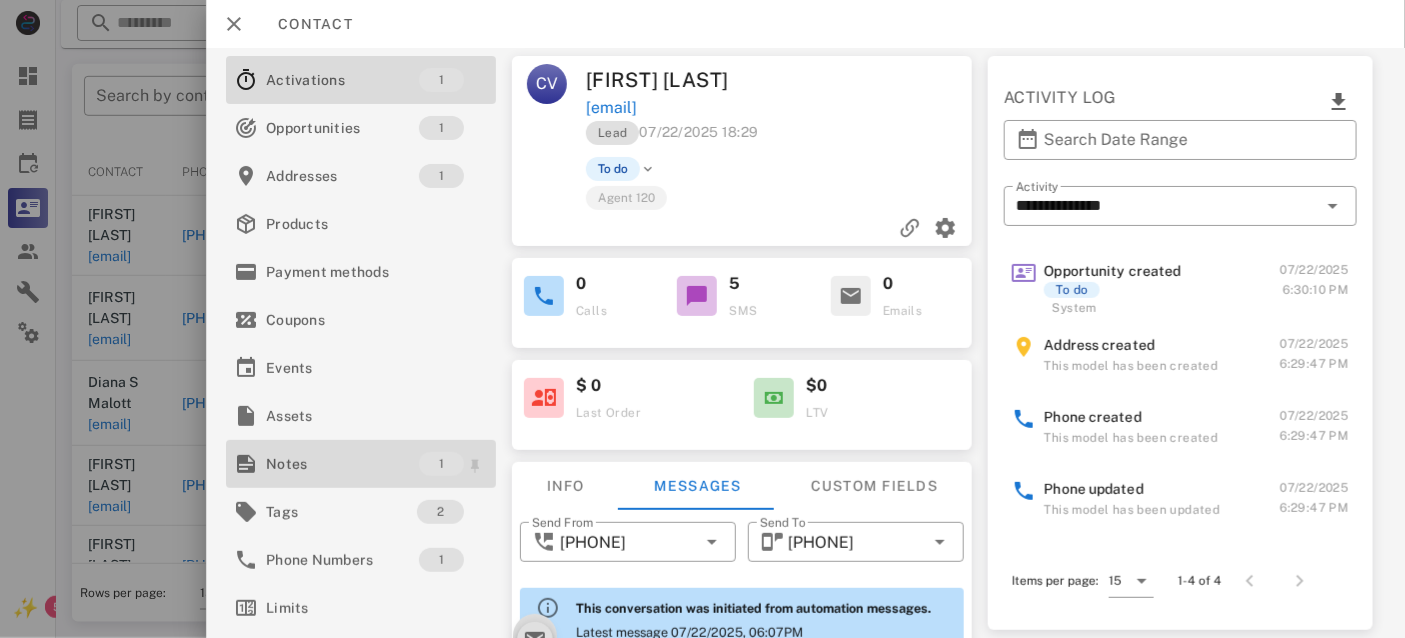 click on "Notes" at bounding box center [342, 464] 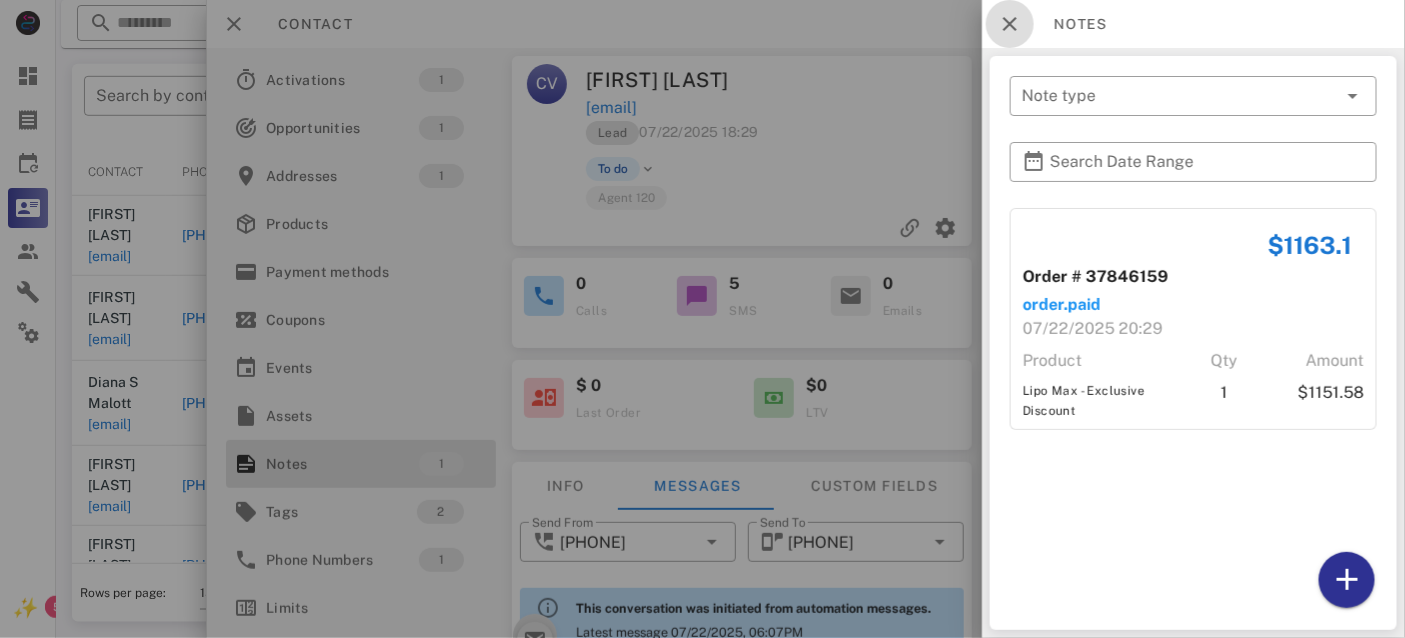 click at bounding box center [1010, 24] 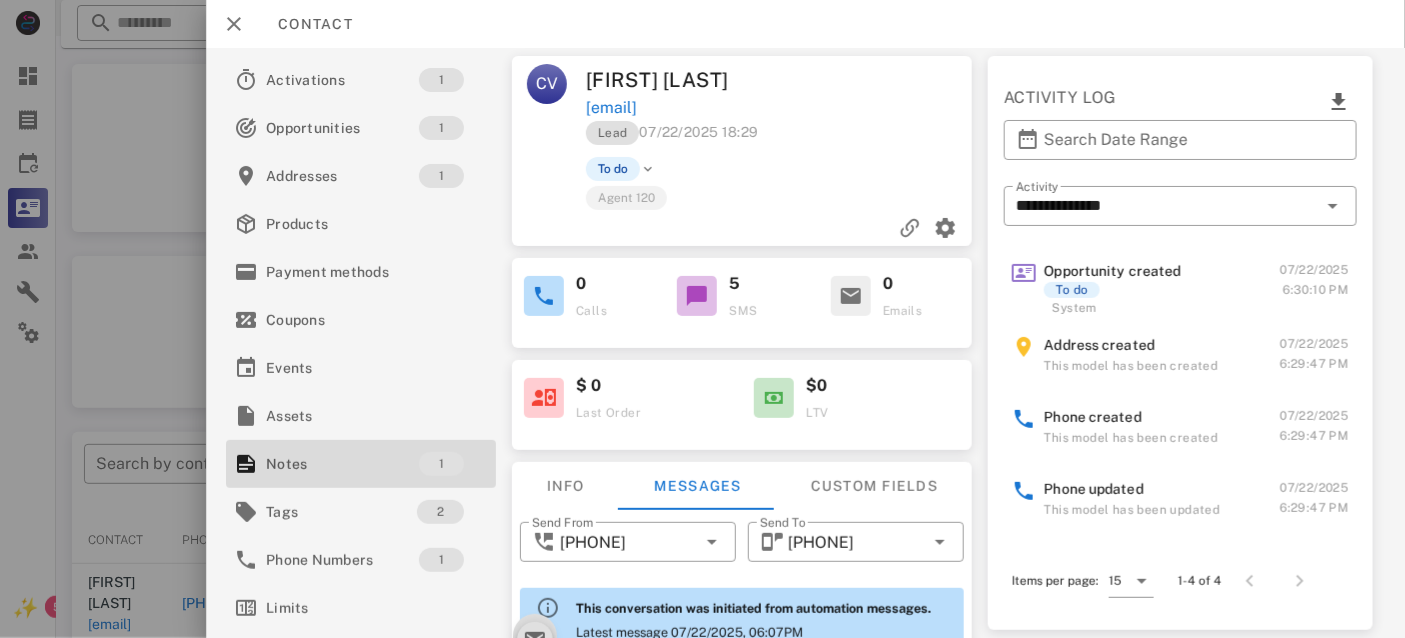 scroll, scrollTop: 0, scrollLeft: 0, axis: both 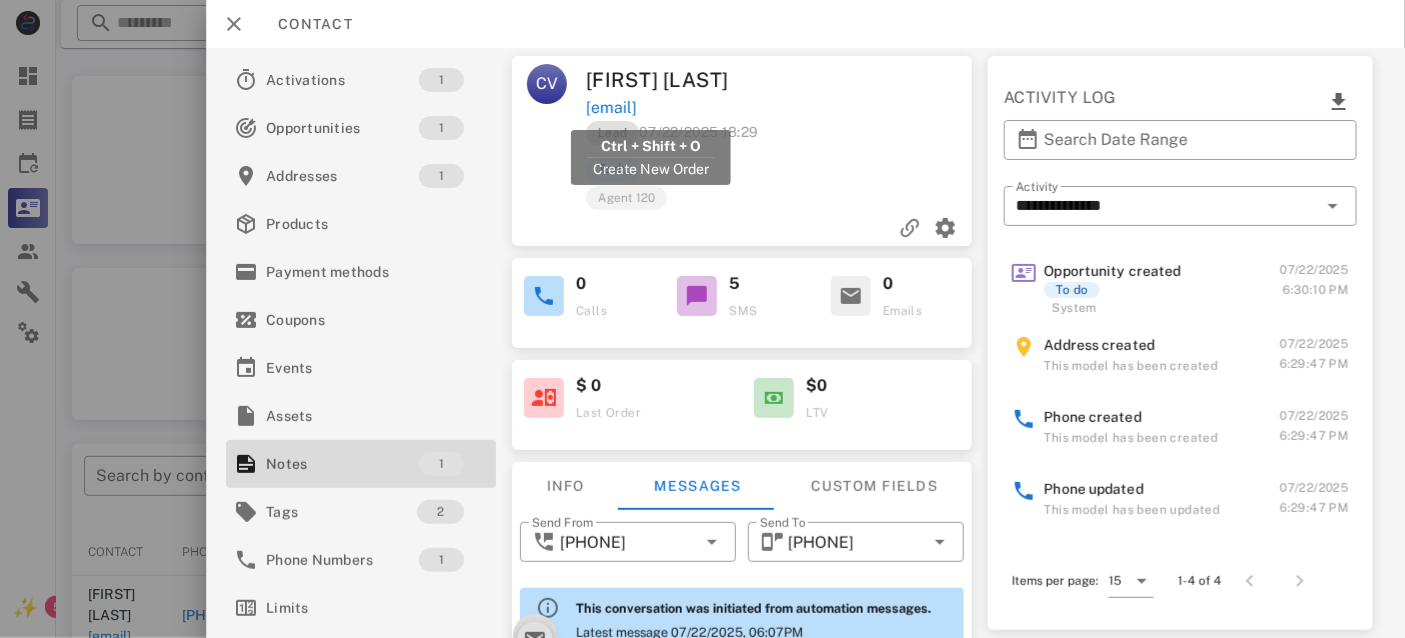 click on "[EMAIL]" at bounding box center [611, 108] 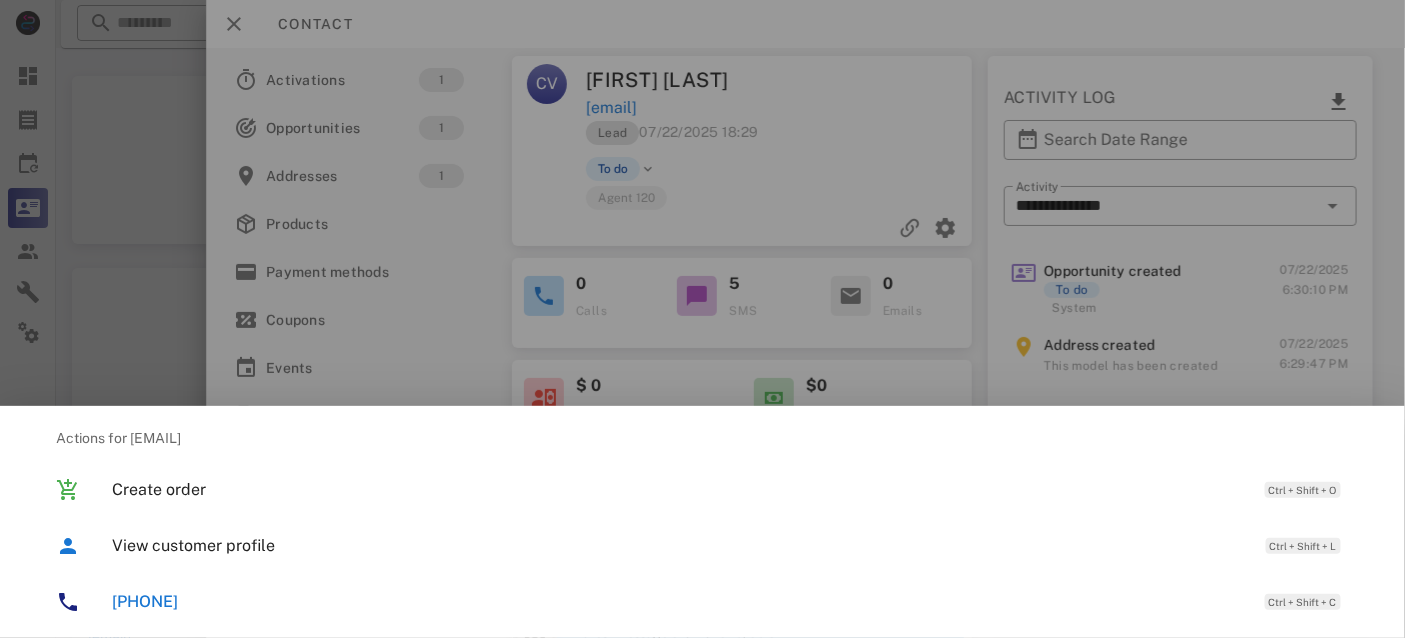 click on "[PHONE]" at bounding box center (145, 601) 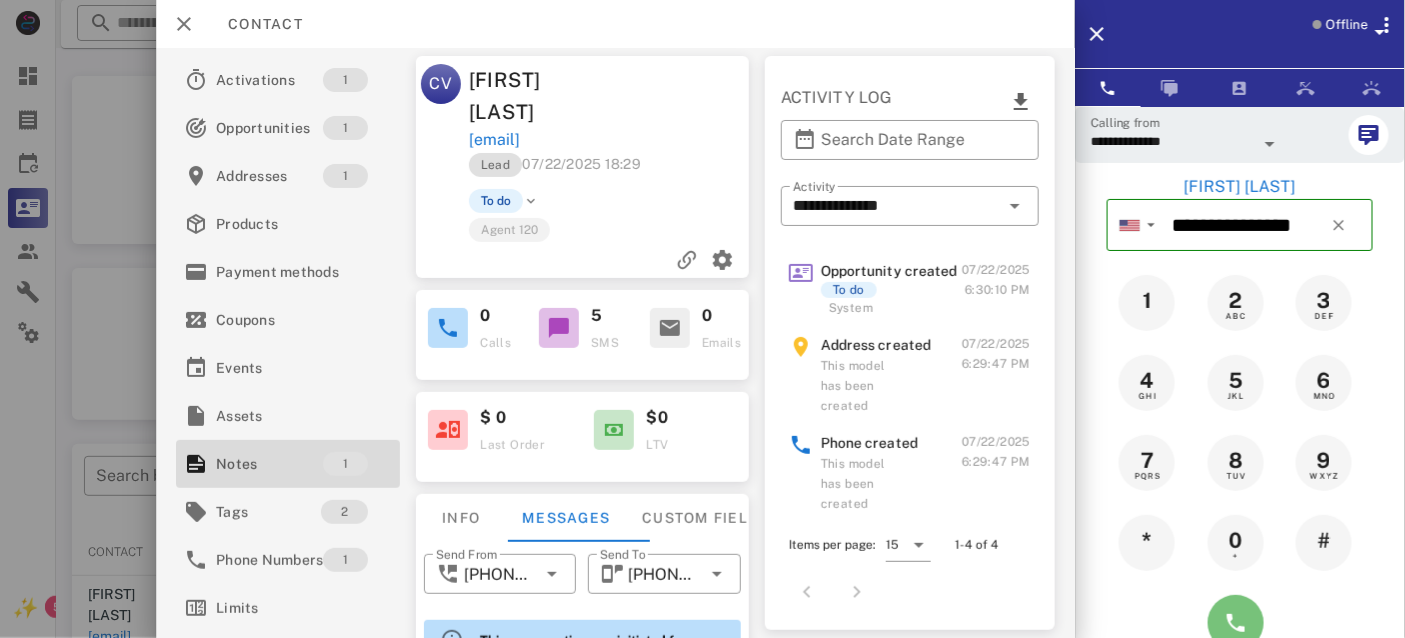 click at bounding box center [1236, 623] 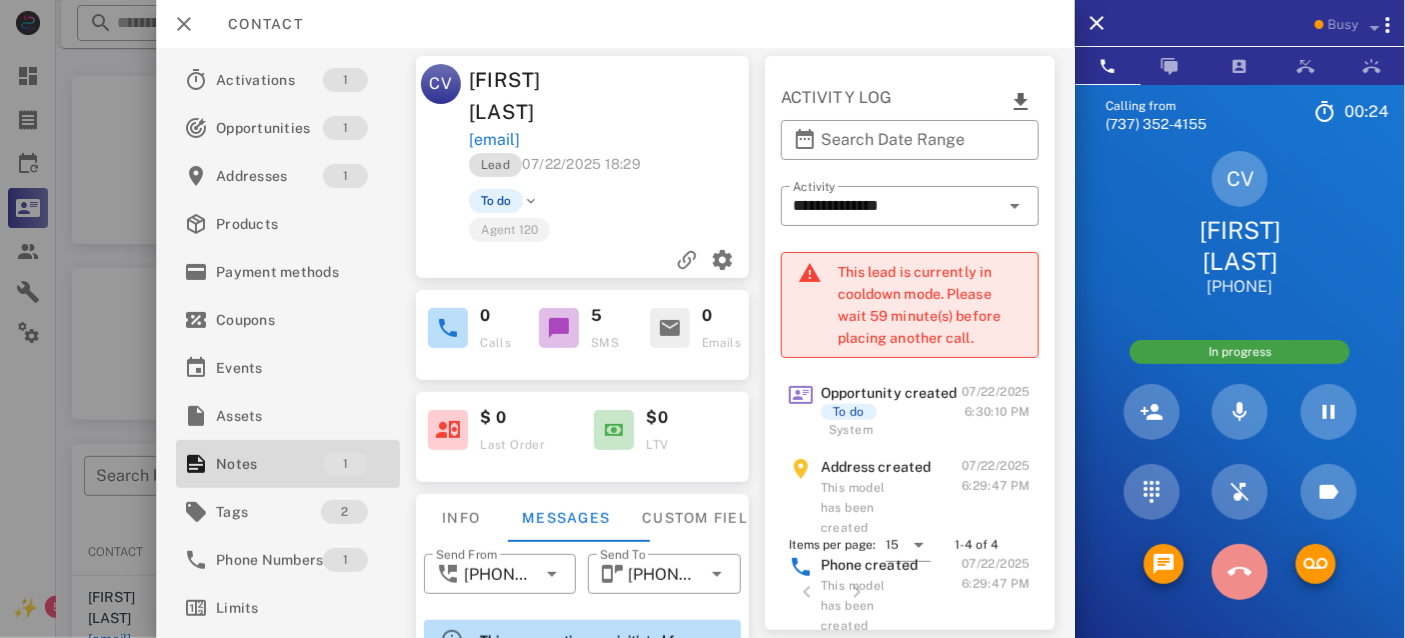 click at bounding box center [1240, 572] 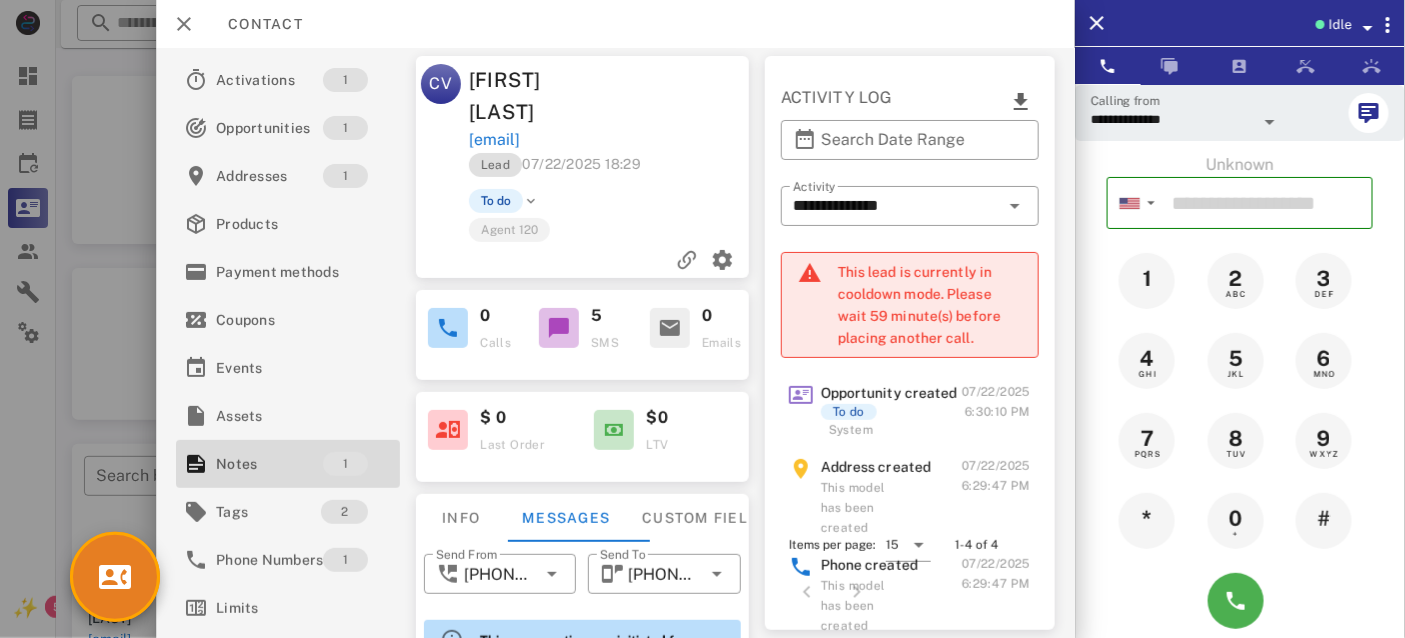 click on "This lead is currently in cooldown mode.  Please wait 59 minute(s) before placing another call." at bounding box center [930, 305] 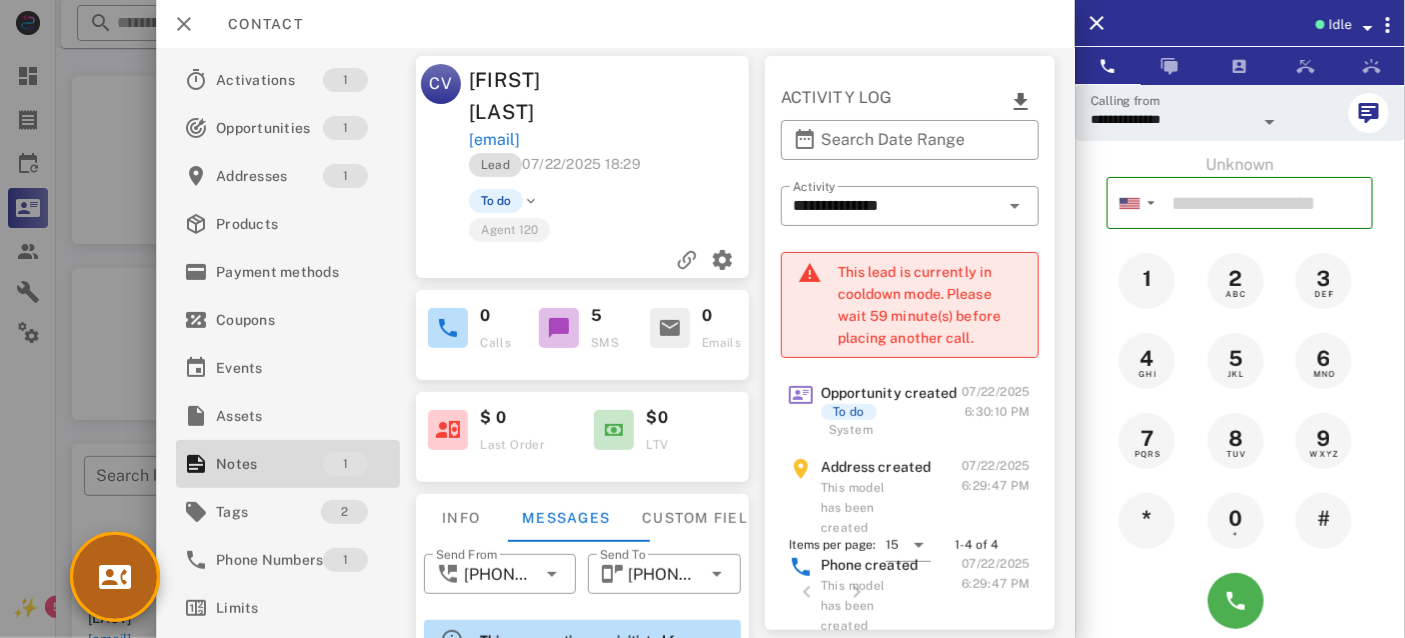 click at bounding box center (115, 577) 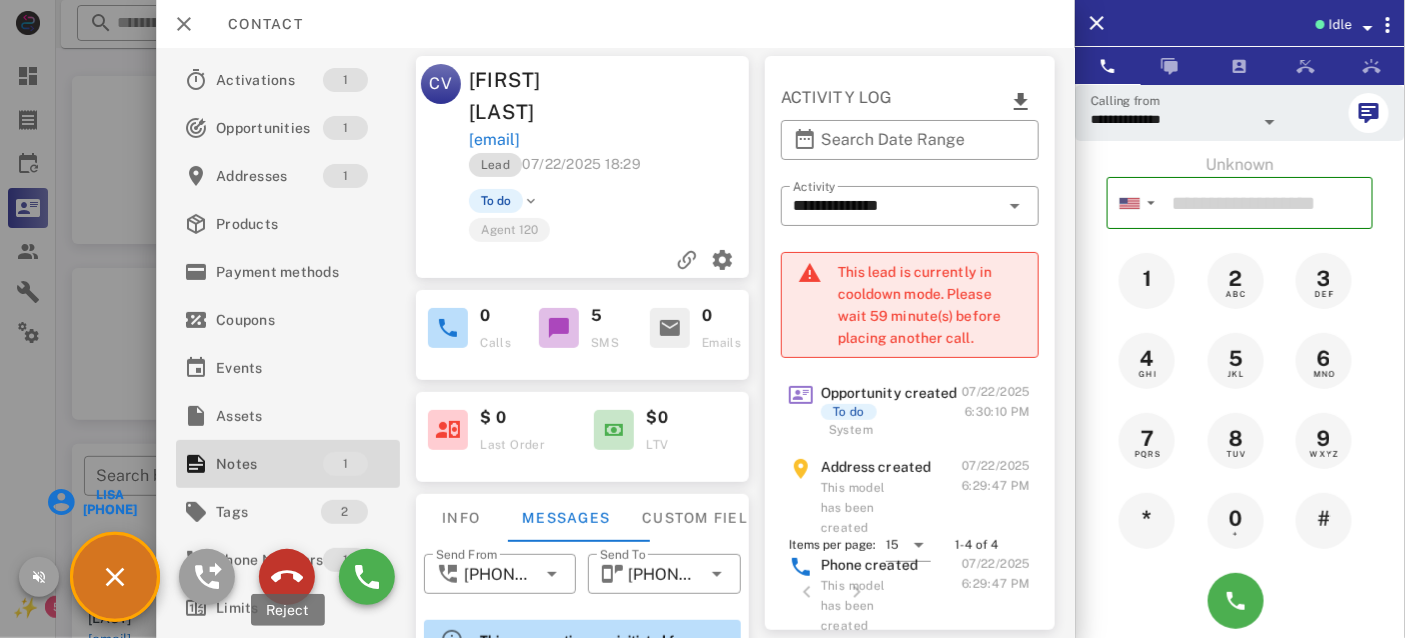 click at bounding box center [287, 577] 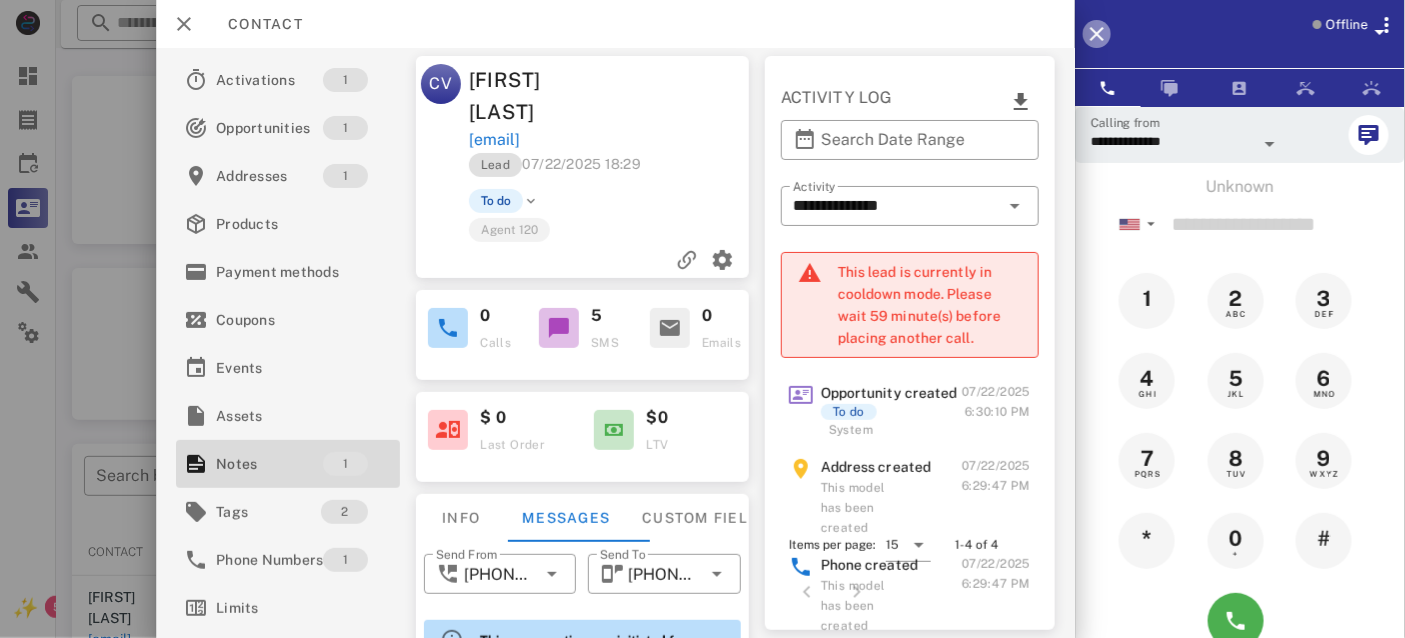 click at bounding box center [1097, 34] 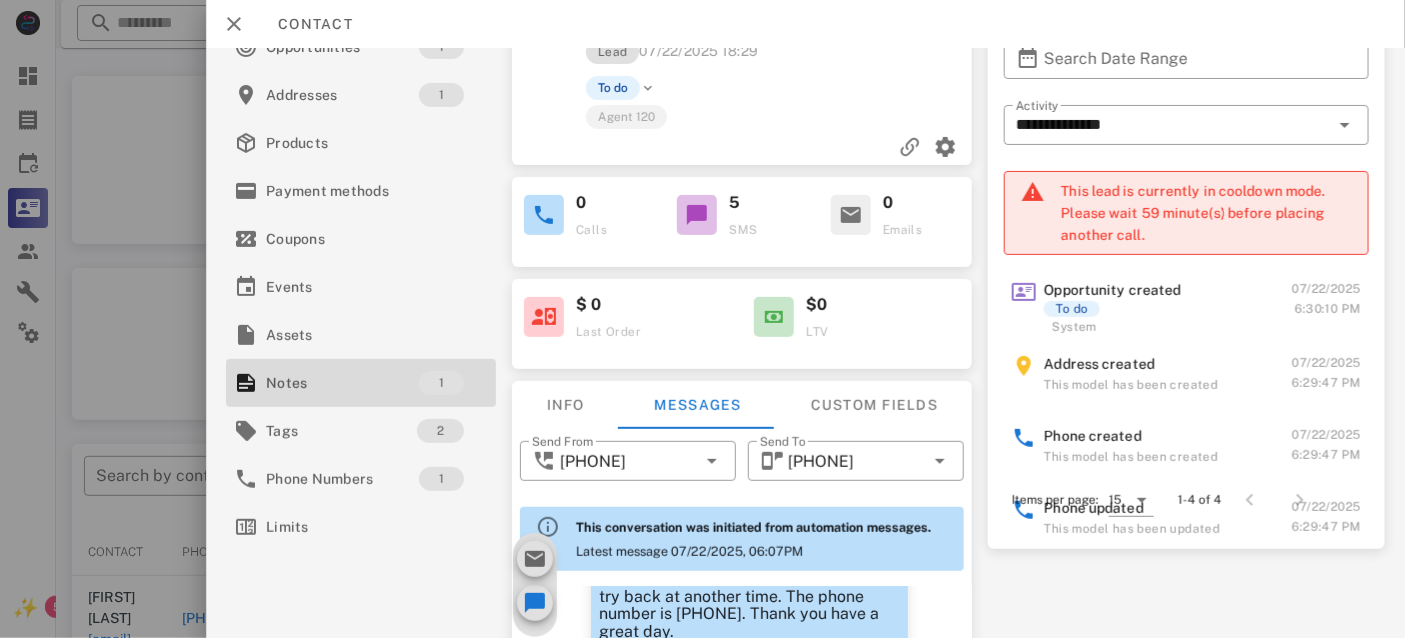 scroll, scrollTop: 287, scrollLeft: 0, axis: vertical 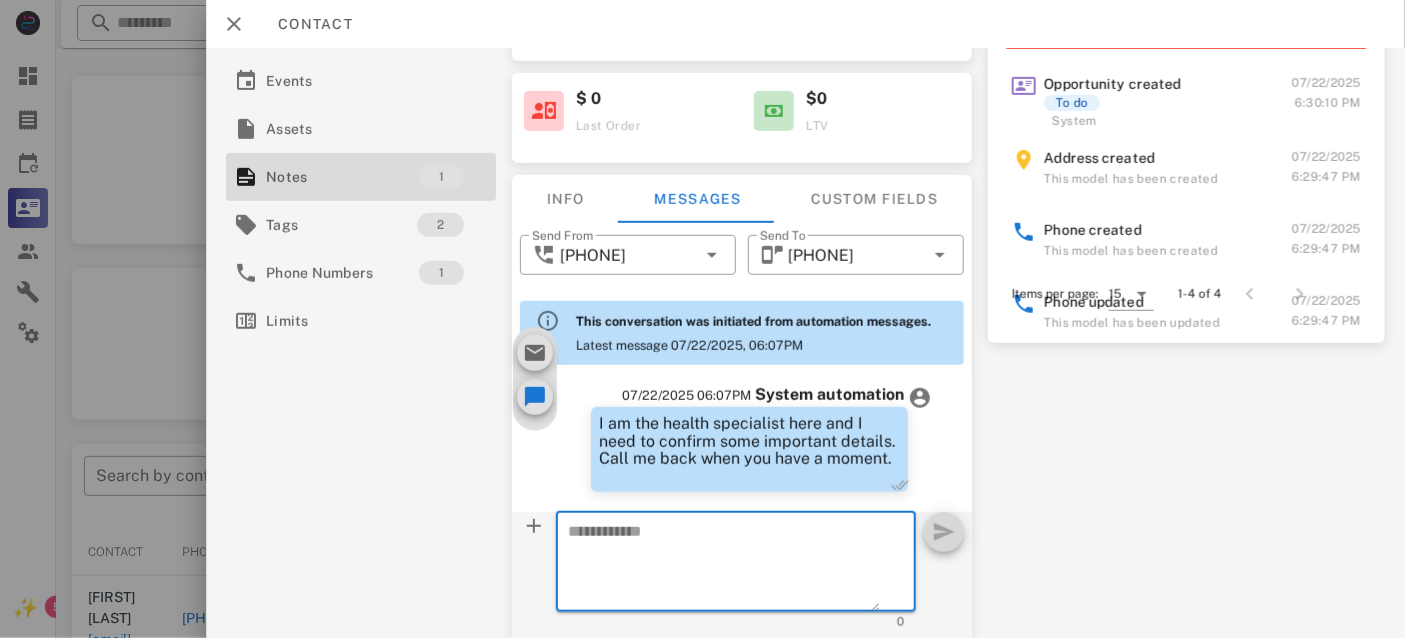 paste on "**********" 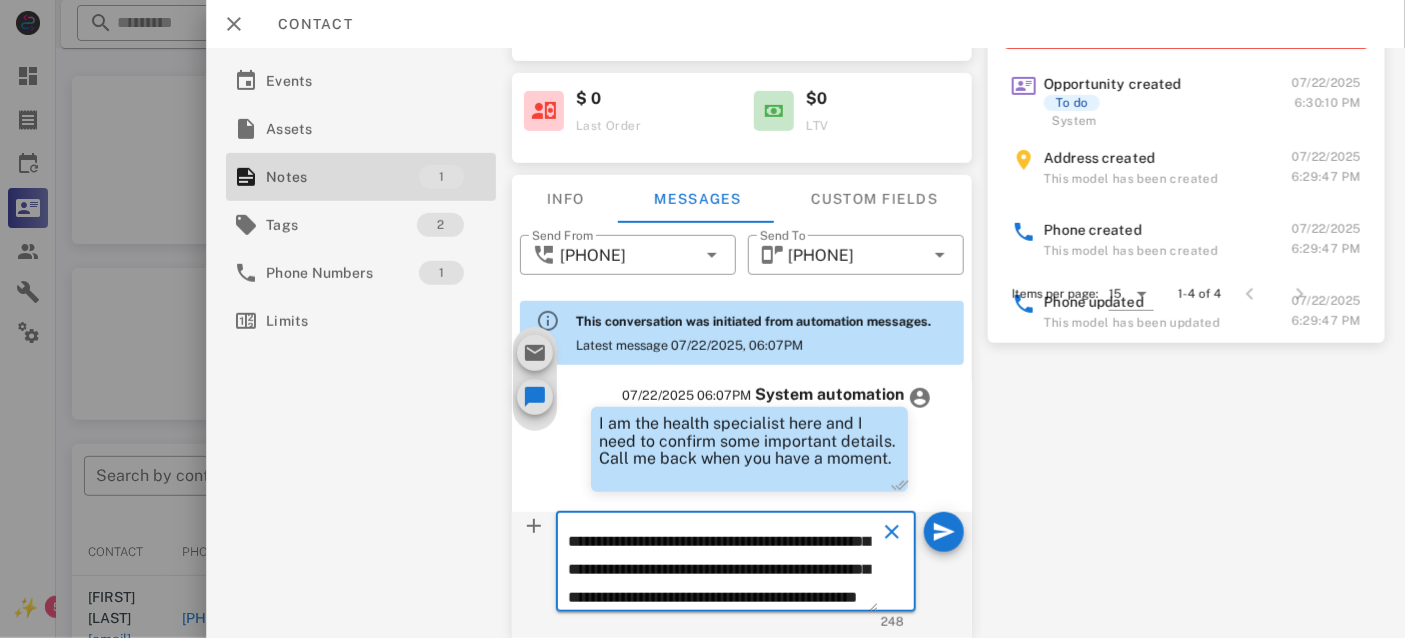 scroll, scrollTop: 0, scrollLeft: 0, axis: both 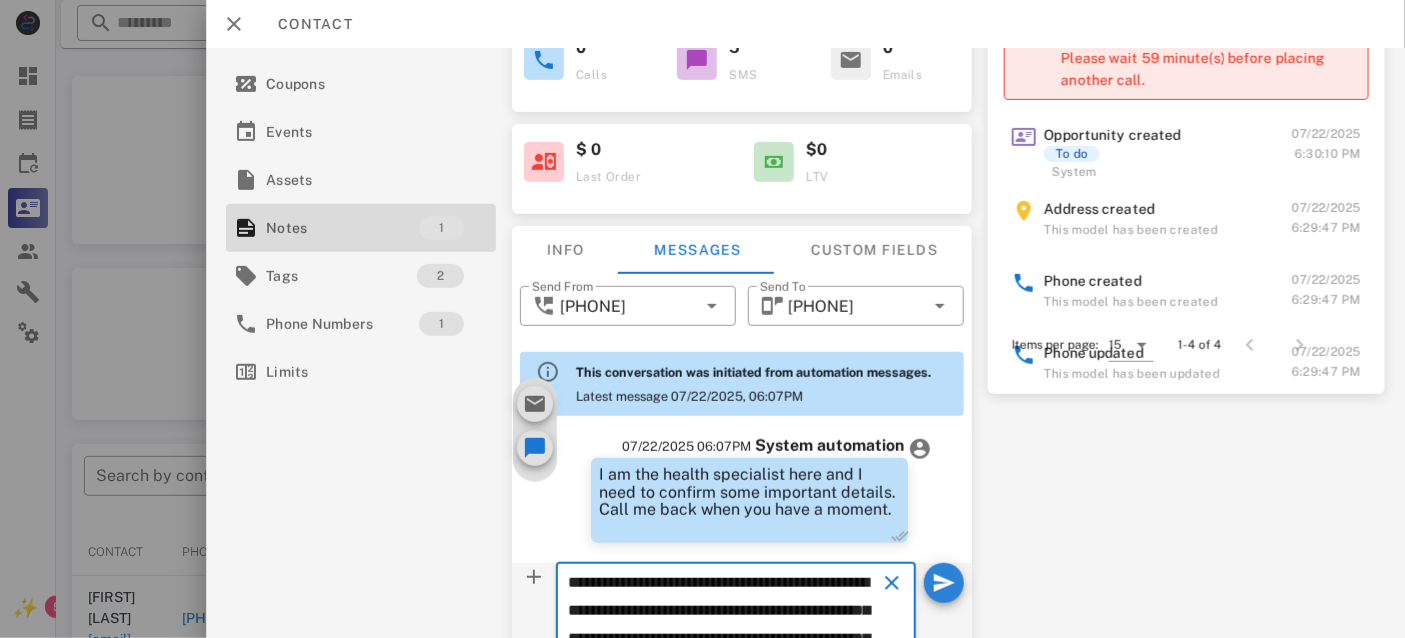 type on "**********" 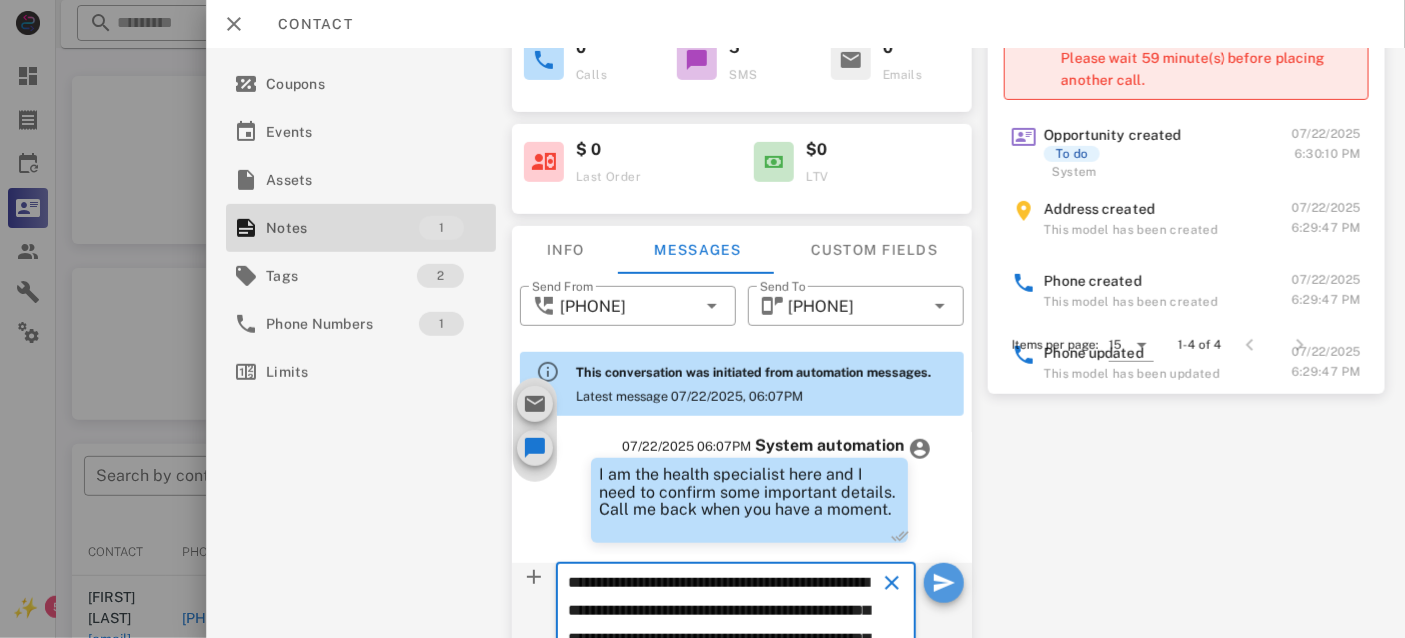 click at bounding box center (944, 583) 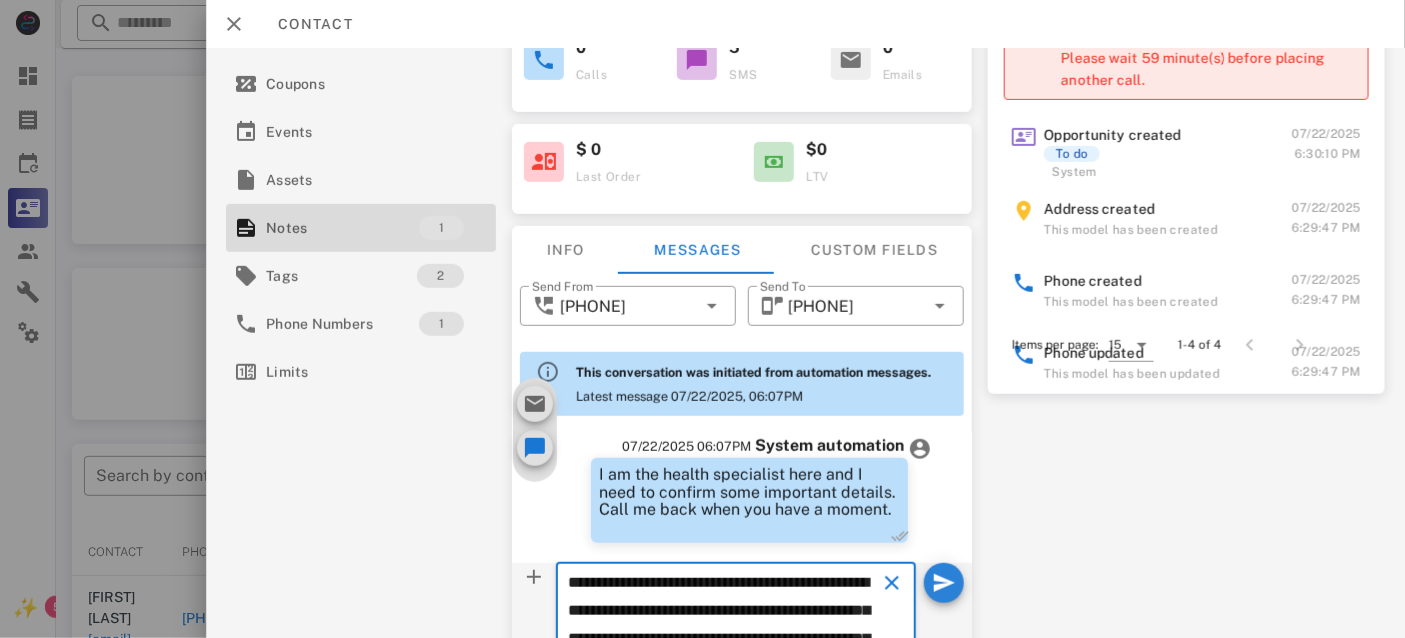 type 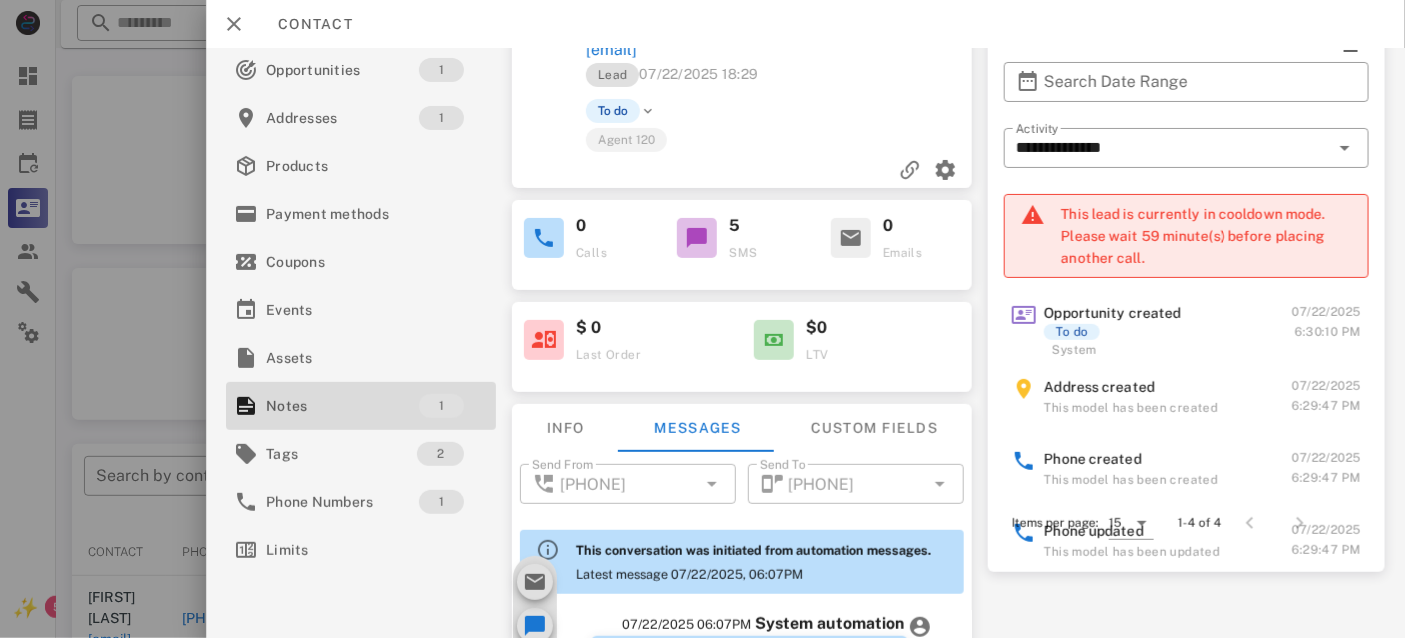 scroll, scrollTop: 0, scrollLeft: 0, axis: both 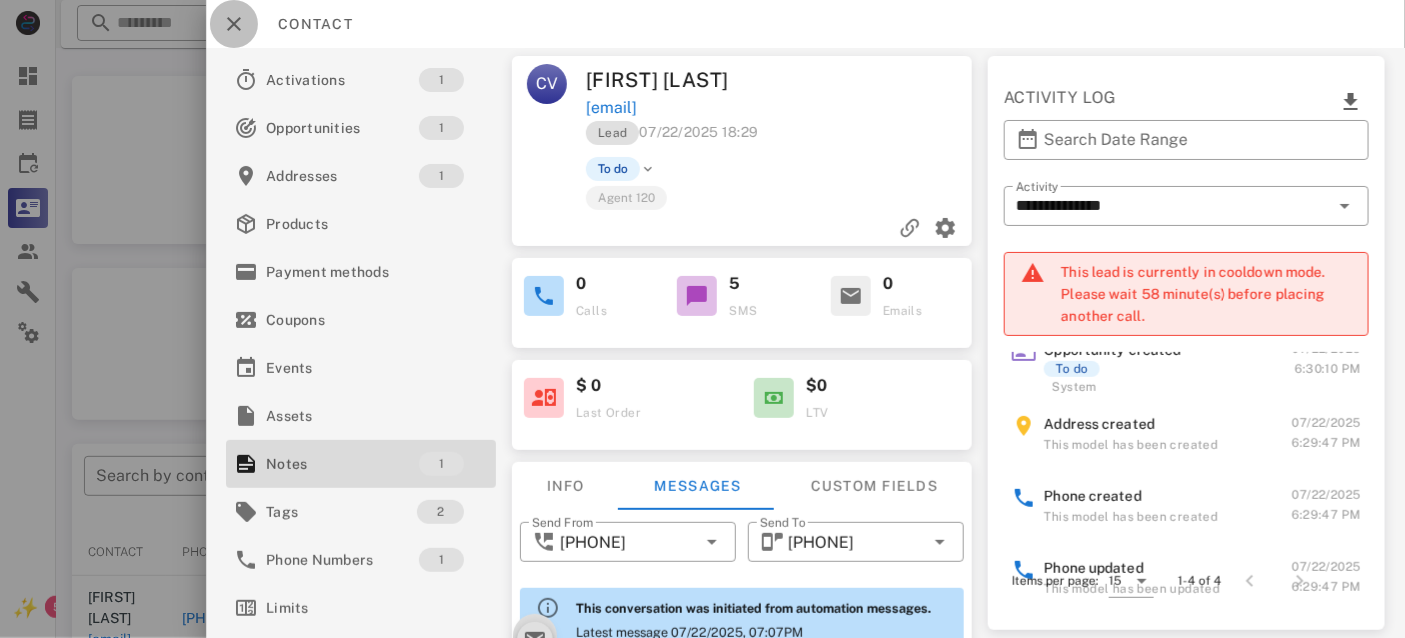 click at bounding box center (234, 24) 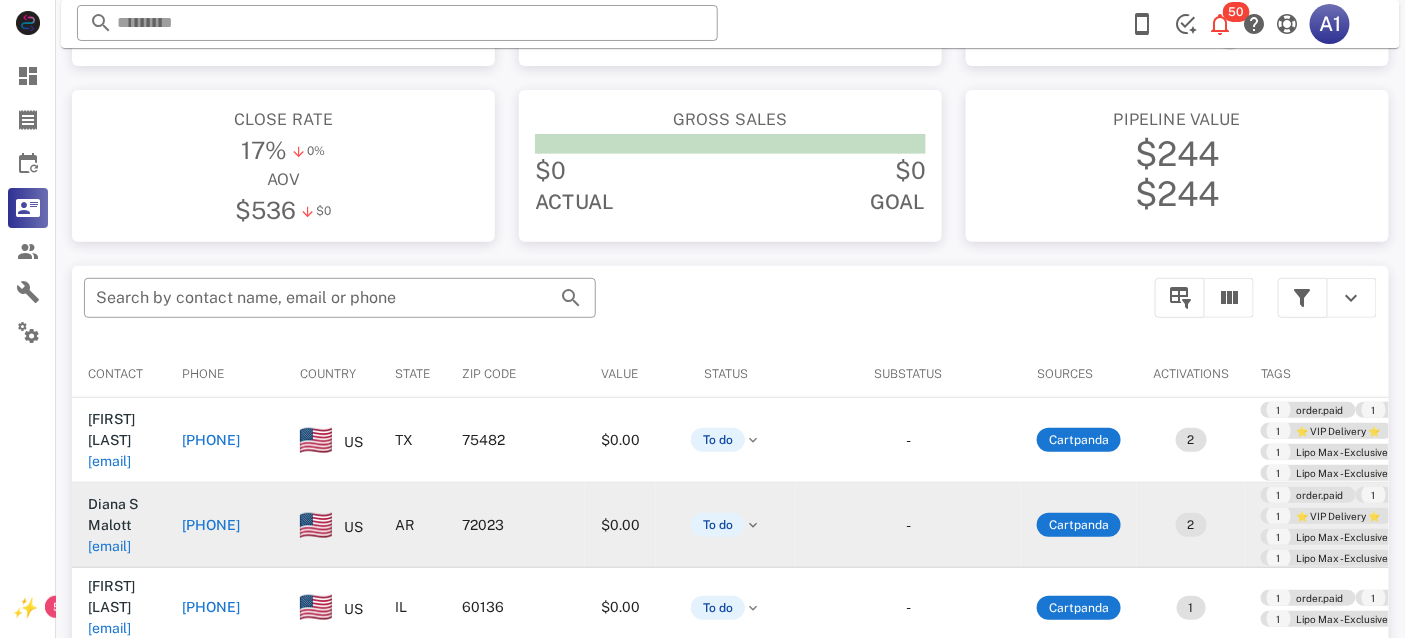 scroll, scrollTop: 187, scrollLeft: 0, axis: vertical 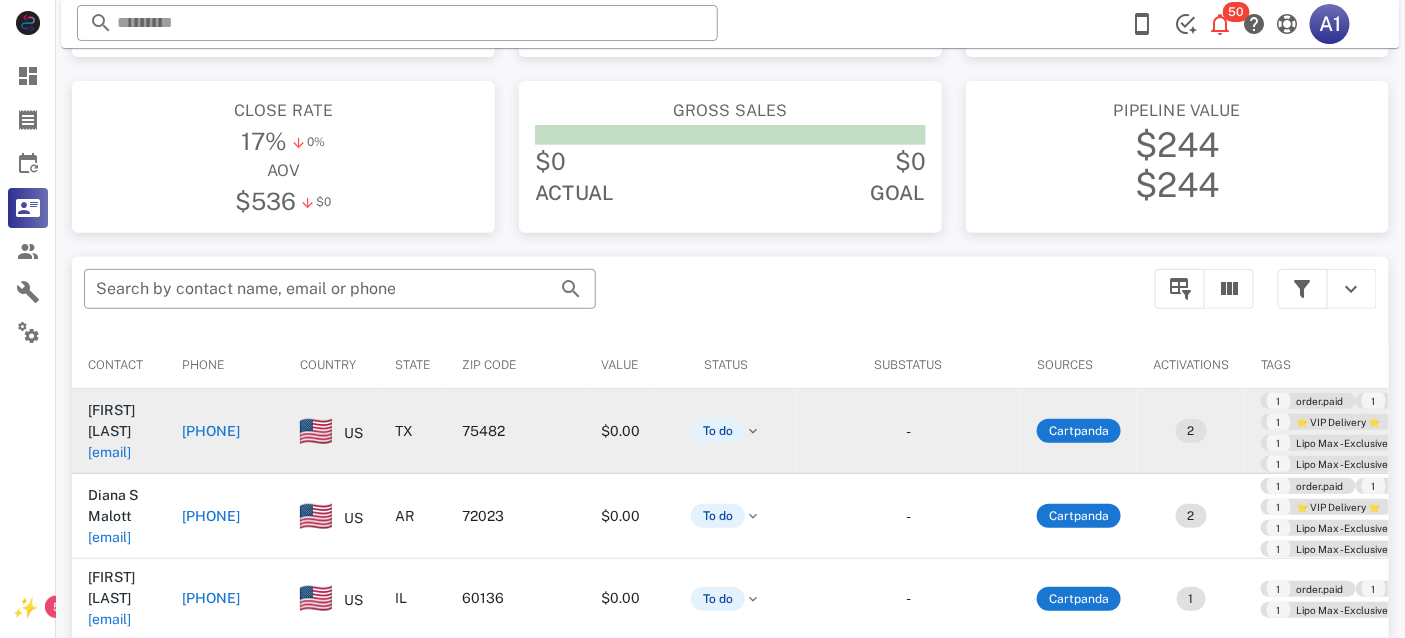click on "[EMAIL]" at bounding box center (109, 452) 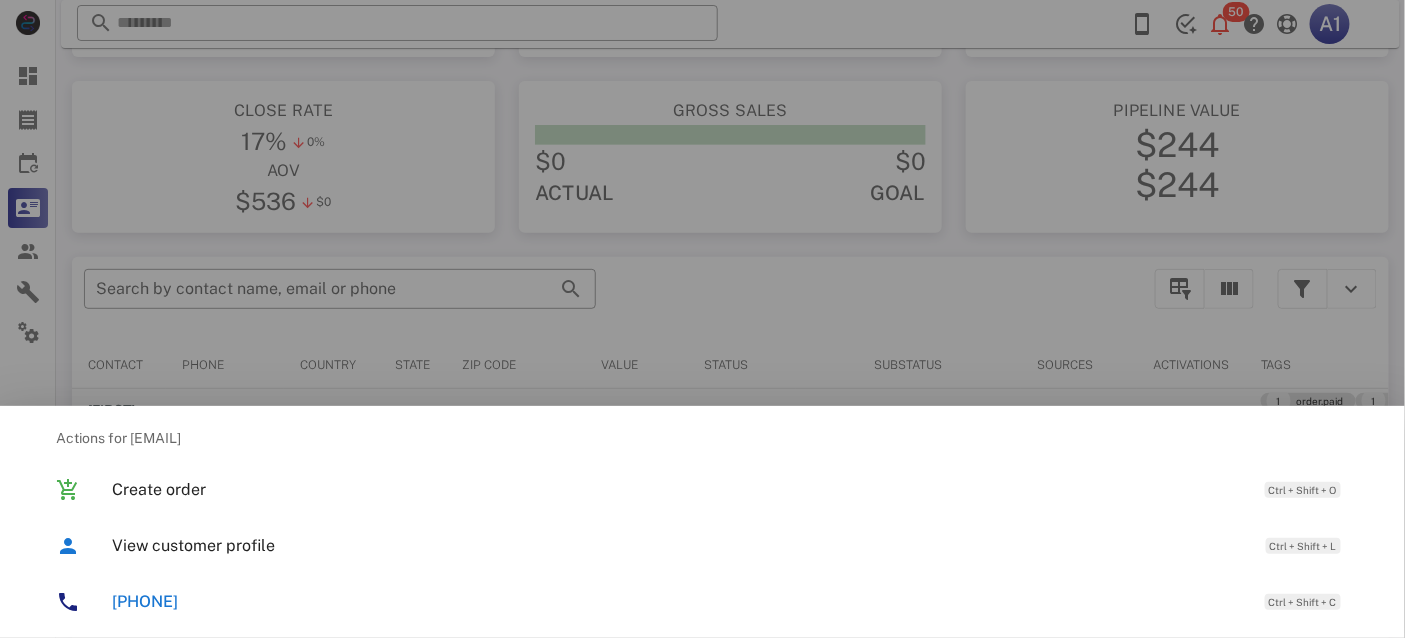 click on "[PHONE]" at bounding box center (145, 601) 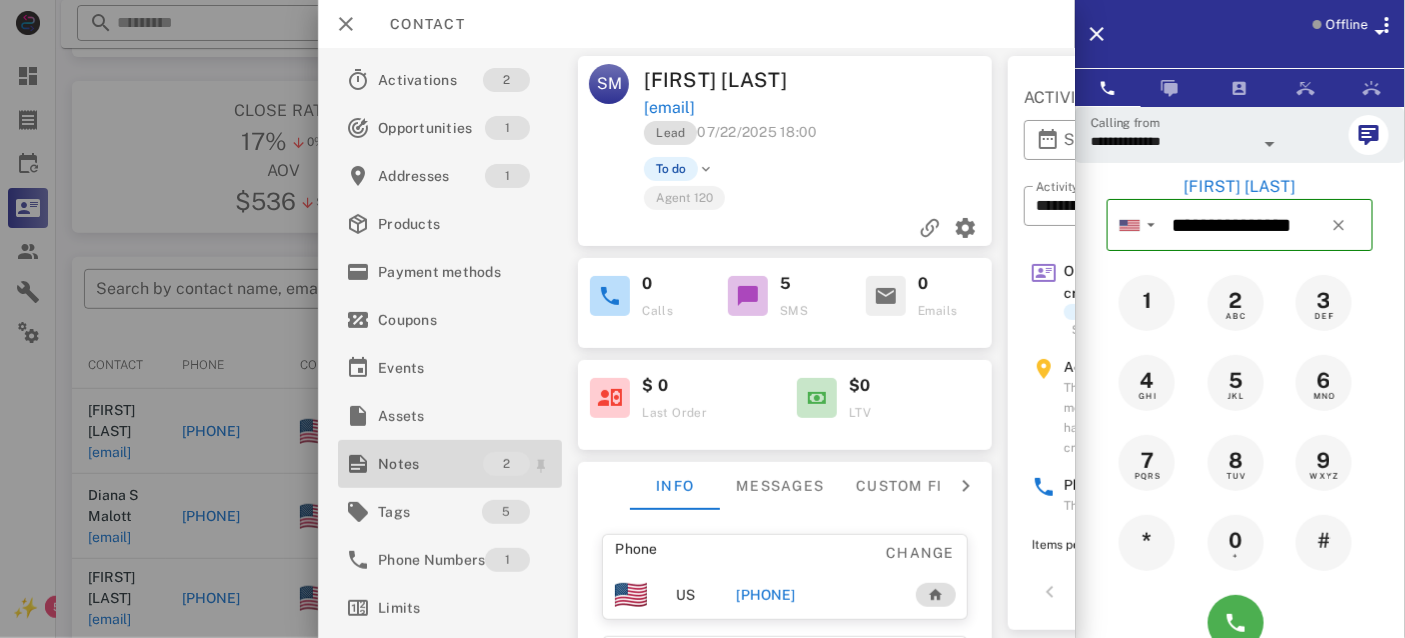 click on "Notes" at bounding box center [430, 464] 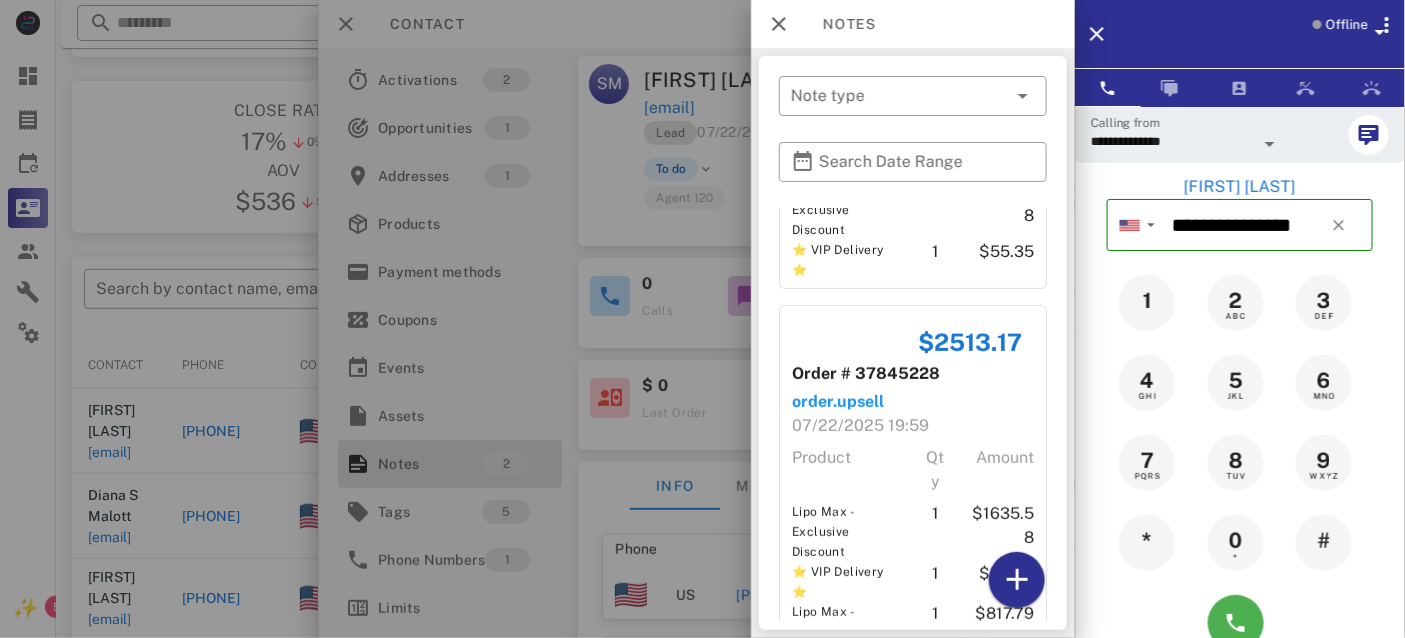 scroll, scrollTop: 302, scrollLeft: 0, axis: vertical 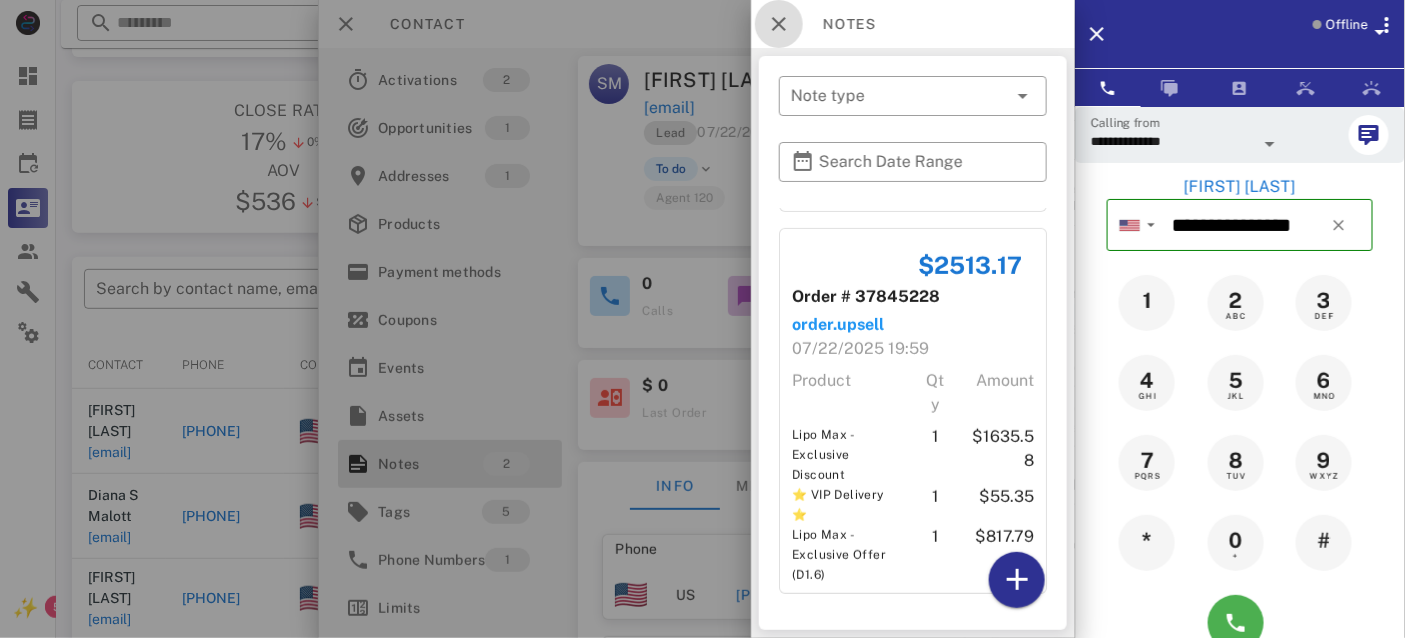 click at bounding box center [779, 24] 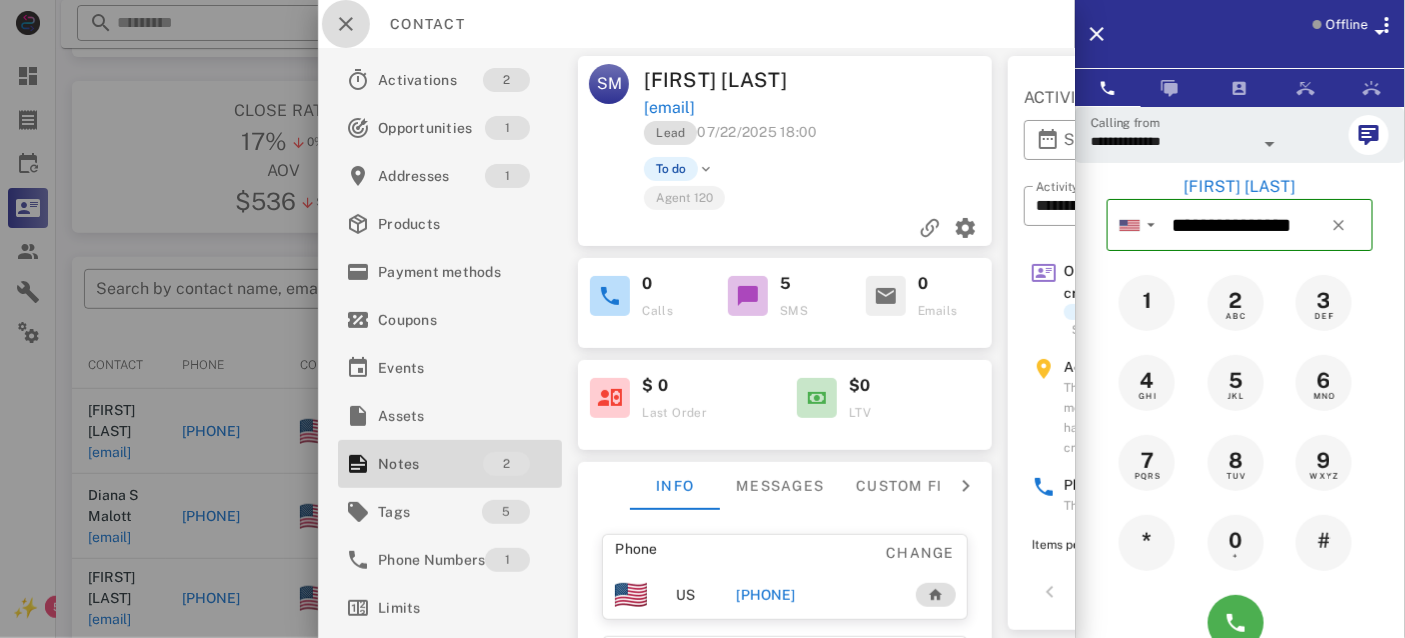 click at bounding box center [346, 24] 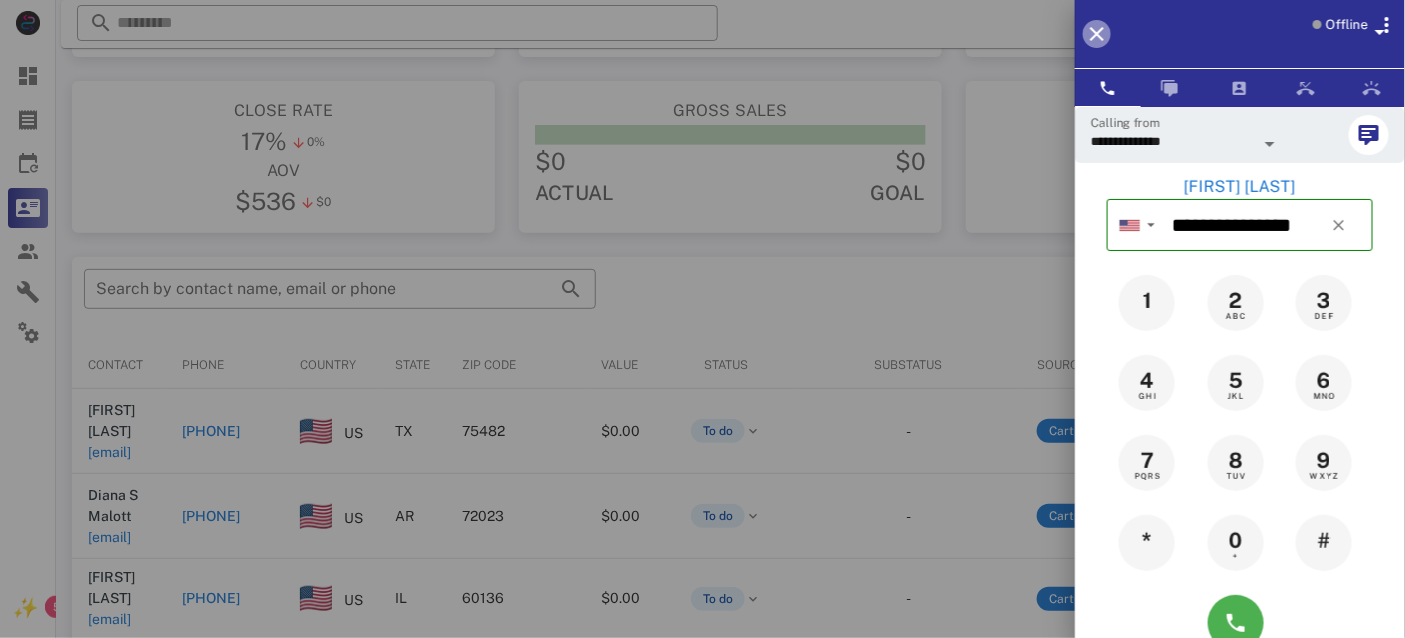 click at bounding box center (1097, 34) 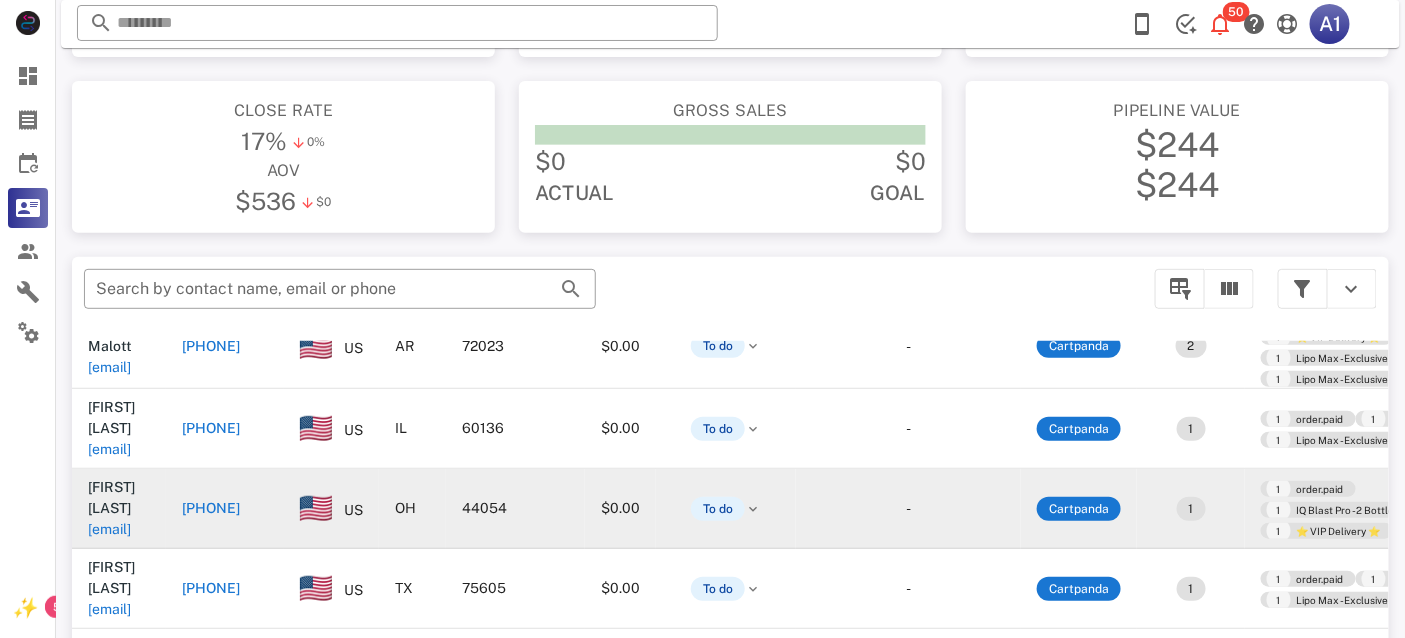 scroll, scrollTop: 203, scrollLeft: 0, axis: vertical 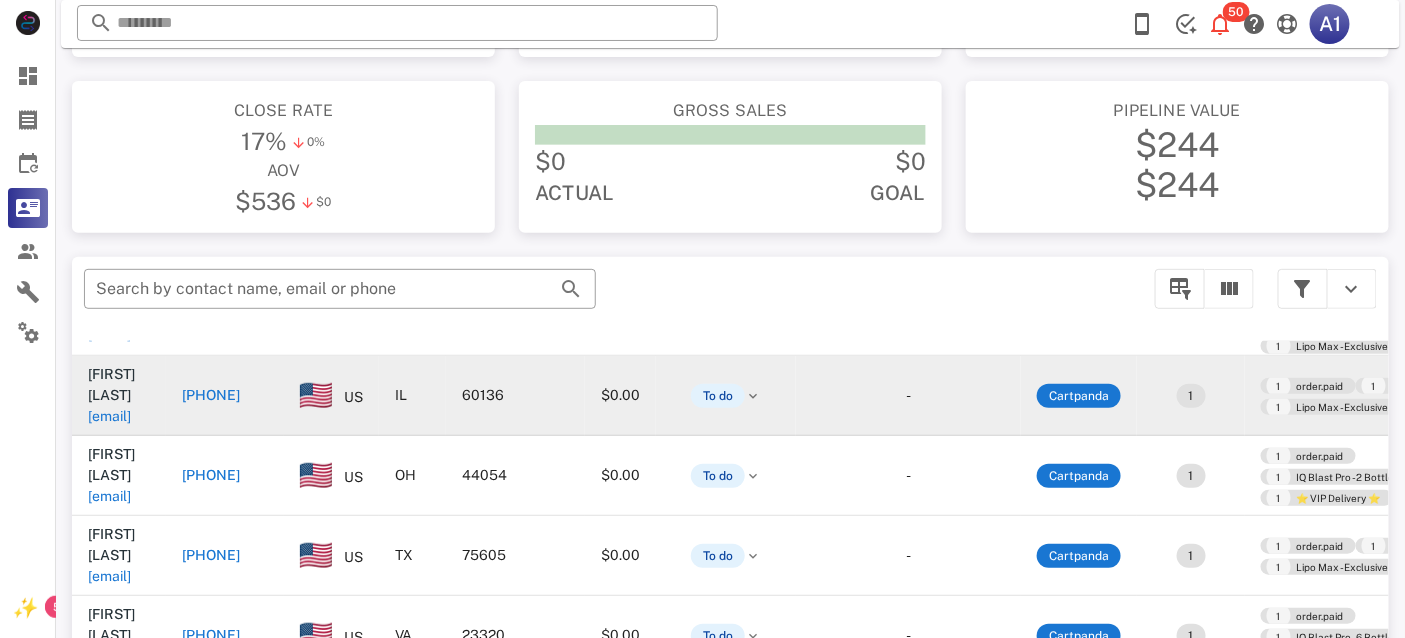 click on "[EMAIL]" at bounding box center (109, 416) 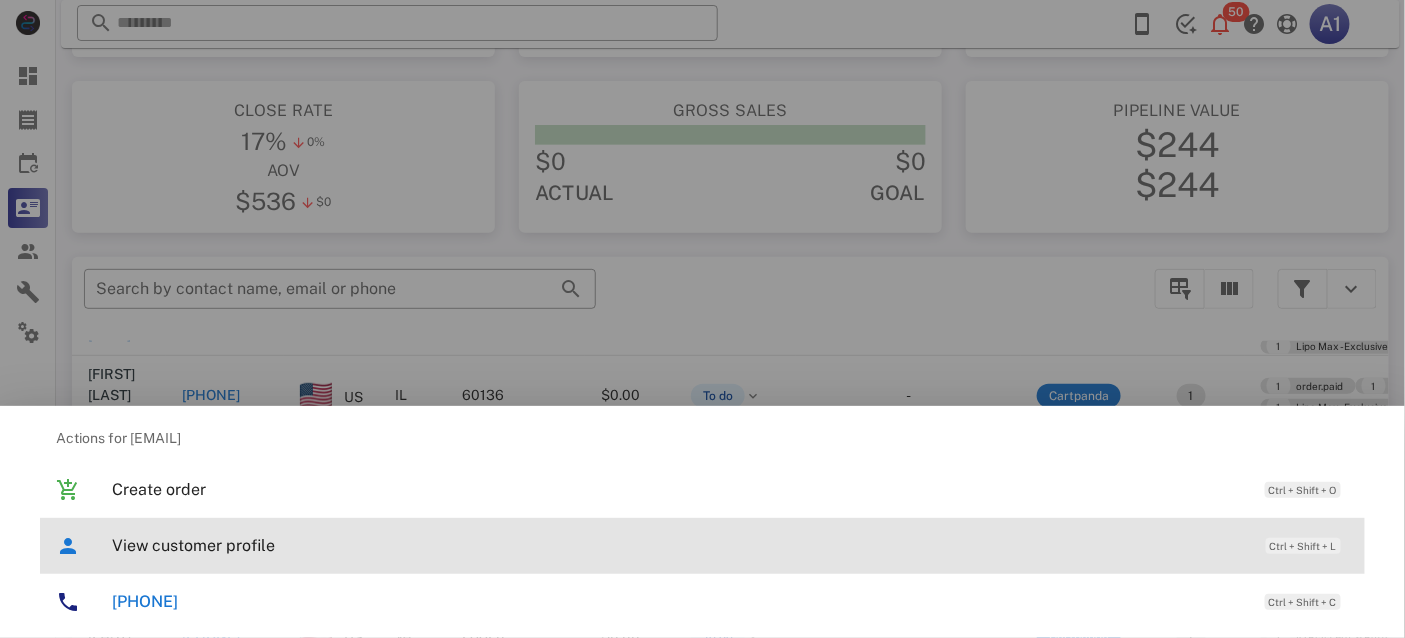 click on "View customer profile Ctrl + Shift + L" at bounding box center [730, 545] 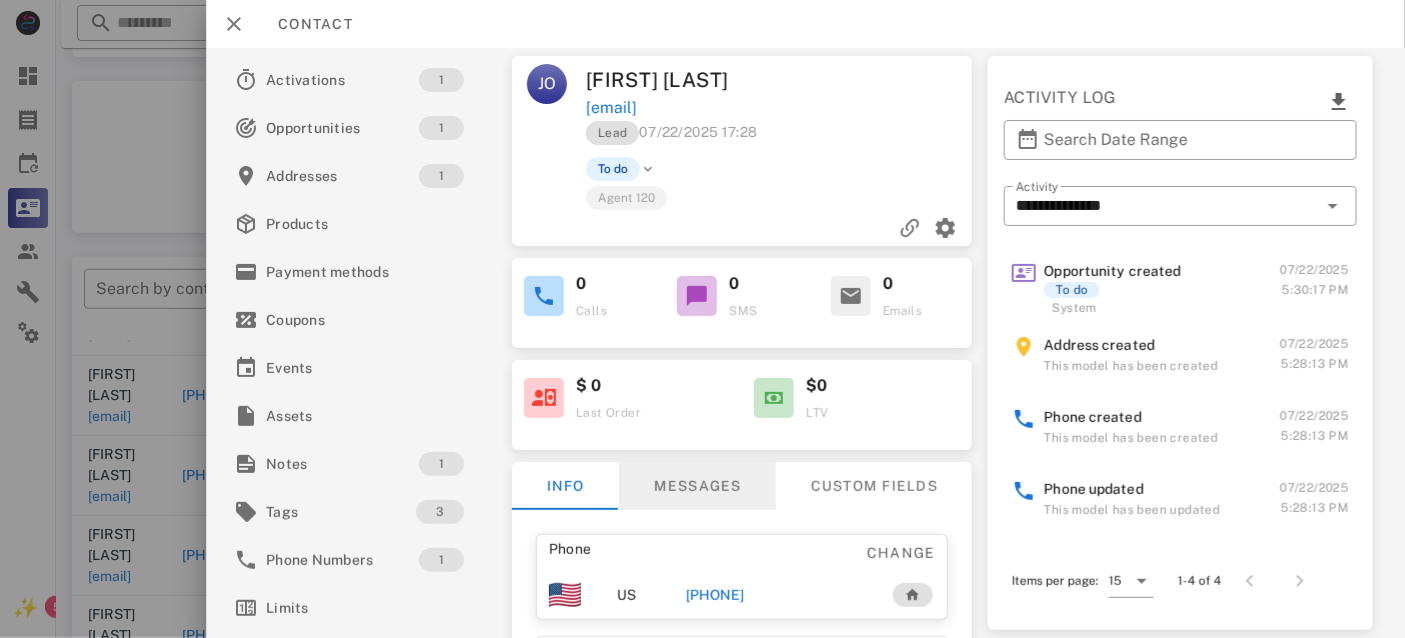 click on "Messages" at bounding box center [697, 486] 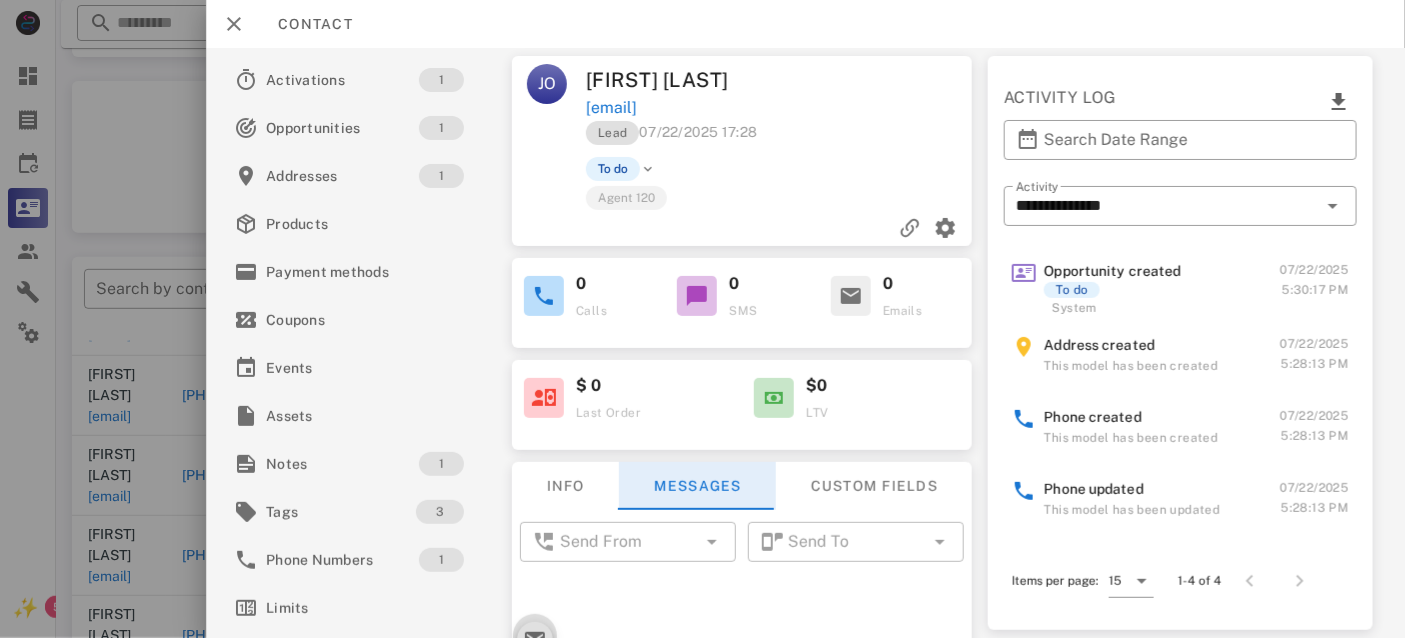 scroll, scrollTop: 672, scrollLeft: 0, axis: vertical 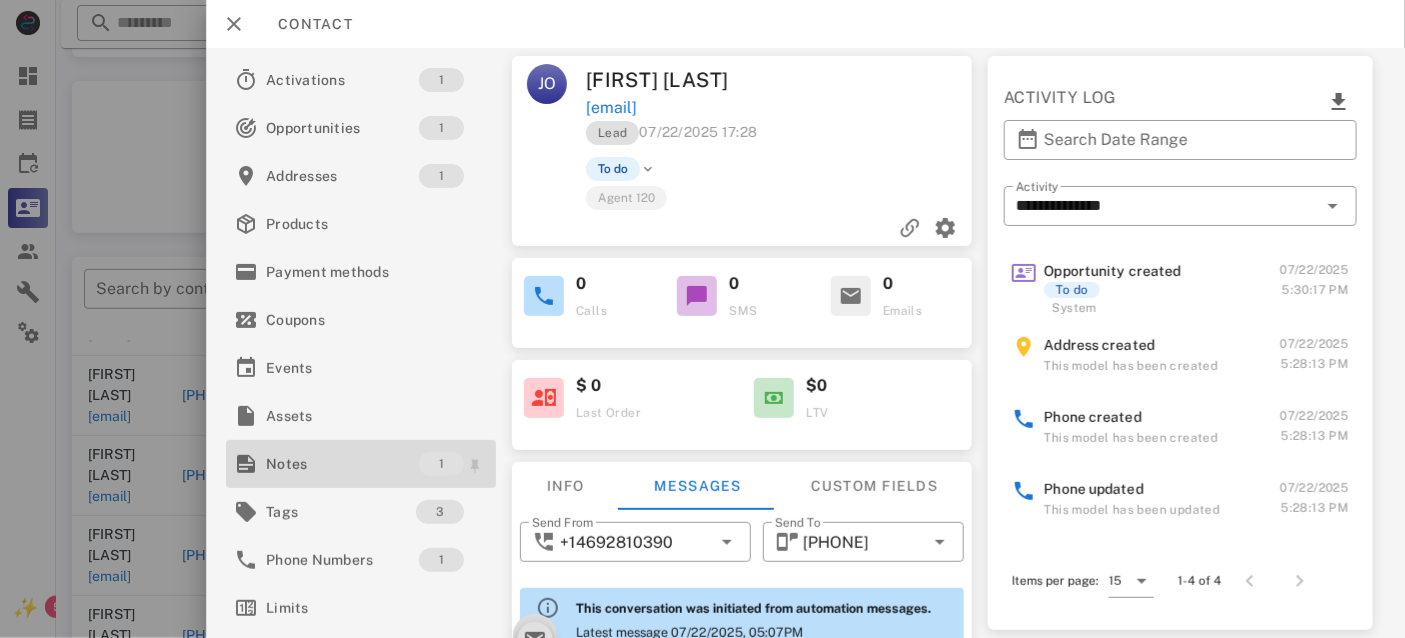 click on "Notes" at bounding box center (342, 464) 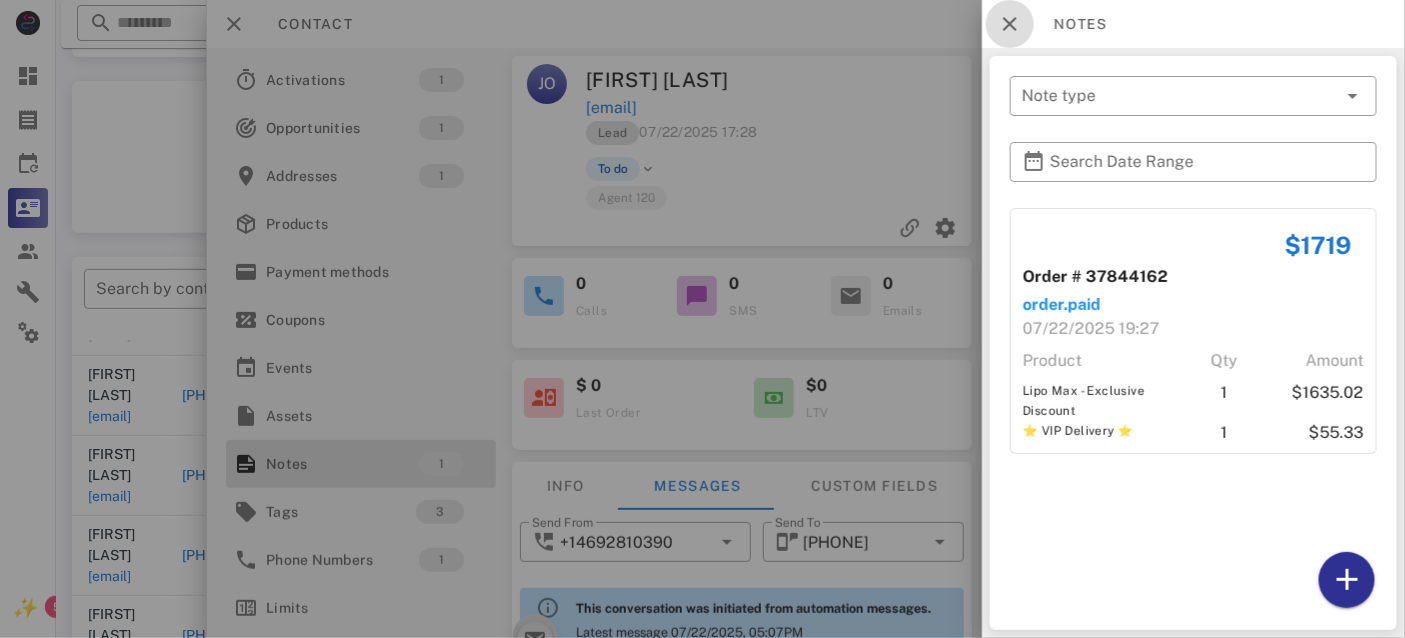 click at bounding box center [1010, 24] 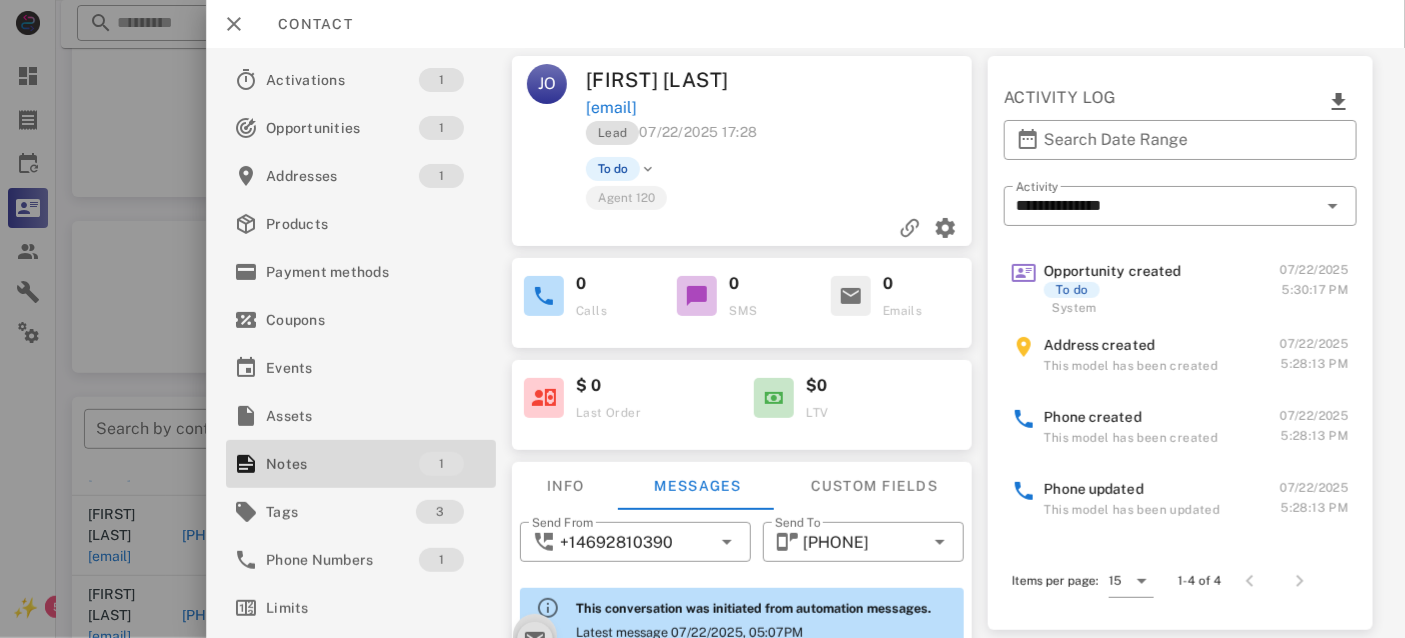 scroll, scrollTop: 0, scrollLeft: 0, axis: both 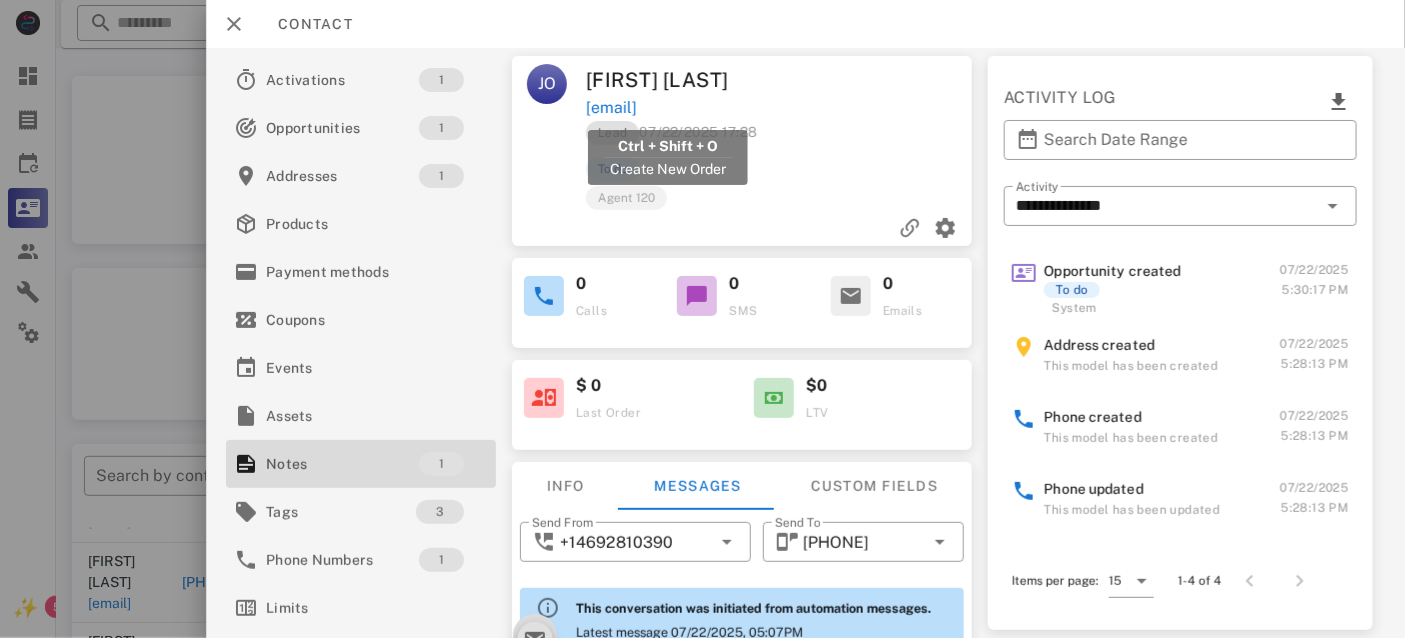 click on "[EMAIL]" at bounding box center (611, 108) 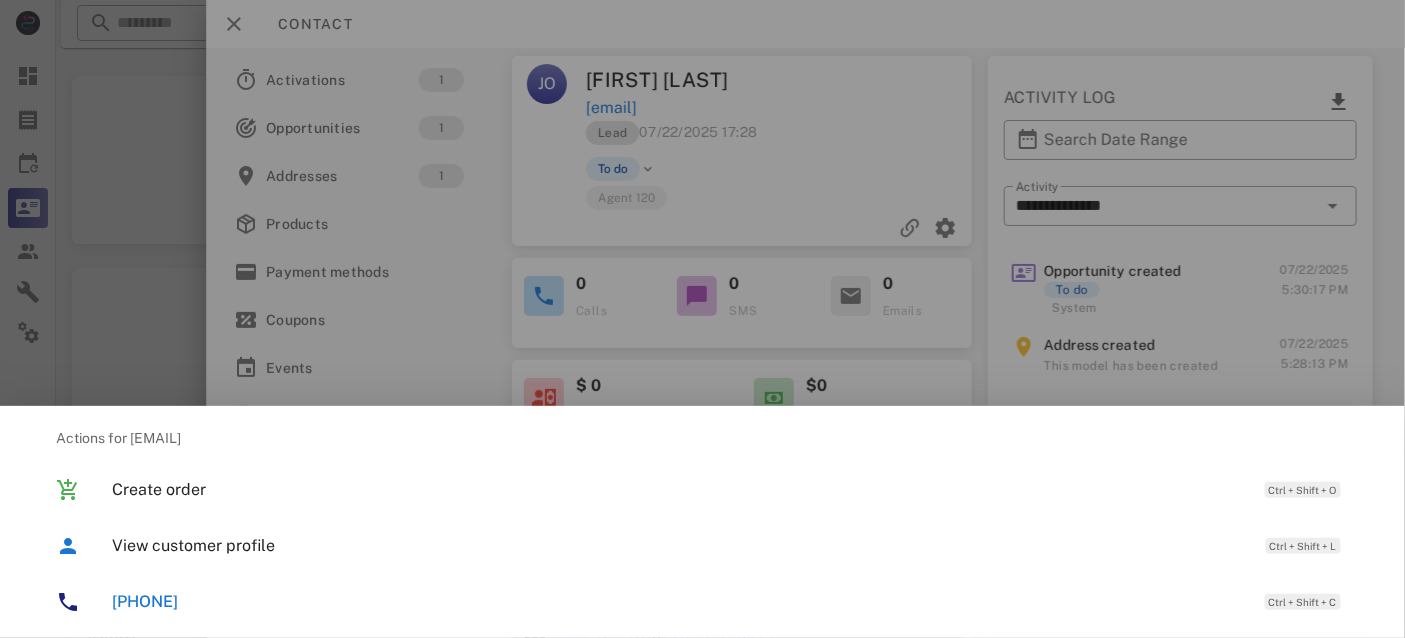 click on "[PHONE]  Ctrl + Shift + C" at bounding box center [730, 601] 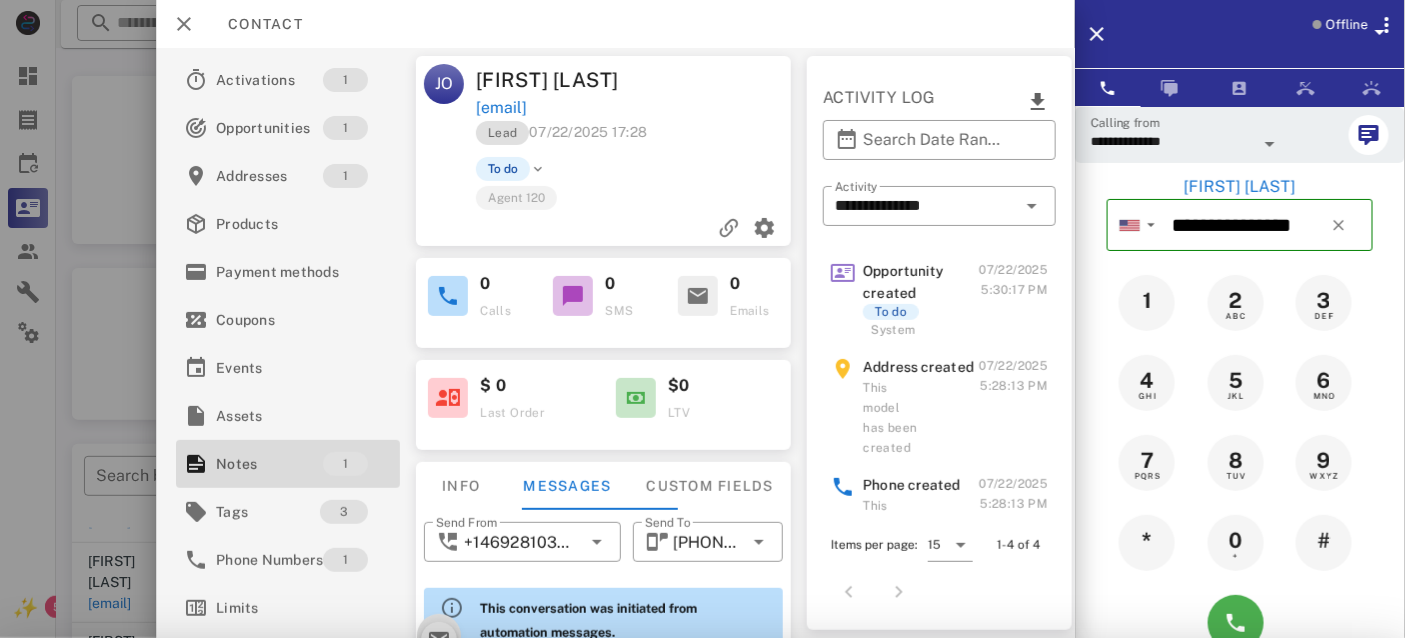 scroll, scrollTop: 690, scrollLeft: 0, axis: vertical 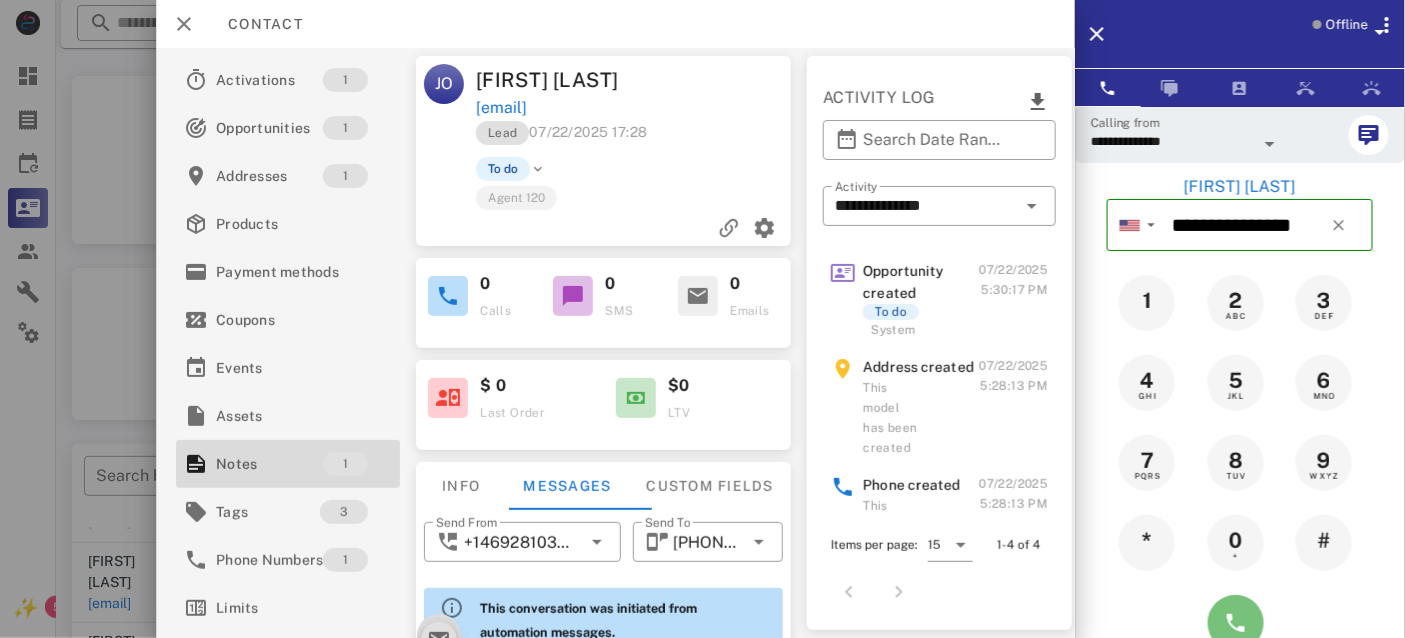 click at bounding box center [1236, 623] 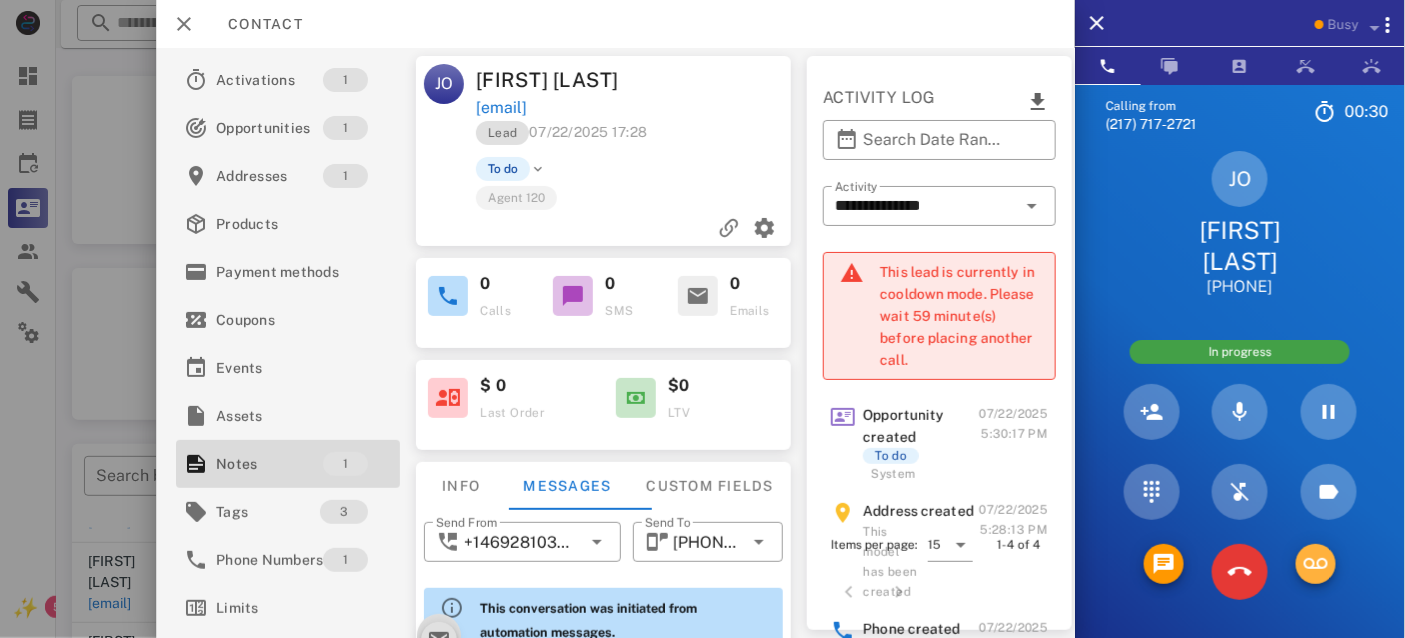 click at bounding box center [1316, 564] 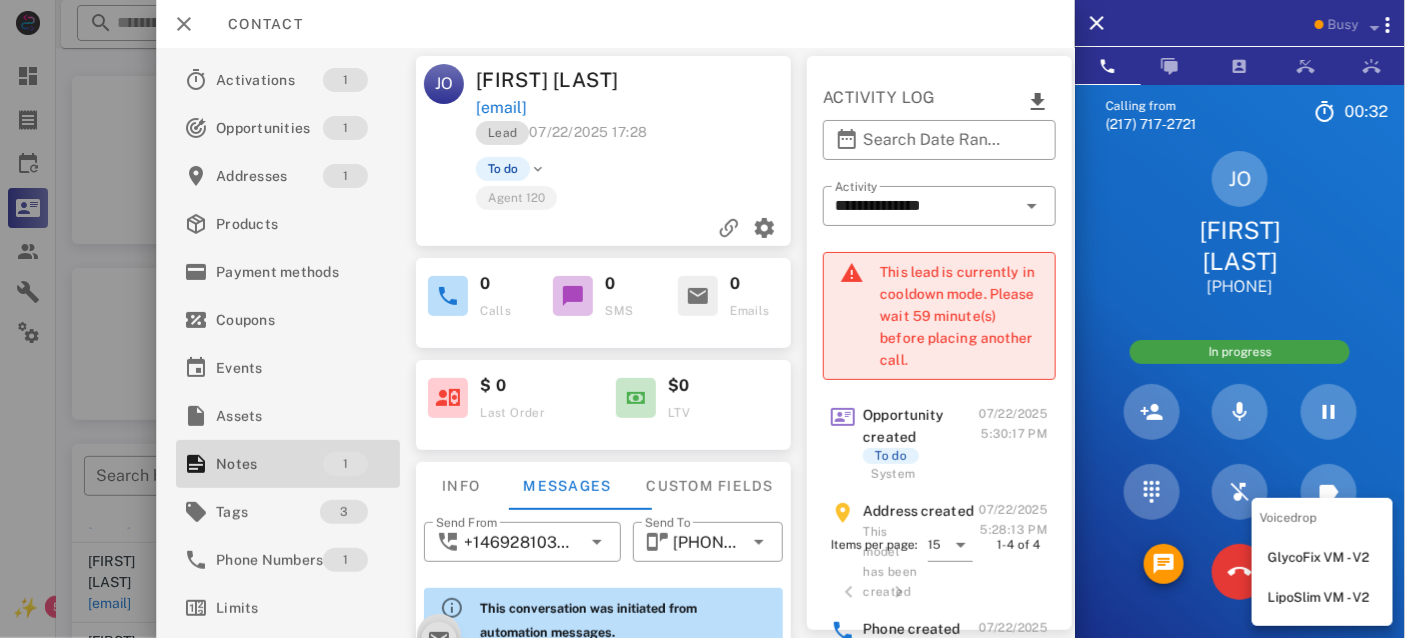 click on "LipoSlim VM - V2" at bounding box center [1322, 598] 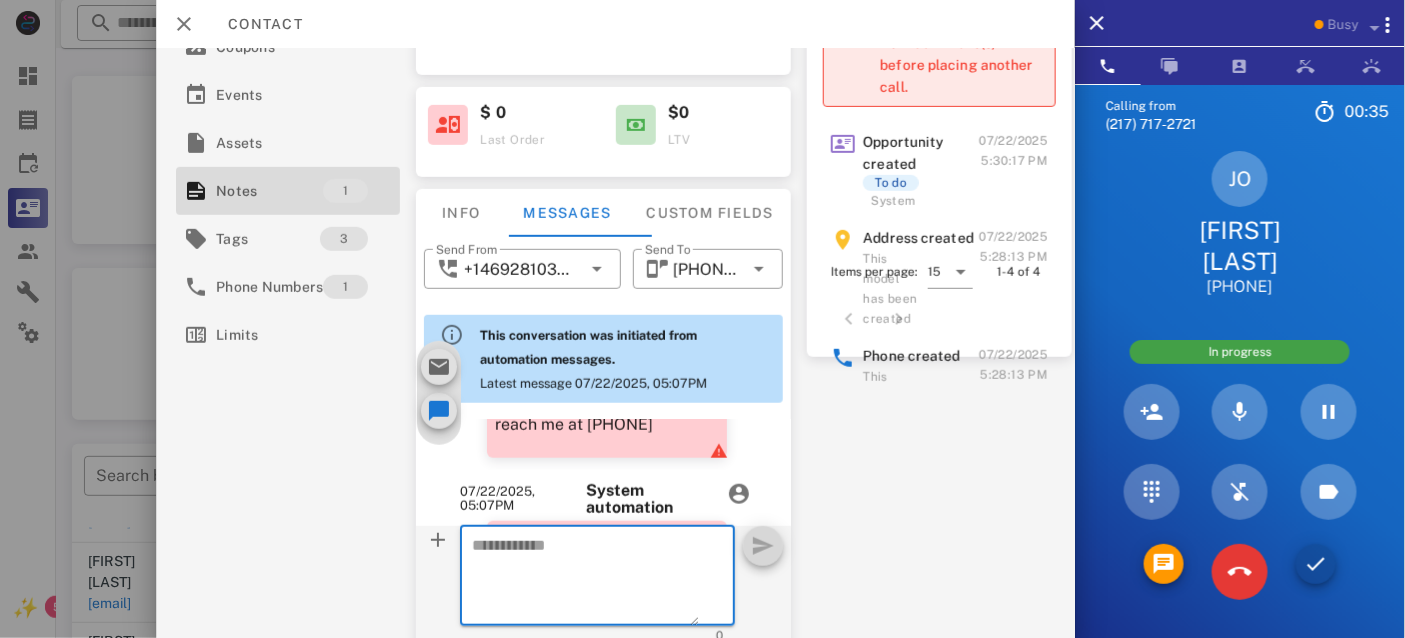 scroll, scrollTop: 310, scrollLeft: 0, axis: vertical 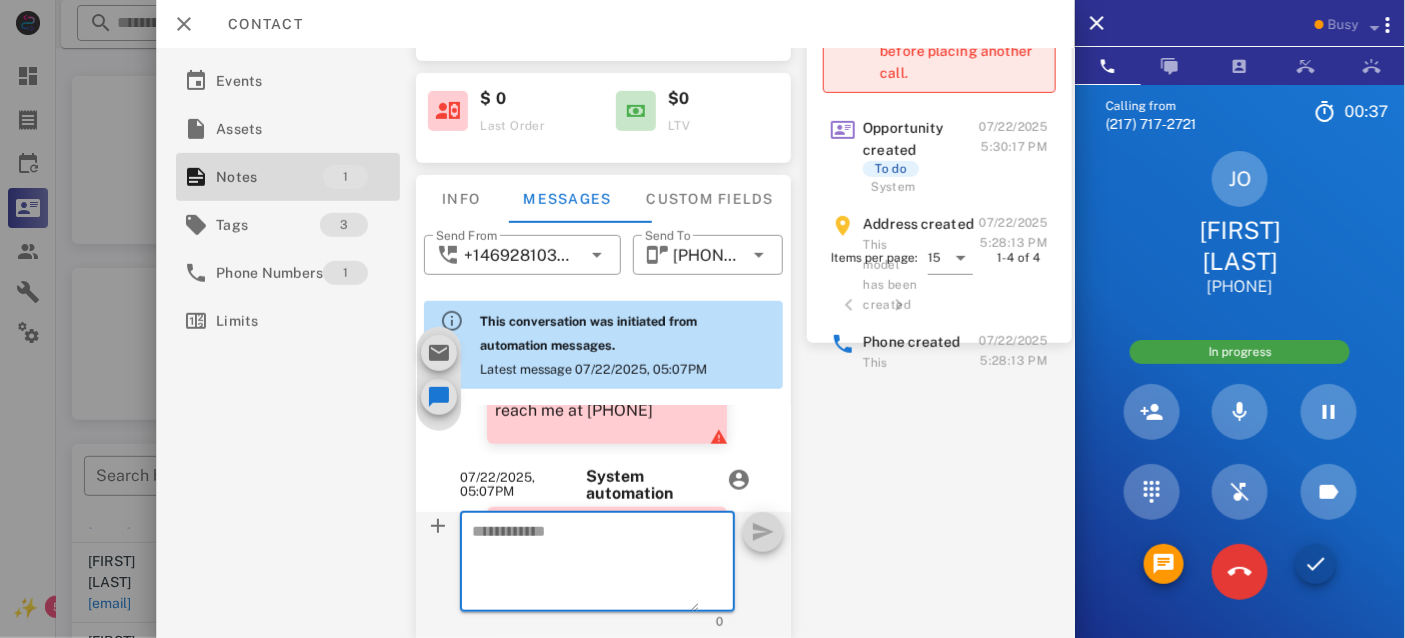 paste on "**********" 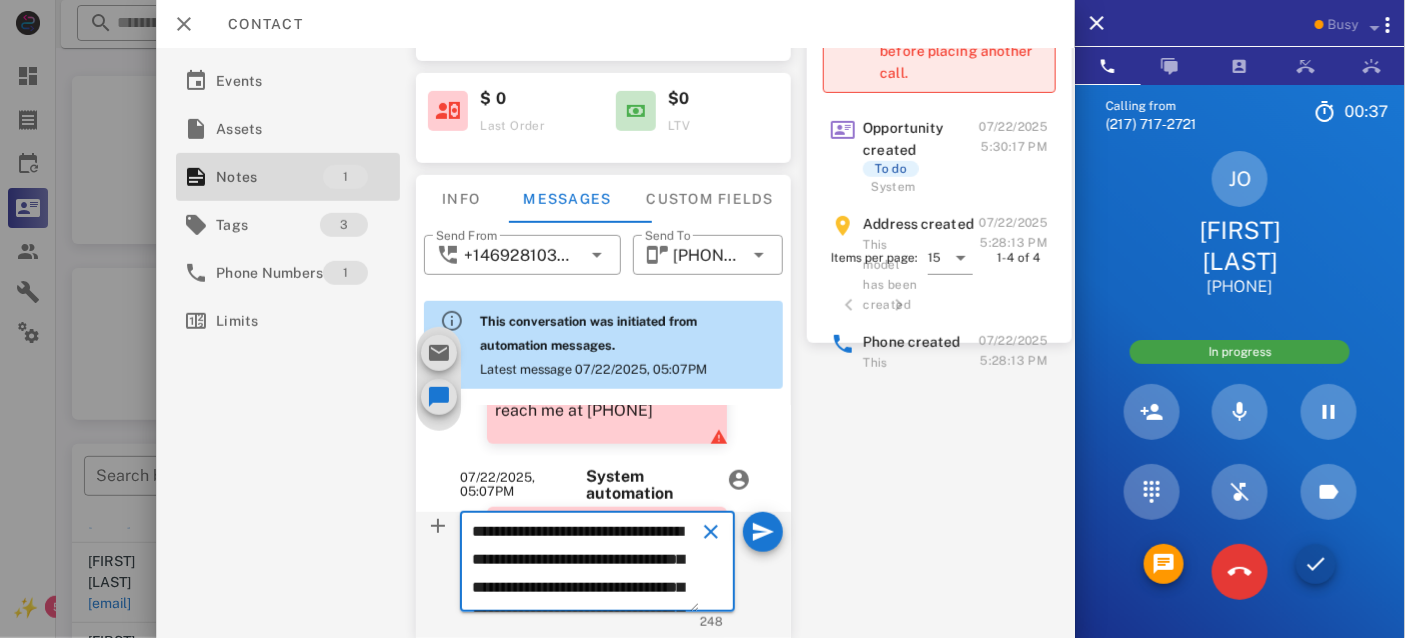 scroll, scrollTop: 153, scrollLeft: 0, axis: vertical 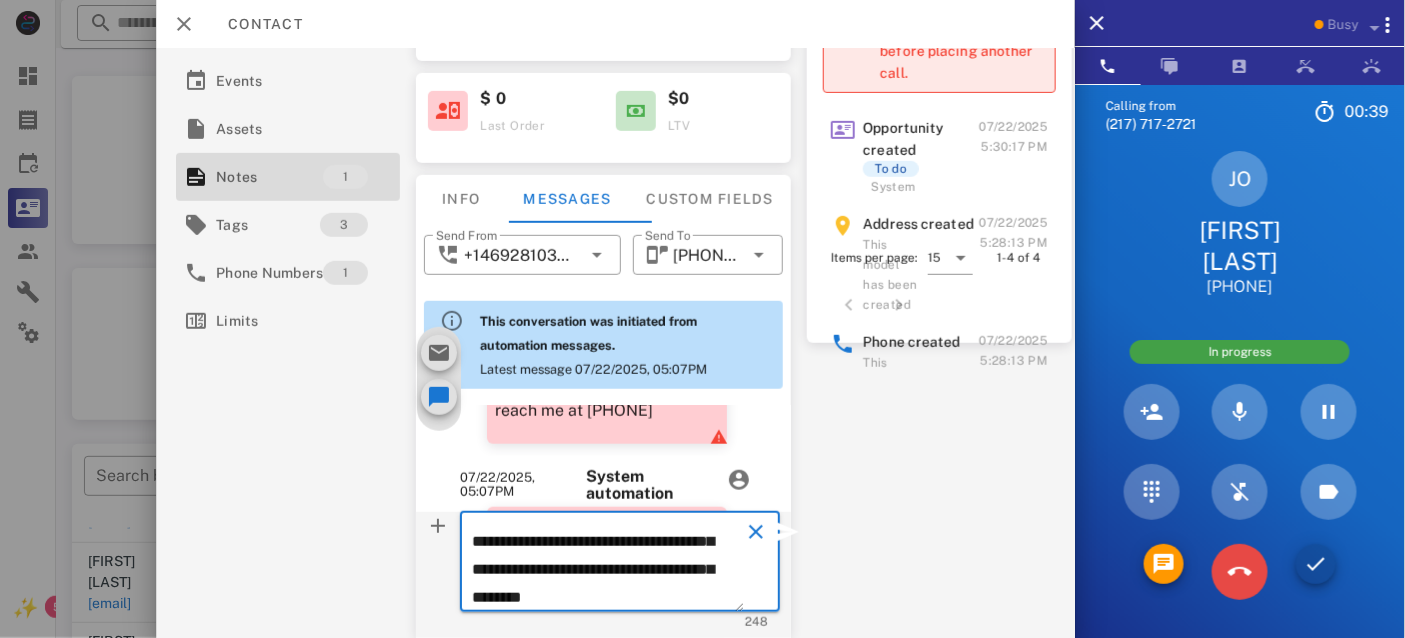 type on "**********" 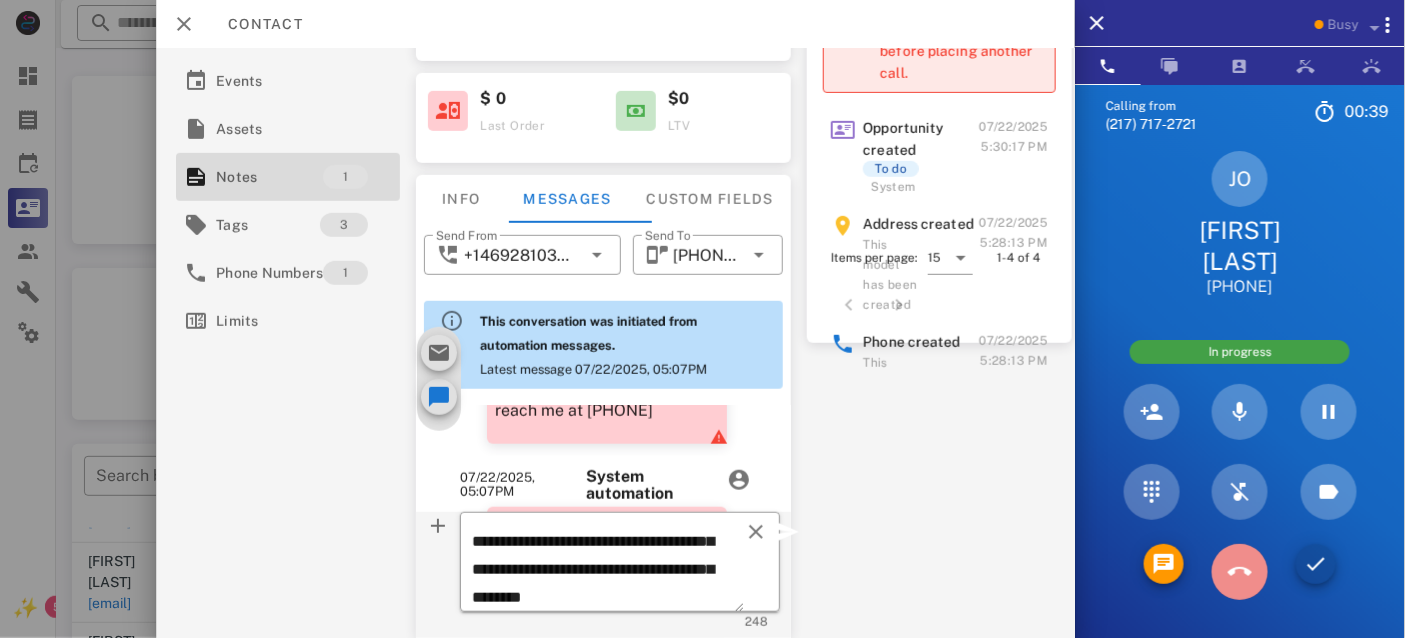 click at bounding box center [1240, 572] 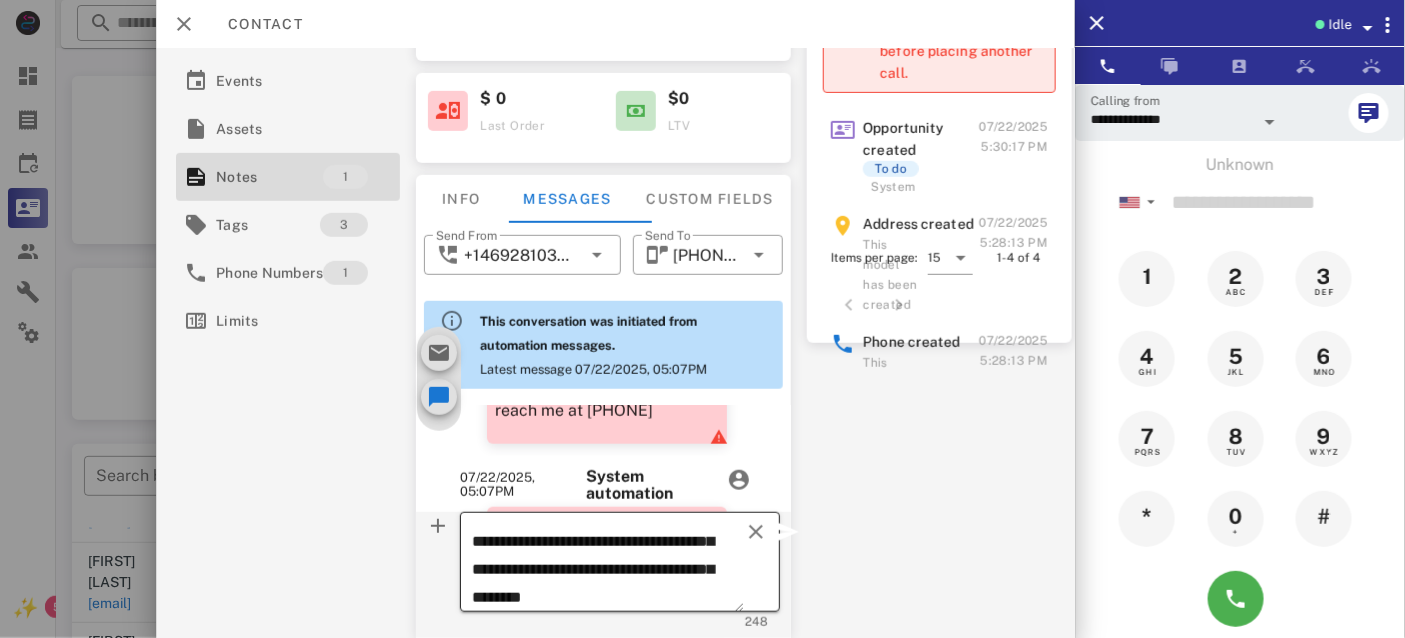 scroll, scrollTop: 0, scrollLeft: 0, axis: both 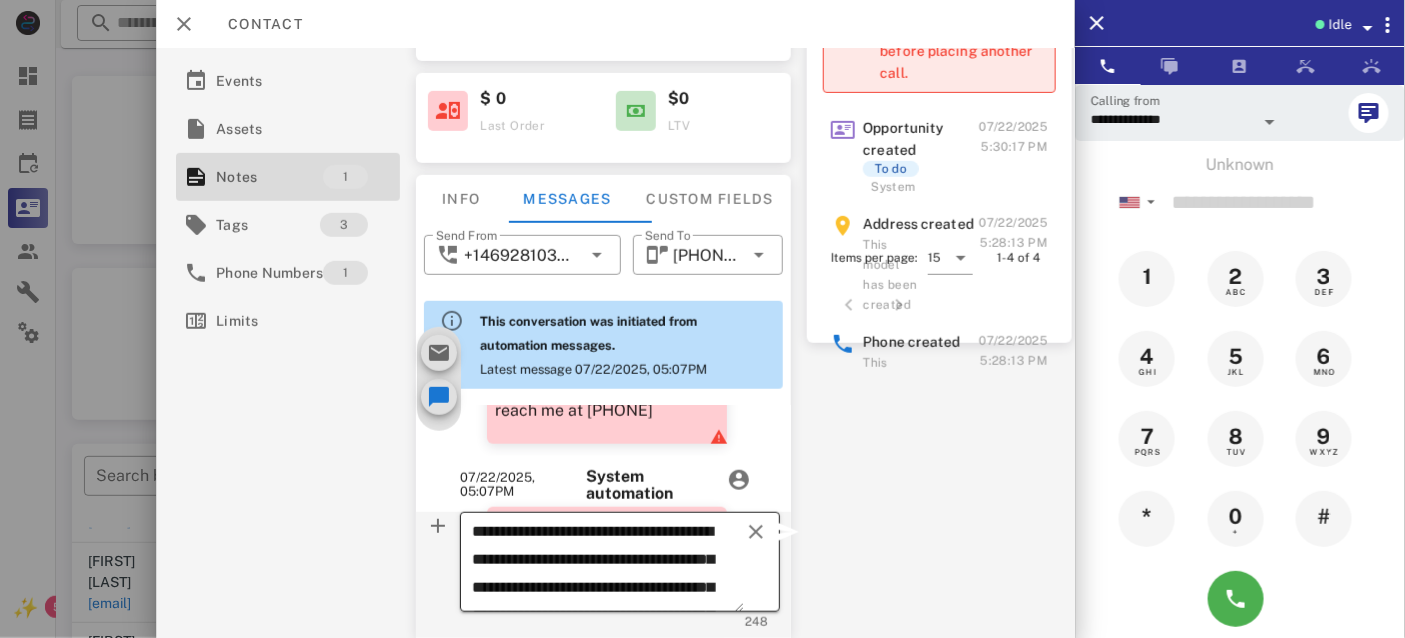 click on "**********" at bounding box center [607, 565] 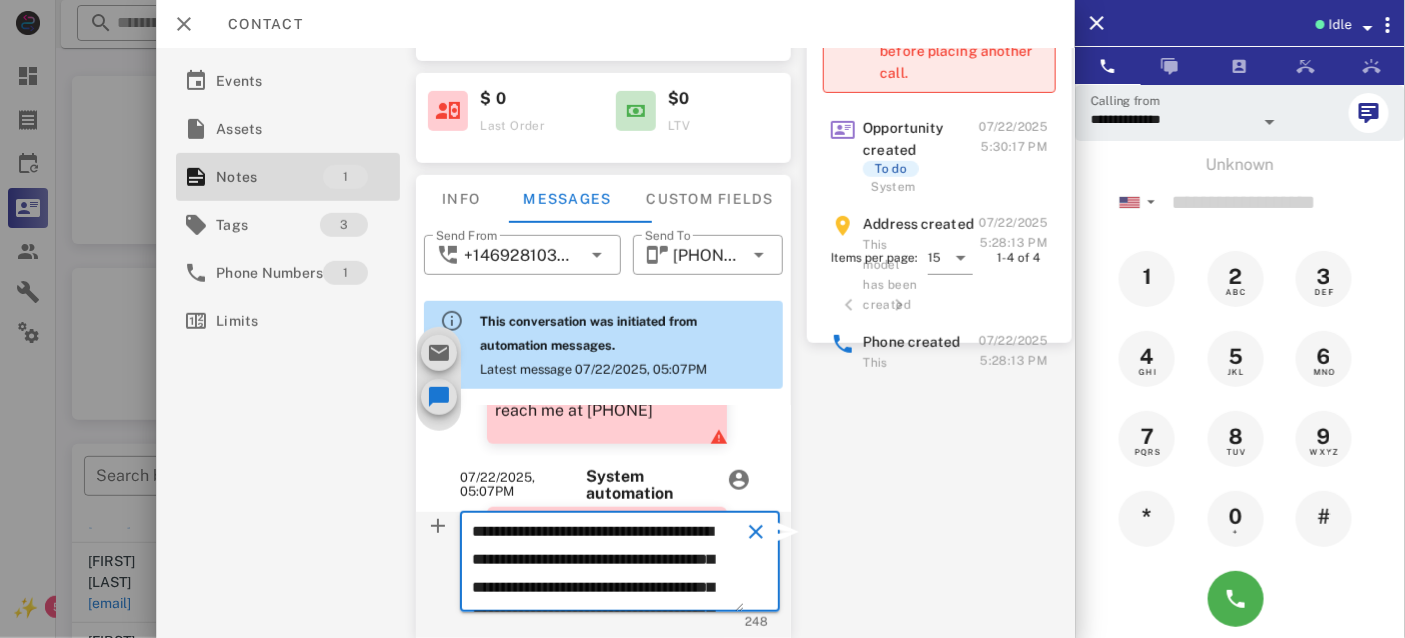 click on "**********" at bounding box center (607, 565) 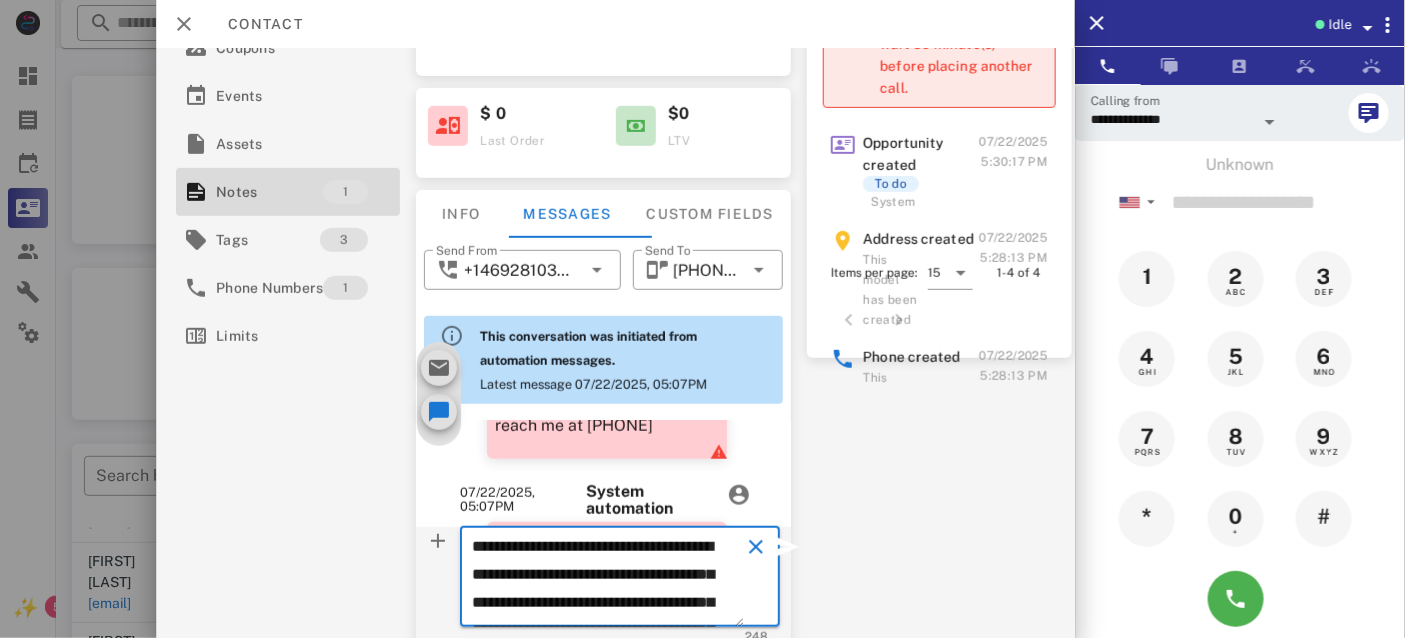 scroll, scrollTop: 264, scrollLeft: 0, axis: vertical 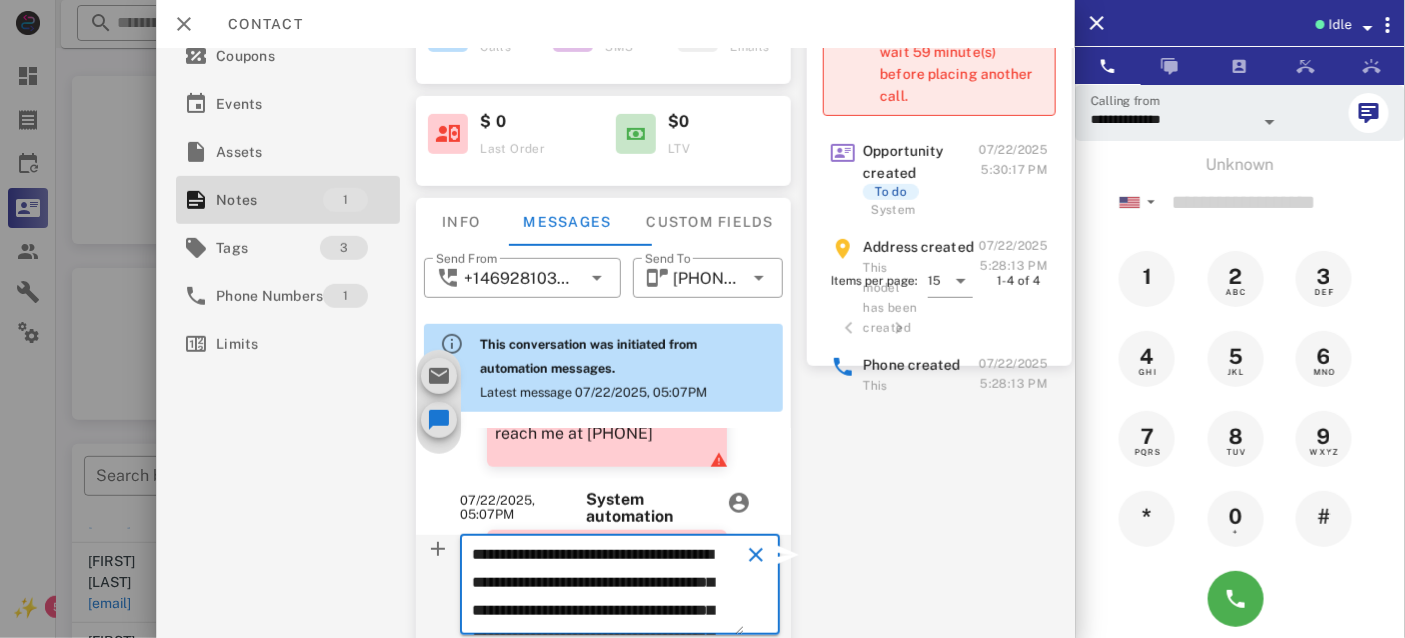 click at bounding box center (788, 555) 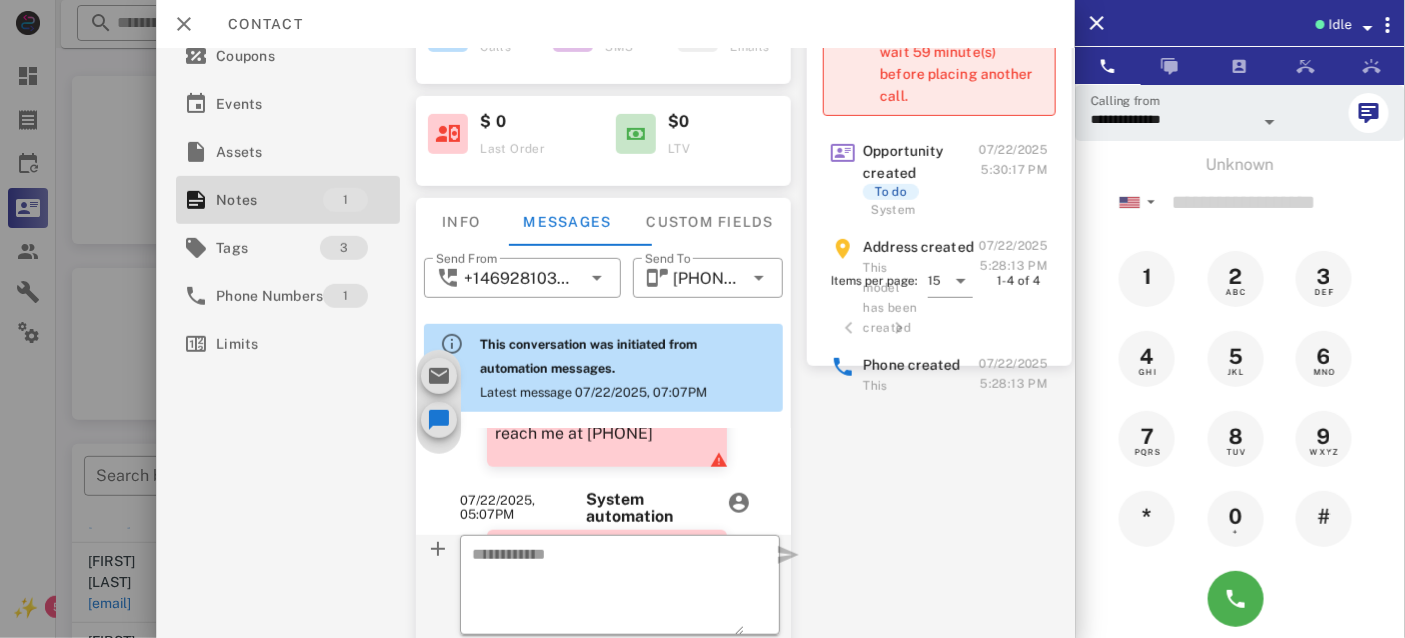 scroll, scrollTop: 925, scrollLeft: 0, axis: vertical 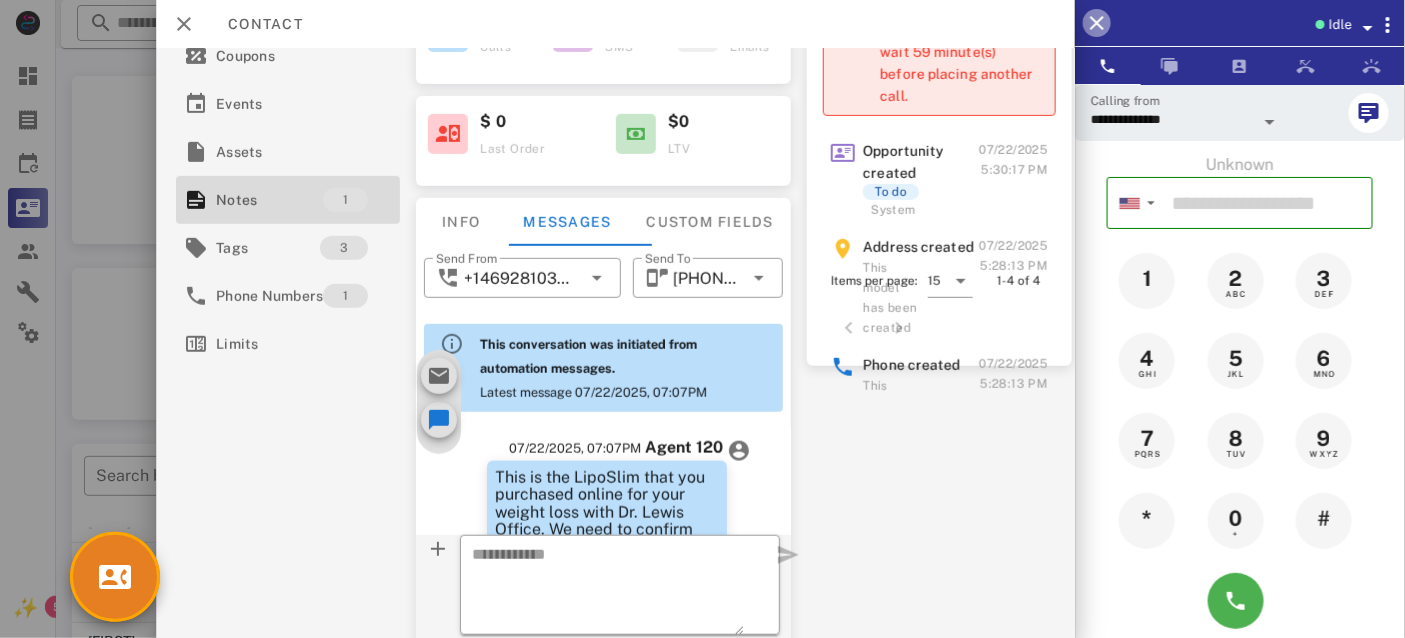 click at bounding box center (1097, 23) 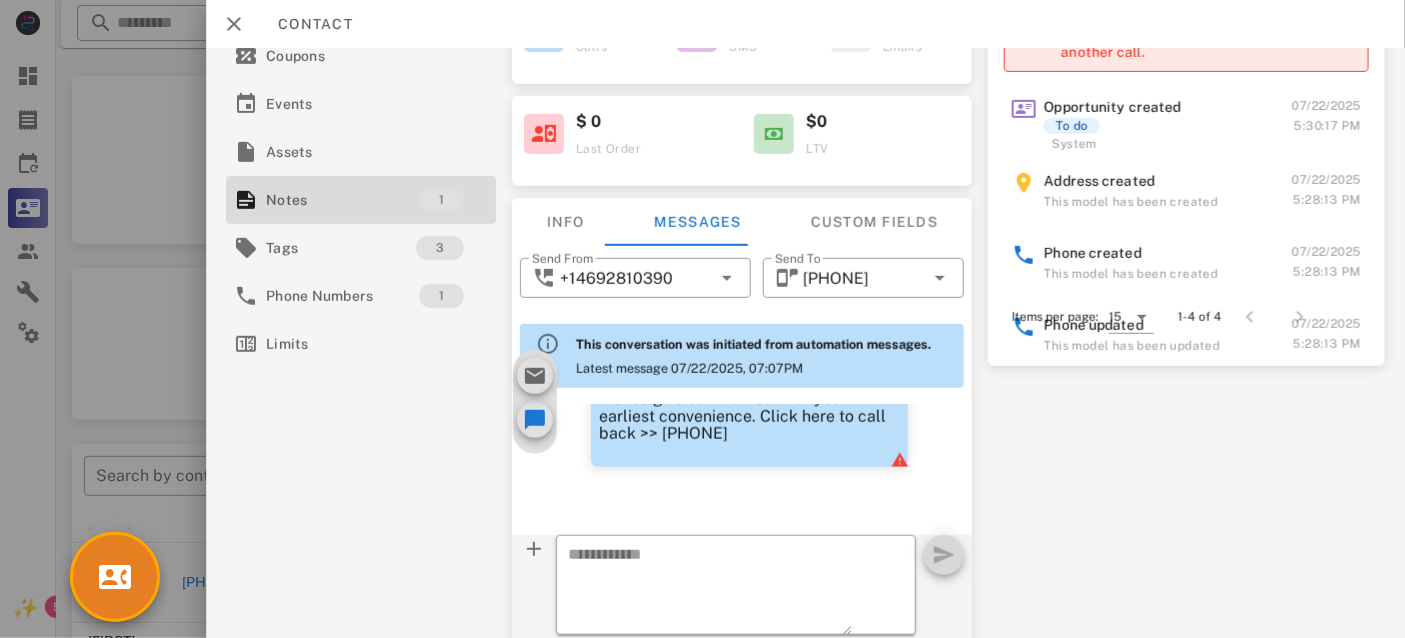 scroll, scrollTop: 873, scrollLeft: 0, axis: vertical 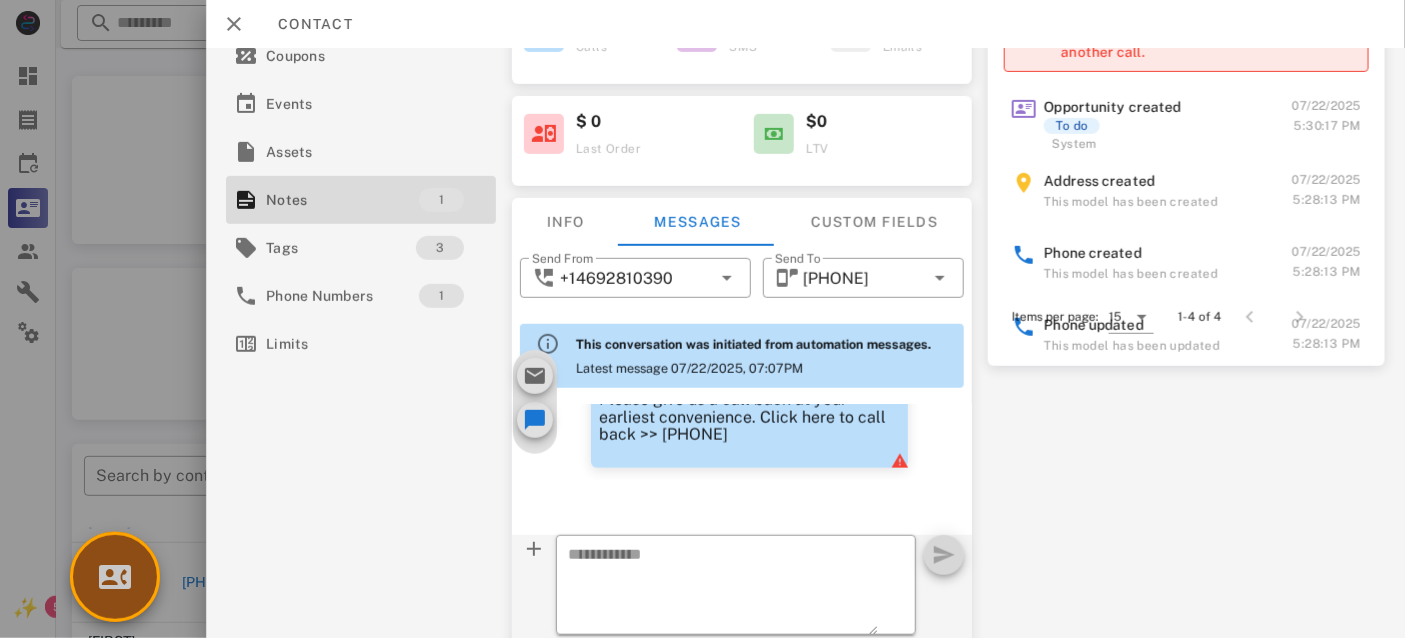 click at bounding box center [115, 577] 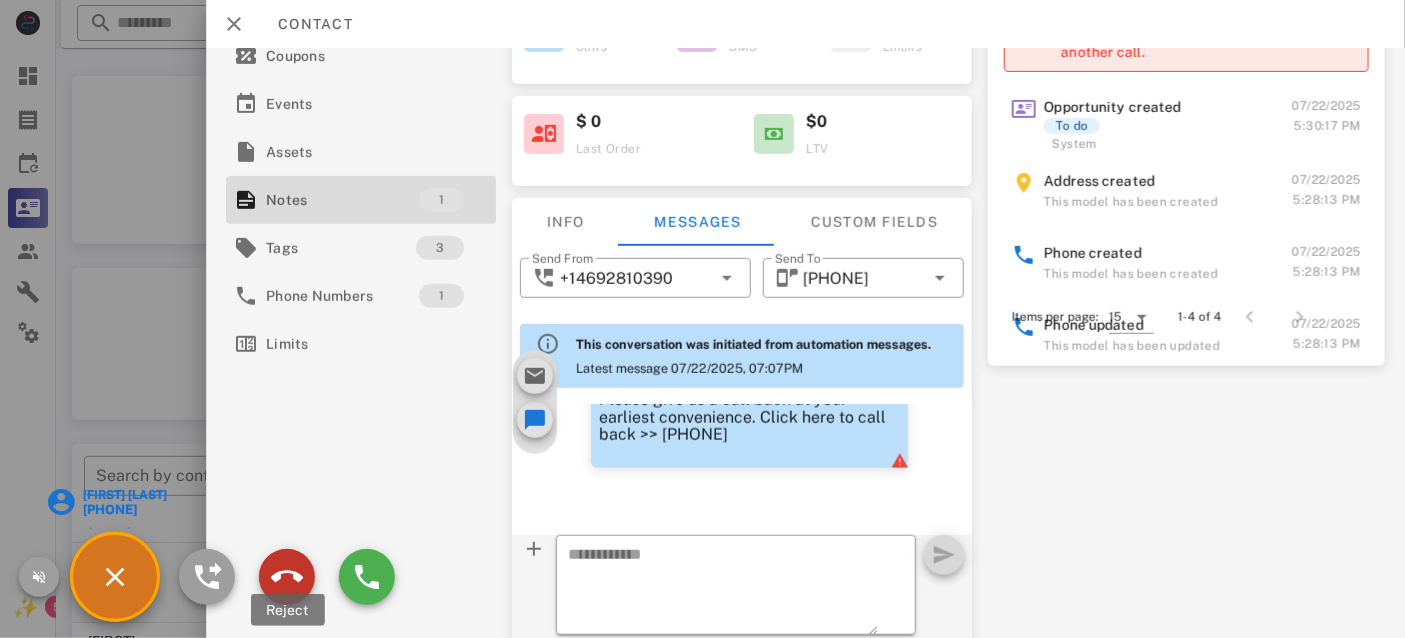 click at bounding box center [287, 577] 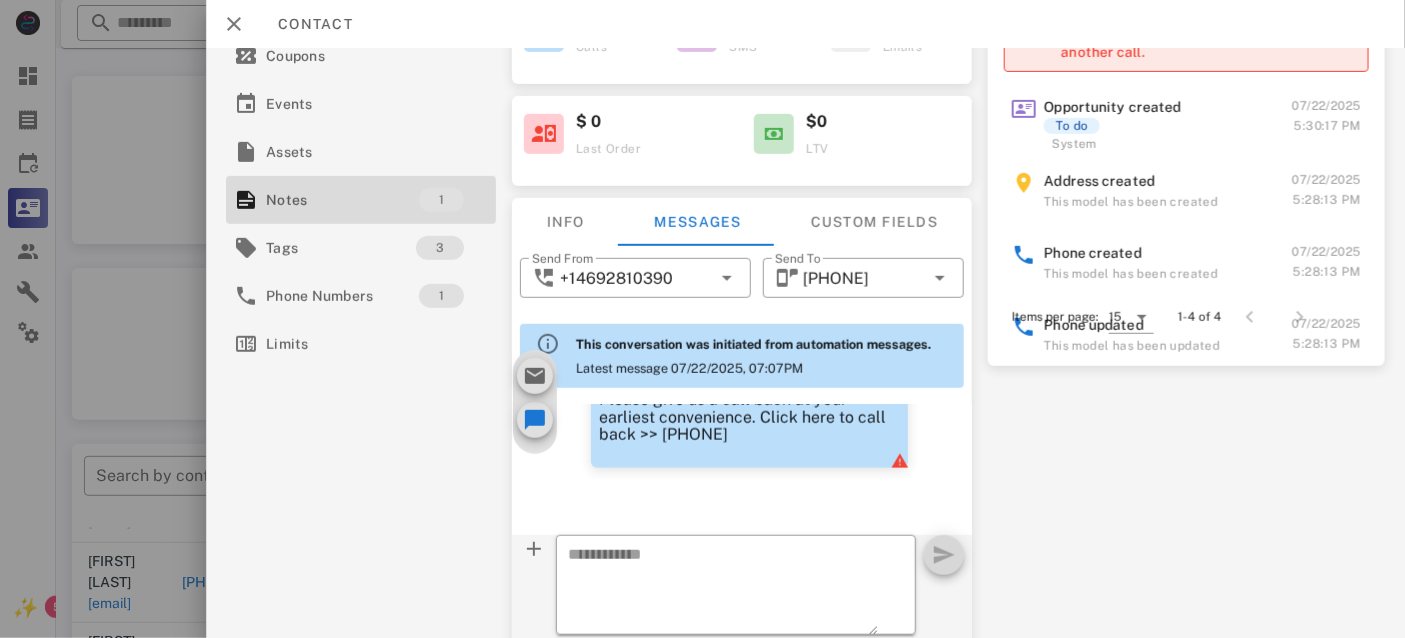 scroll, scrollTop: 0, scrollLeft: 0, axis: both 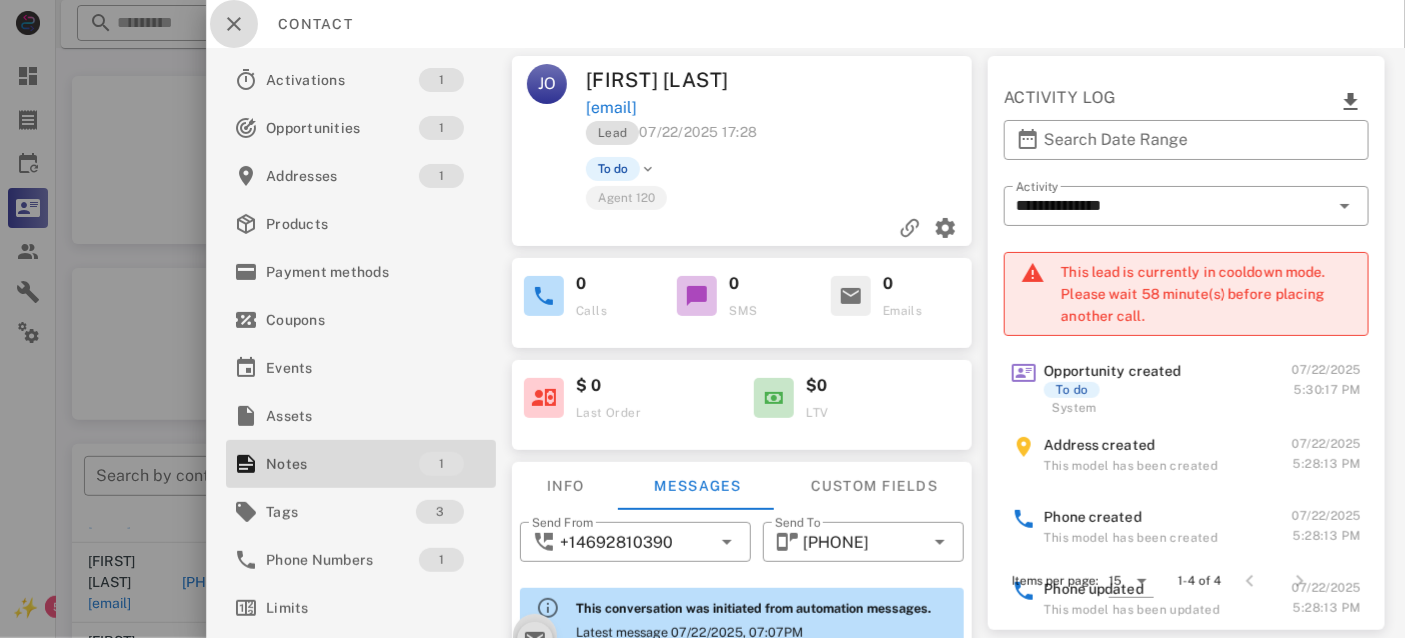click at bounding box center [234, 24] 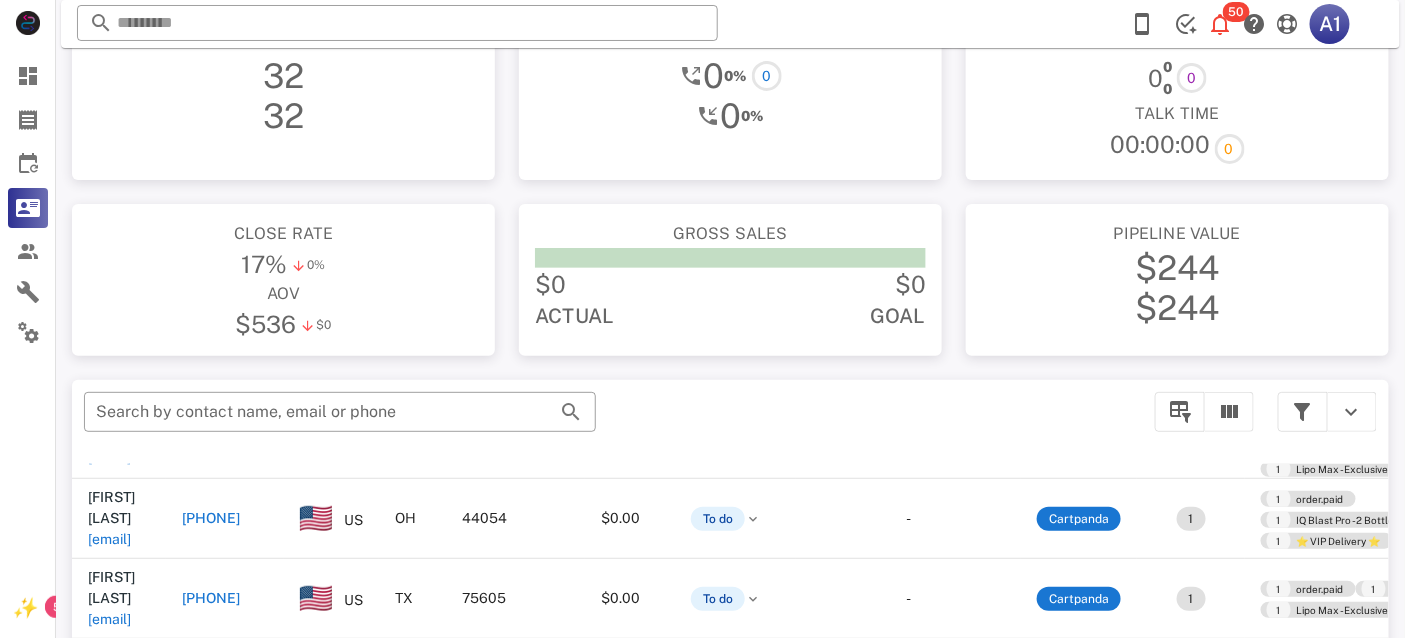 scroll, scrollTop: 212, scrollLeft: 0, axis: vertical 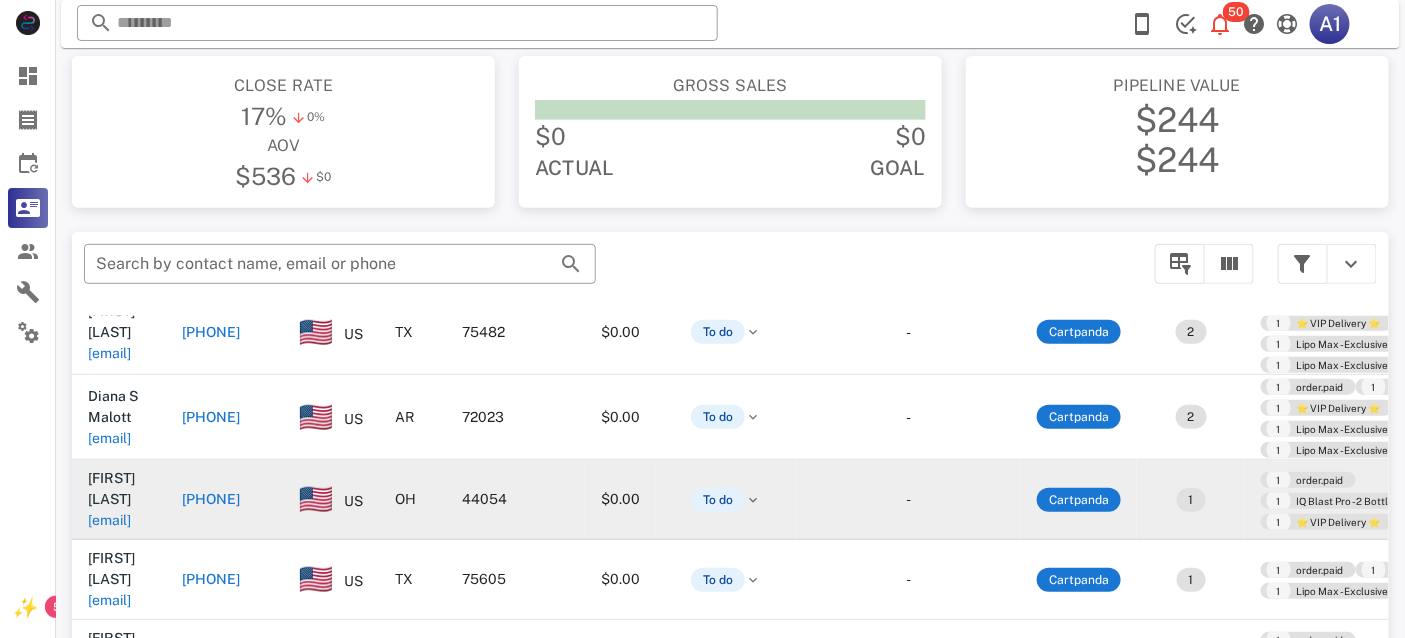 click on "[EMAIL]" at bounding box center [109, 520] 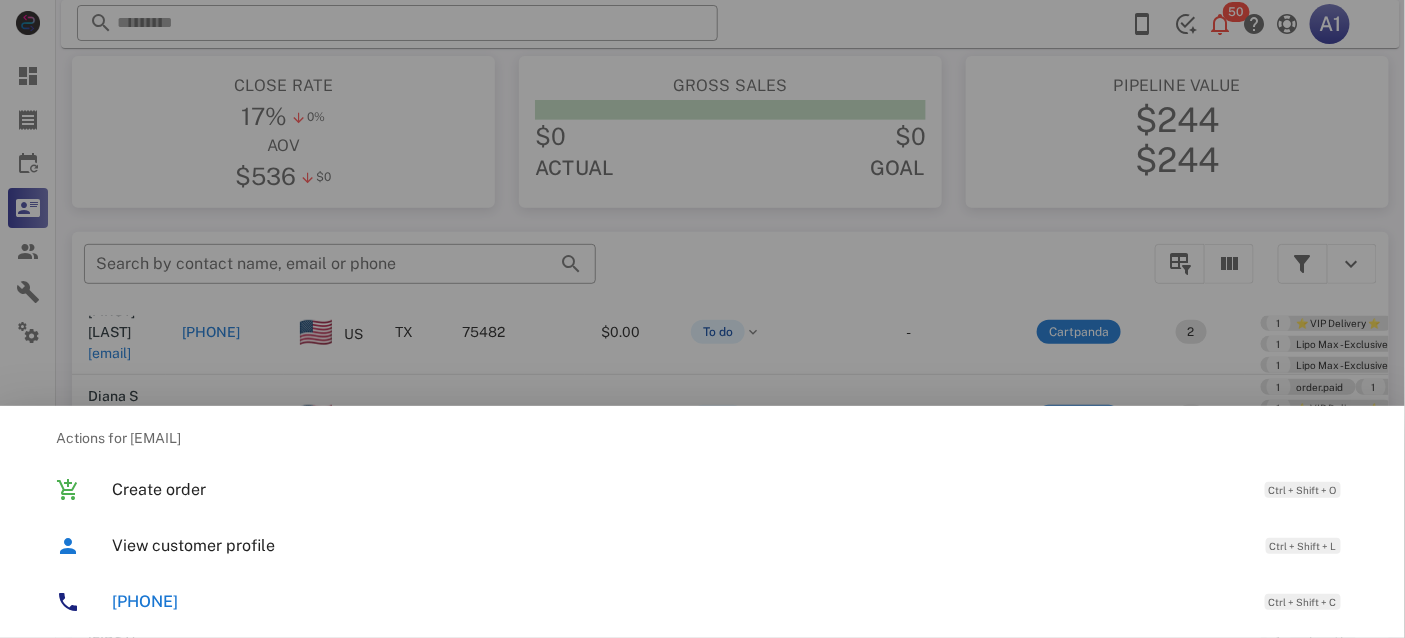 click on "[PHONE]" at bounding box center (145, 601) 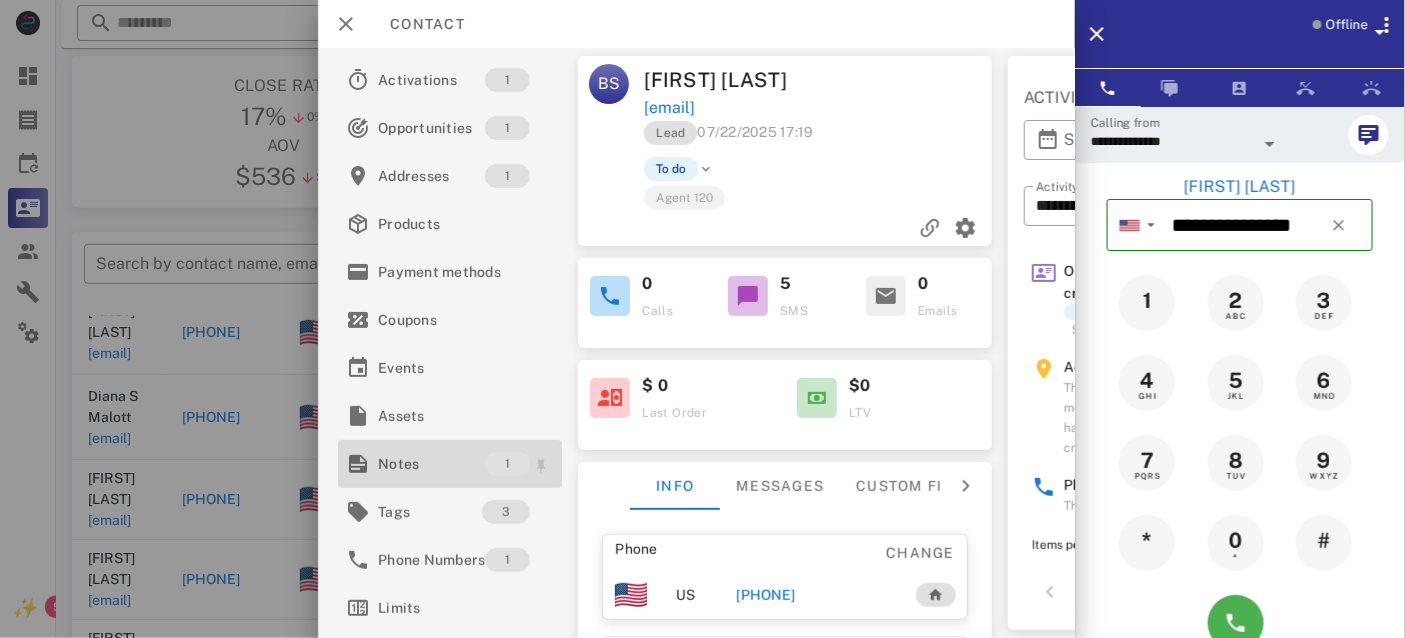 click on "Notes" at bounding box center (431, 464) 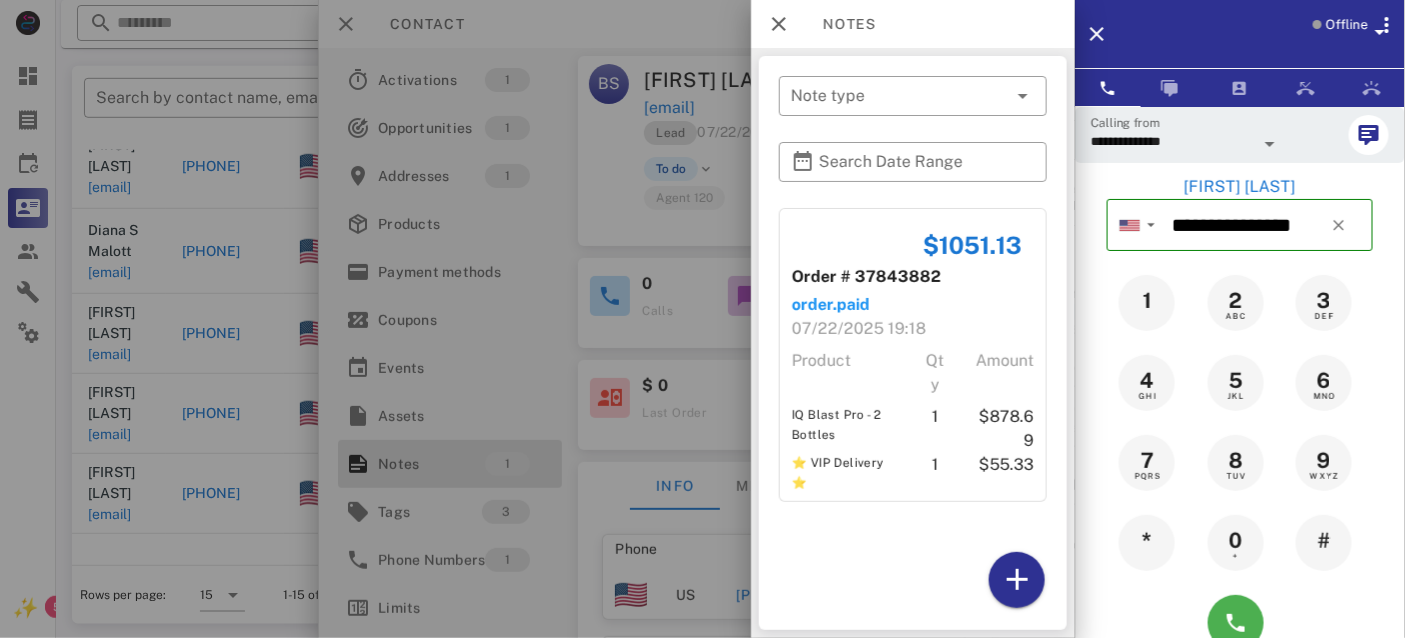 scroll, scrollTop: 380, scrollLeft: 0, axis: vertical 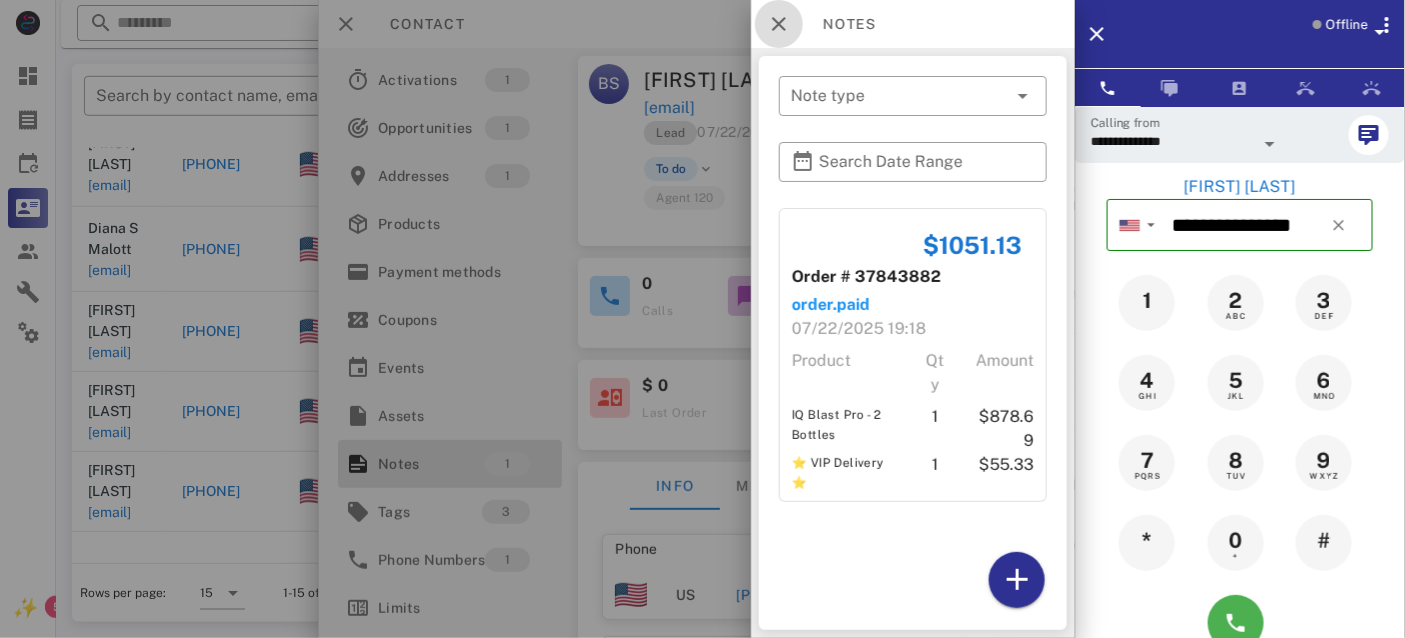 click at bounding box center [779, 24] 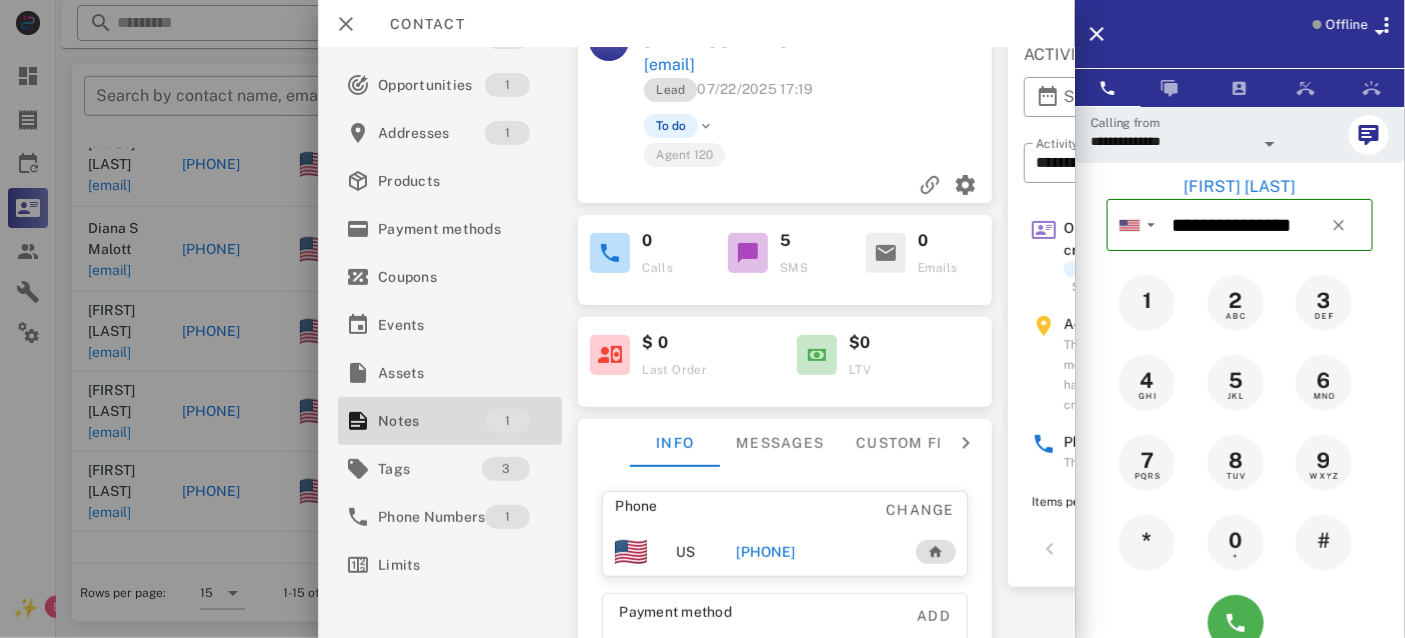 scroll, scrollTop: 0, scrollLeft: 0, axis: both 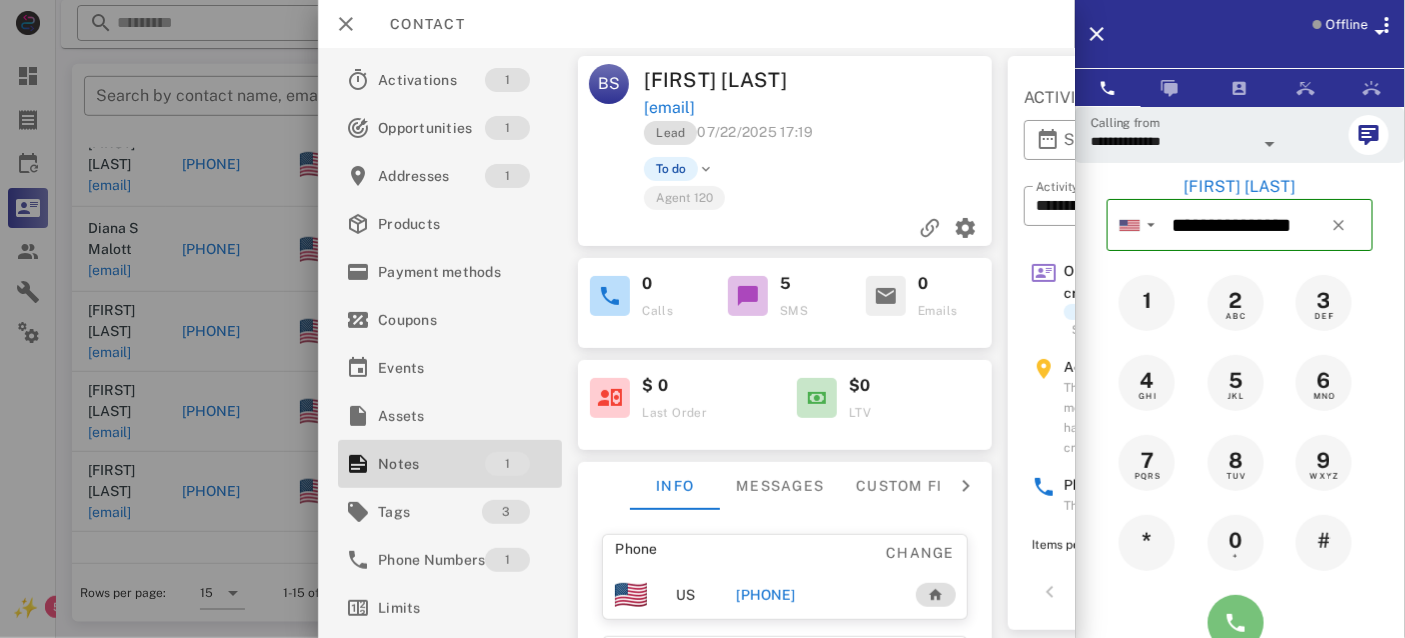 click at bounding box center (1236, 623) 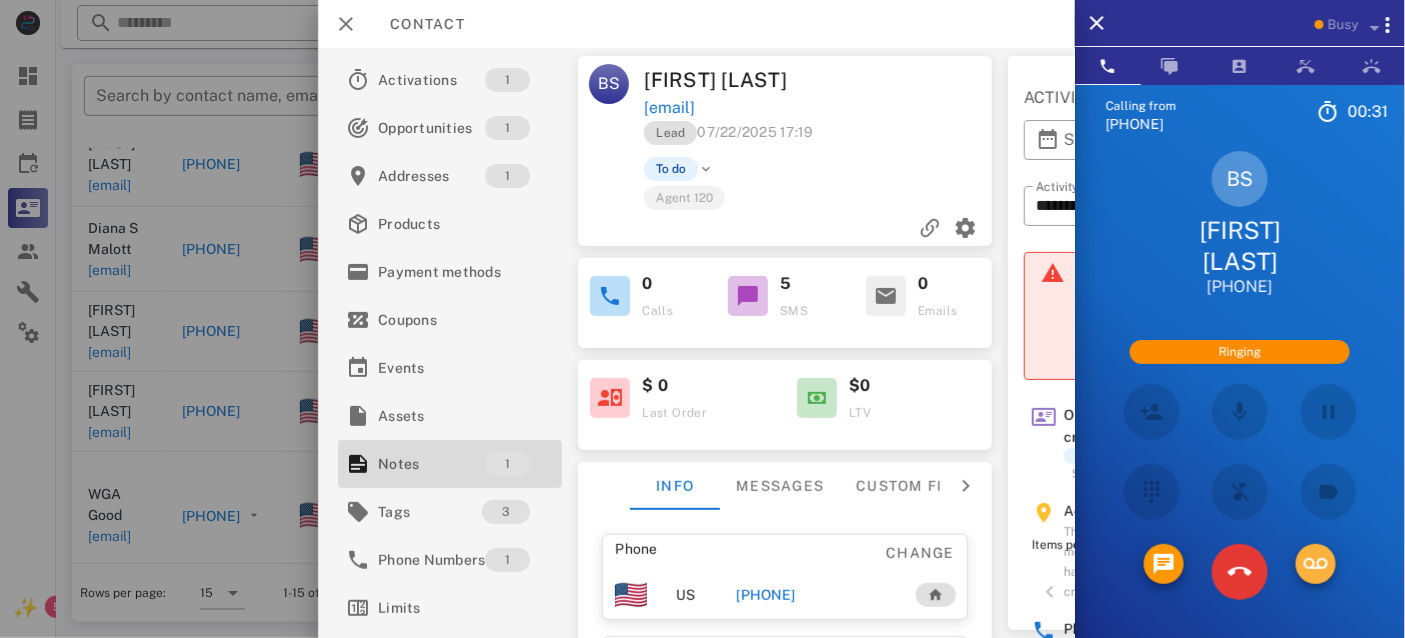 click at bounding box center (1316, 564) 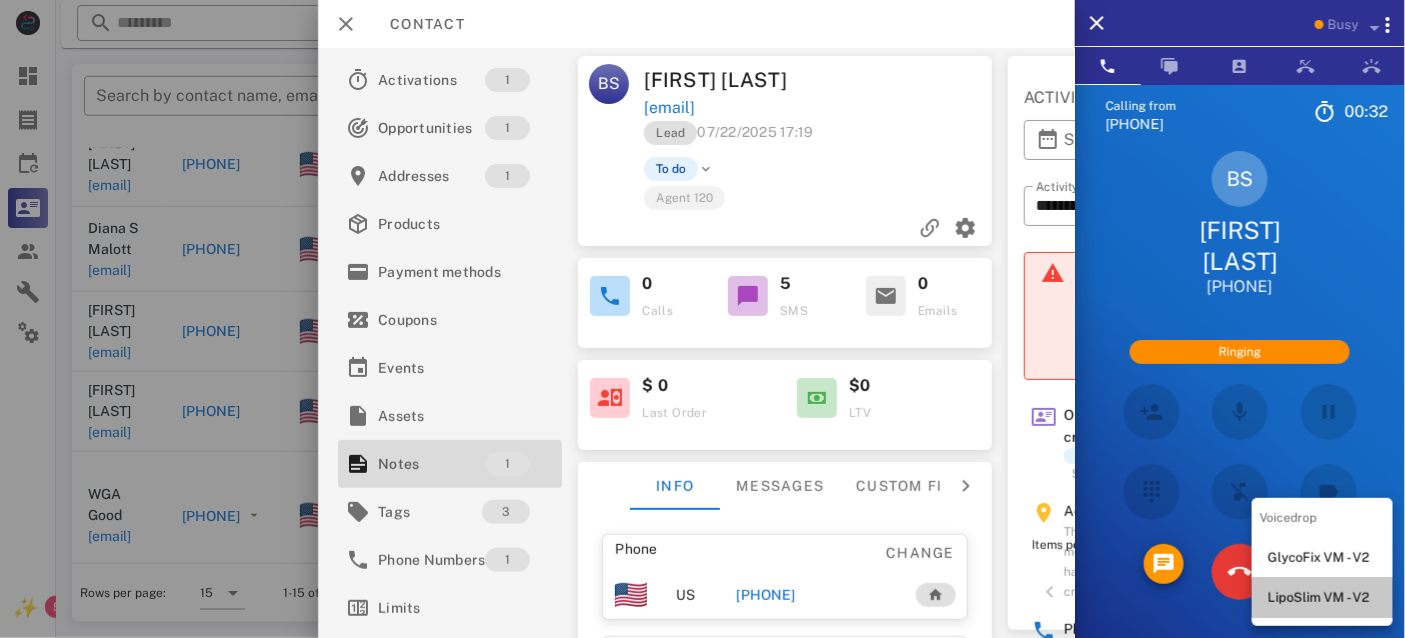 click on "LipoSlim VM - V2" at bounding box center [1322, 598] 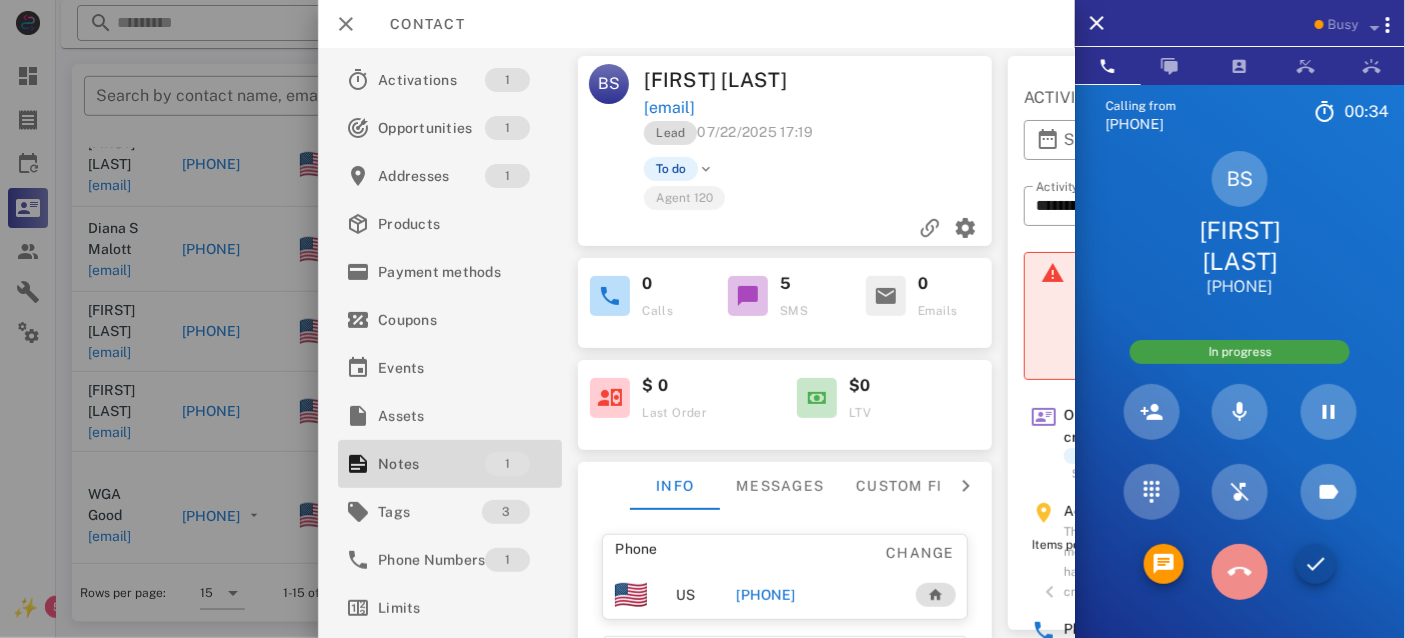 click at bounding box center [1240, 572] 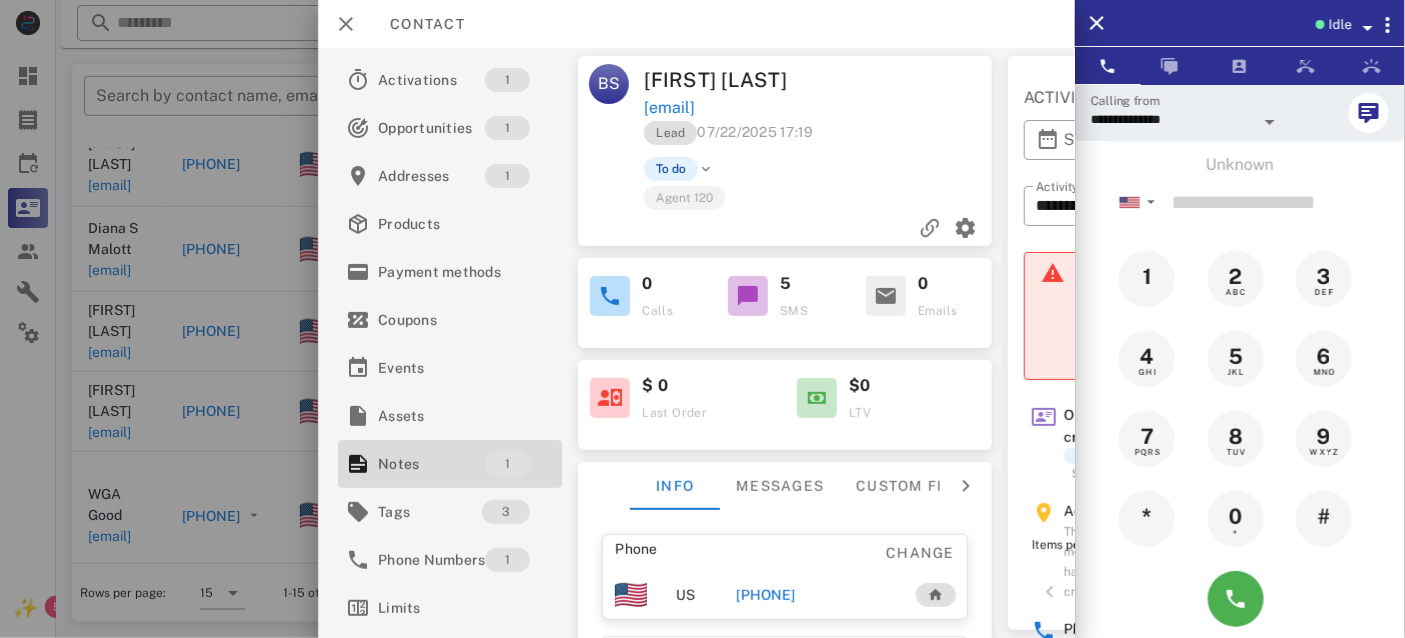 click on "[PHONE]" at bounding box center (766, 595) 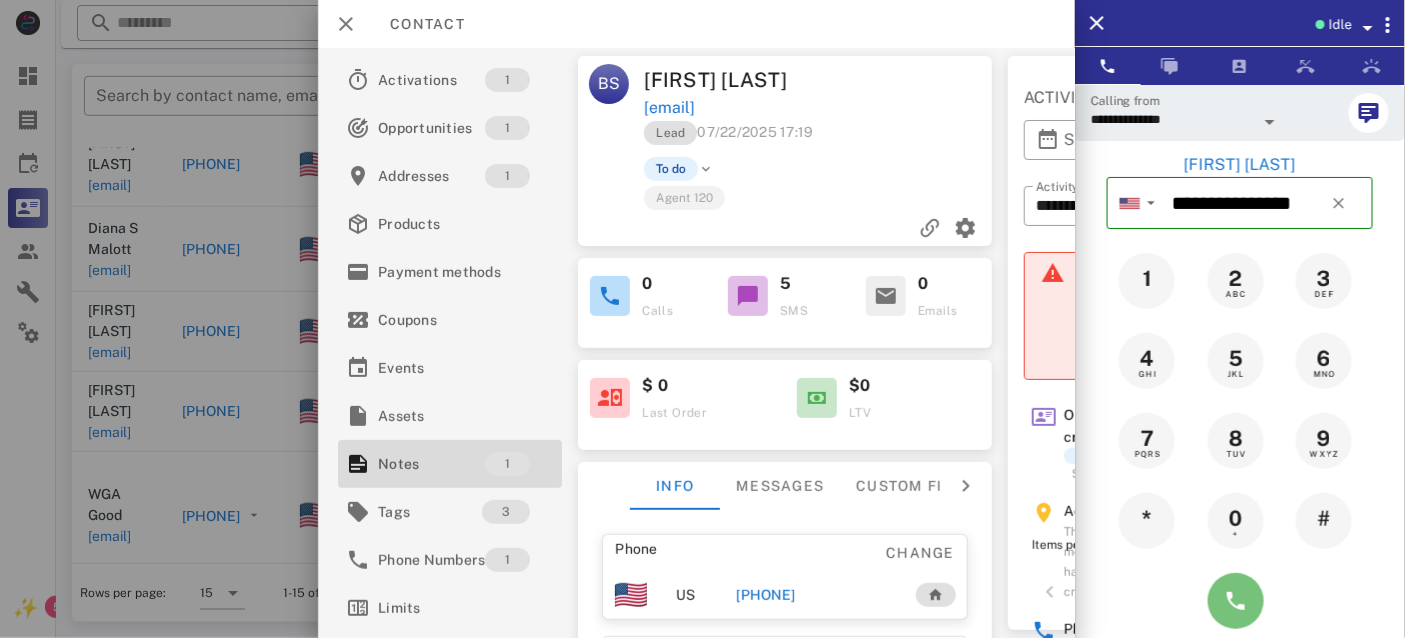 click at bounding box center [1236, 601] 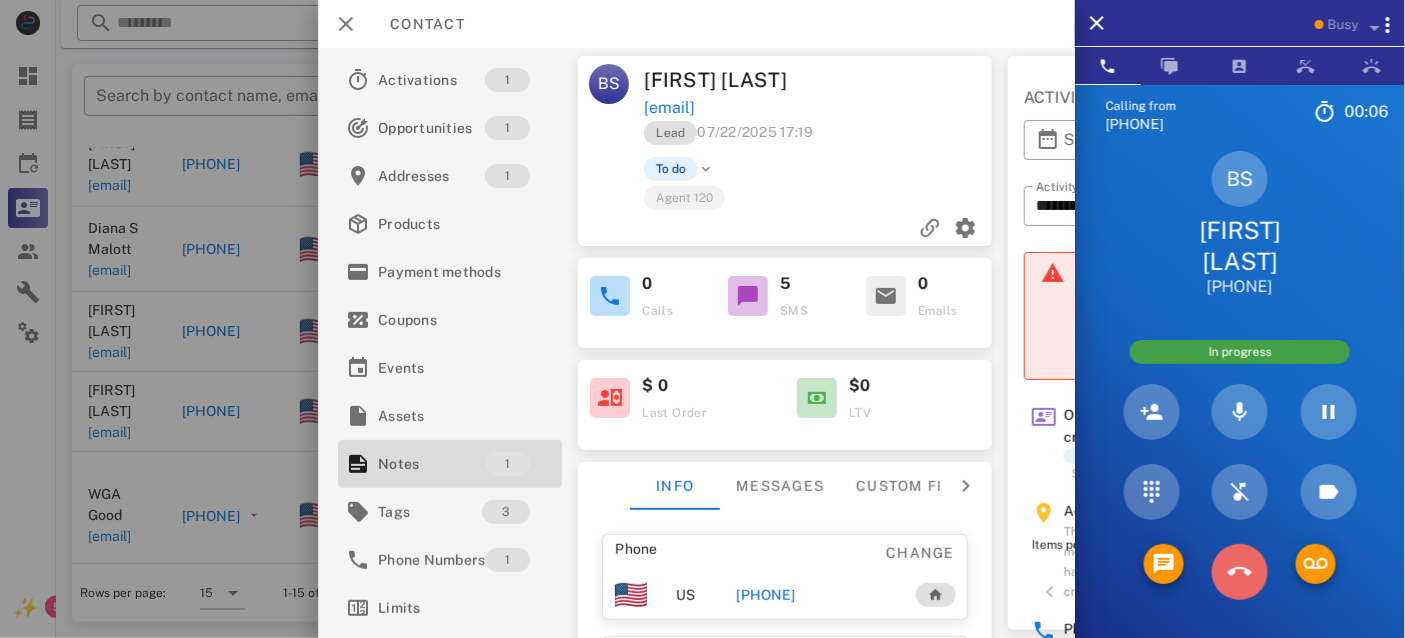 click at bounding box center (1240, 572) 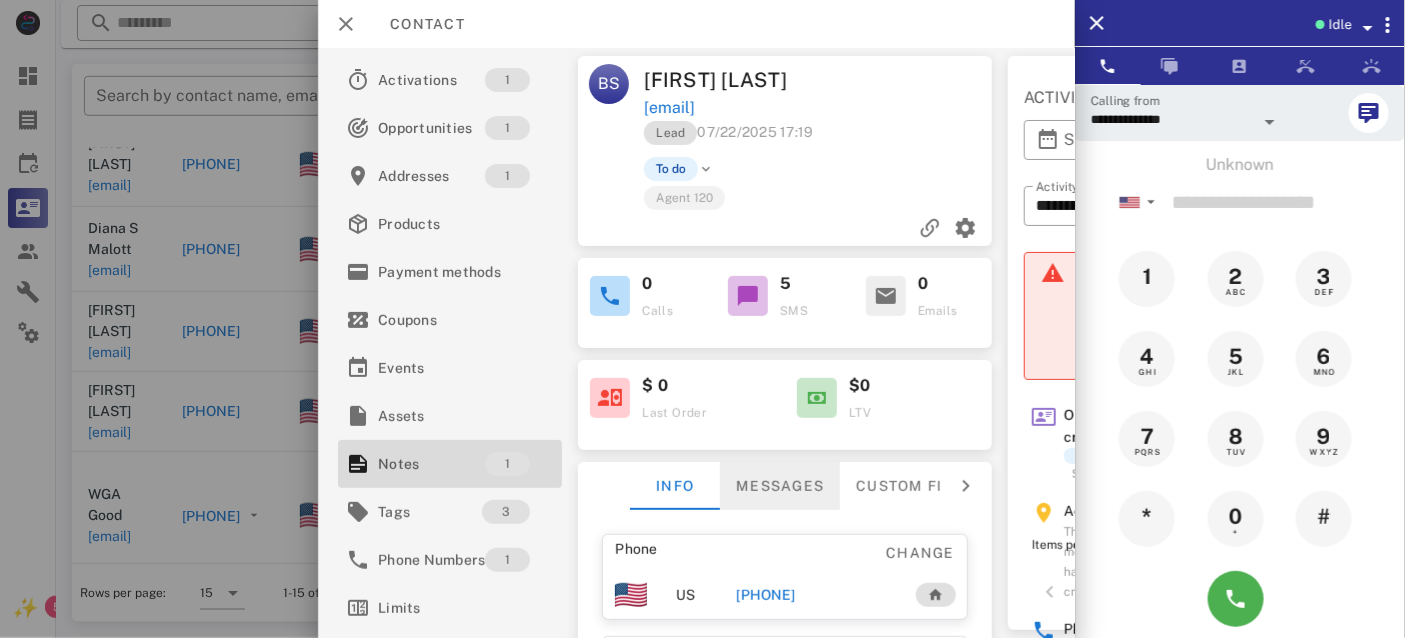 click on "Messages" at bounding box center [781, 486] 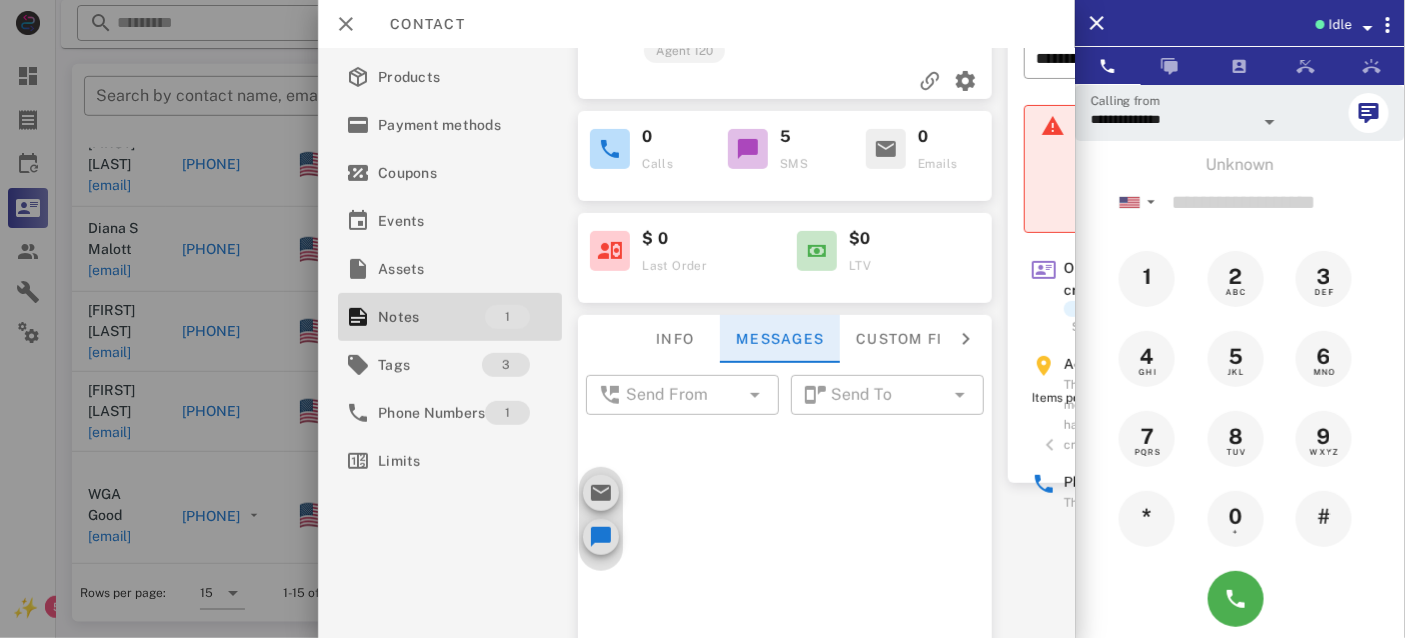 scroll, scrollTop: 293, scrollLeft: 0, axis: vertical 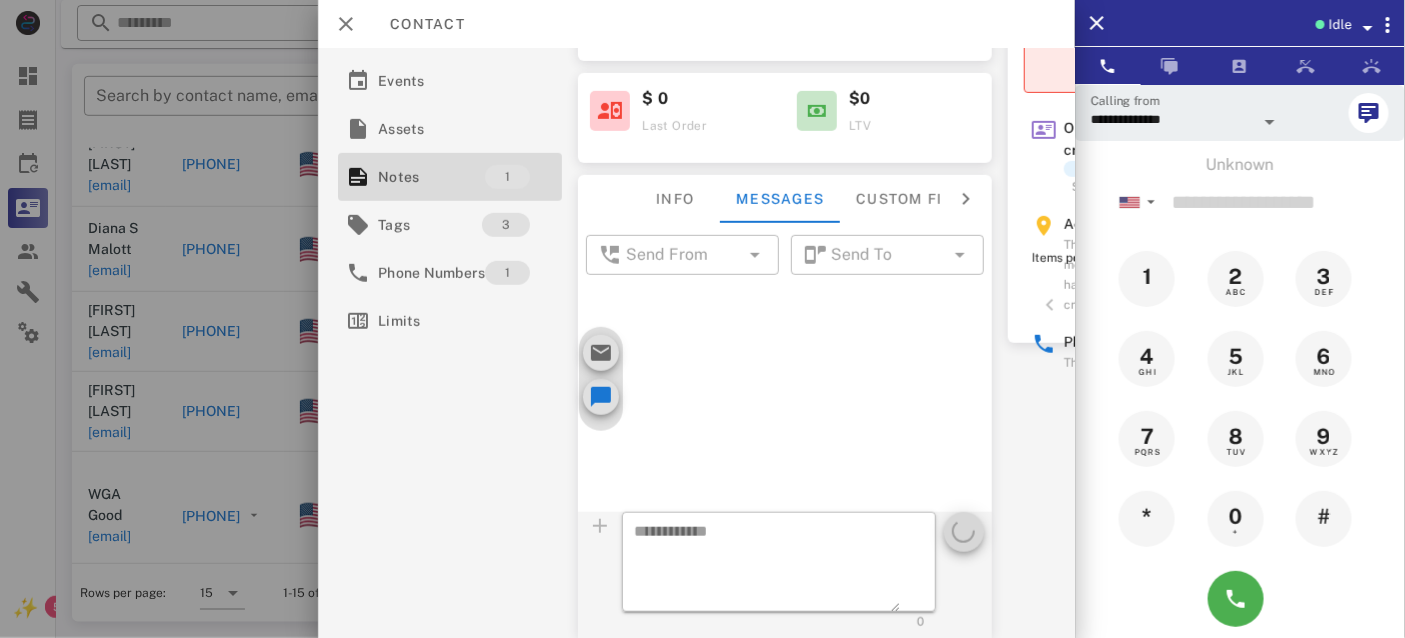 click on "​ 0" at bounding box center [786, 575] 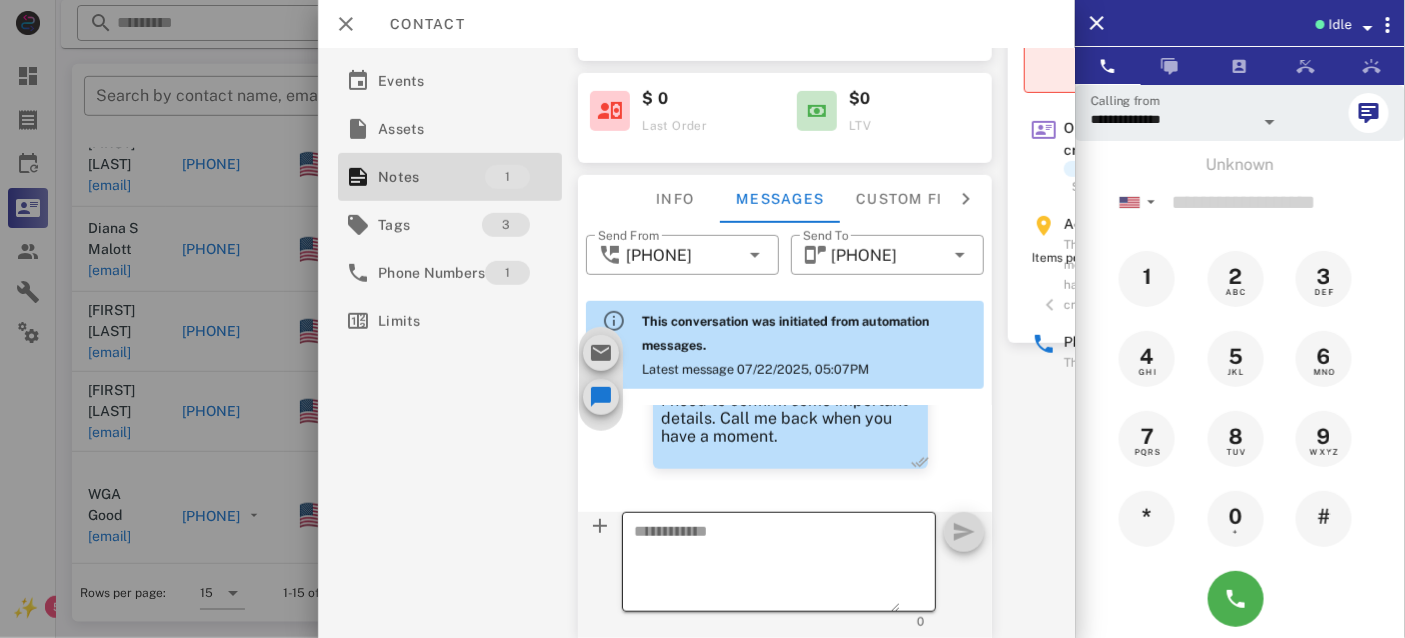 click at bounding box center [768, 565] 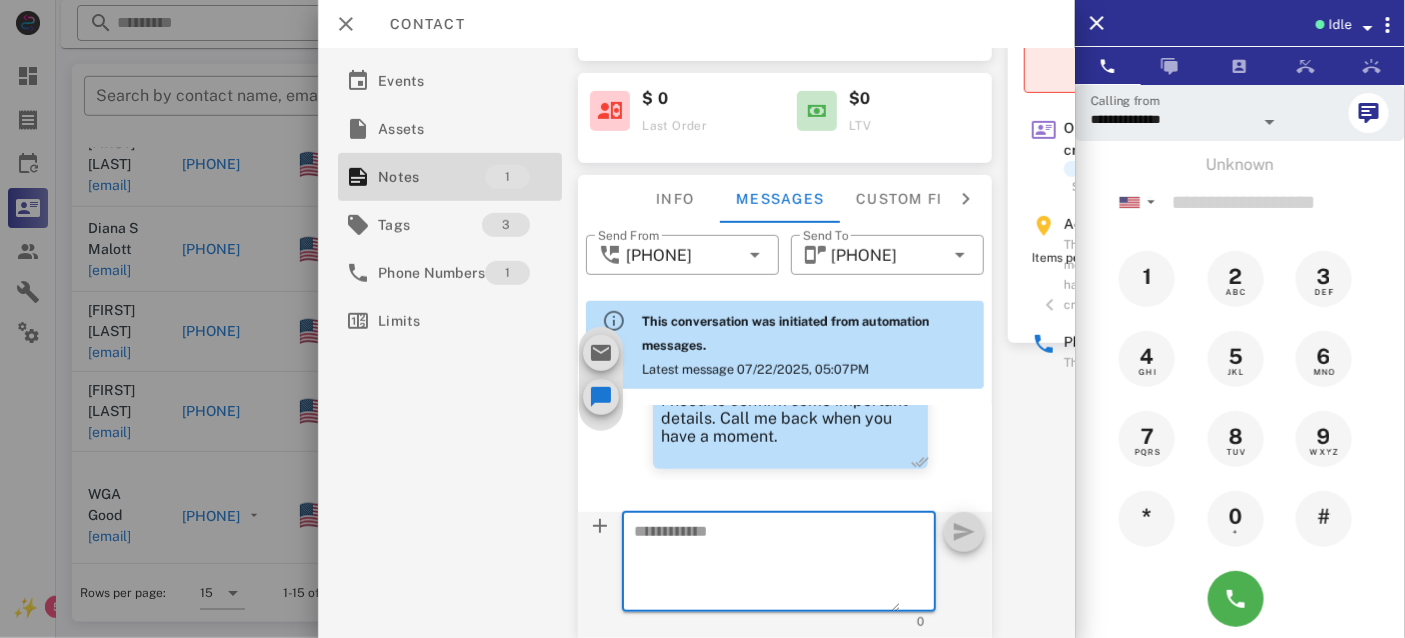 paste on "**********" 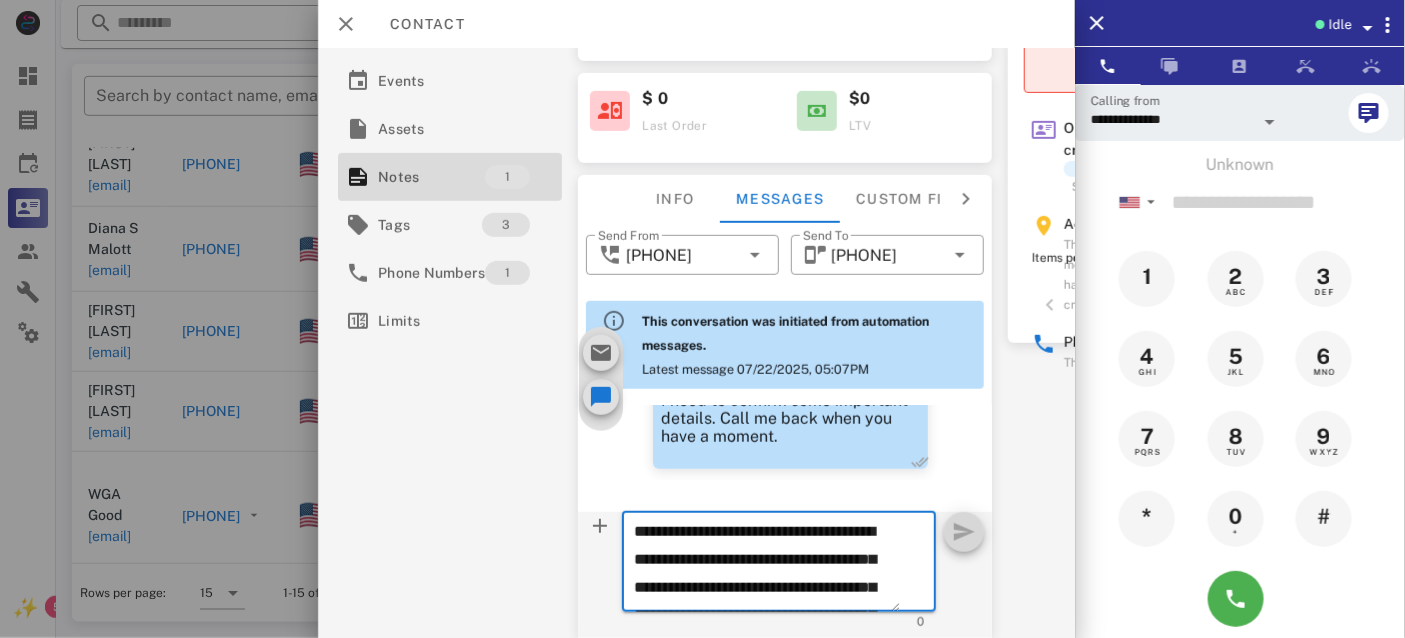 scroll, scrollTop: 153, scrollLeft: 0, axis: vertical 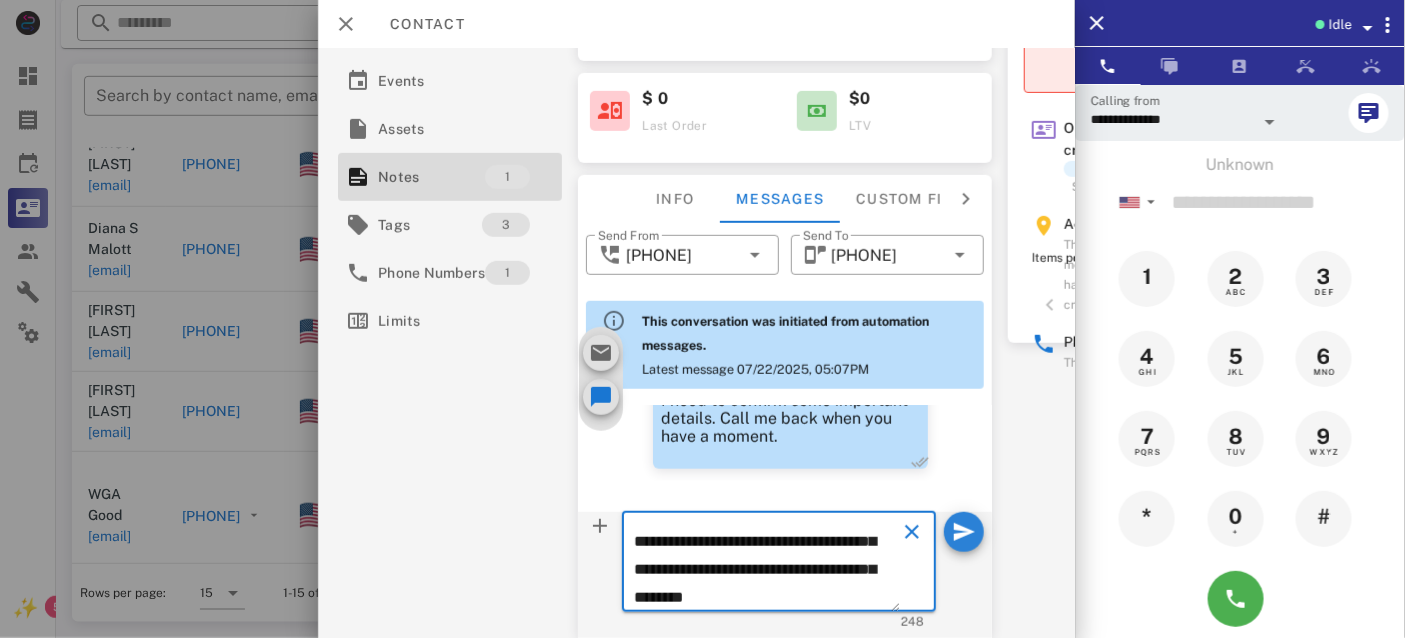 type on "**********" 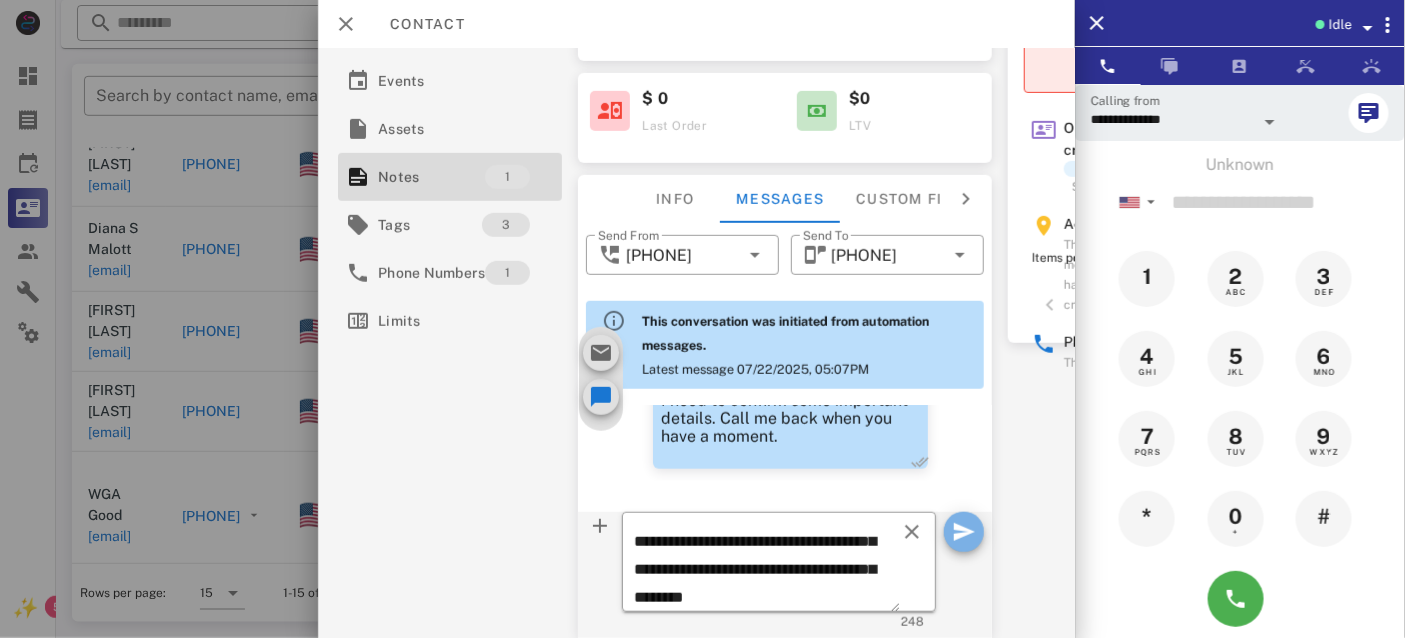 click at bounding box center [964, 532] 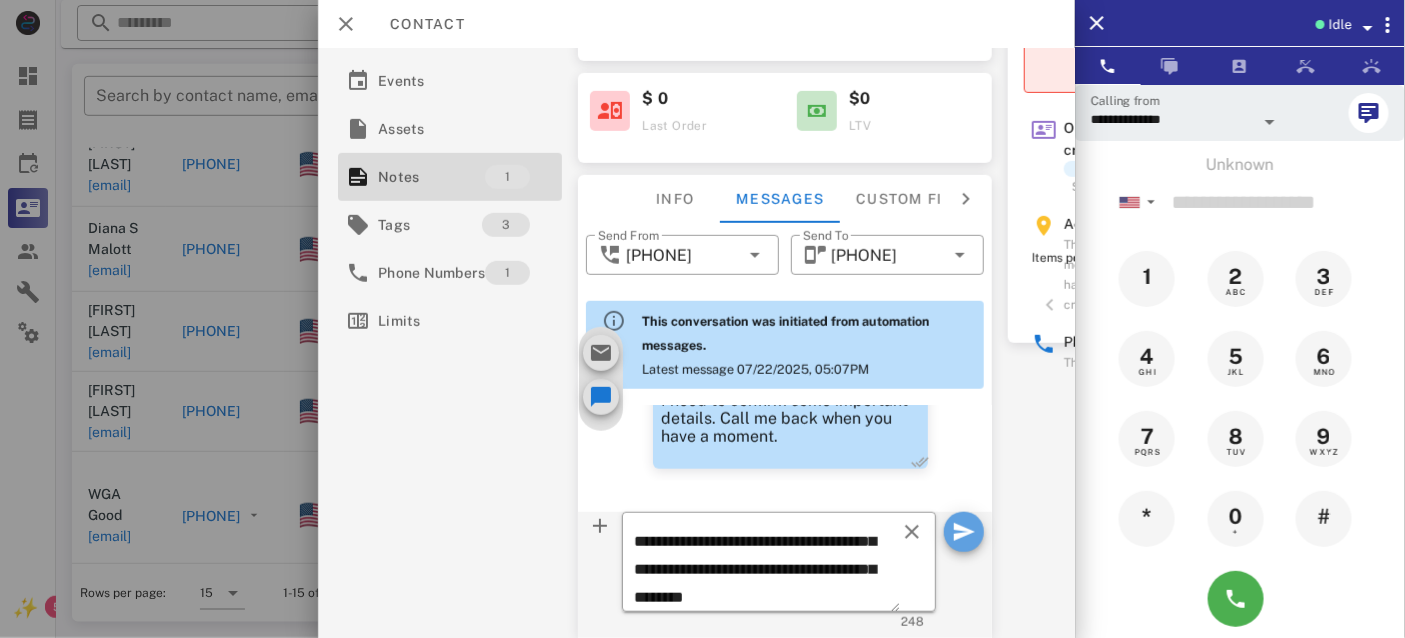 type 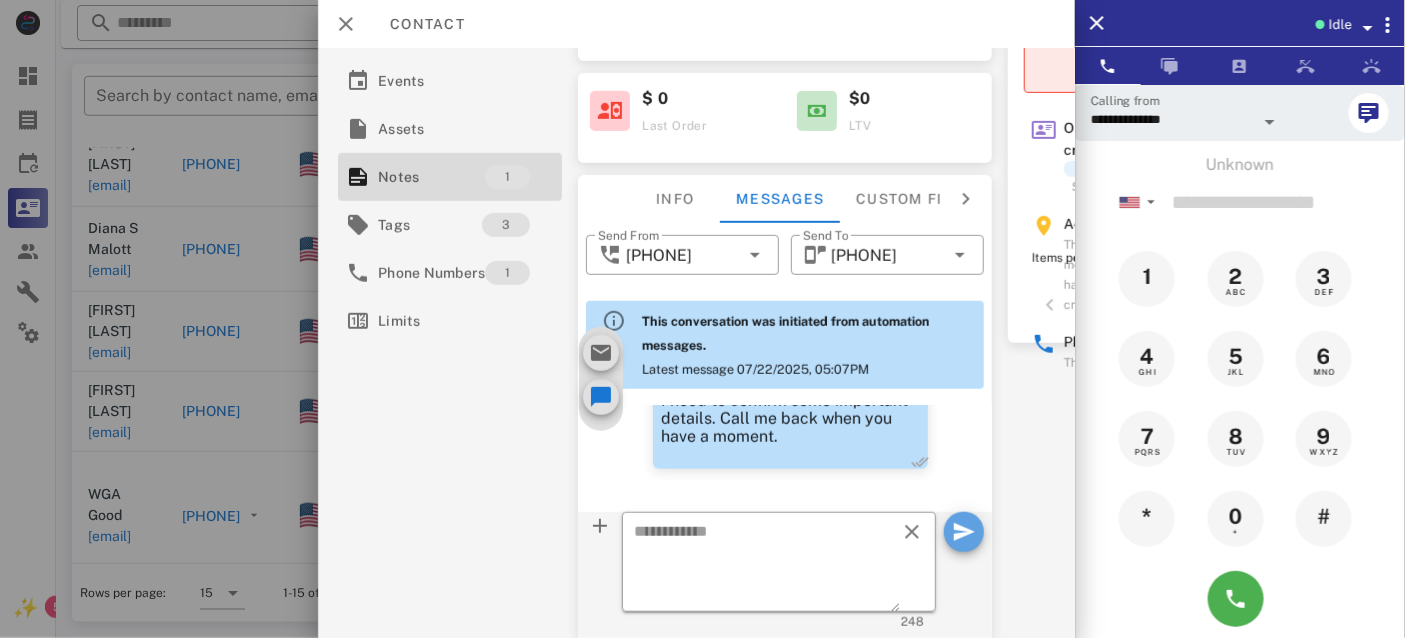scroll, scrollTop: 0, scrollLeft: 0, axis: both 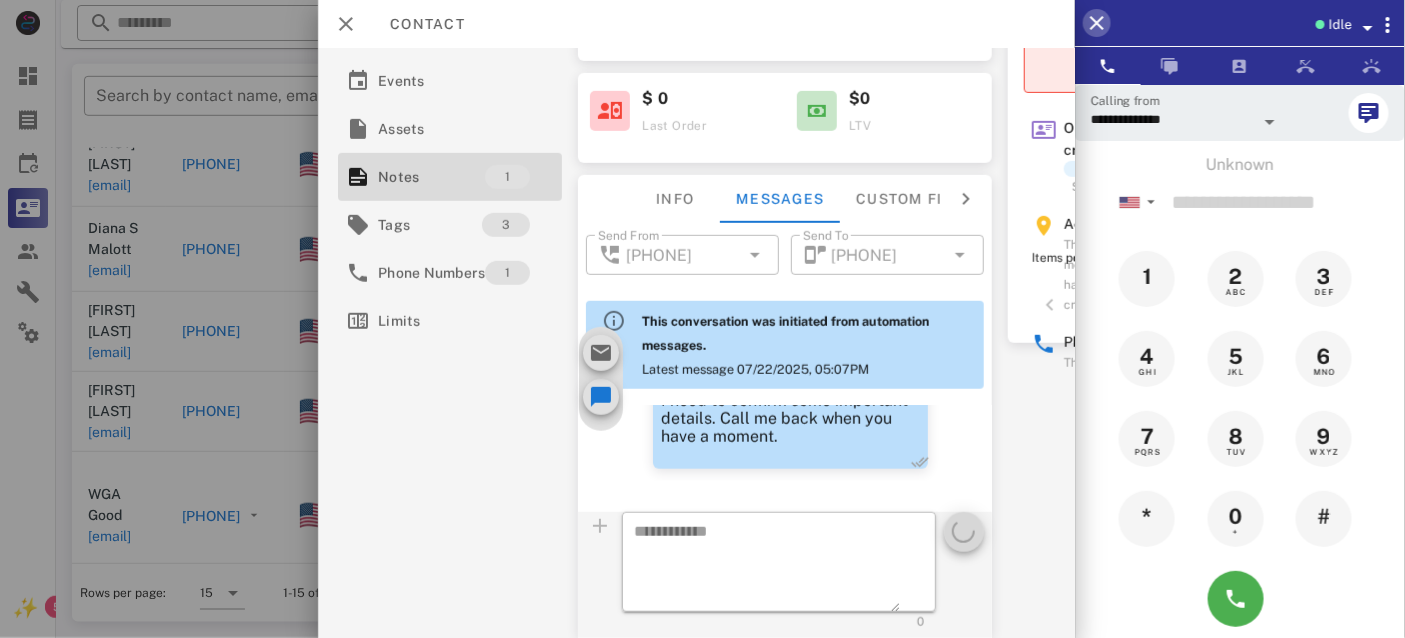 click at bounding box center [1097, 23] 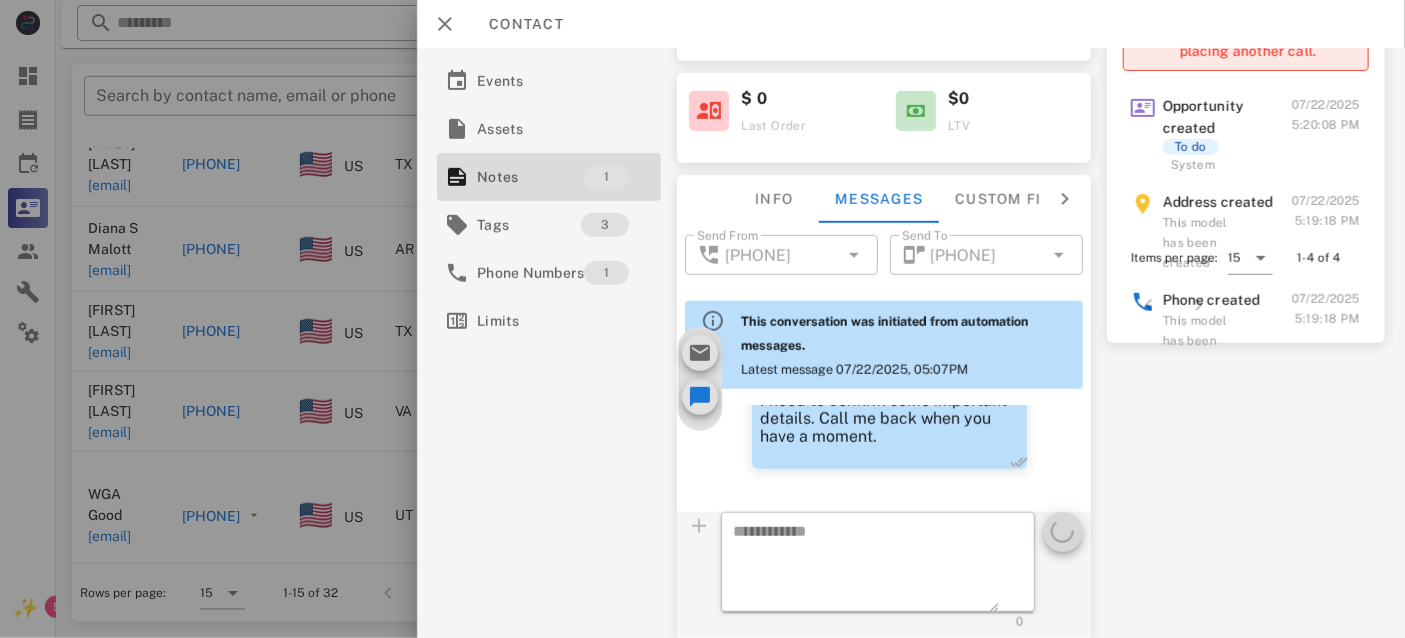 scroll, scrollTop: 287, scrollLeft: 0, axis: vertical 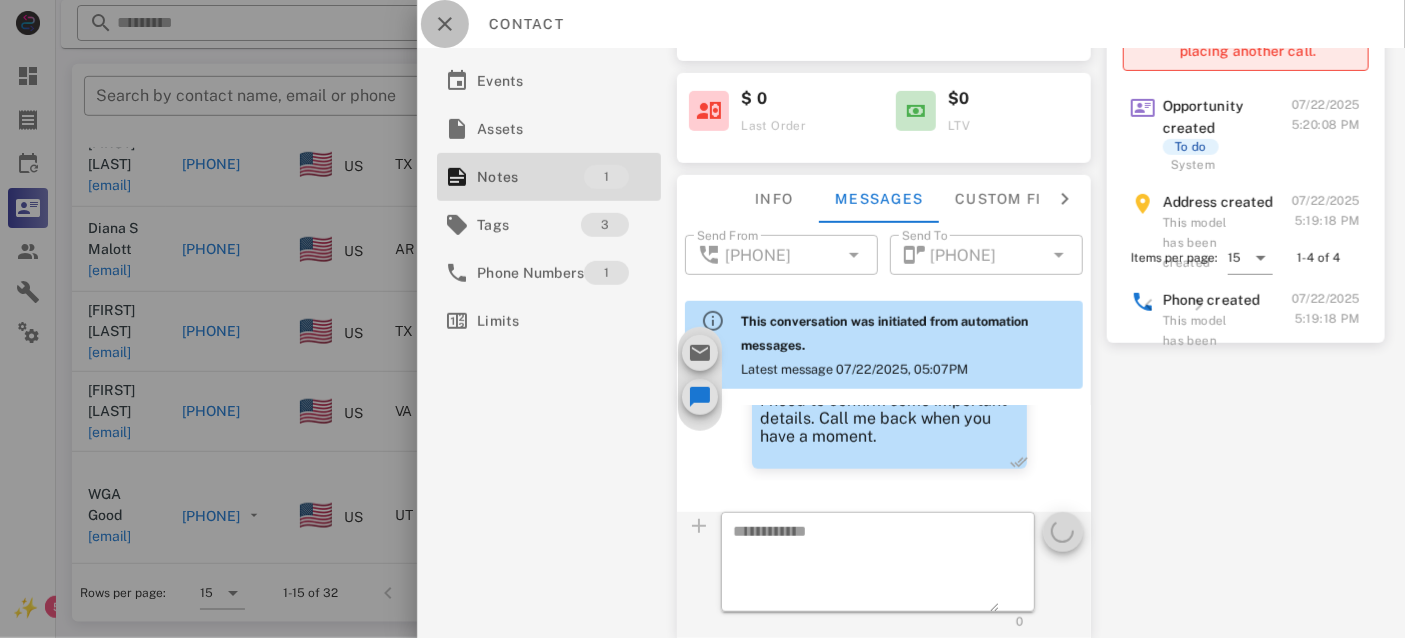 click at bounding box center (445, 24) 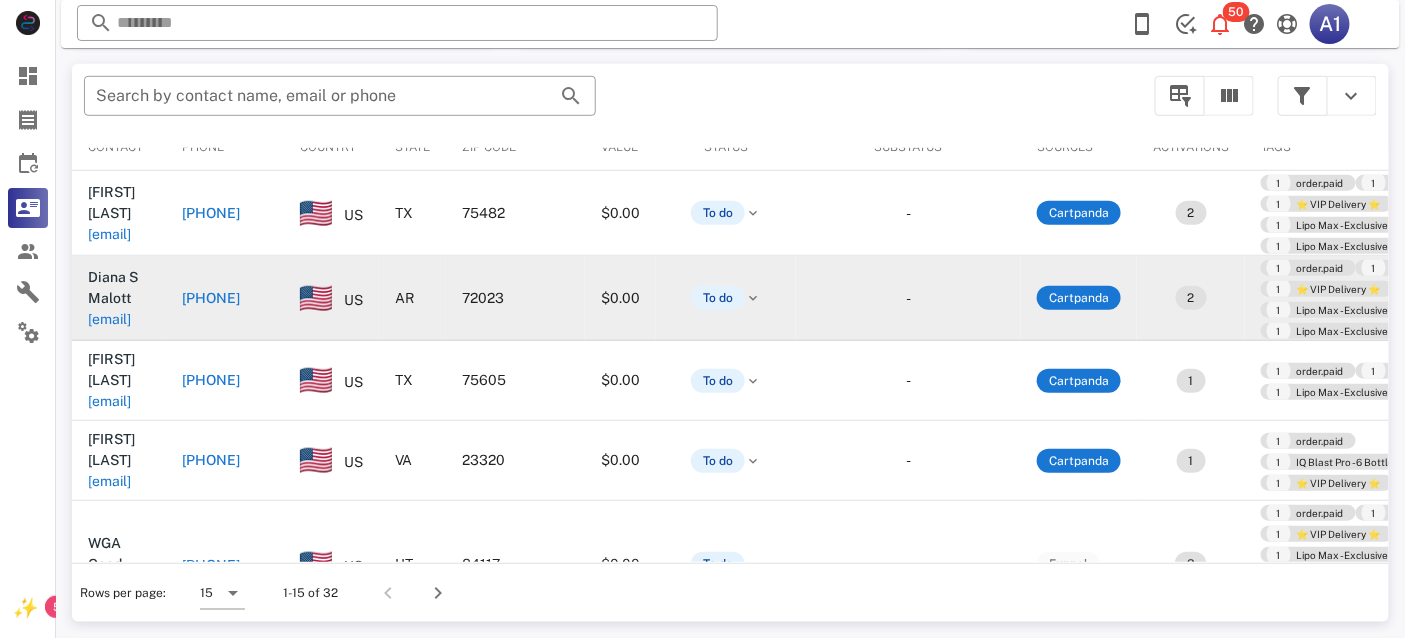 scroll, scrollTop: 34, scrollLeft: 0, axis: vertical 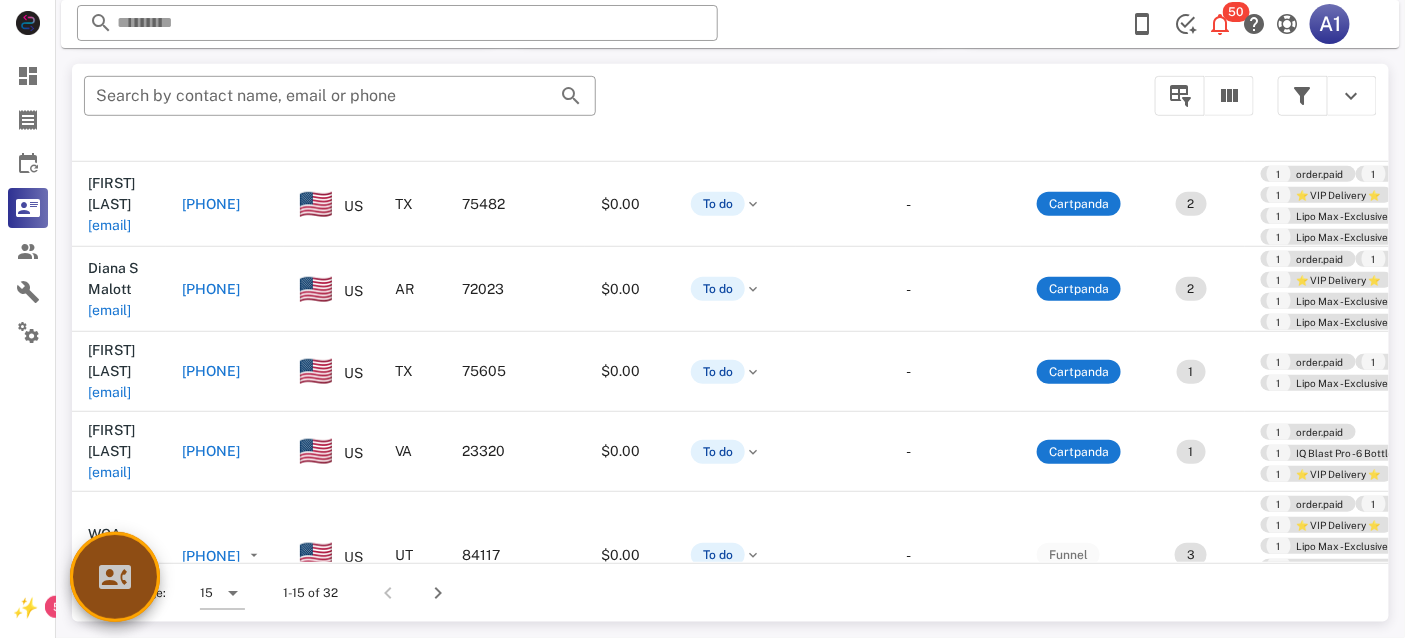 click at bounding box center (115, 577) 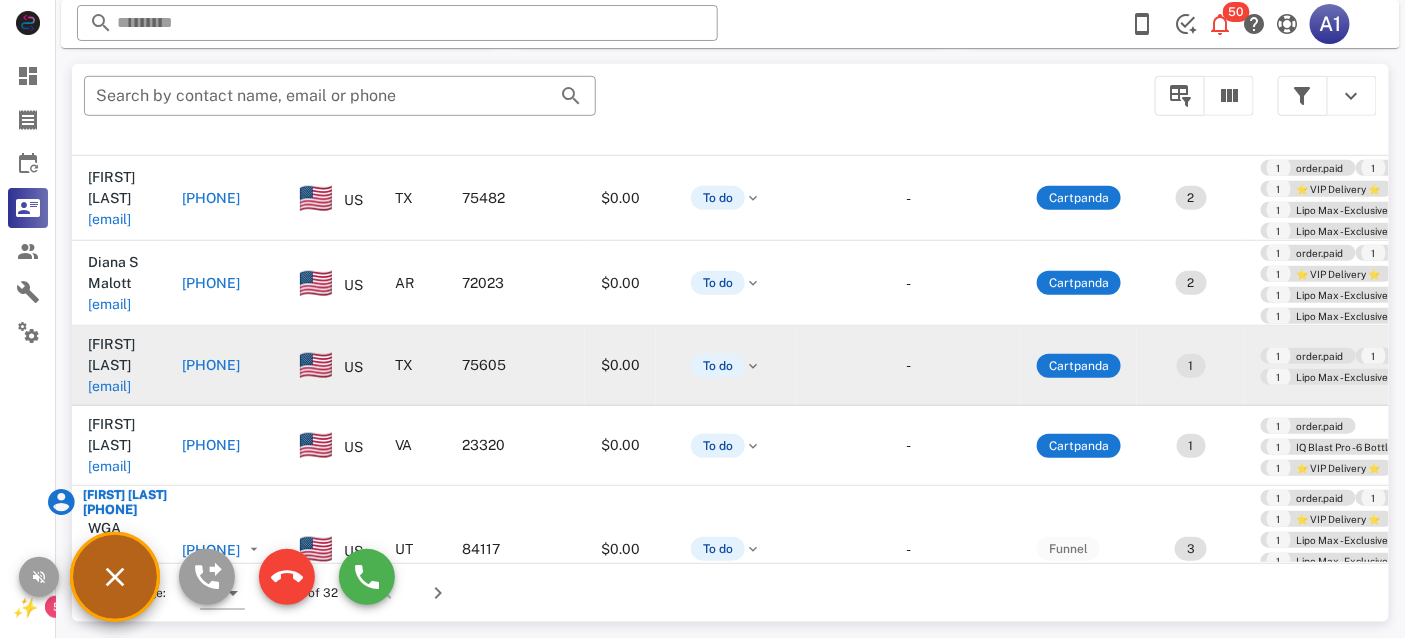 scroll, scrollTop: 47, scrollLeft: 0, axis: vertical 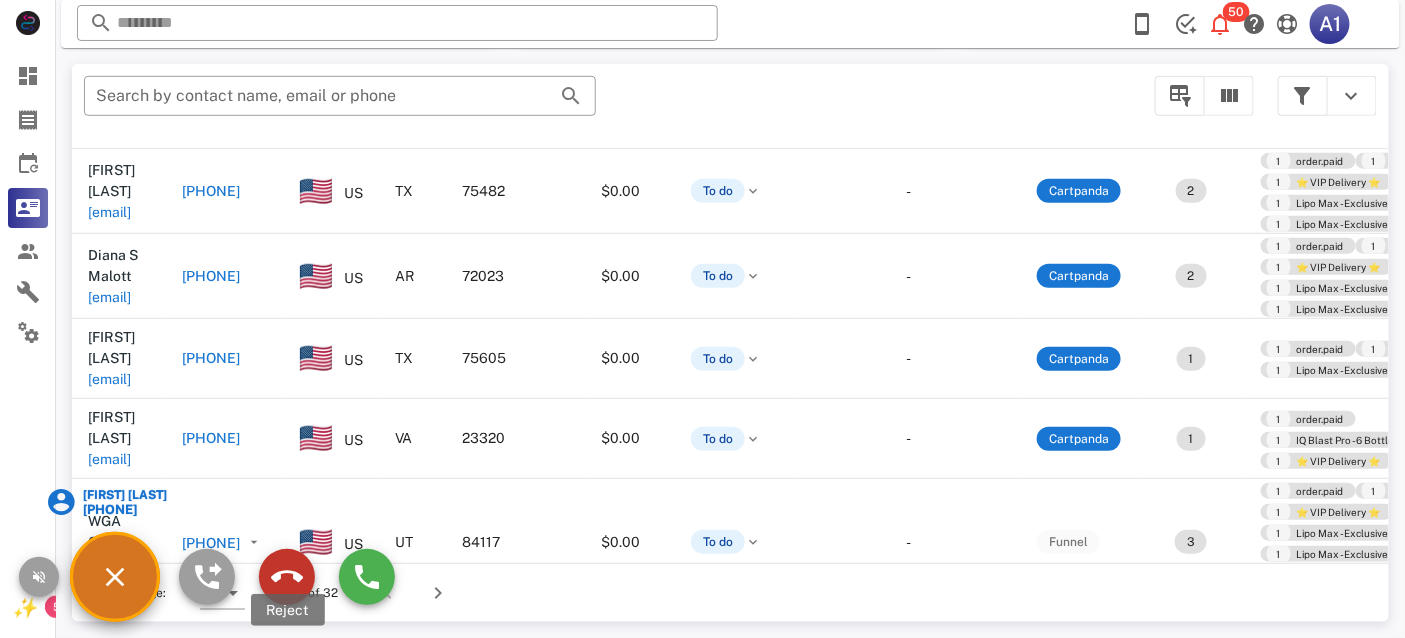 click at bounding box center (287, 577) 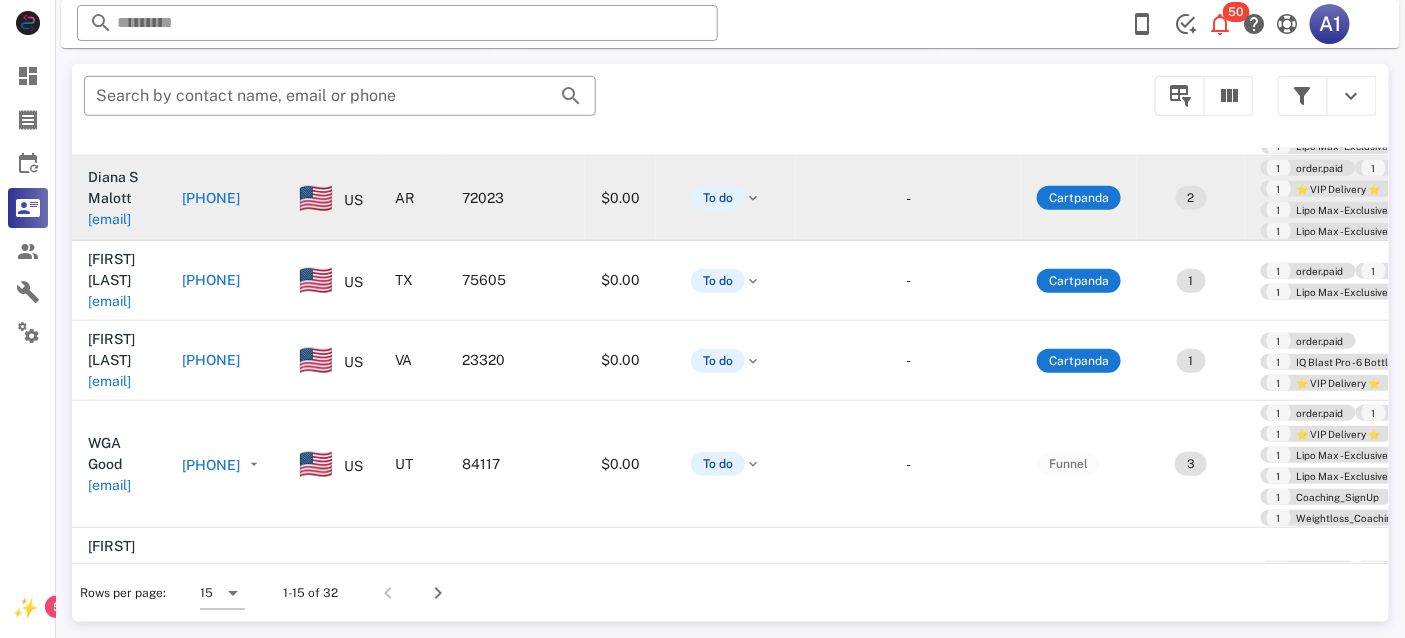 scroll, scrollTop: 0, scrollLeft: 0, axis: both 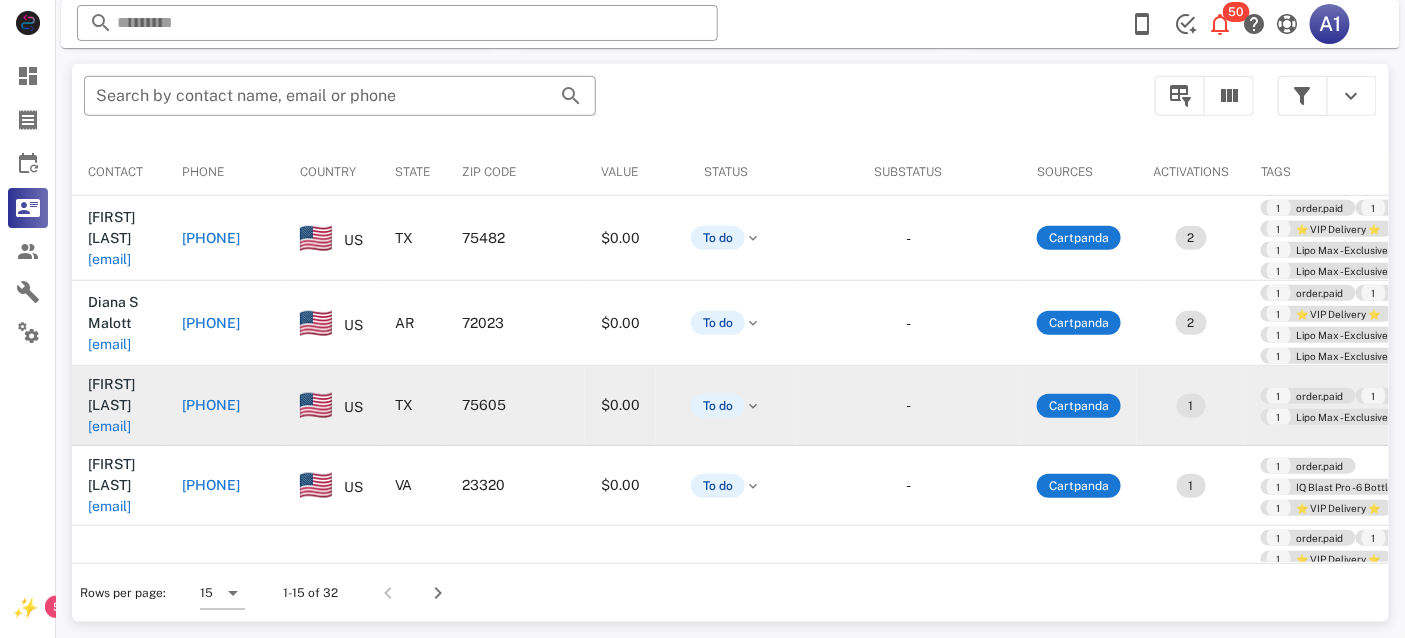 click on "[EMAIL]" at bounding box center [109, 426] 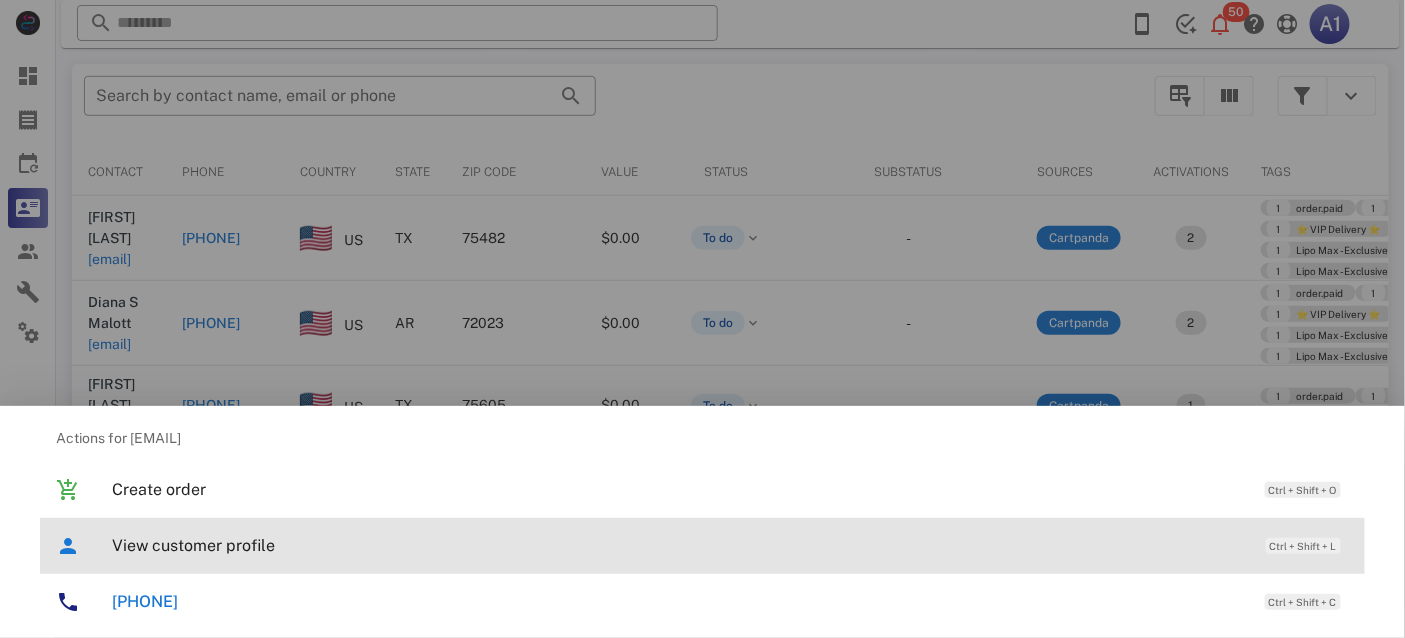 click on "View customer profile Ctrl + Shift + L" at bounding box center (730, 545) 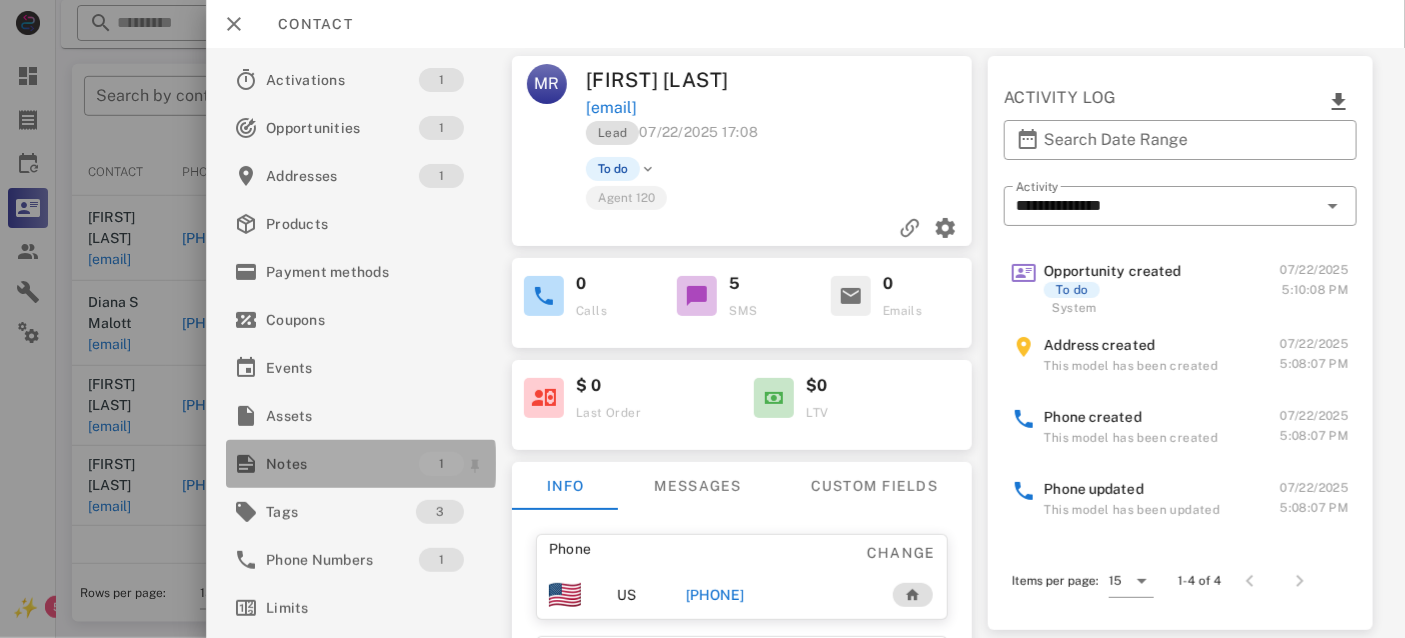 click on "Notes" at bounding box center (342, 464) 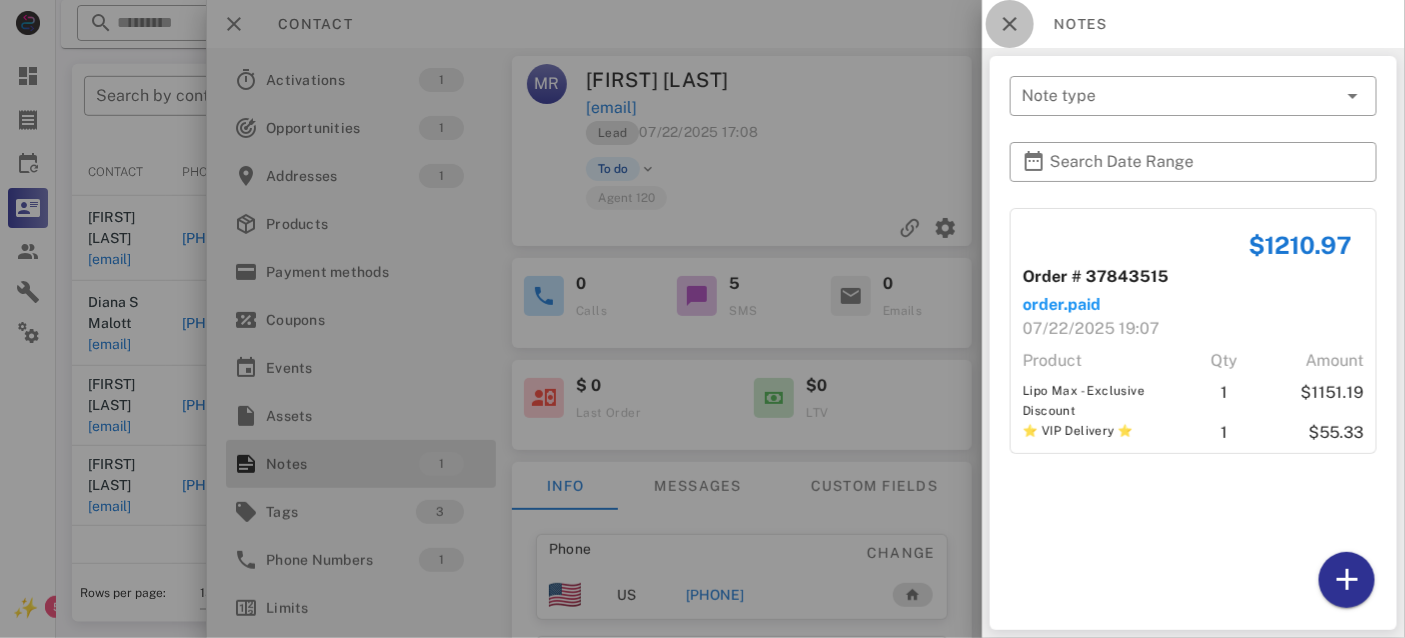 click at bounding box center [1010, 24] 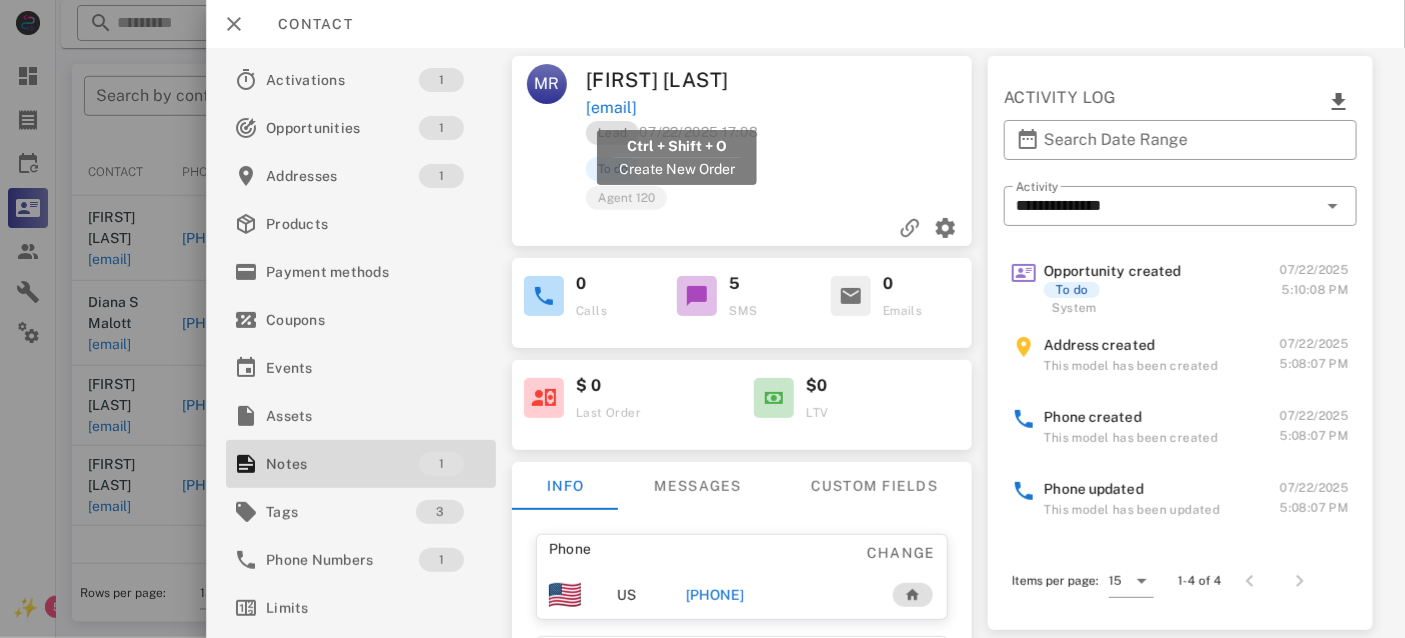 click on "[EMAIL]" at bounding box center (611, 108) 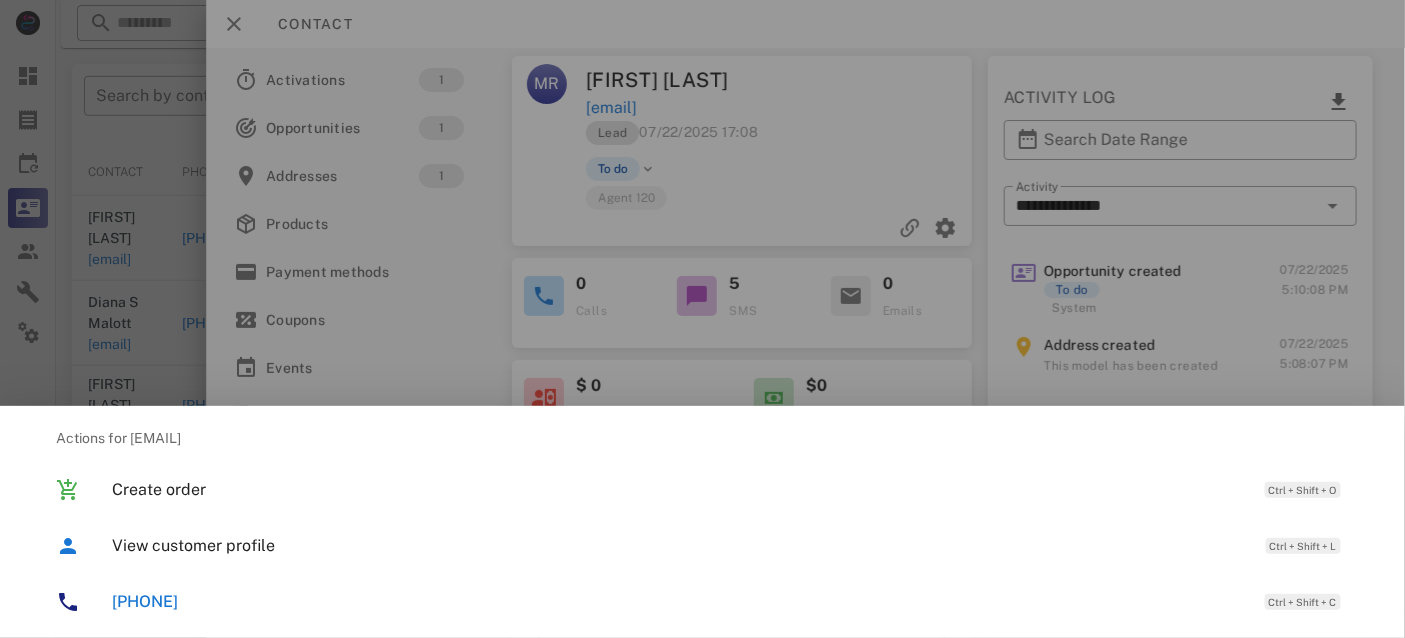 click on "[PHONE]" at bounding box center [145, 601] 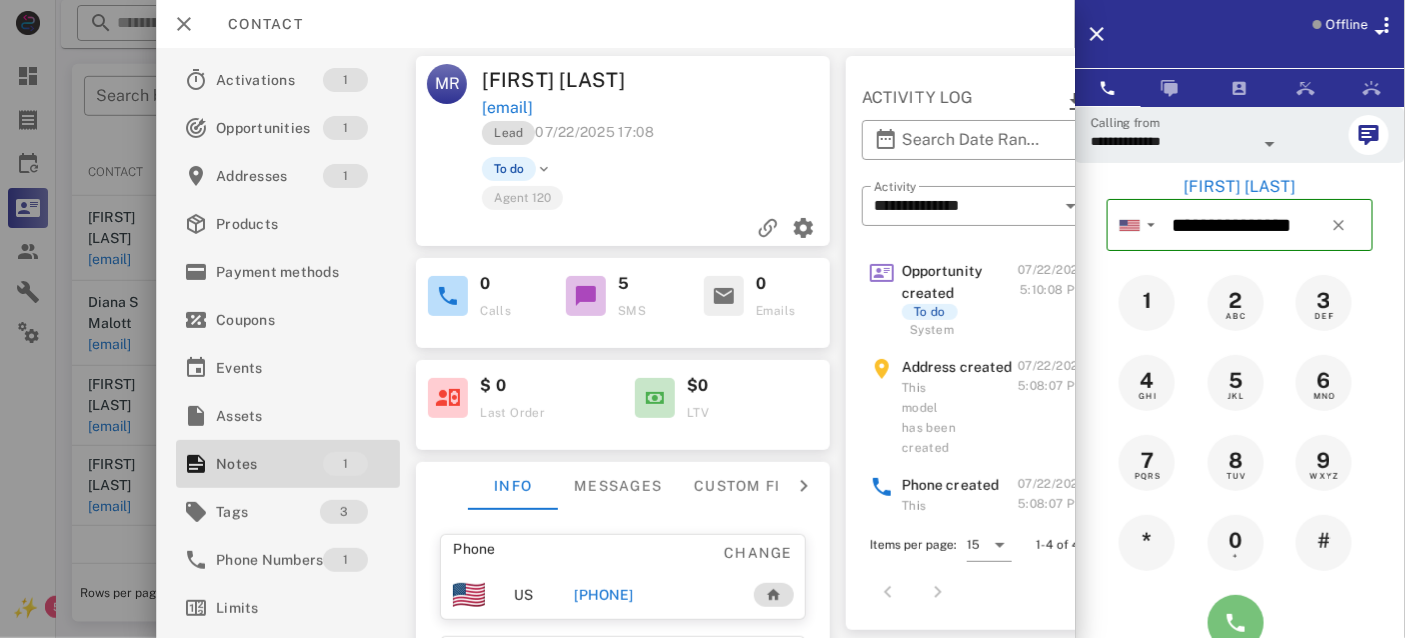 click at bounding box center (1236, 623) 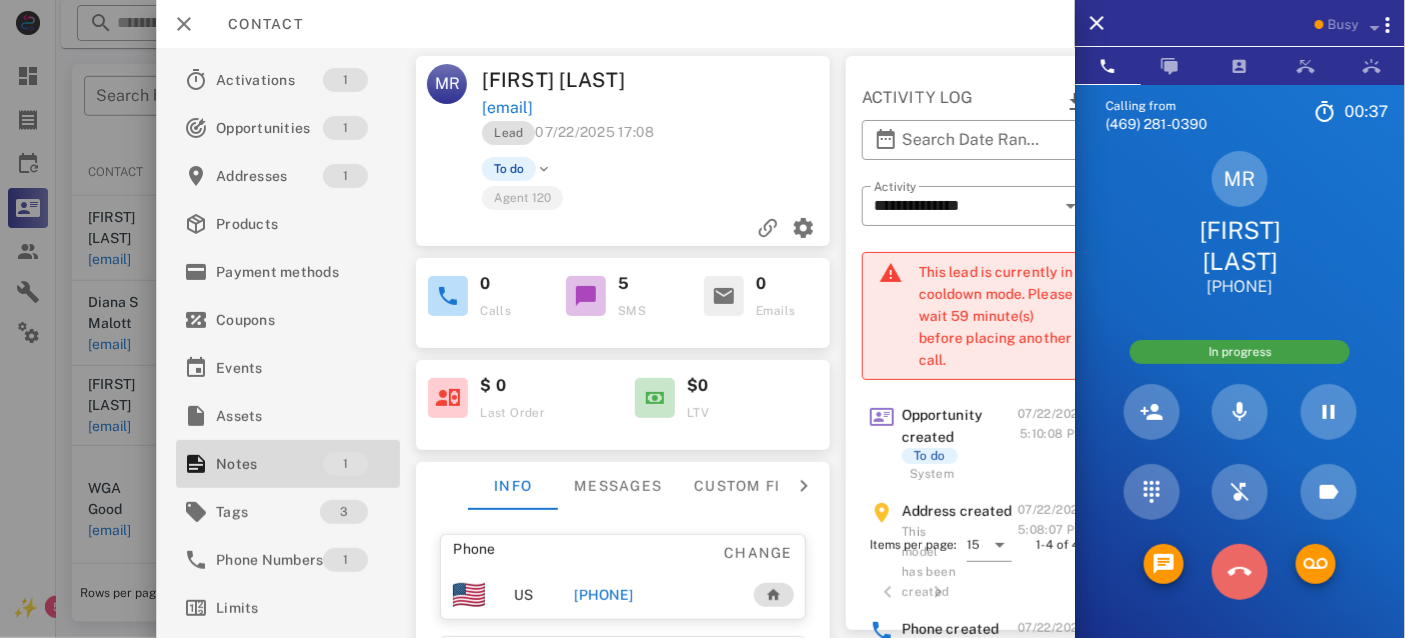click at bounding box center [1240, 572] 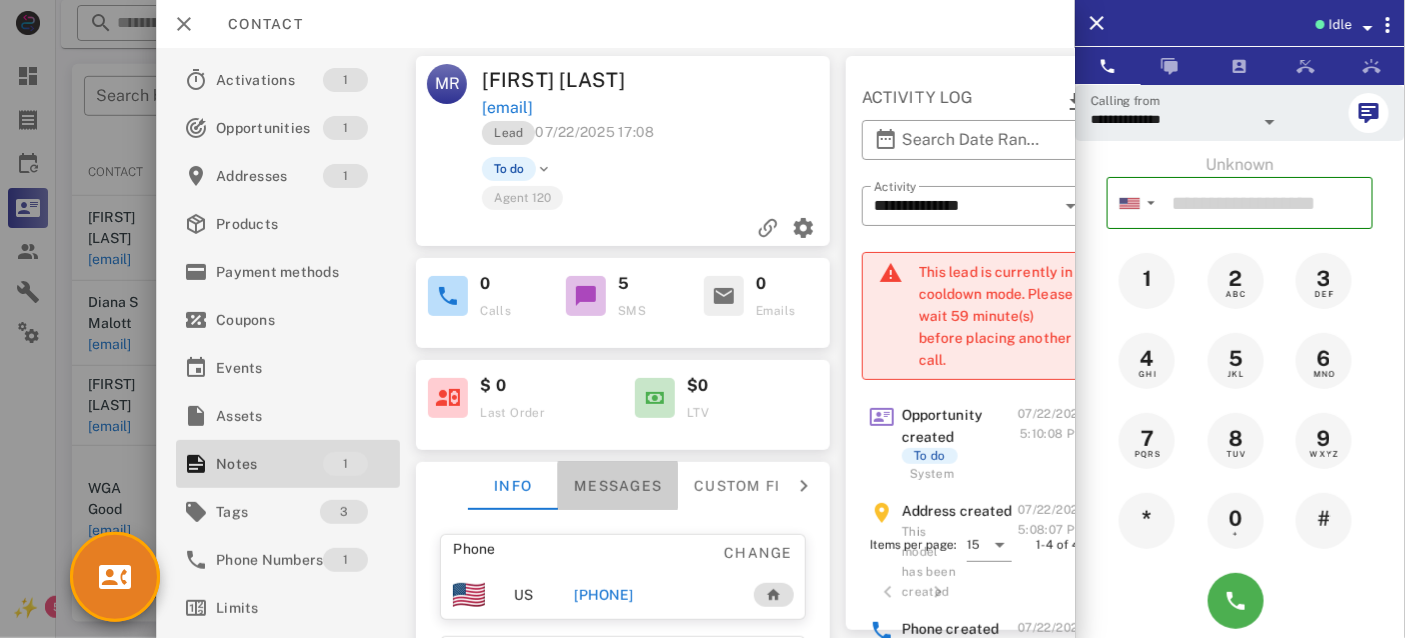 click on "Messages" at bounding box center [618, 486] 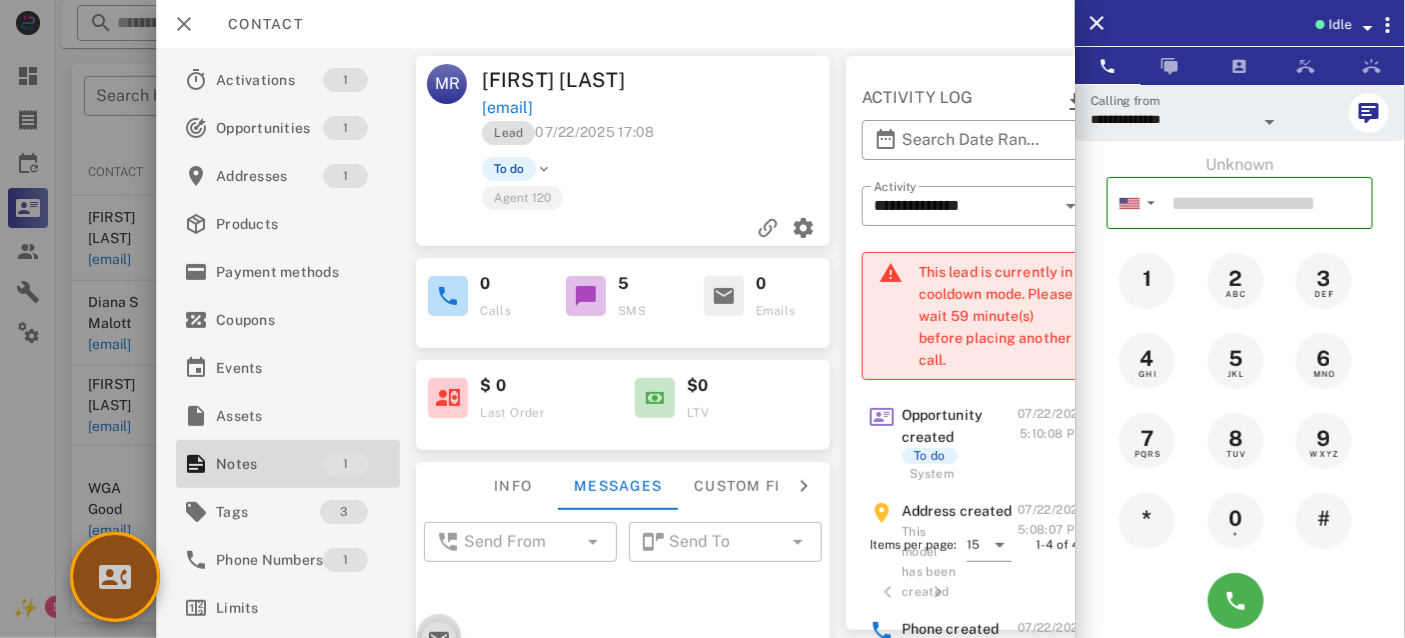 click at bounding box center (115, 577) 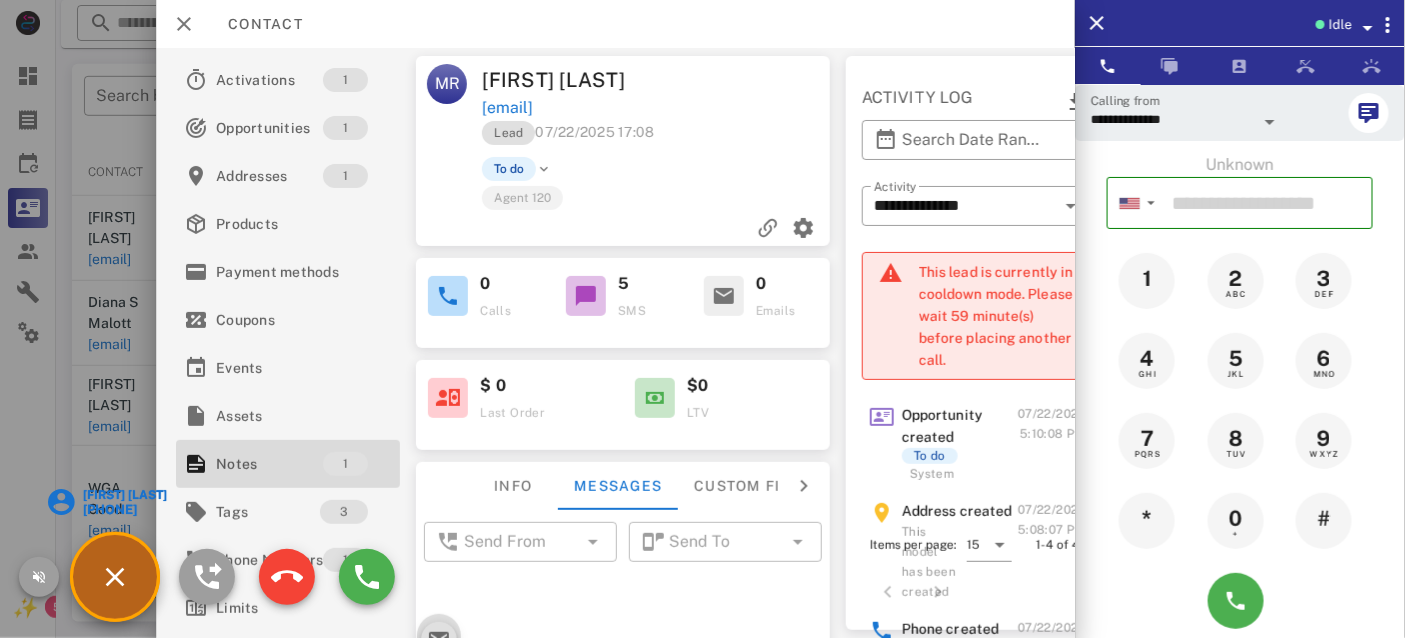 scroll, scrollTop: 707, scrollLeft: 0, axis: vertical 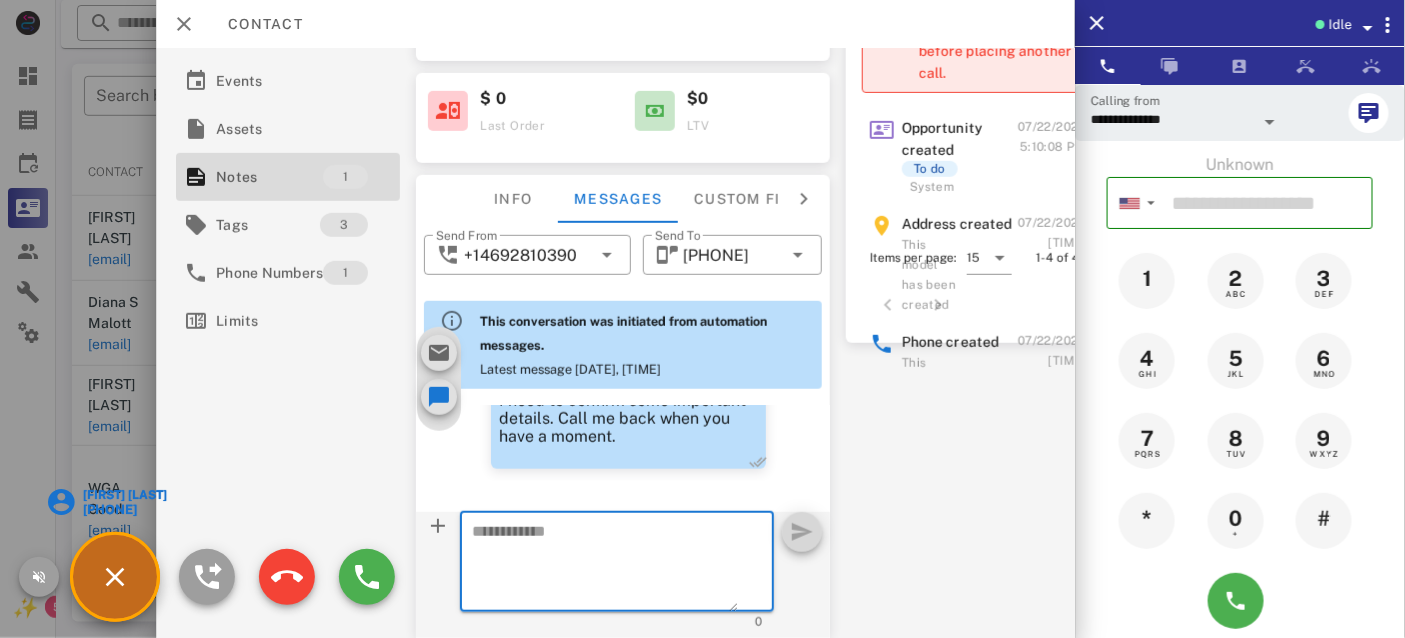 click at bounding box center (605, 565) 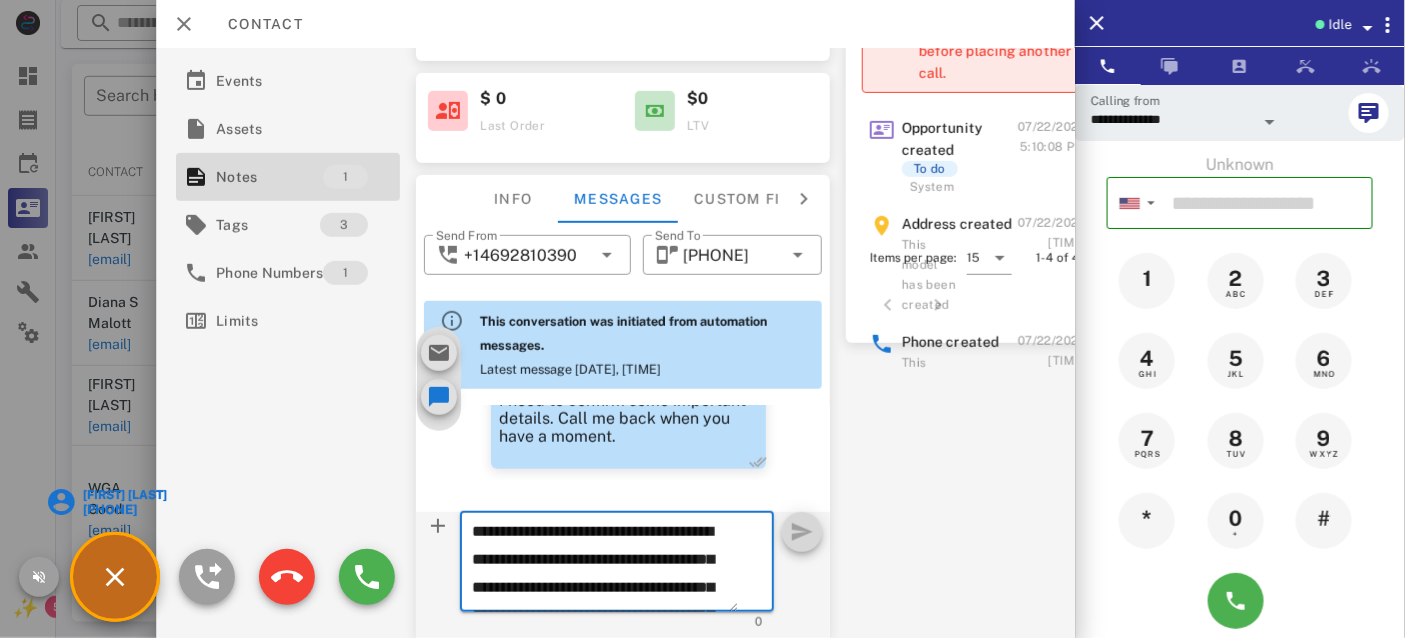 scroll, scrollTop: 153, scrollLeft: 0, axis: vertical 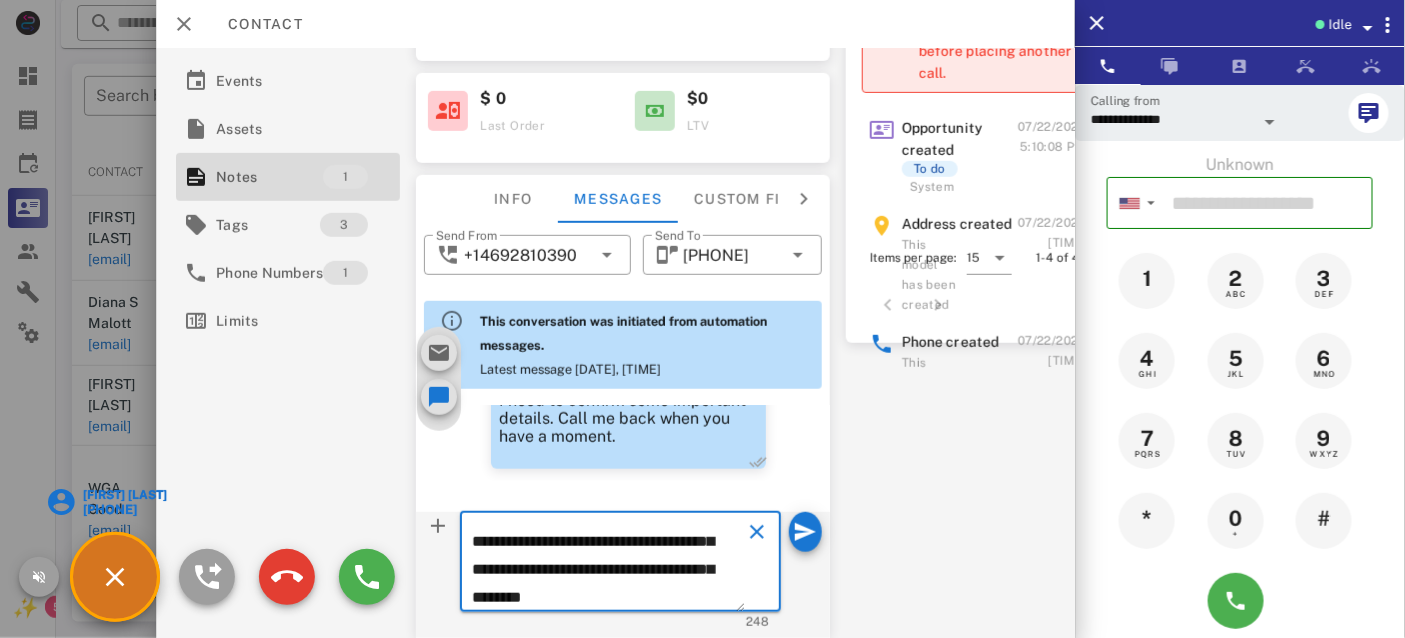 type on "**********" 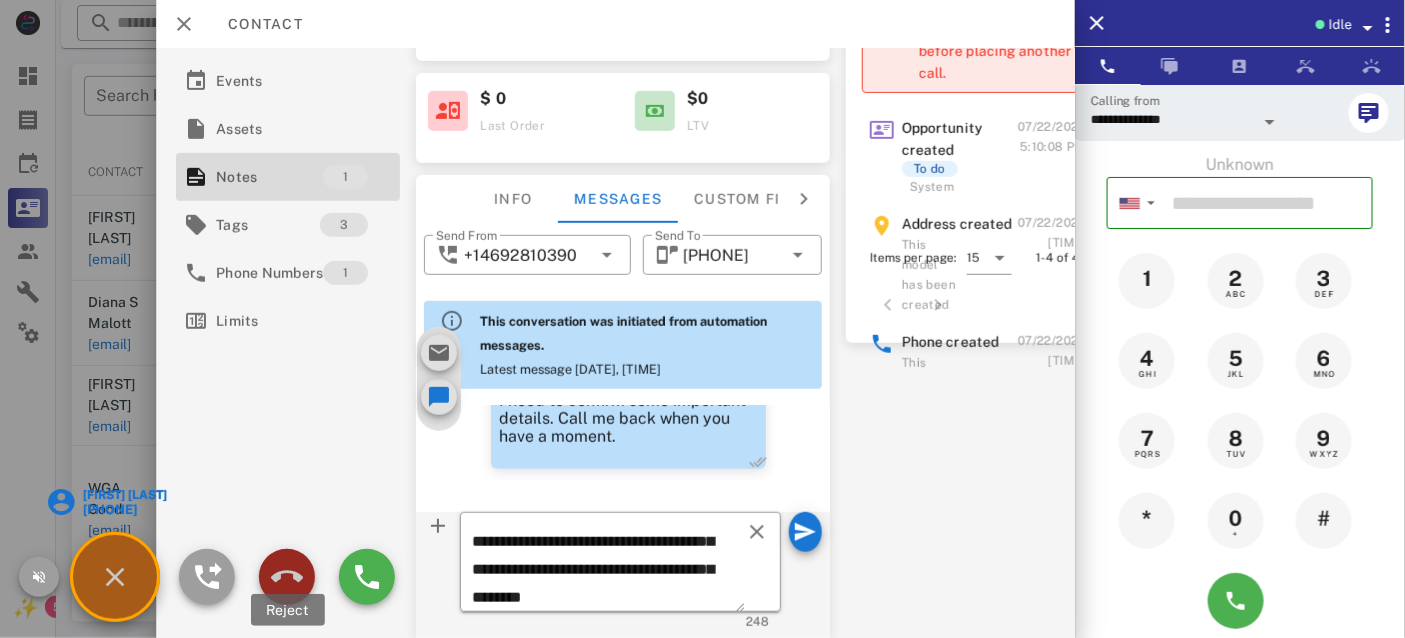 click at bounding box center [287, 577] 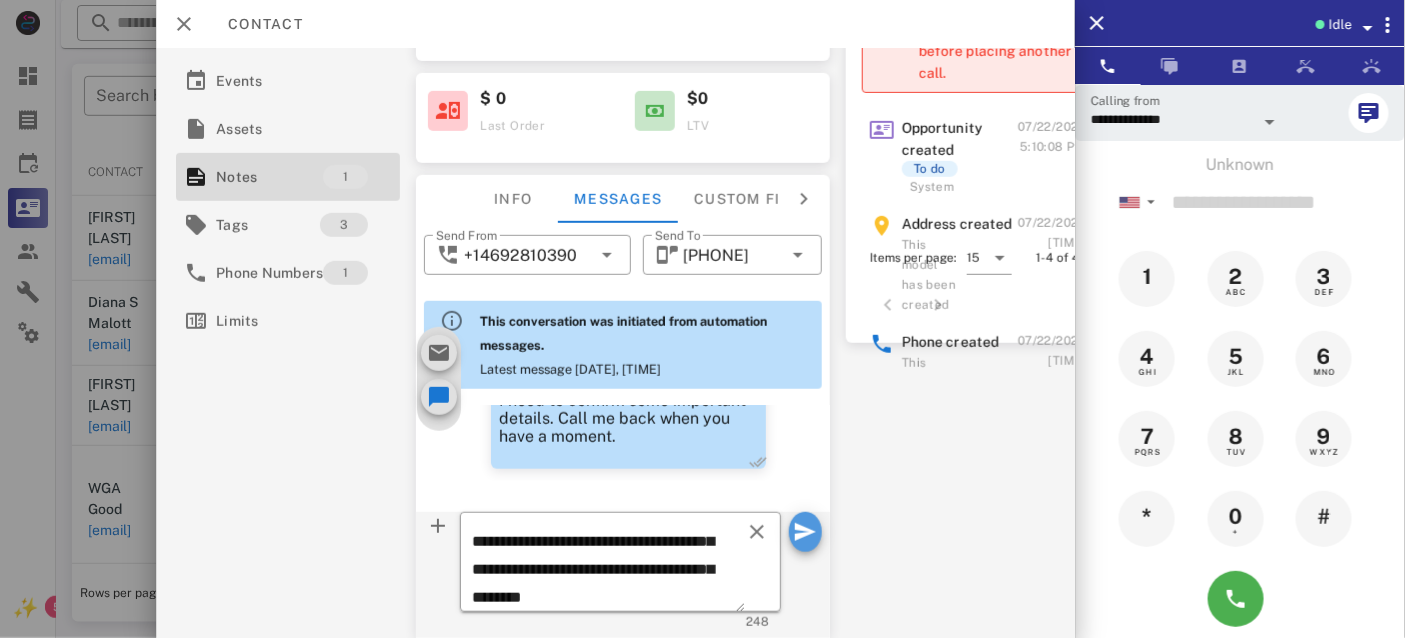 click at bounding box center (805, 532) 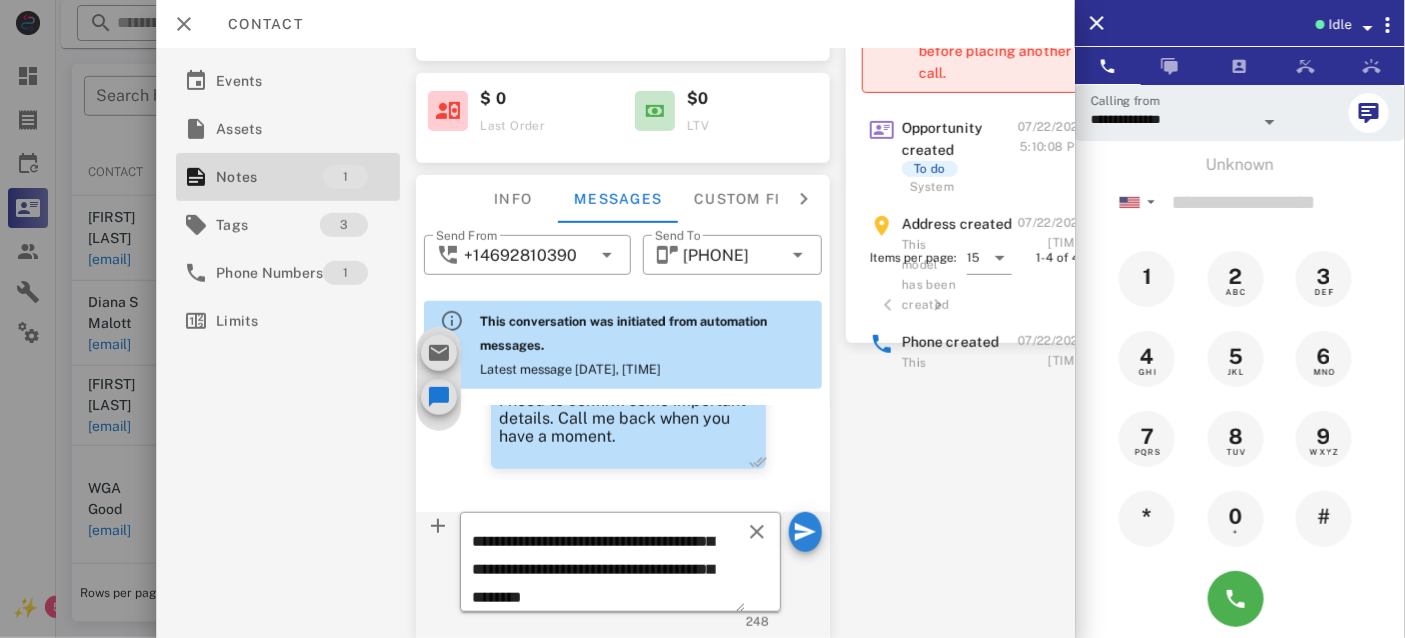 type 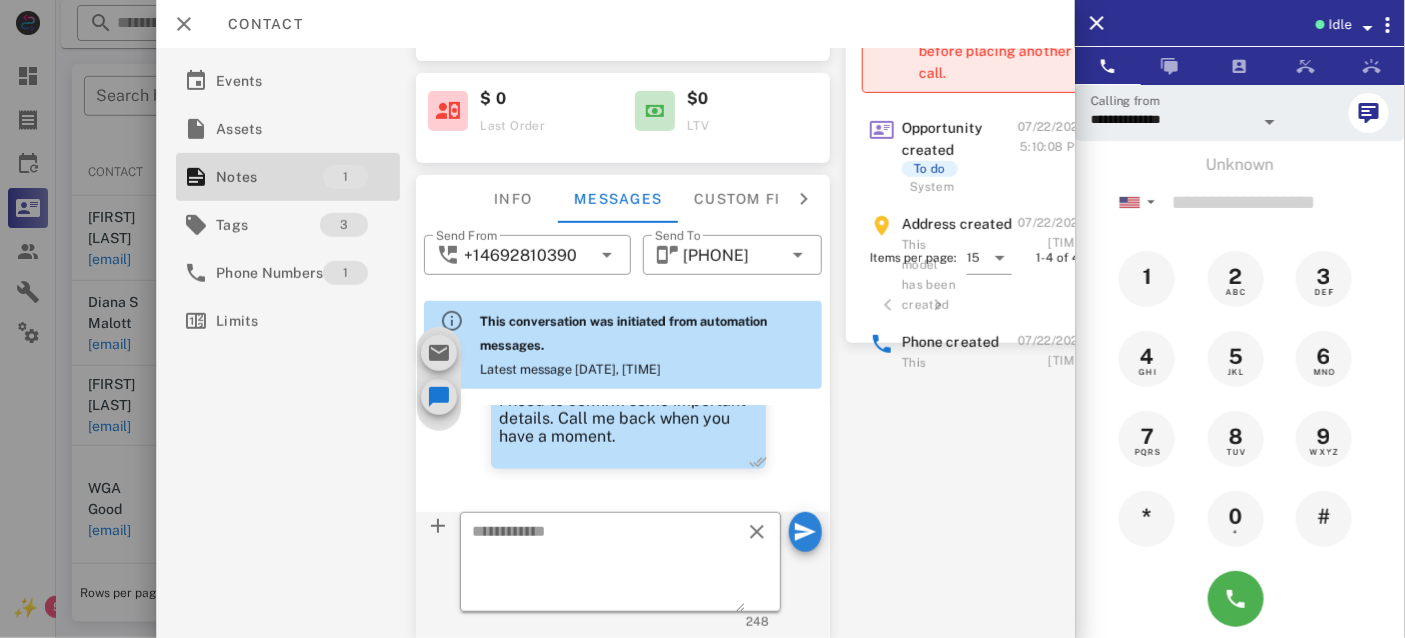 scroll, scrollTop: 0, scrollLeft: 0, axis: both 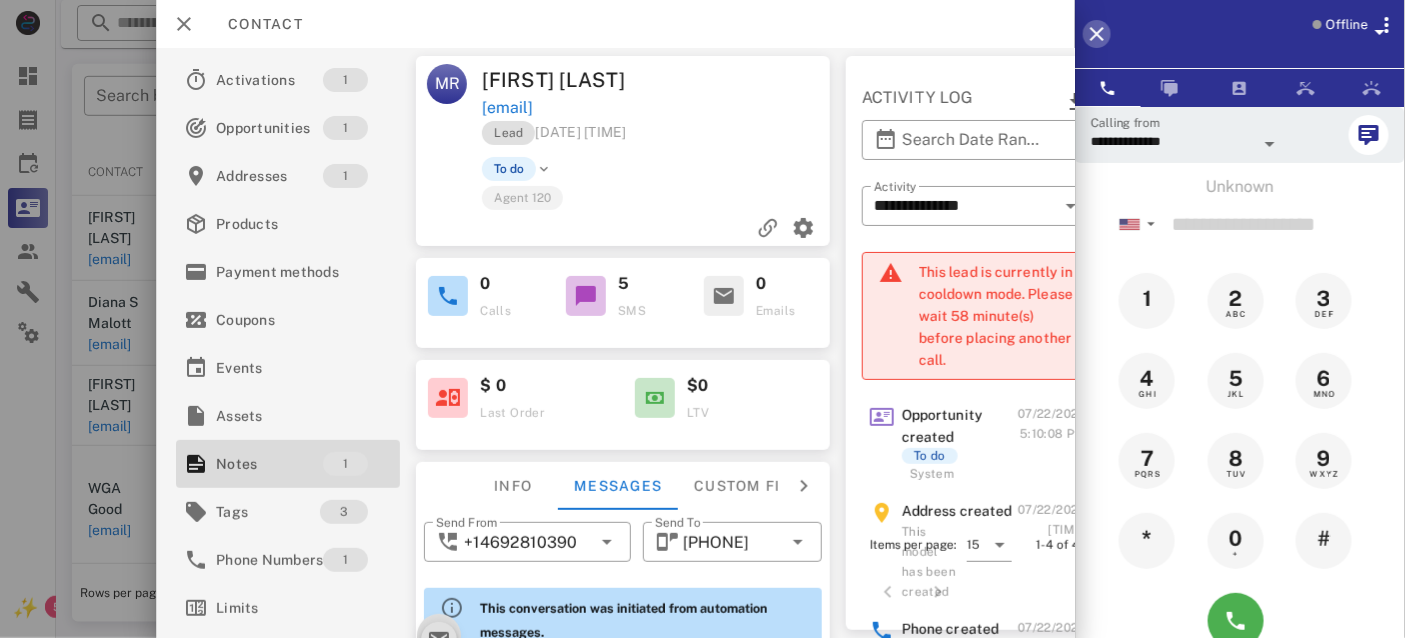 click at bounding box center [1097, 34] 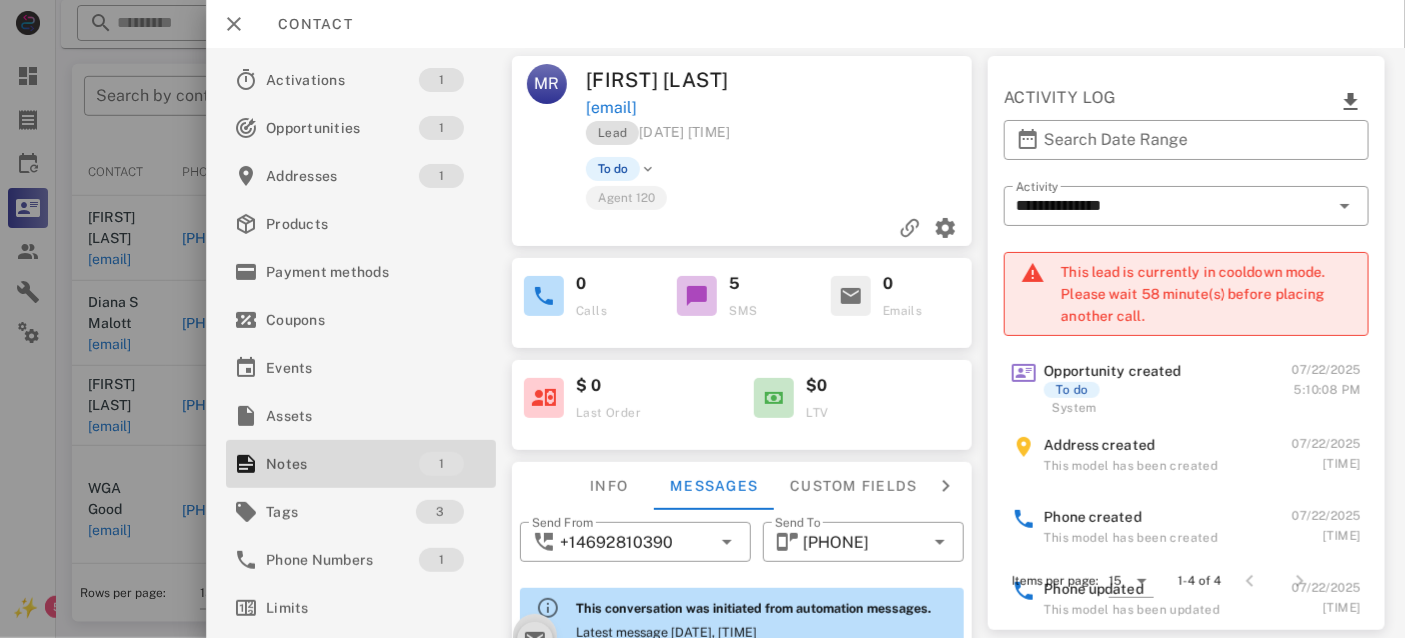 scroll, scrollTop: 873, scrollLeft: 0, axis: vertical 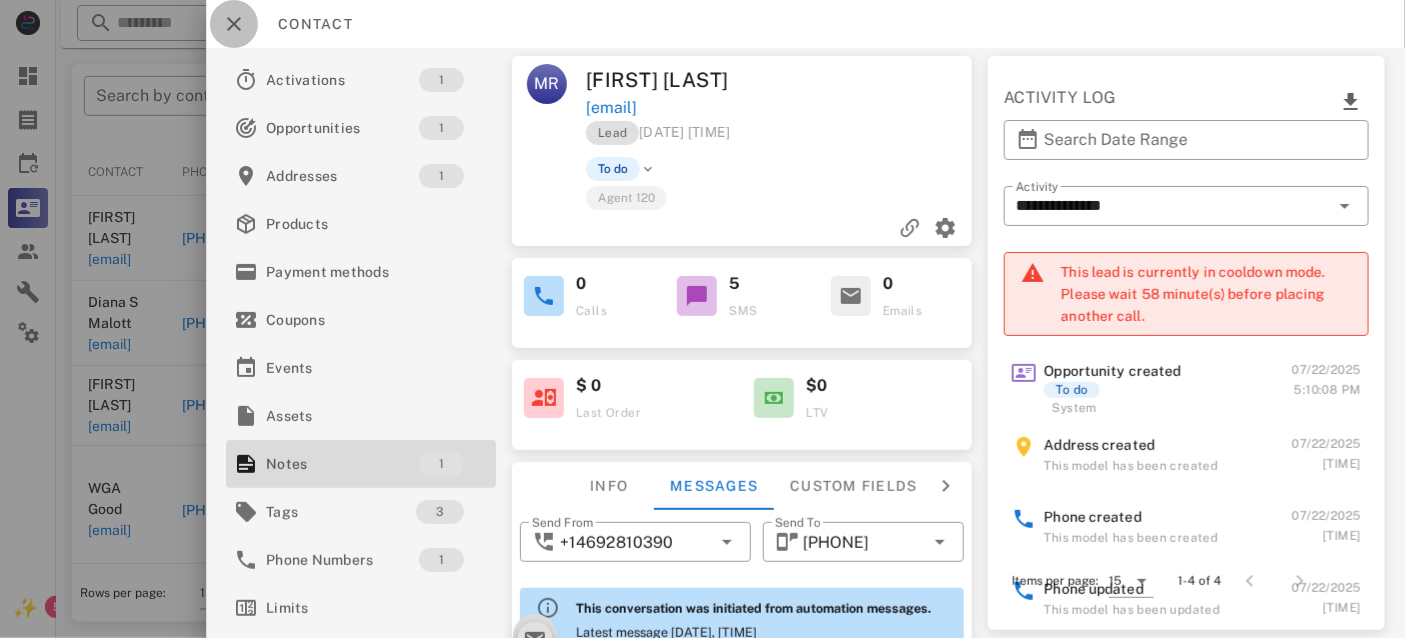 click at bounding box center [234, 24] 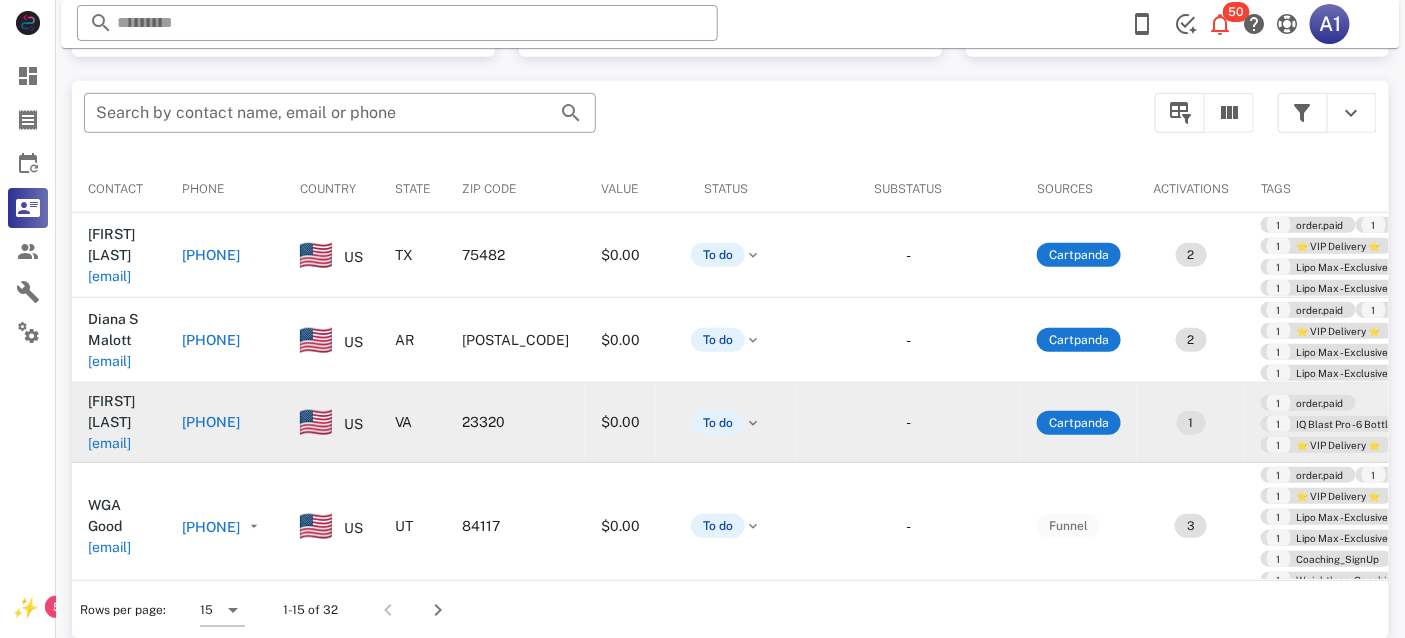scroll, scrollTop: 357, scrollLeft: 0, axis: vertical 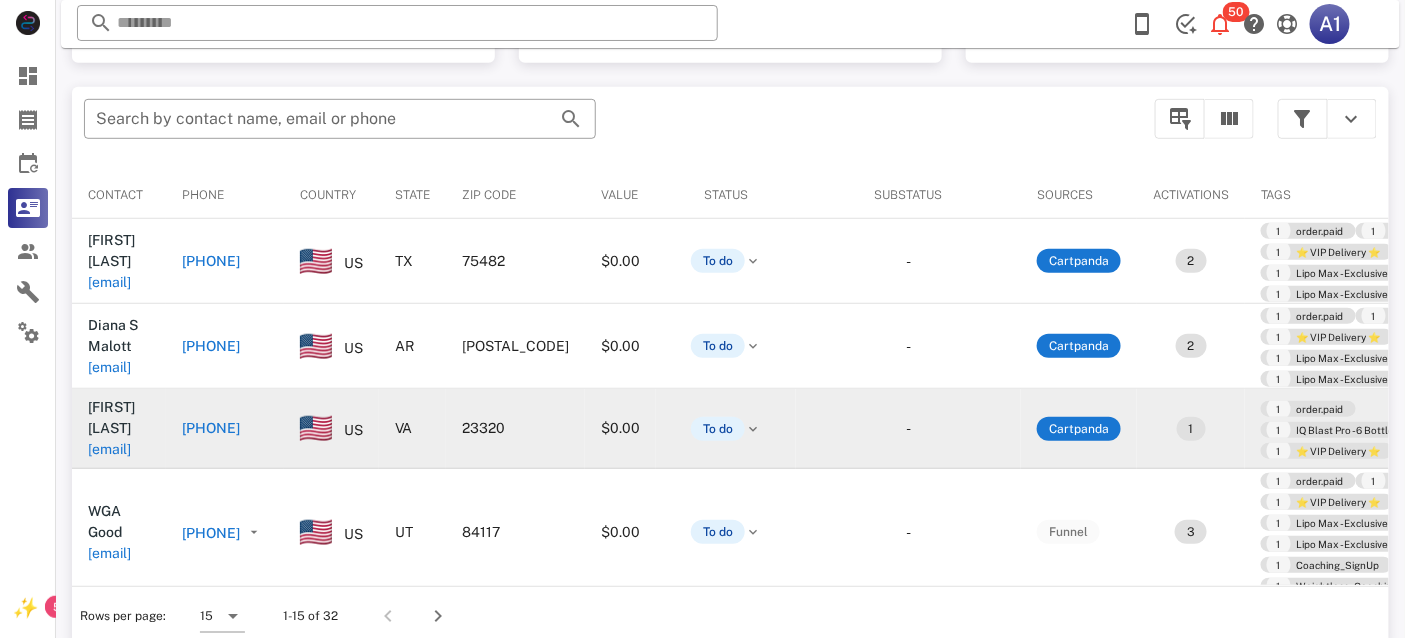 click on "[FIRST] [LAST]" at bounding box center [111, 417] 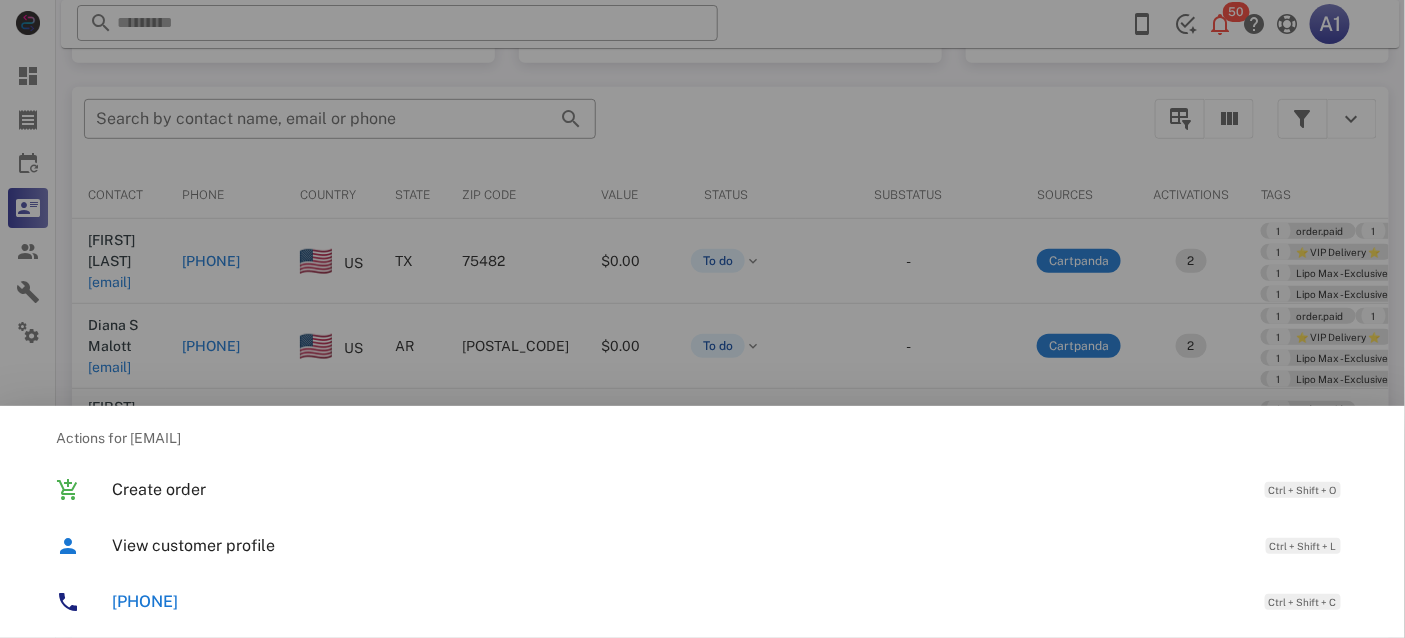 click on "[PHONE]" at bounding box center (145, 601) 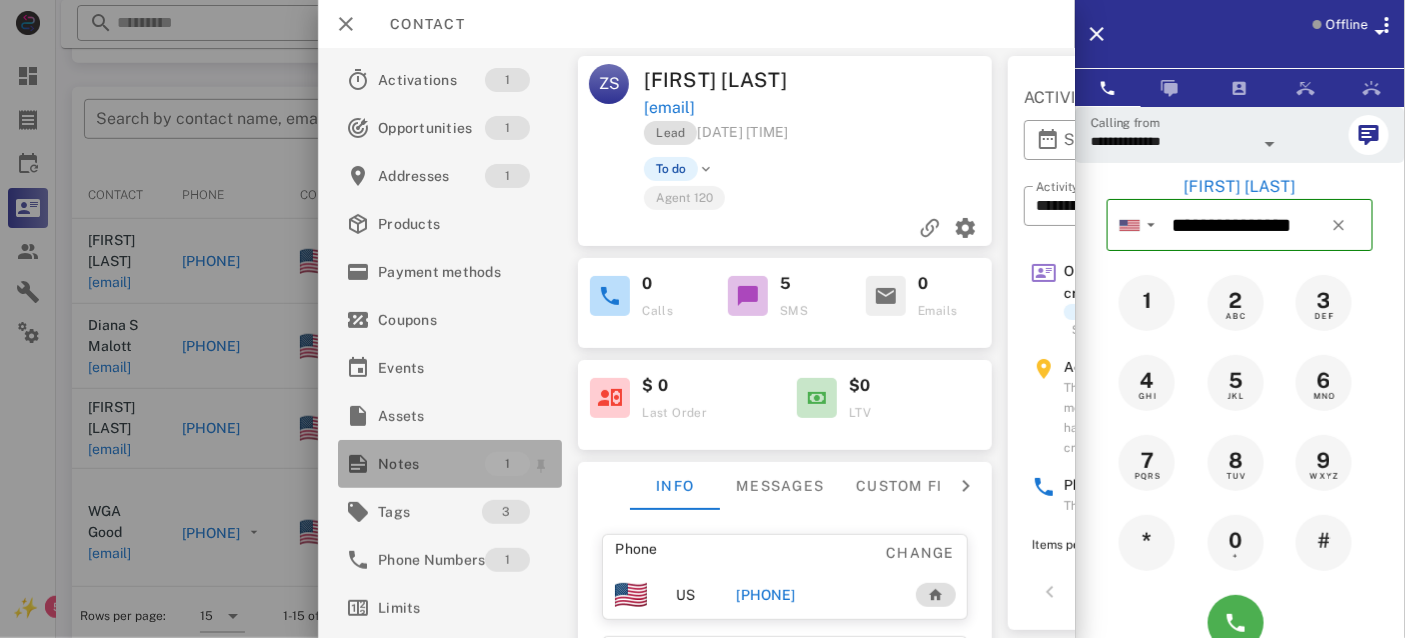 click on "Notes" at bounding box center [431, 464] 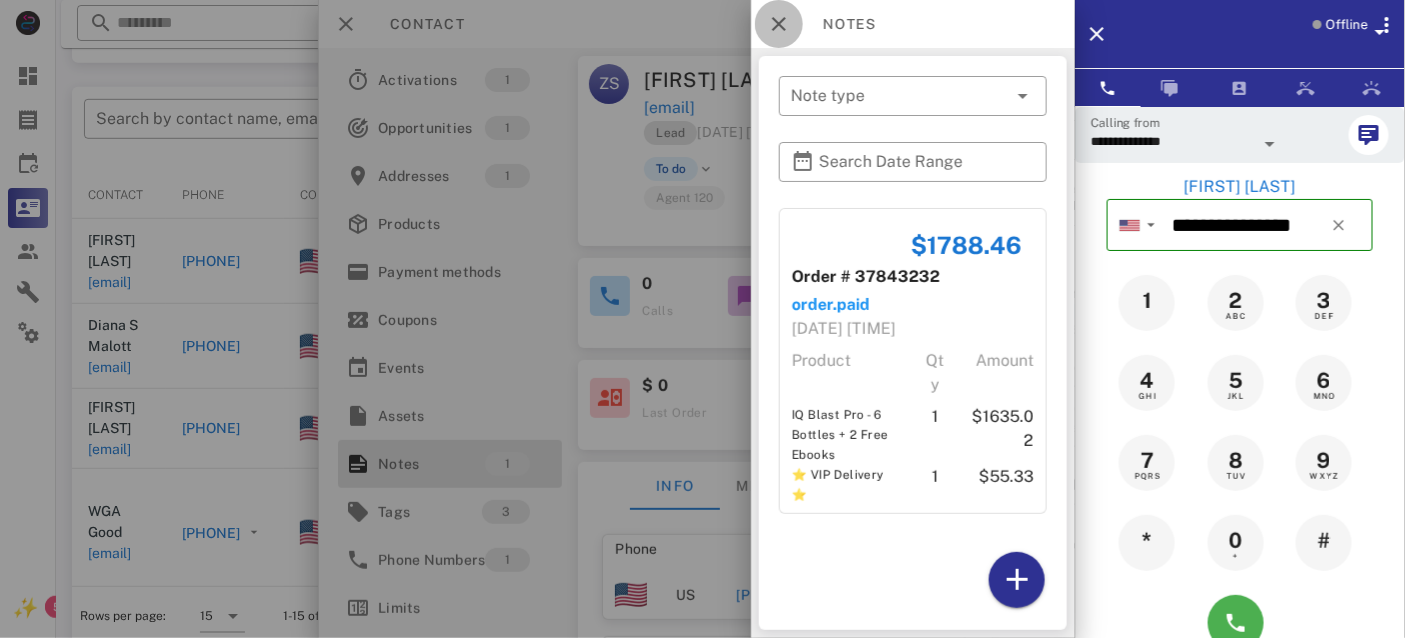 click at bounding box center (779, 24) 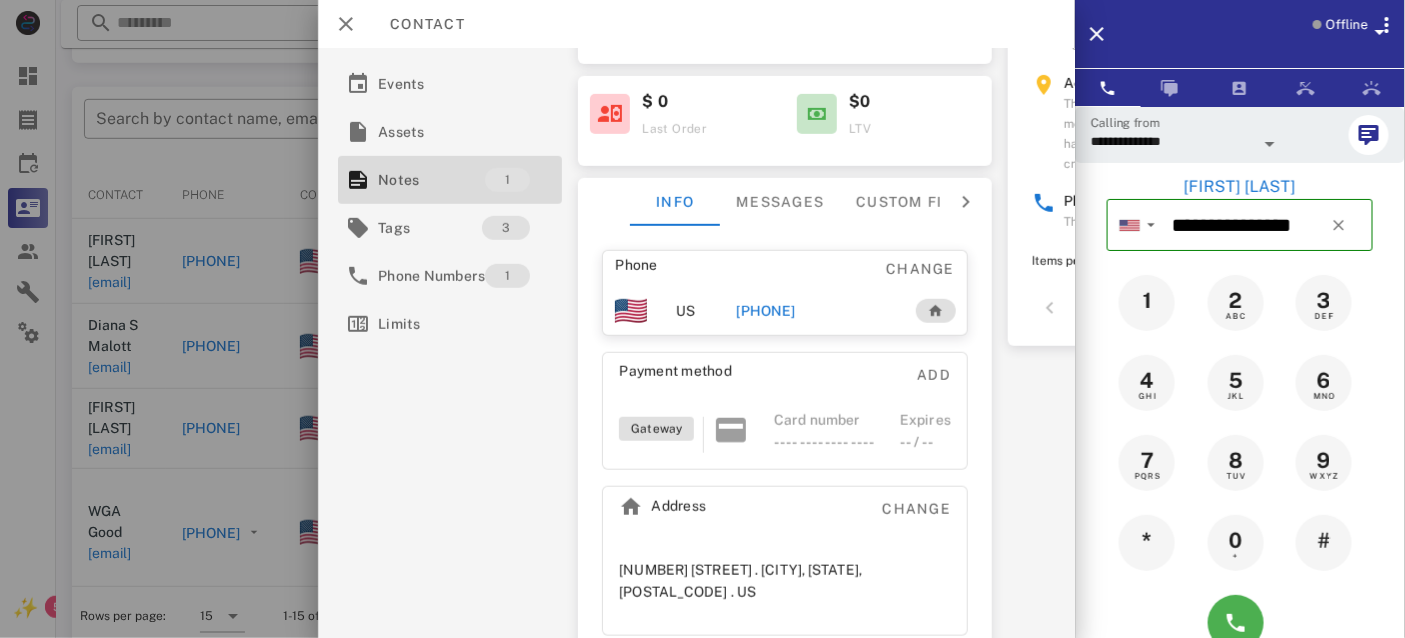 scroll, scrollTop: 322, scrollLeft: 0, axis: vertical 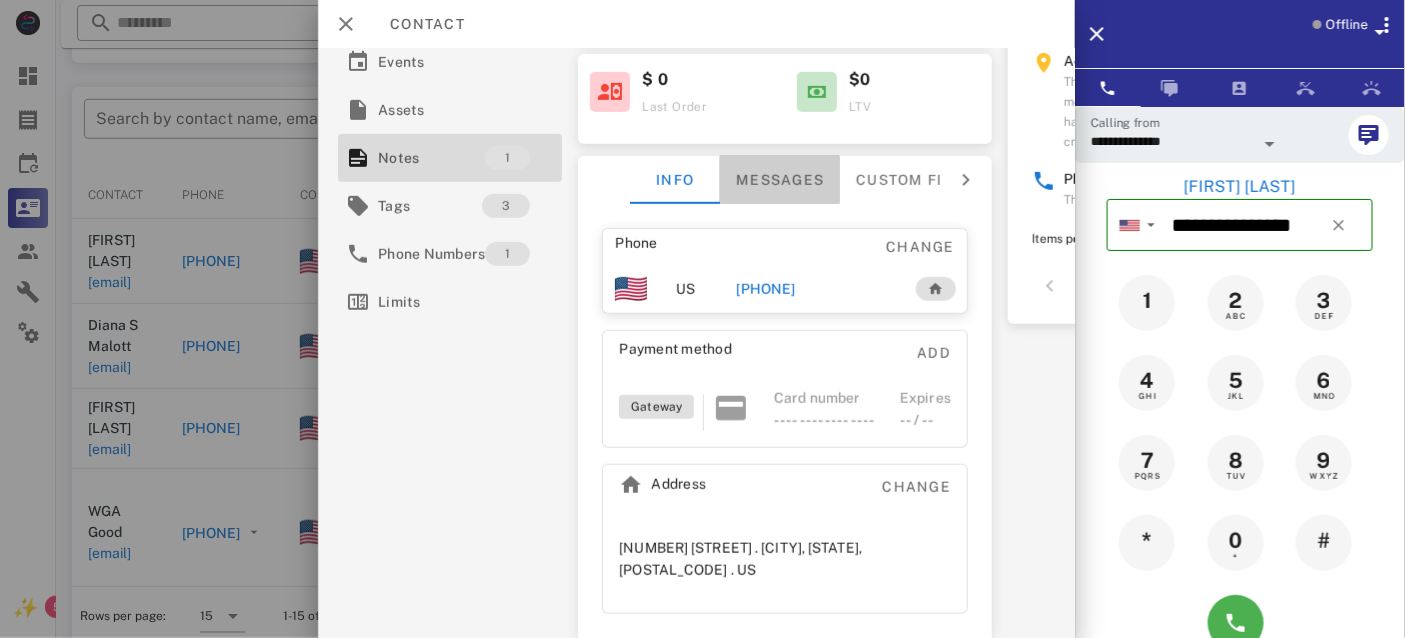 click on "Messages" at bounding box center [781, 180] 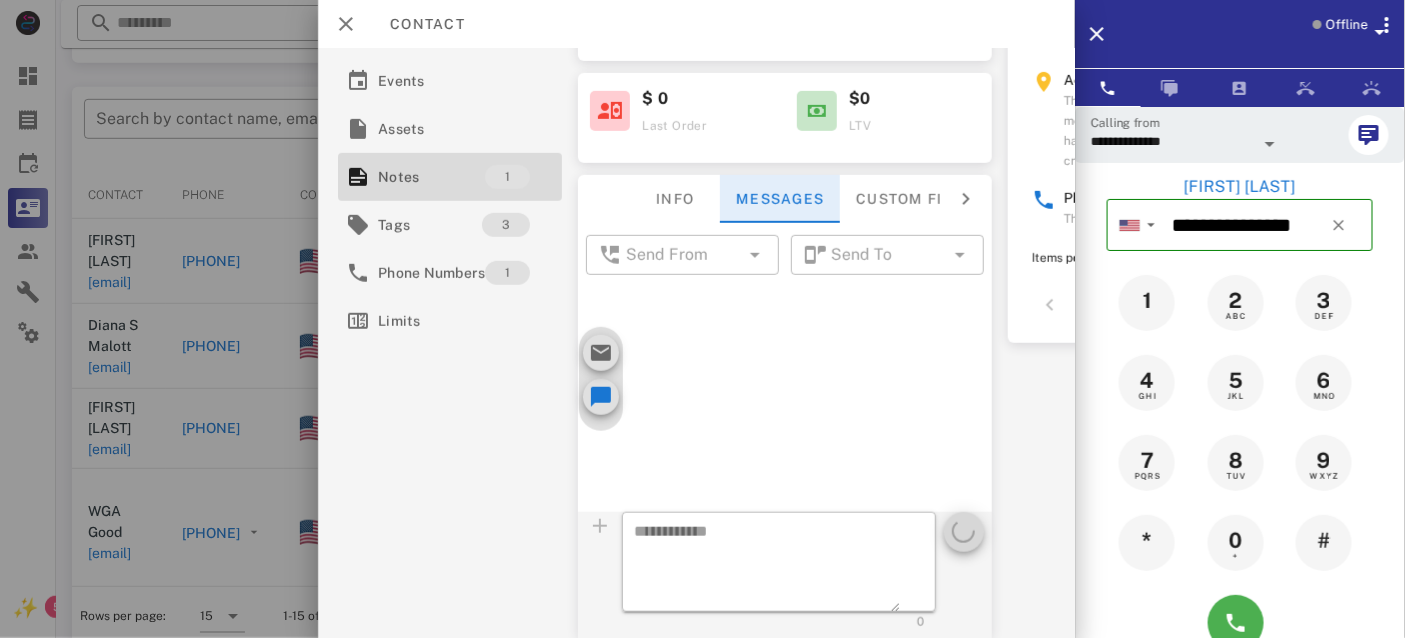 scroll, scrollTop: 707, scrollLeft: 0, axis: vertical 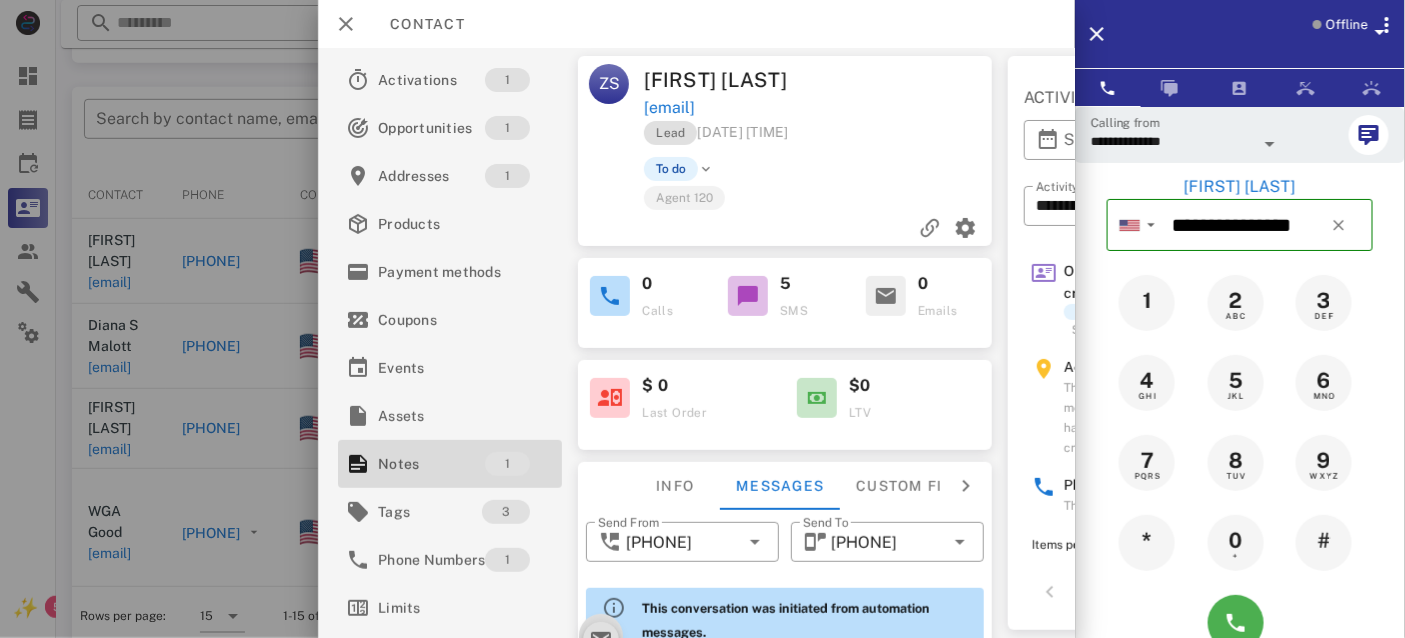 click on "Lead   [DATE] [TIME]" at bounding box center (820, 138) 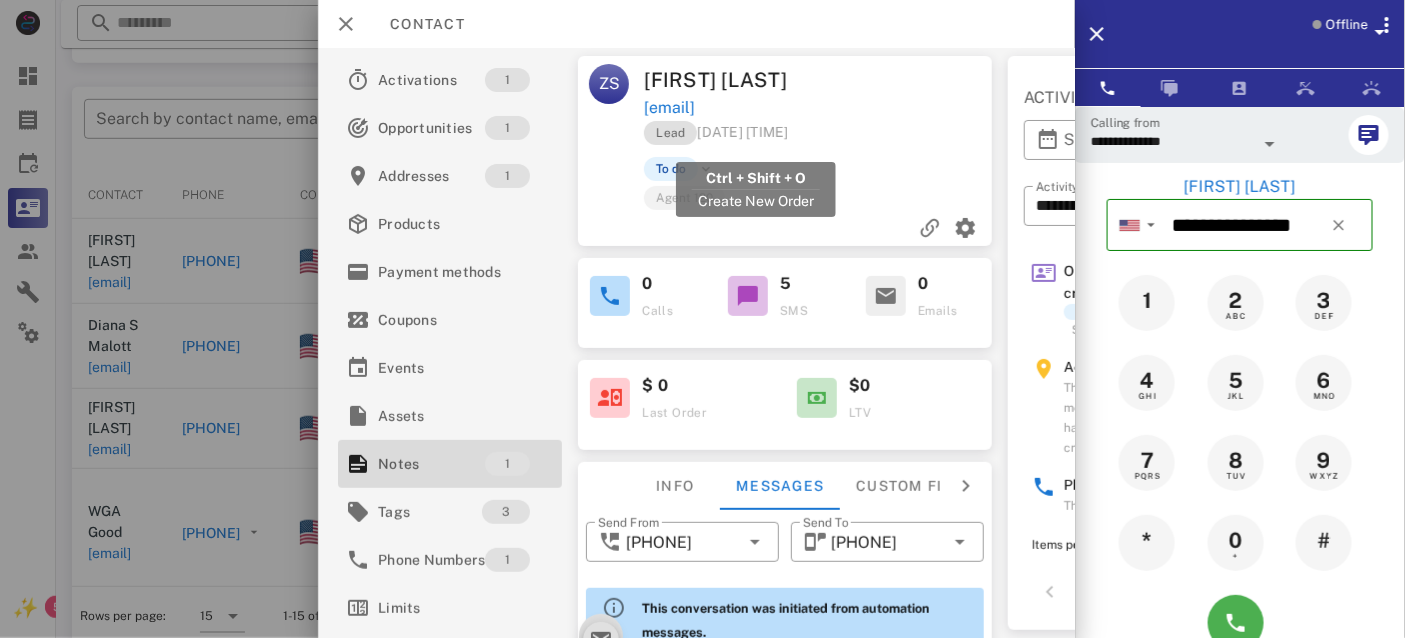 click on "[EMAIL]" at bounding box center [670, 108] 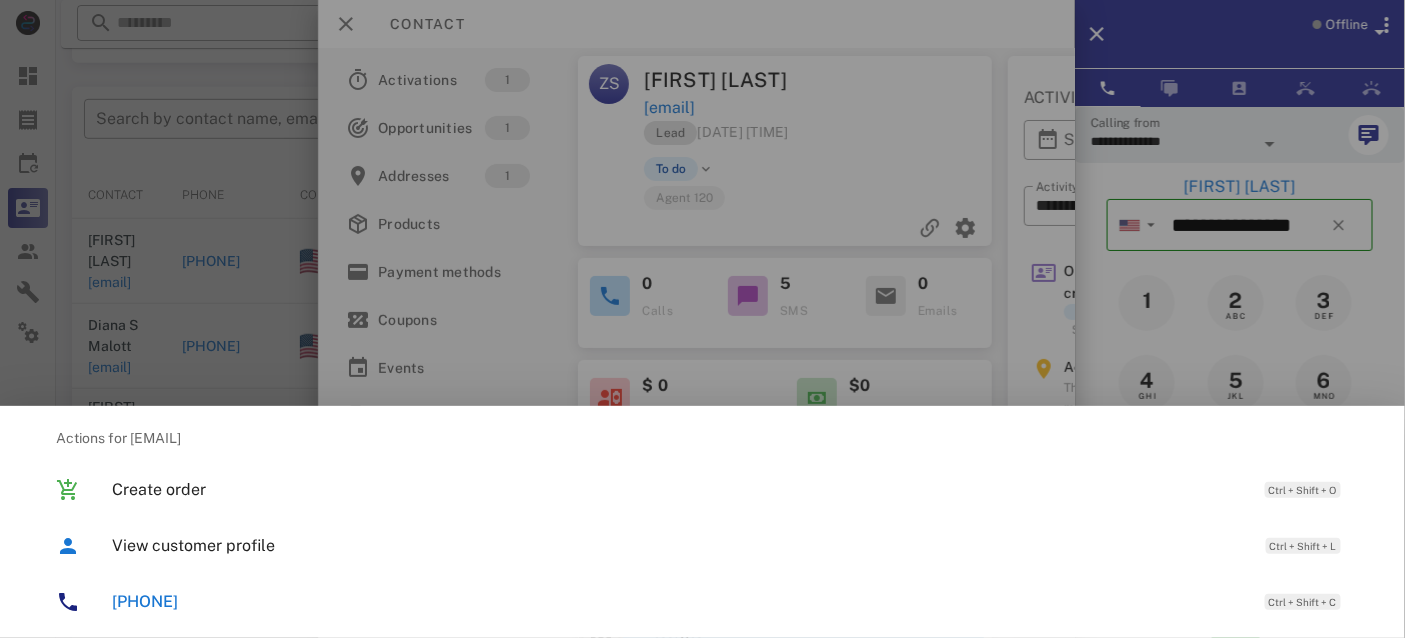 click on "[PHONE]" at bounding box center [145, 601] 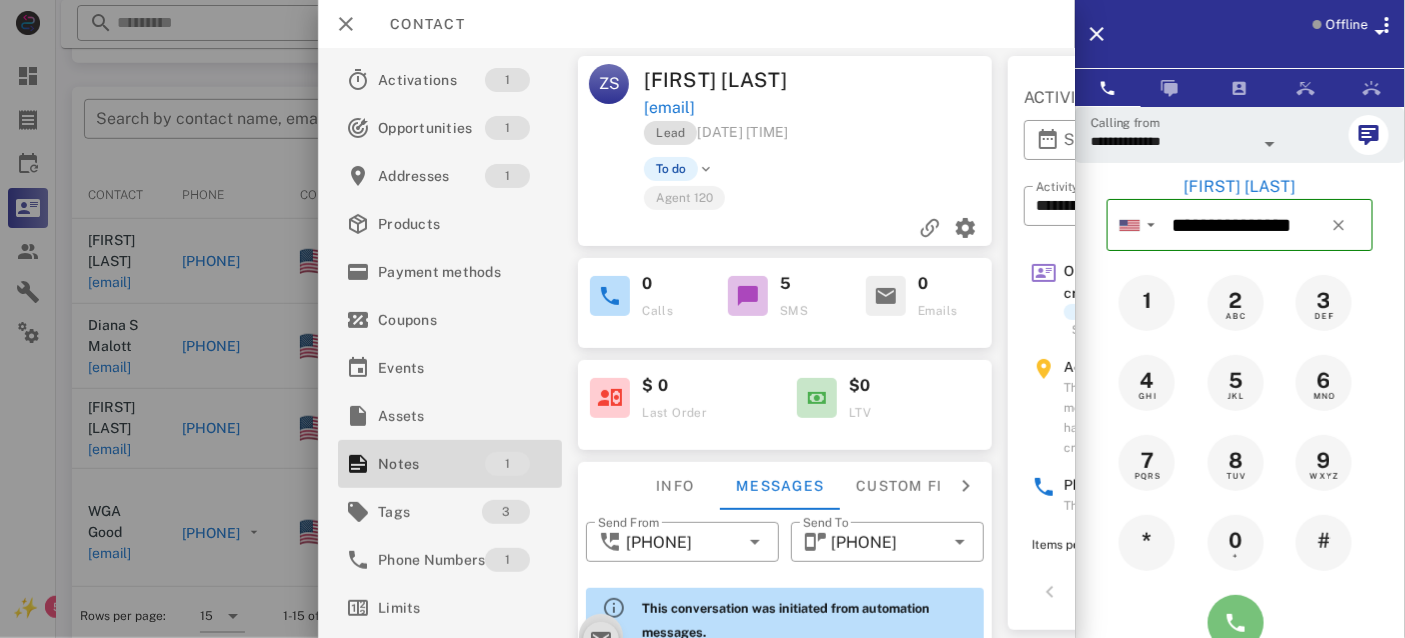 click at bounding box center (1236, 623) 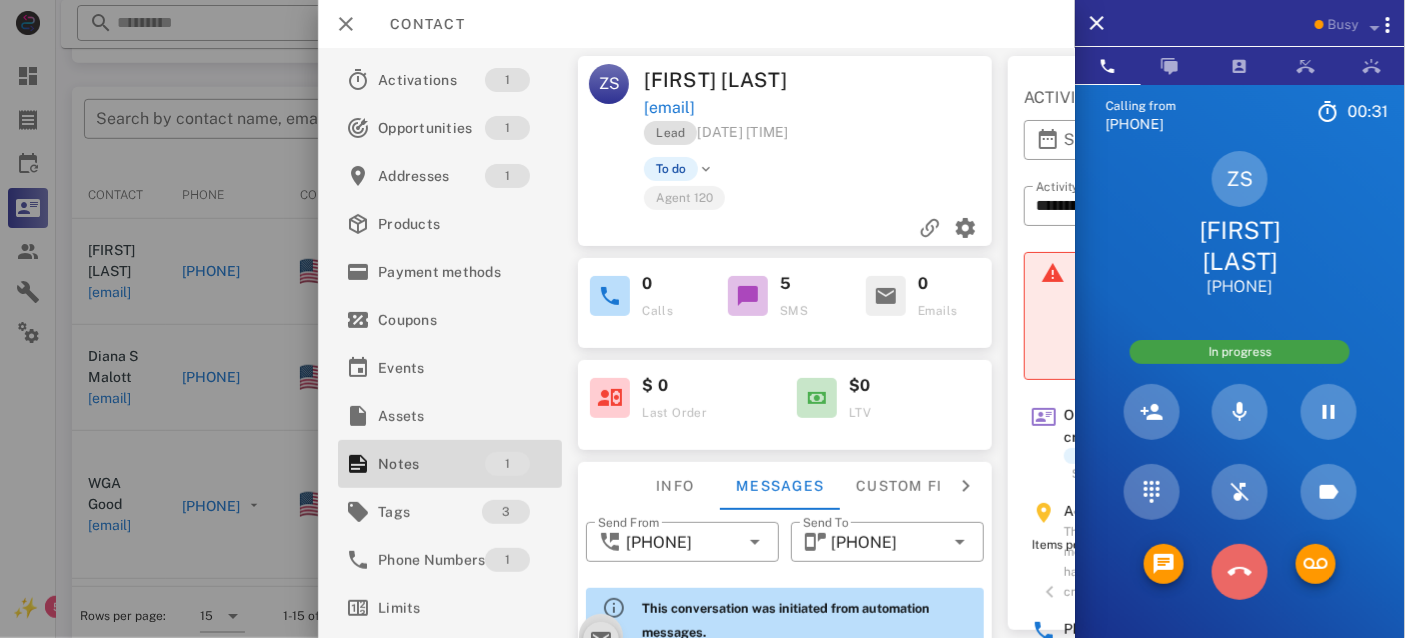 click at bounding box center [1240, 572] 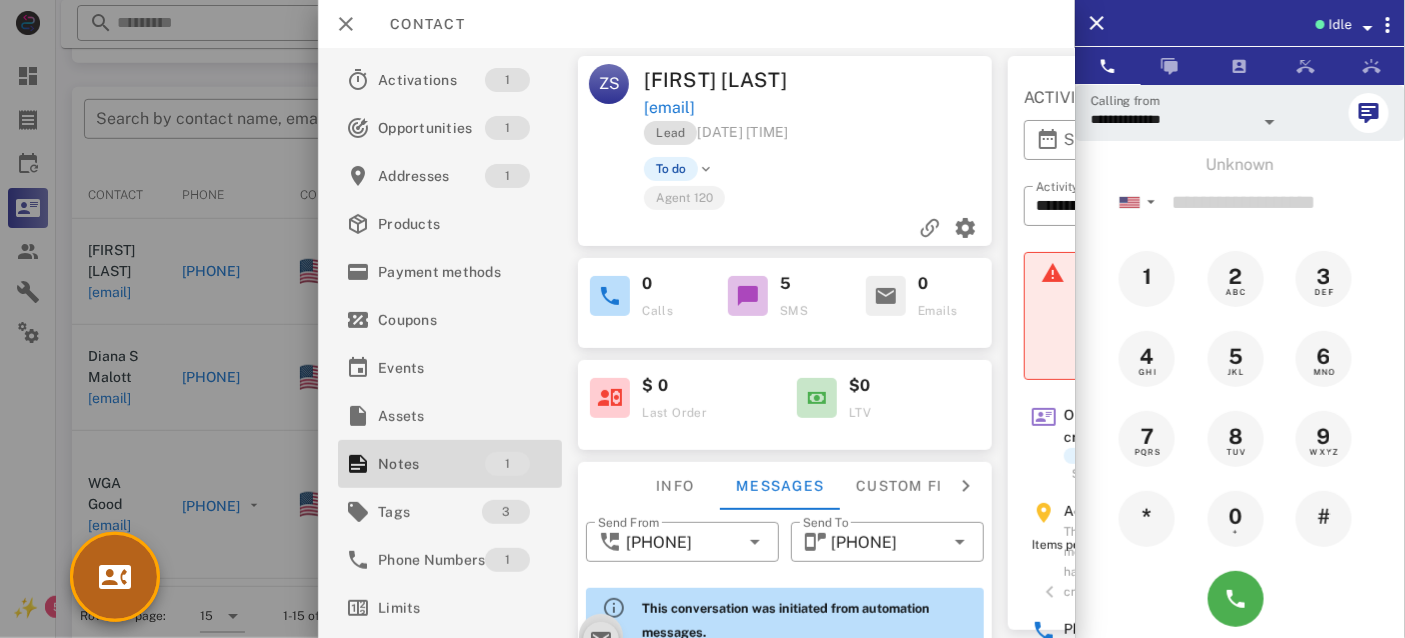 click at bounding box center [115, 577] 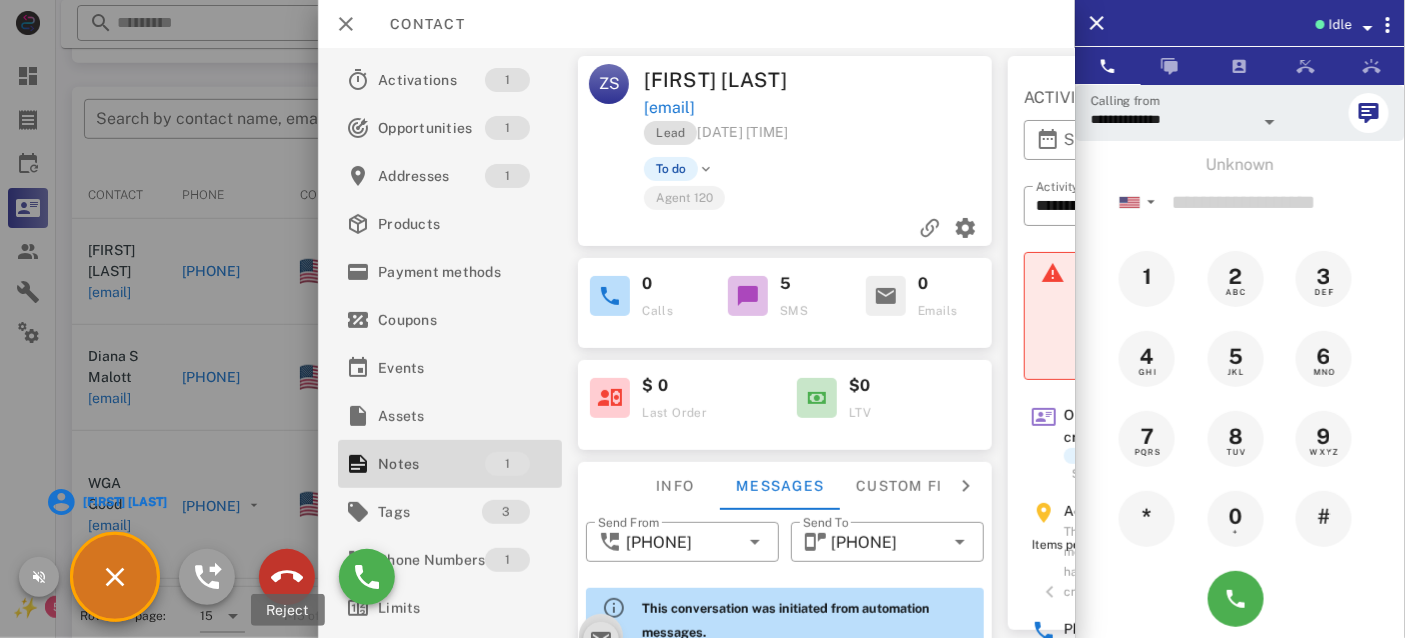 click at bounding box center (287, 577) 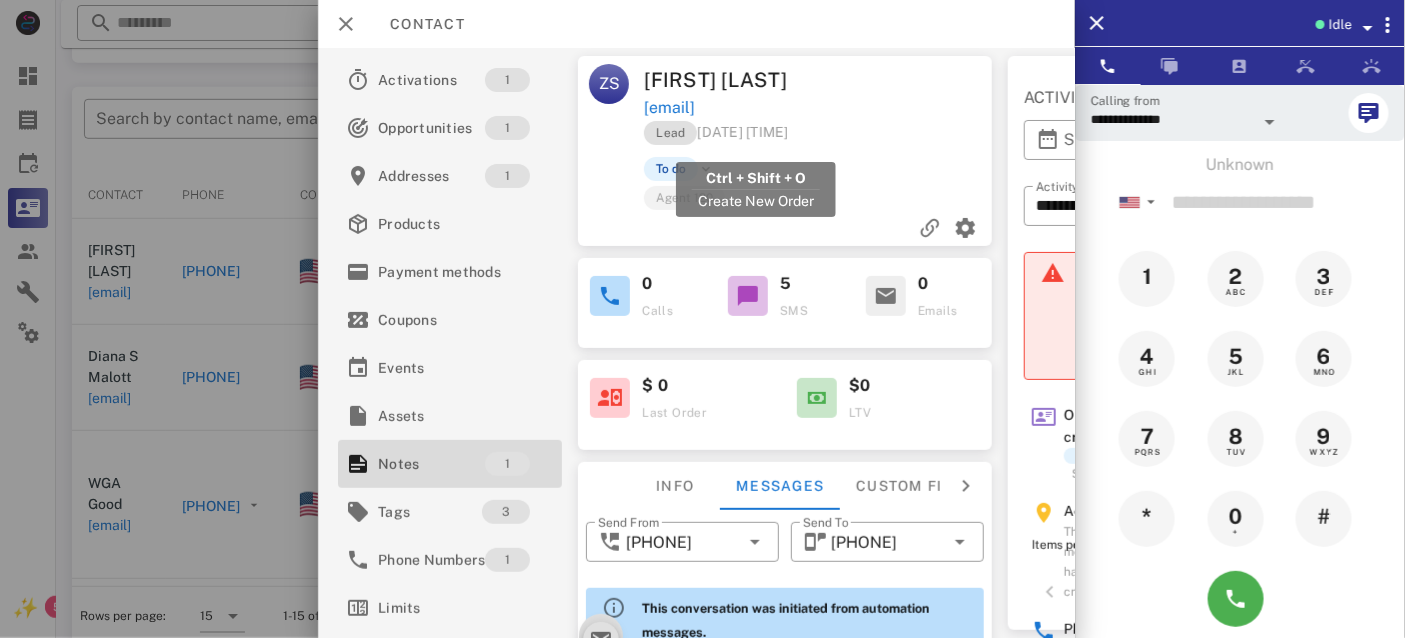 click on "[EMAIL]" at bounding box center (670, 108) 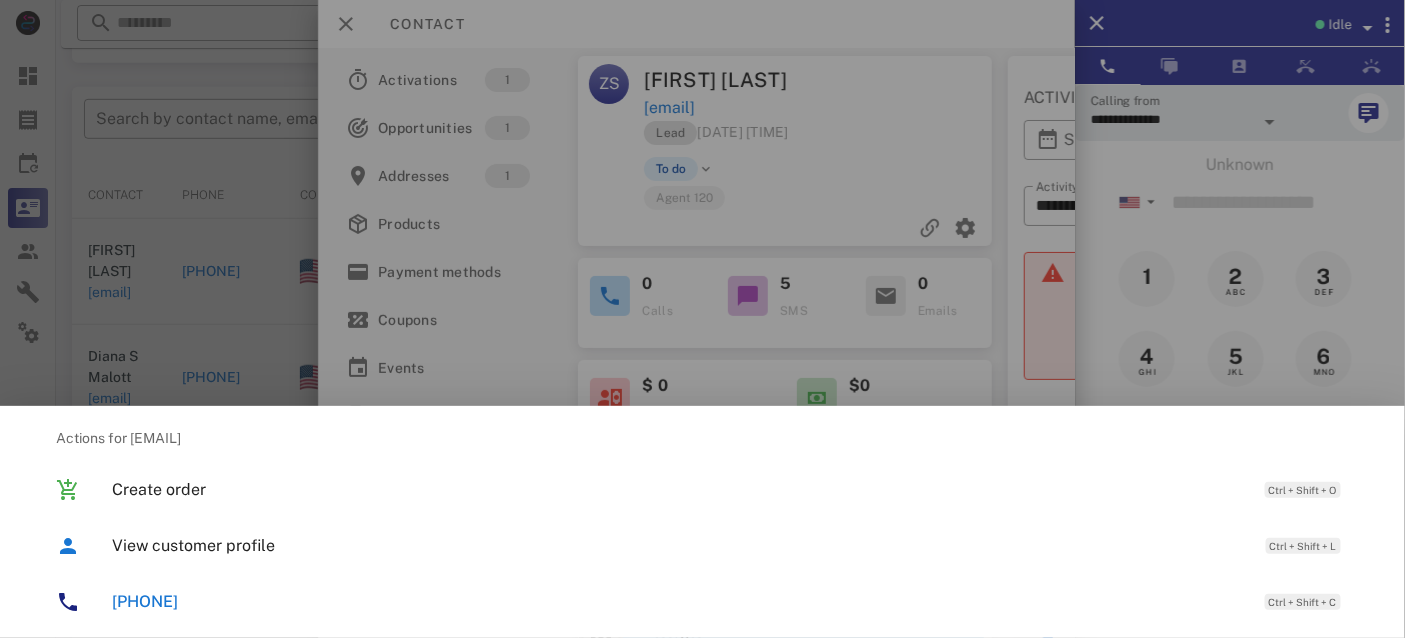 click on "[PHONE]" at bounding box center [145, 601] 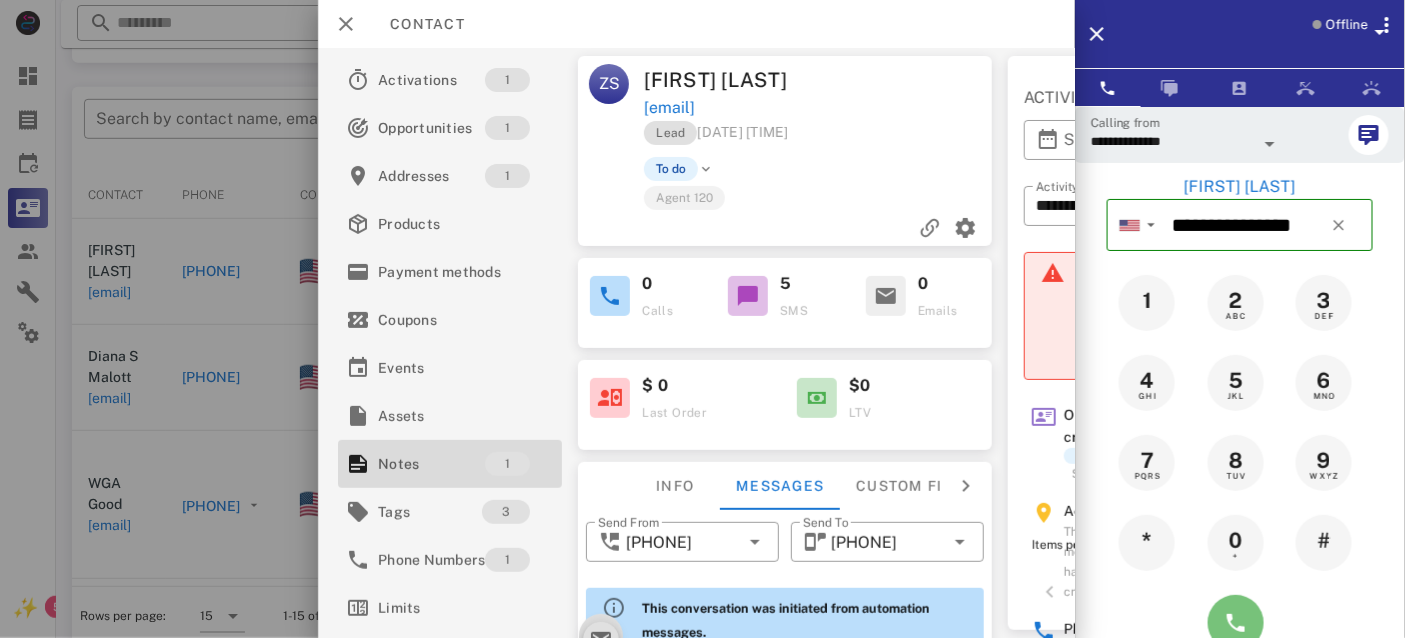 click at bounding box center (1236, 623) 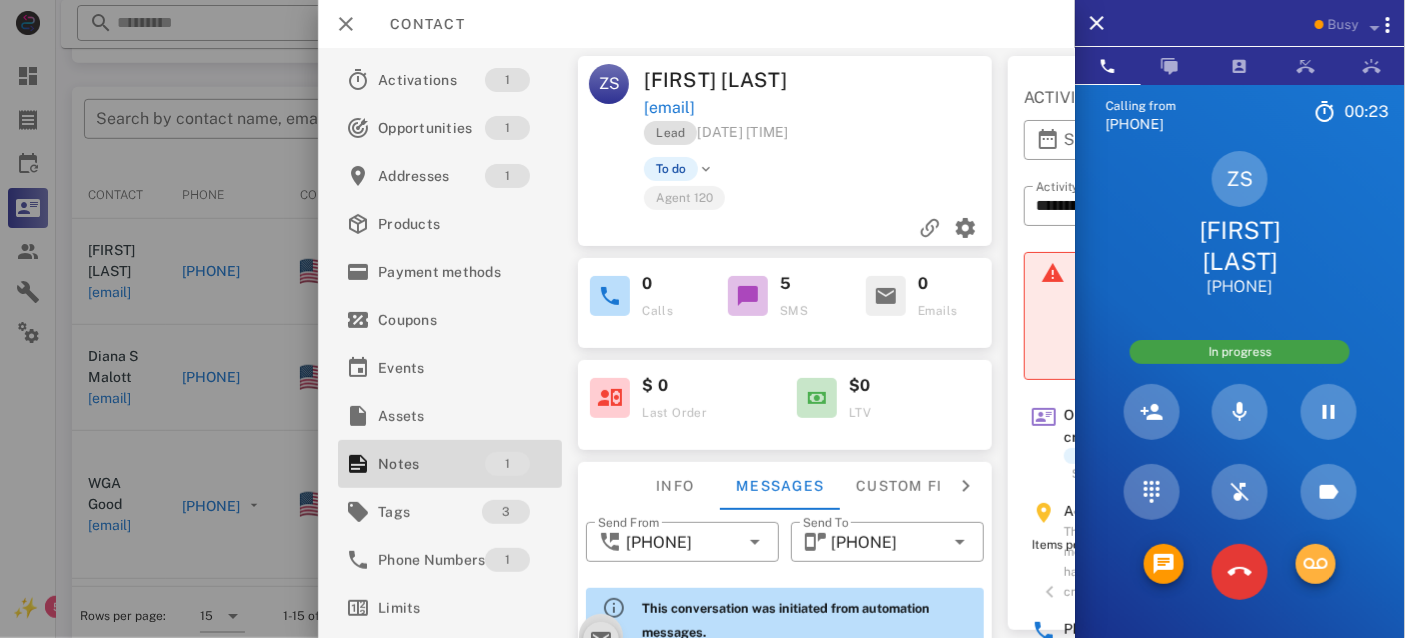 click at bounding box center (1316, 564) 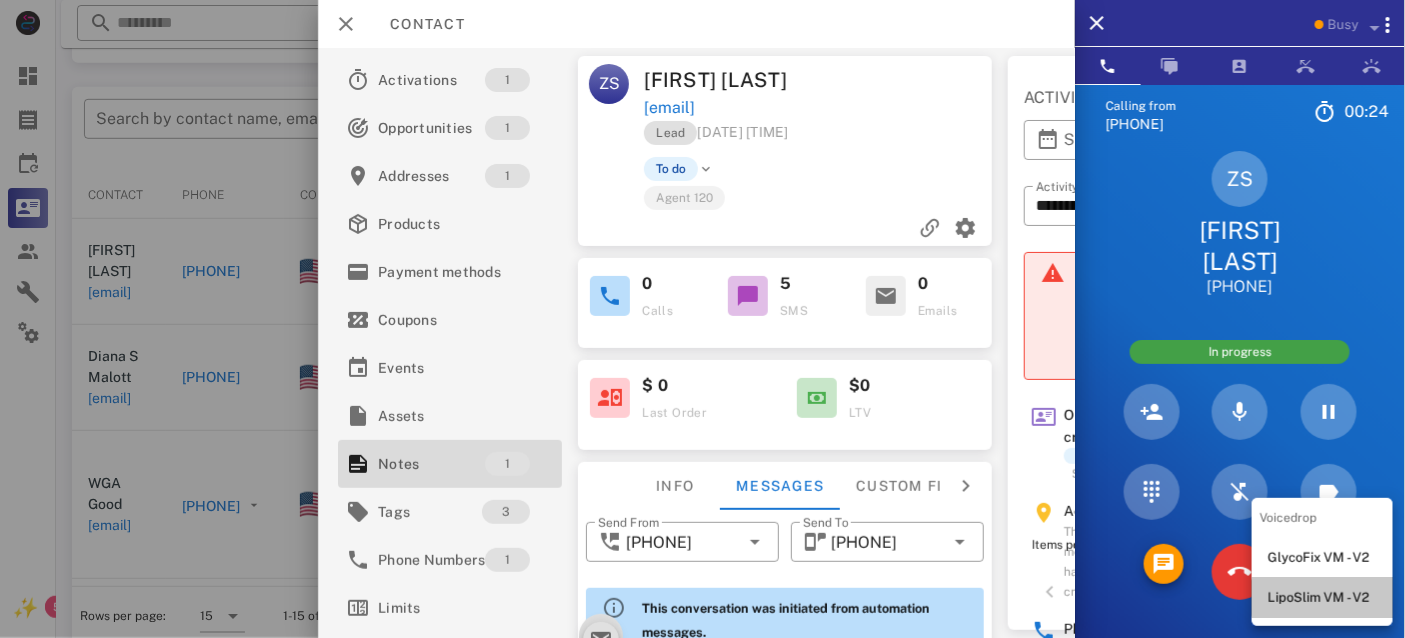 click on "LipoSlim VM - V2" at bounding box center (1322, 598) 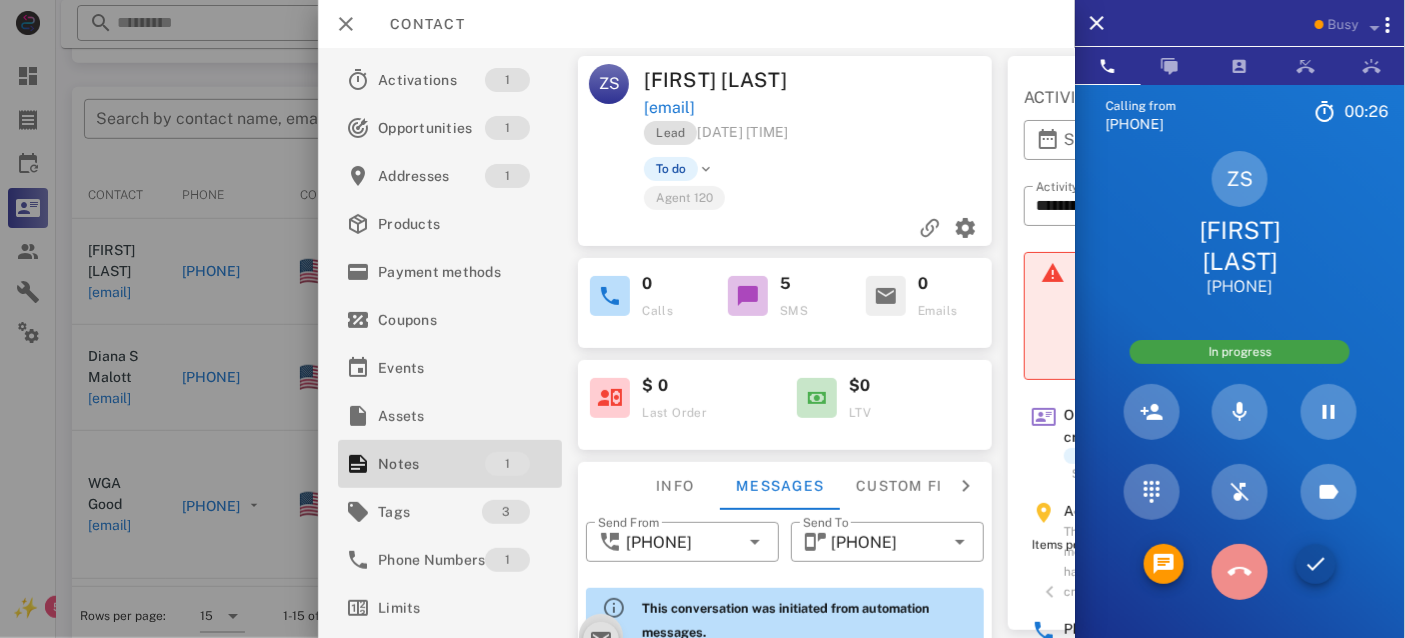 click at bounding box center (1240, 572) 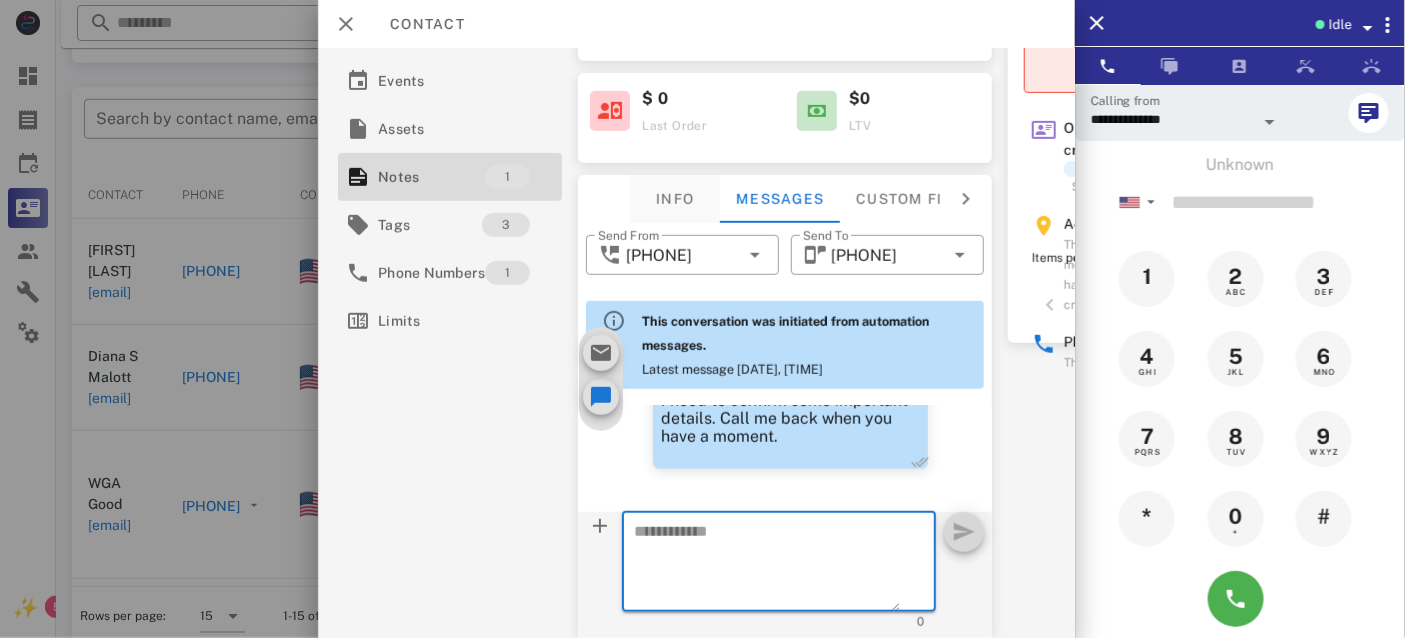 scroll, scrollTop: 325, scrollLeft: 0, axis: vertical 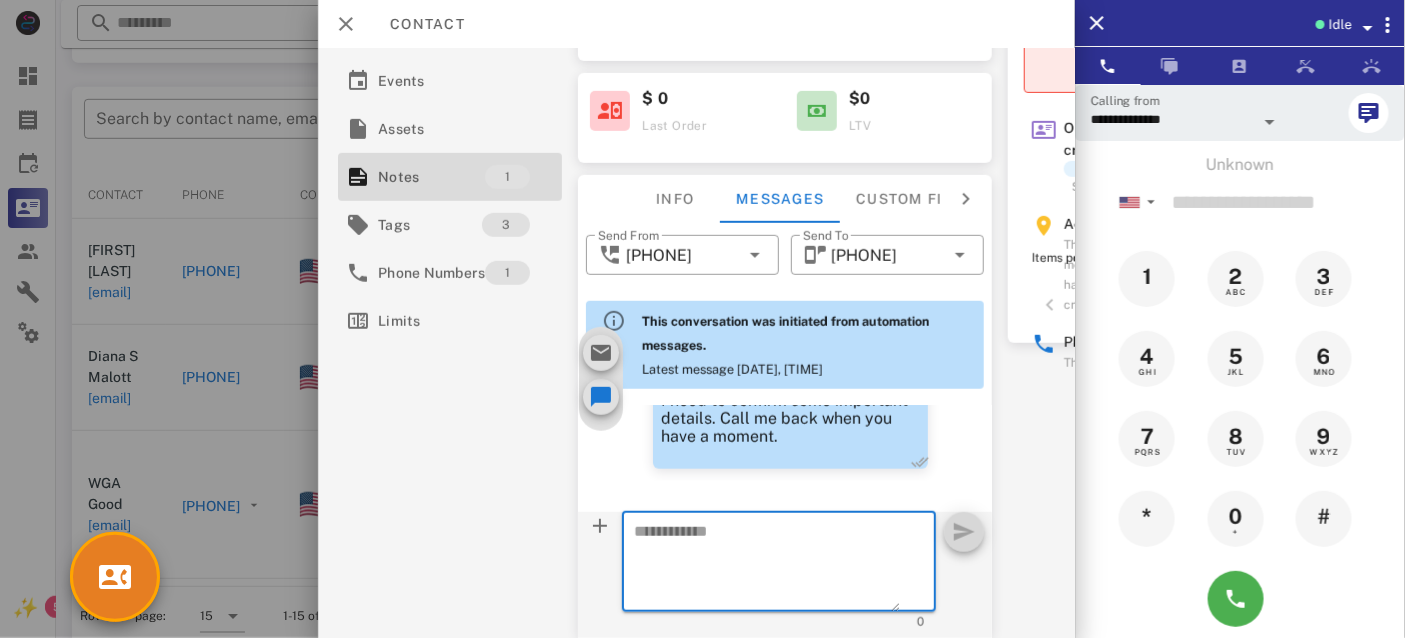 click at bounding box center [768, 565] 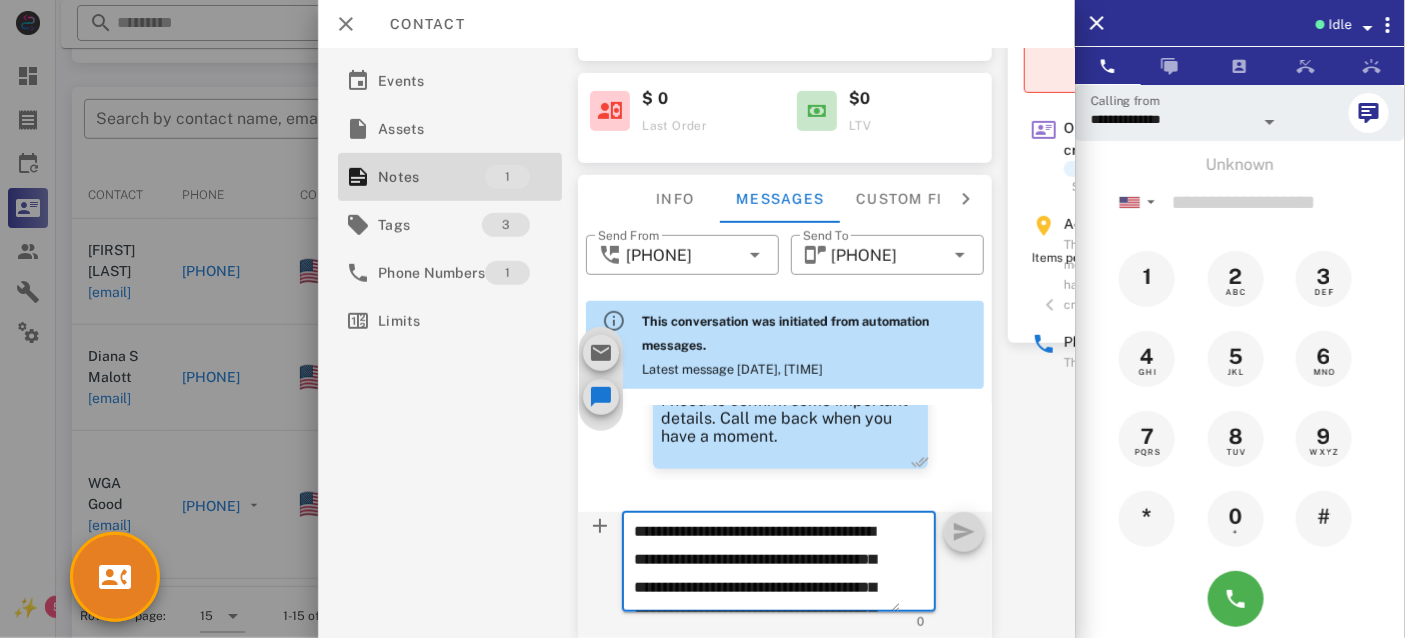 scroll, scrollTop: 153, scrollLeft: 0, axis: vertical 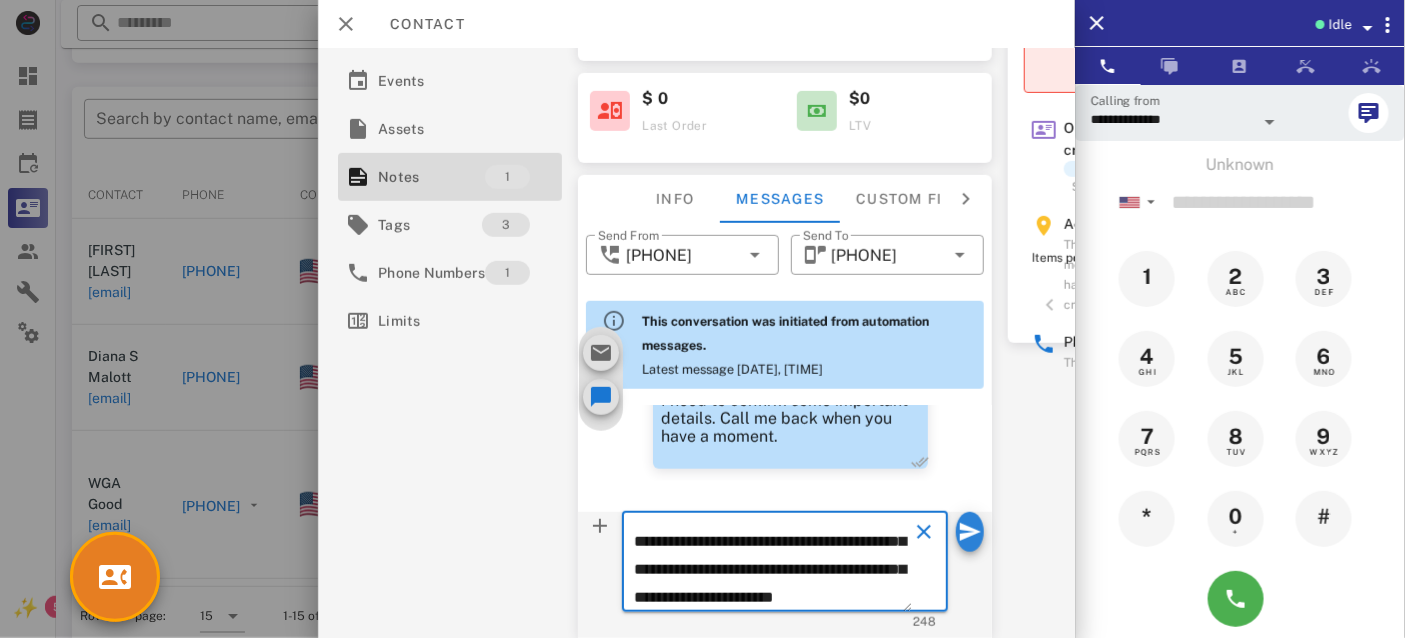 type on "**********" 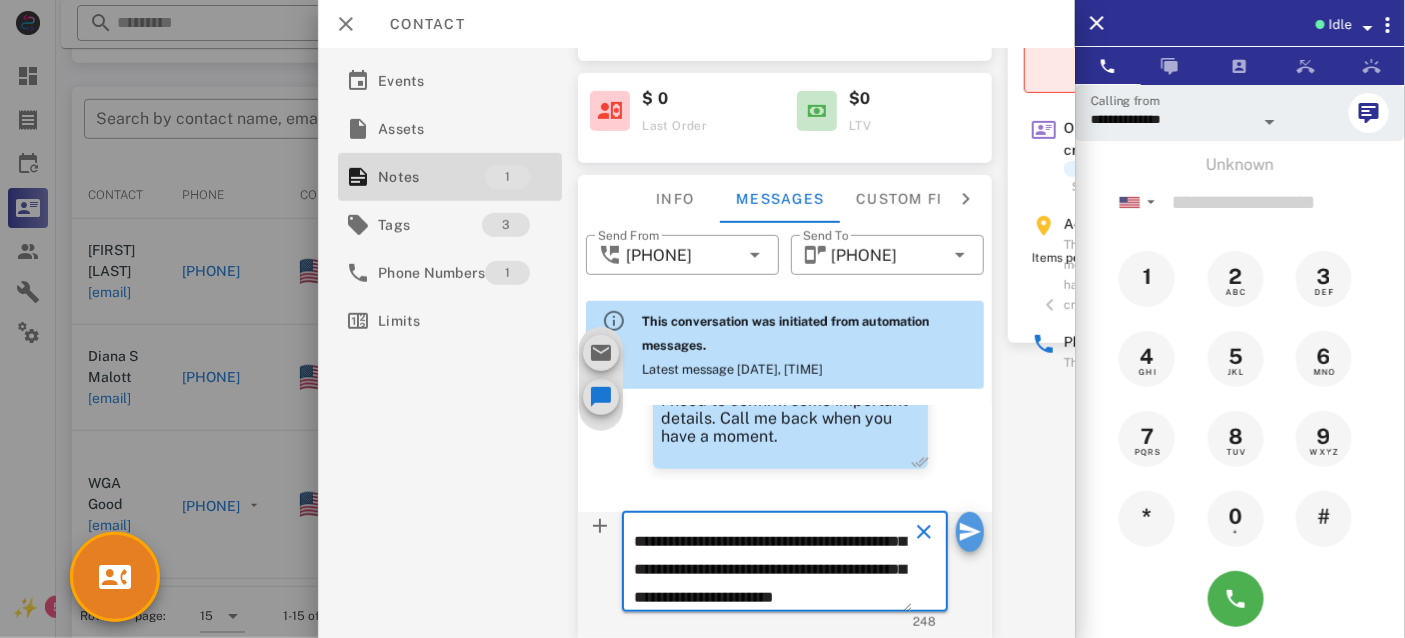 click at bounding box center [970, 532] 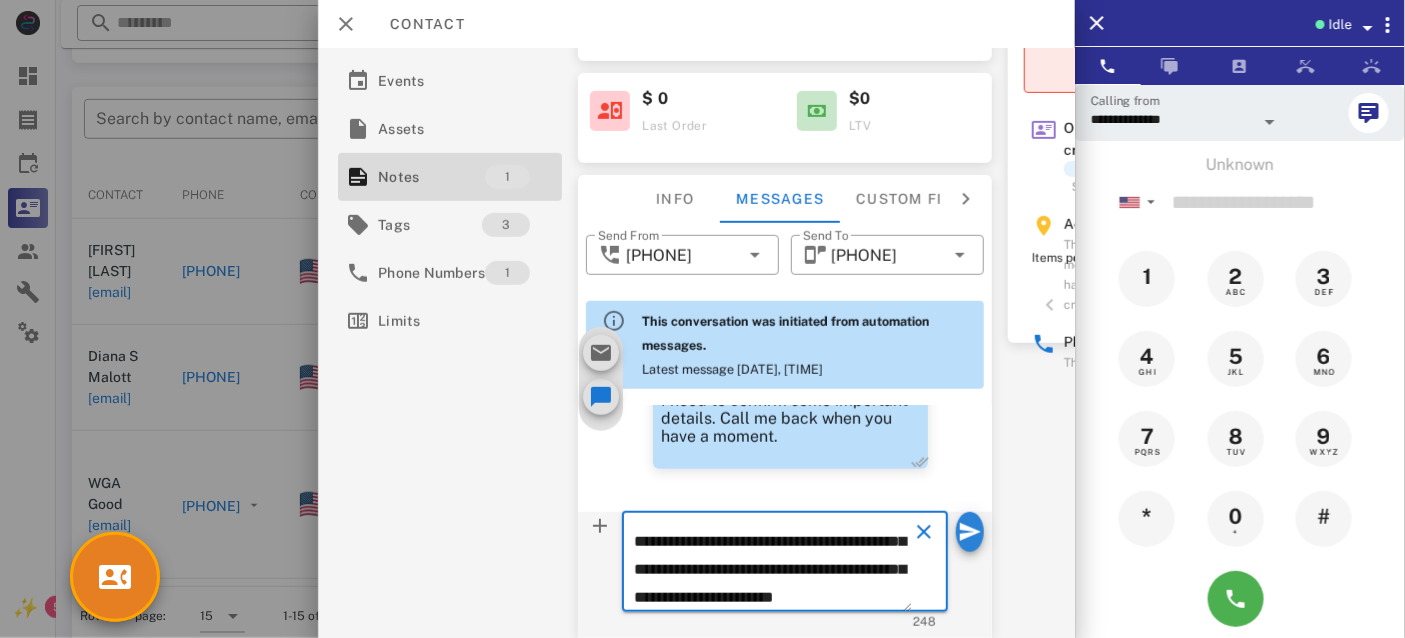 type 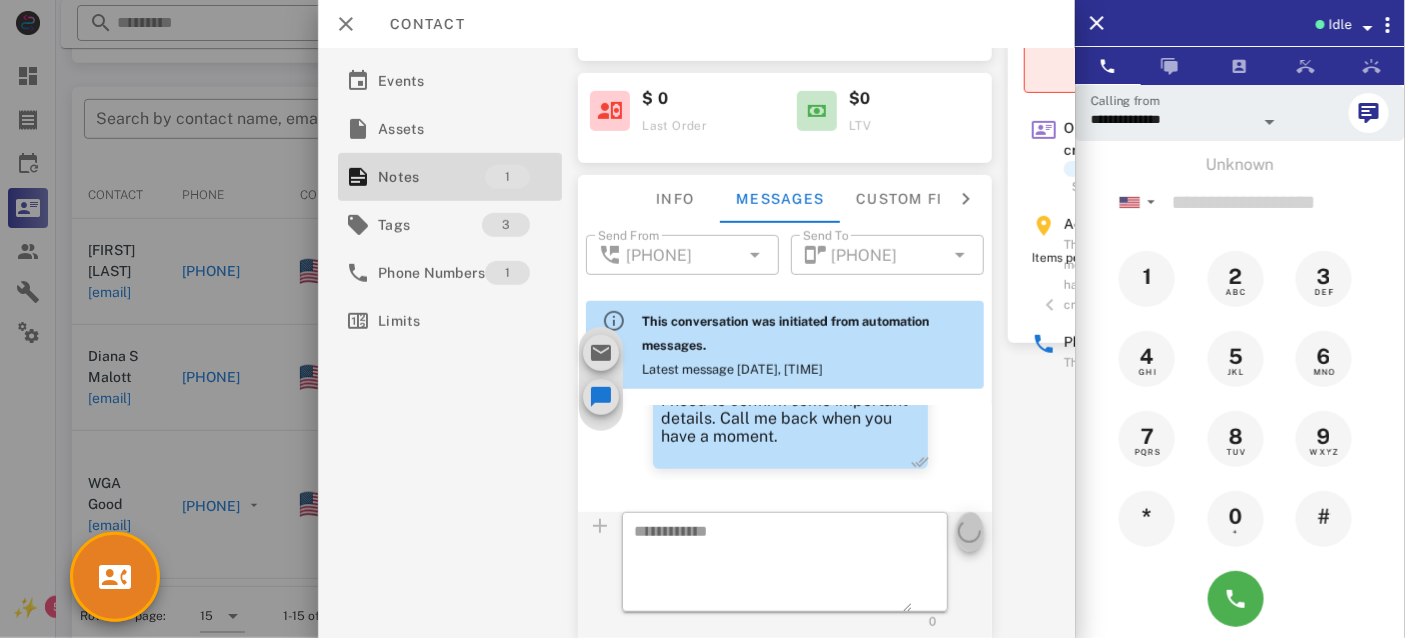 scroll, scrollTop: 0, scrollLeft: 0, axis: both 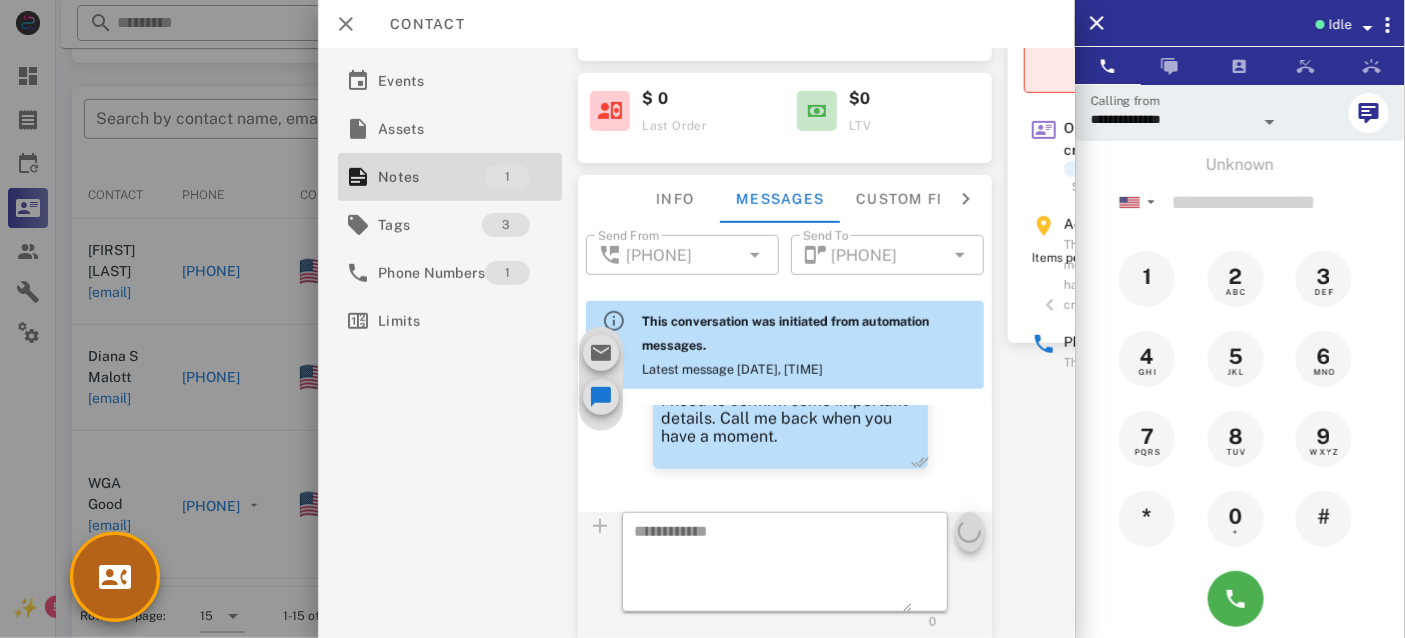 click at bounding box center (115, 577) 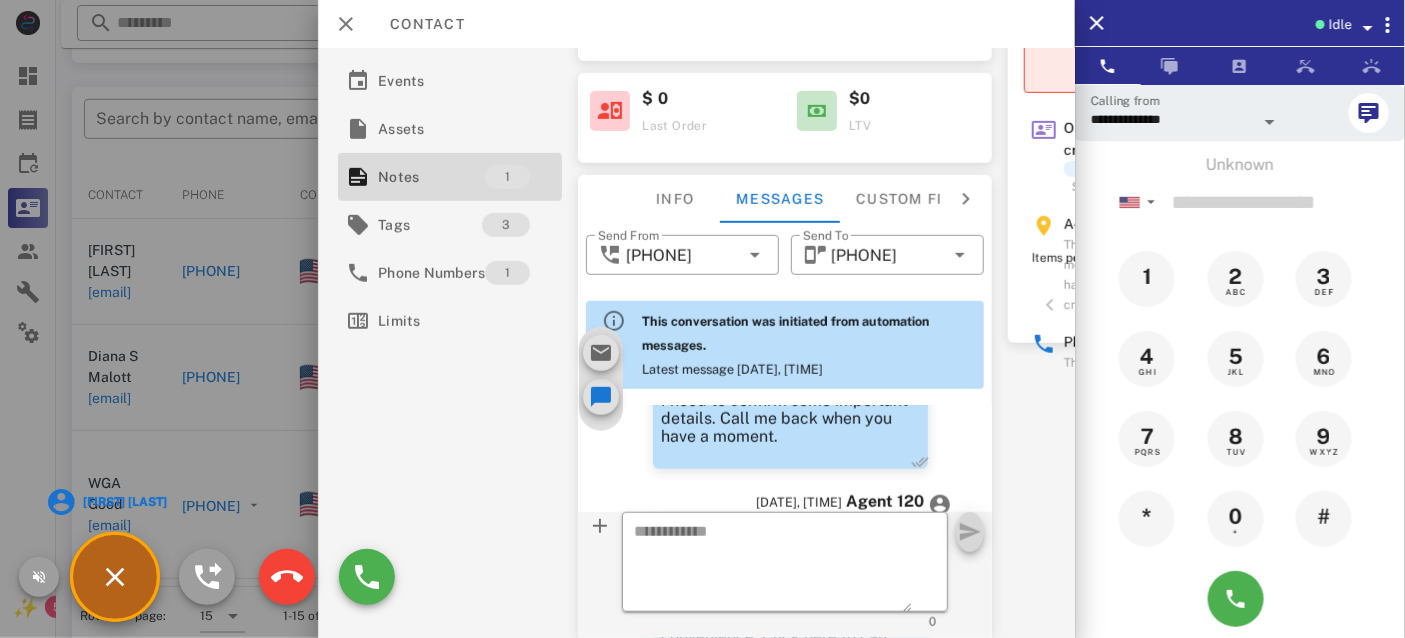 scroll, scrollTop: 925, scrollLeft: 0, axis: vertical 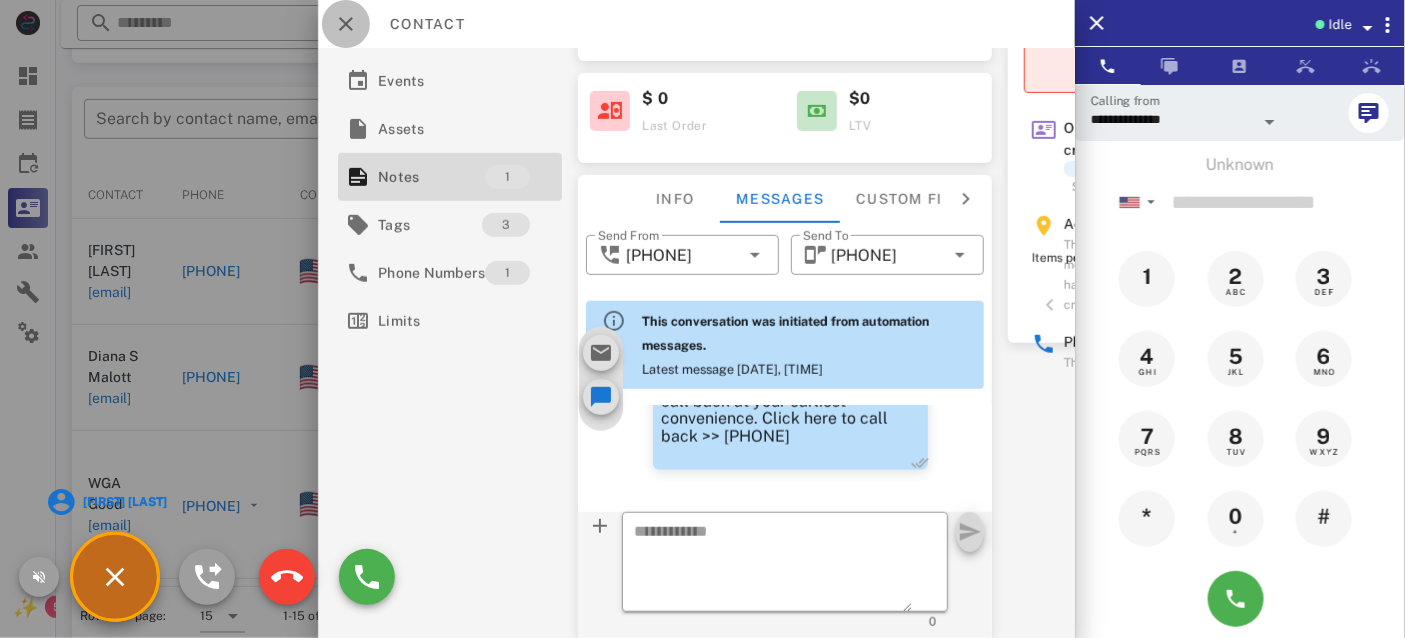 click at bounding box center (346, 24) 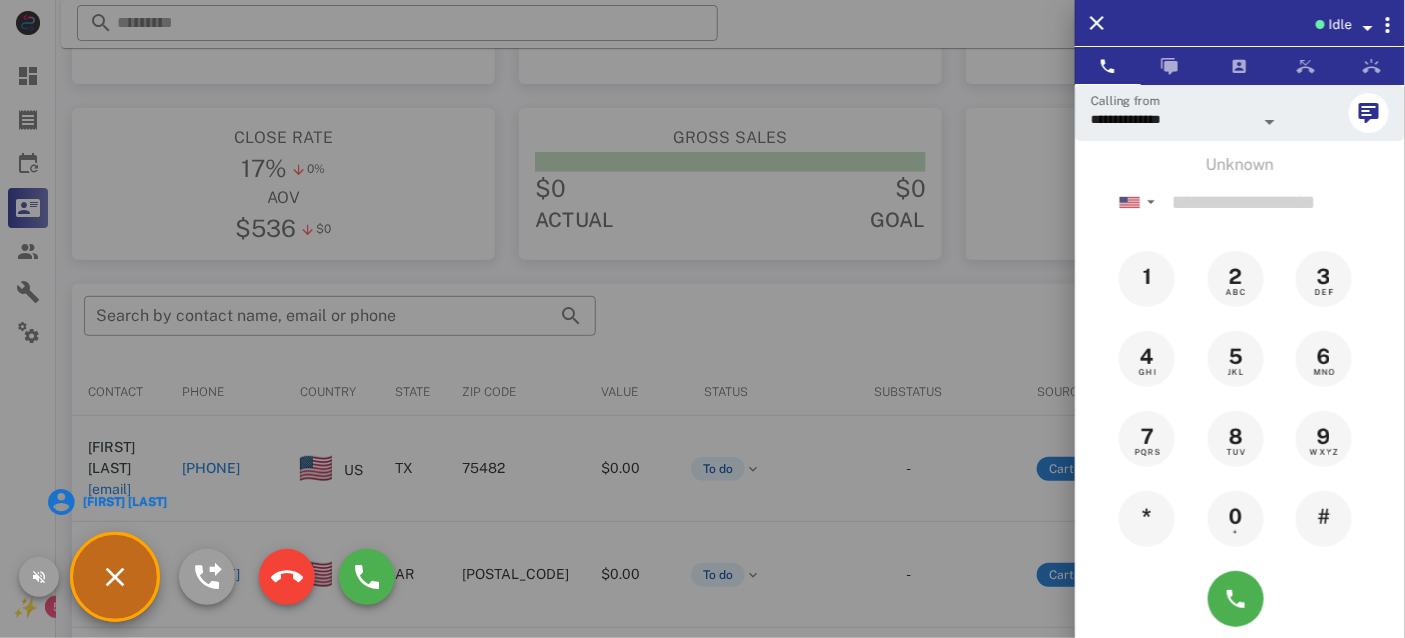 scroll, scrollTop: 158, scrollLeft: 0, axis: vertical 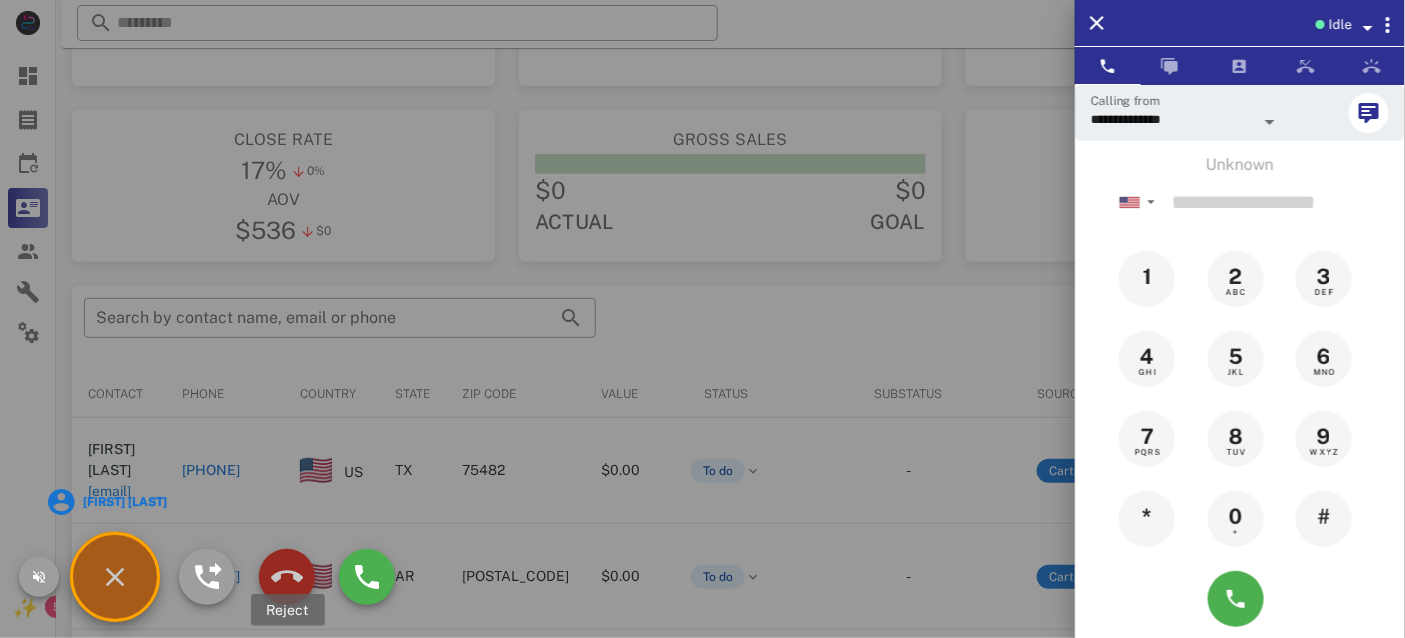click at bounding box center (287, 577) 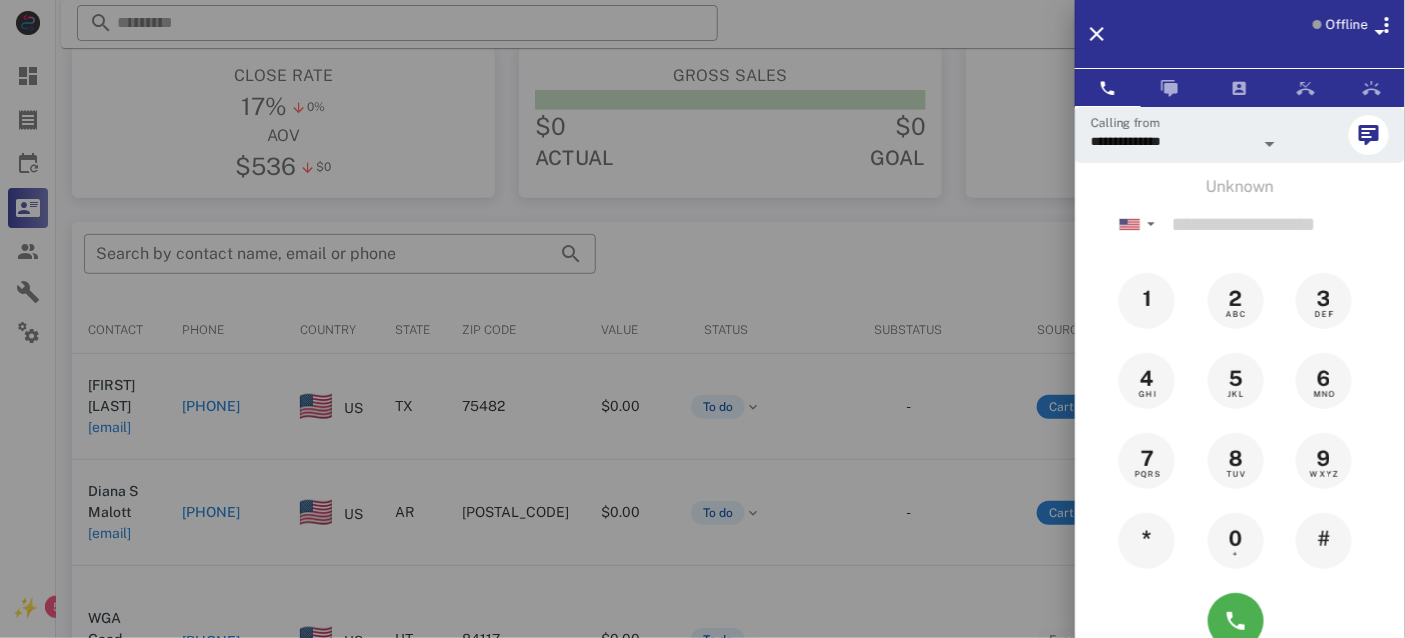 scroll, scrollTop: 380, scrollLeft: 0, axis: vertical 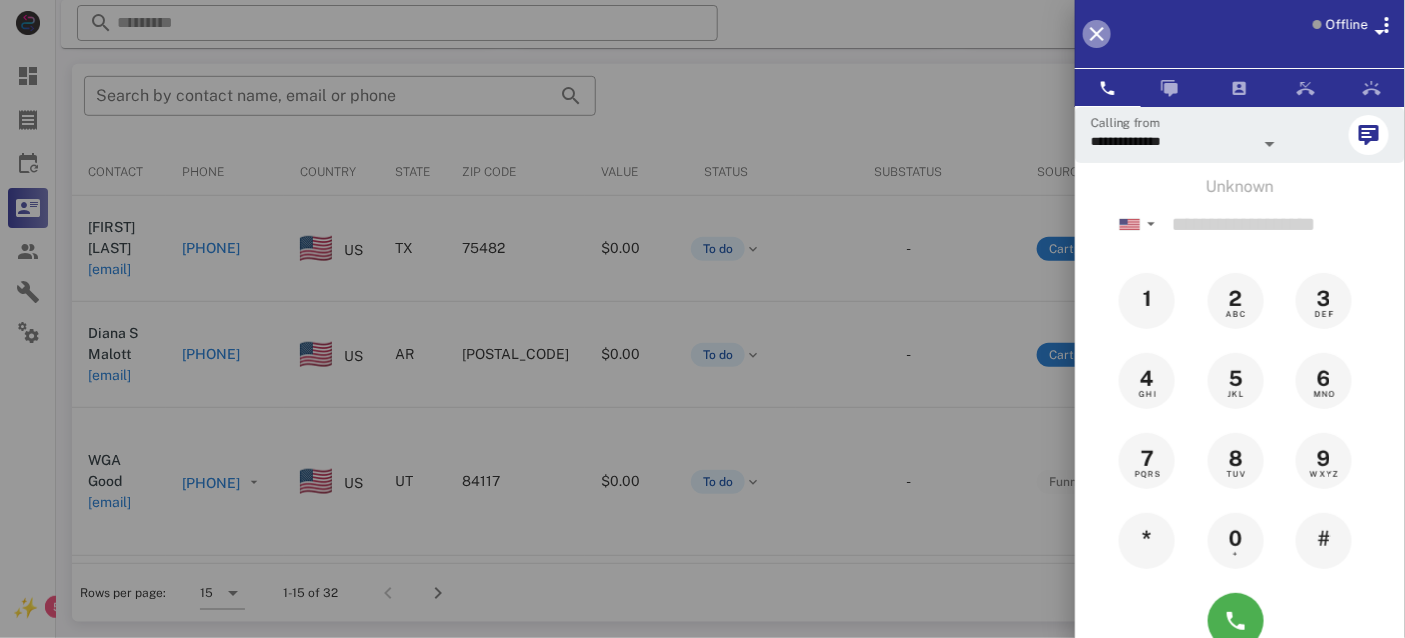click at bounding box center (1097, 34) 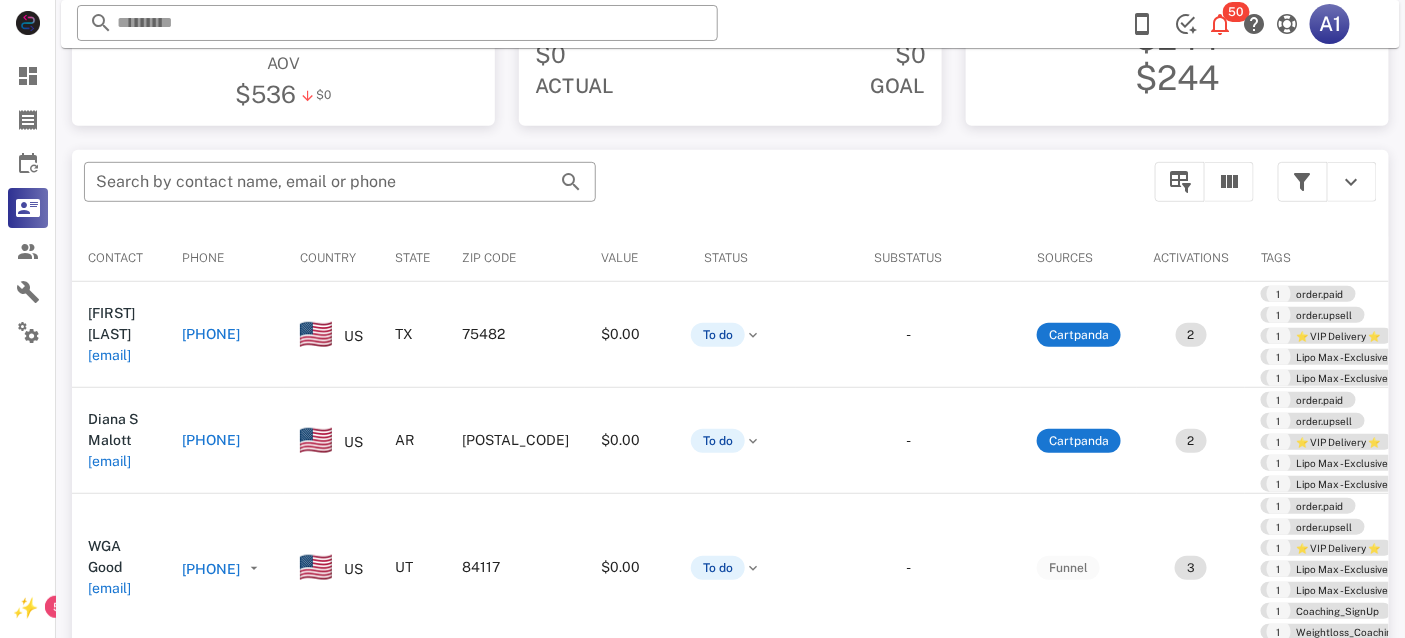 scroll, scrollTop: 334, scrollLeft: 0, axis: vertical 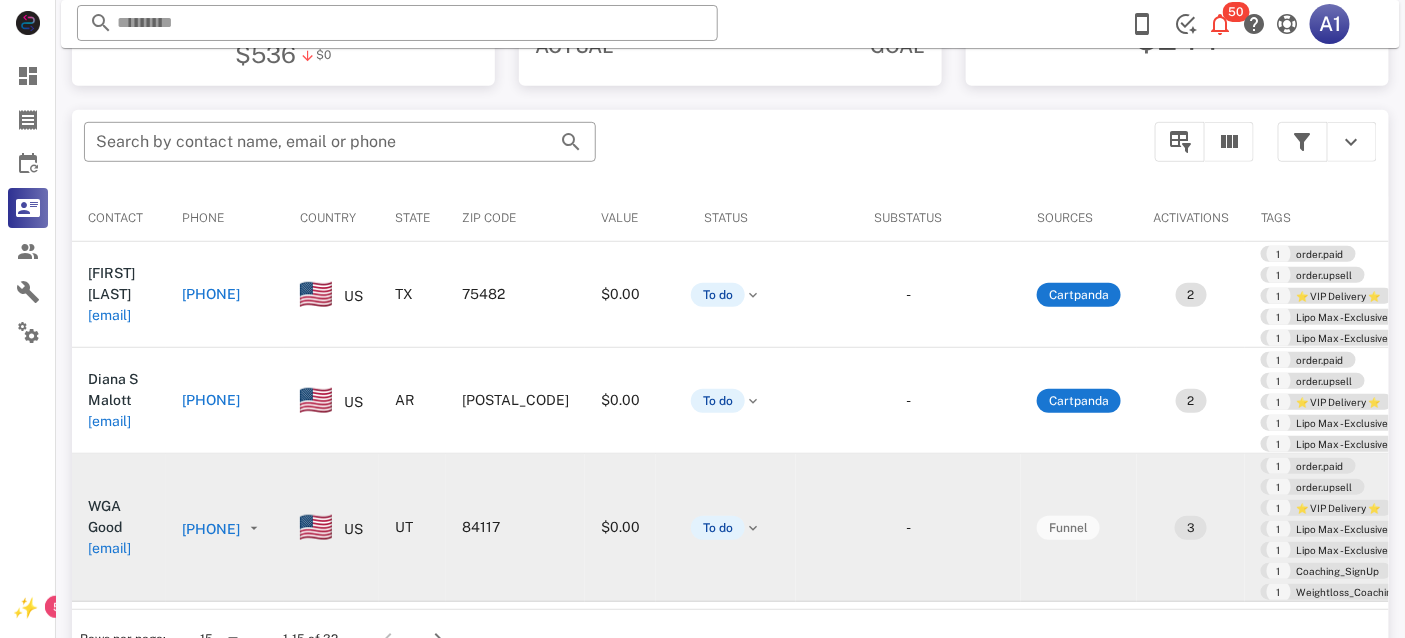 click on "[EMAIL]" at bounding box center (109, 548) 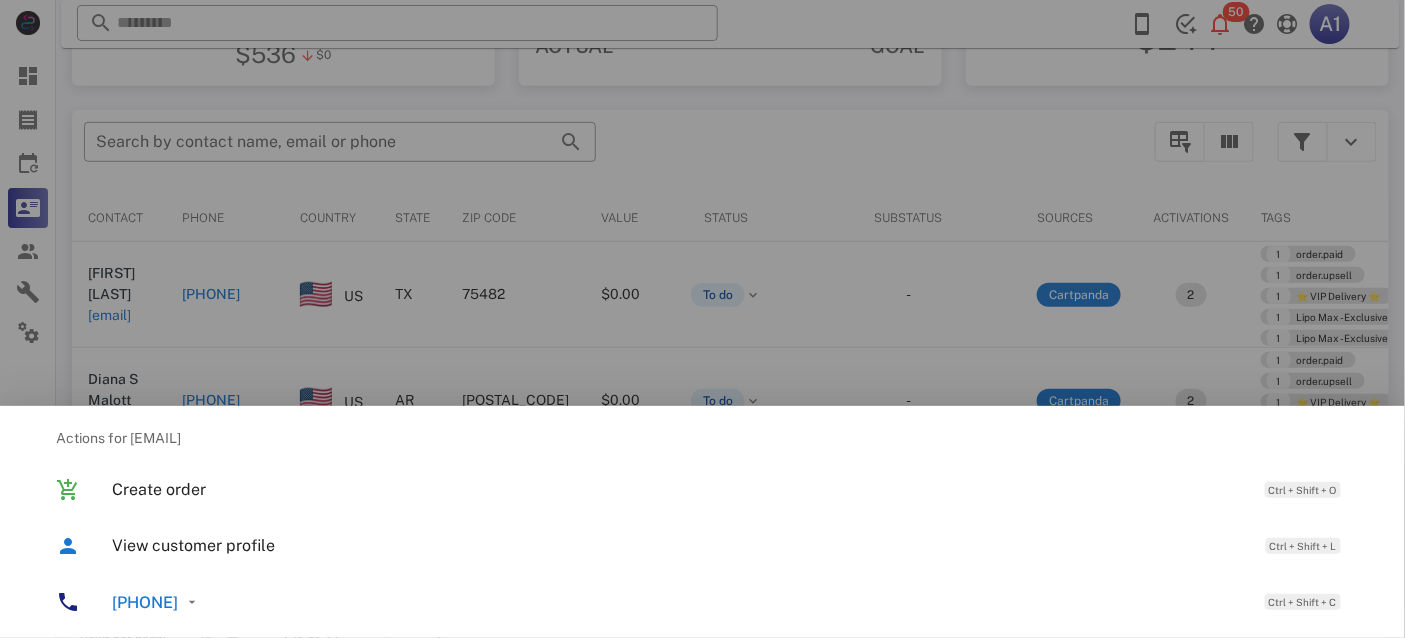 click on "[PHONE]" at bounding box center (145, 602) 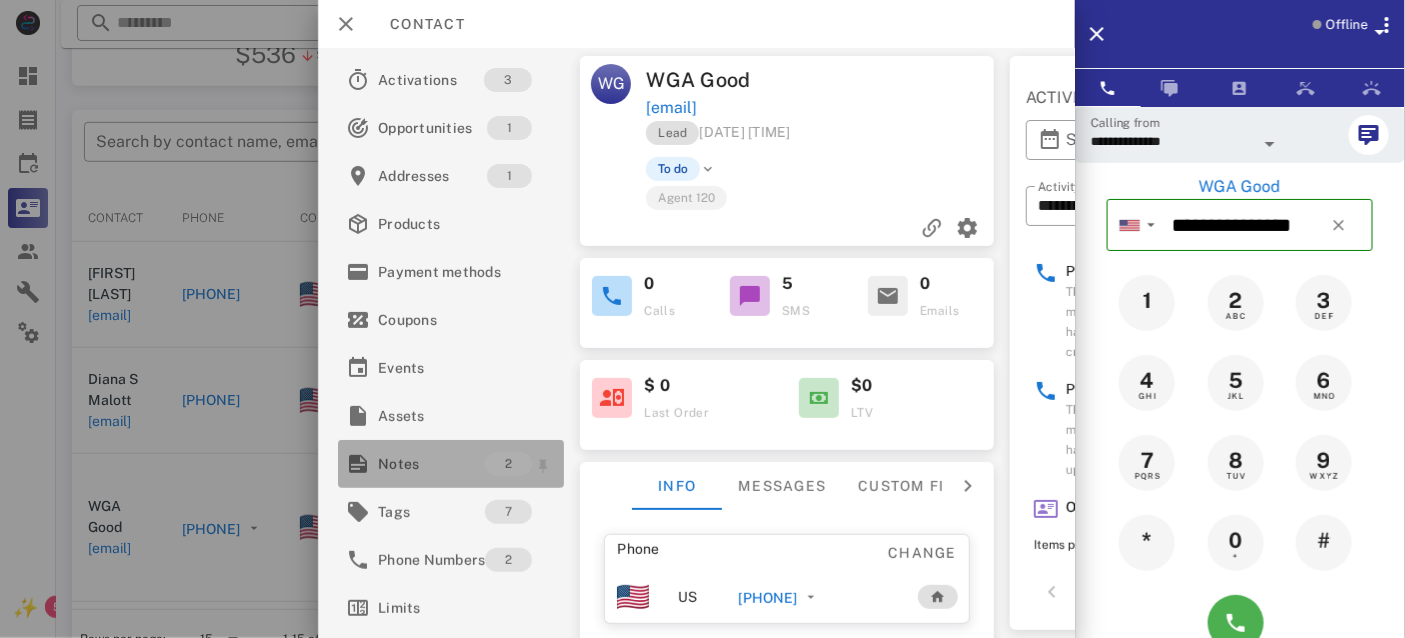click on "Notes" at bounding box center (431, 464) 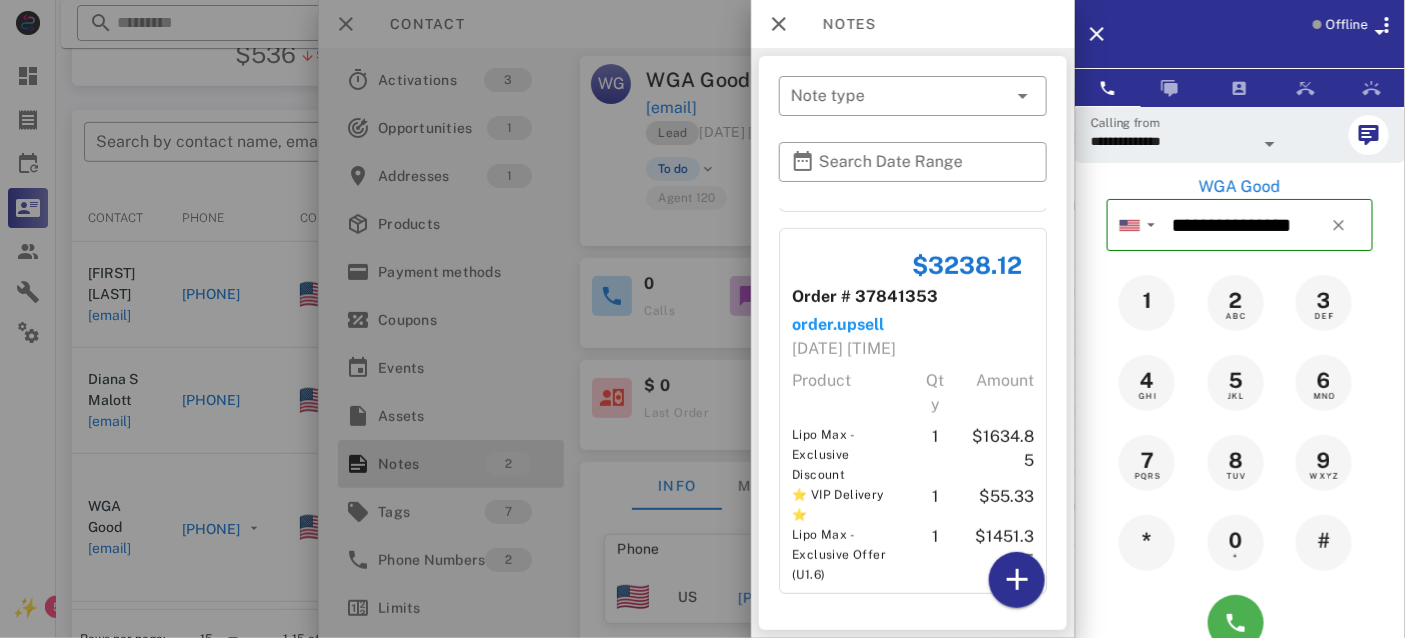 scroll, scrollTop: 0, scrollLeft: 0, axis: both 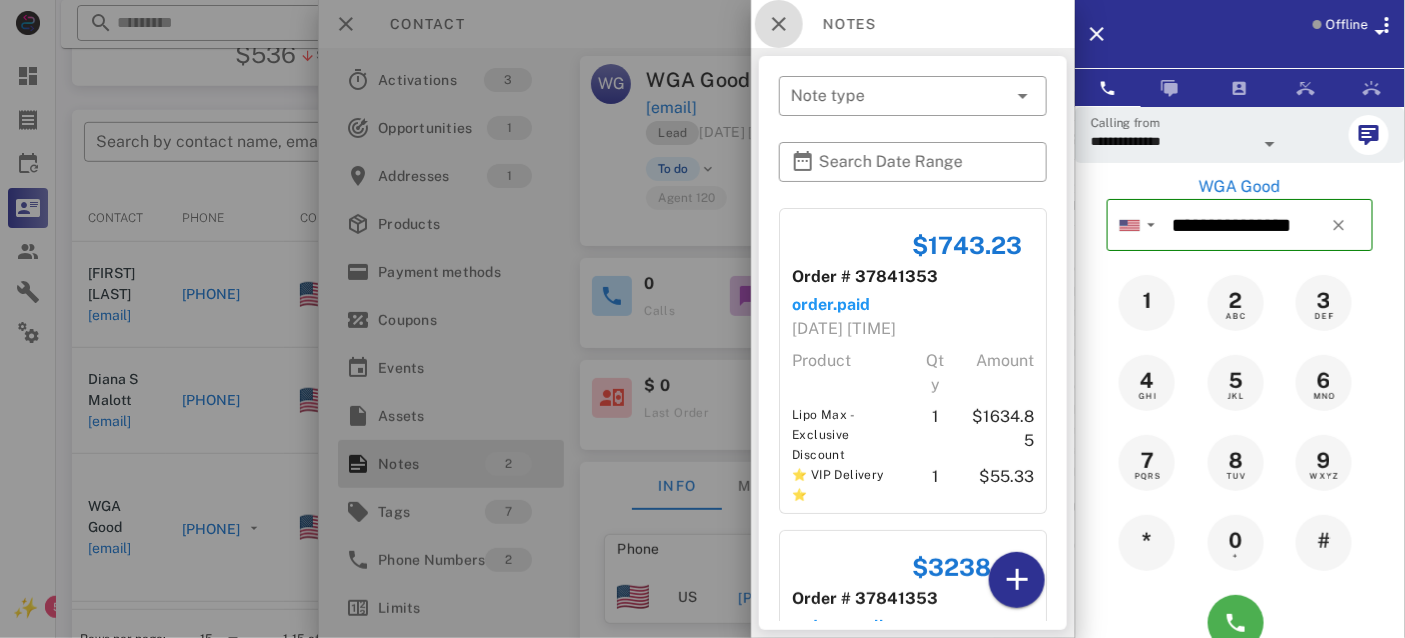 click at bounding box center [779, 24] 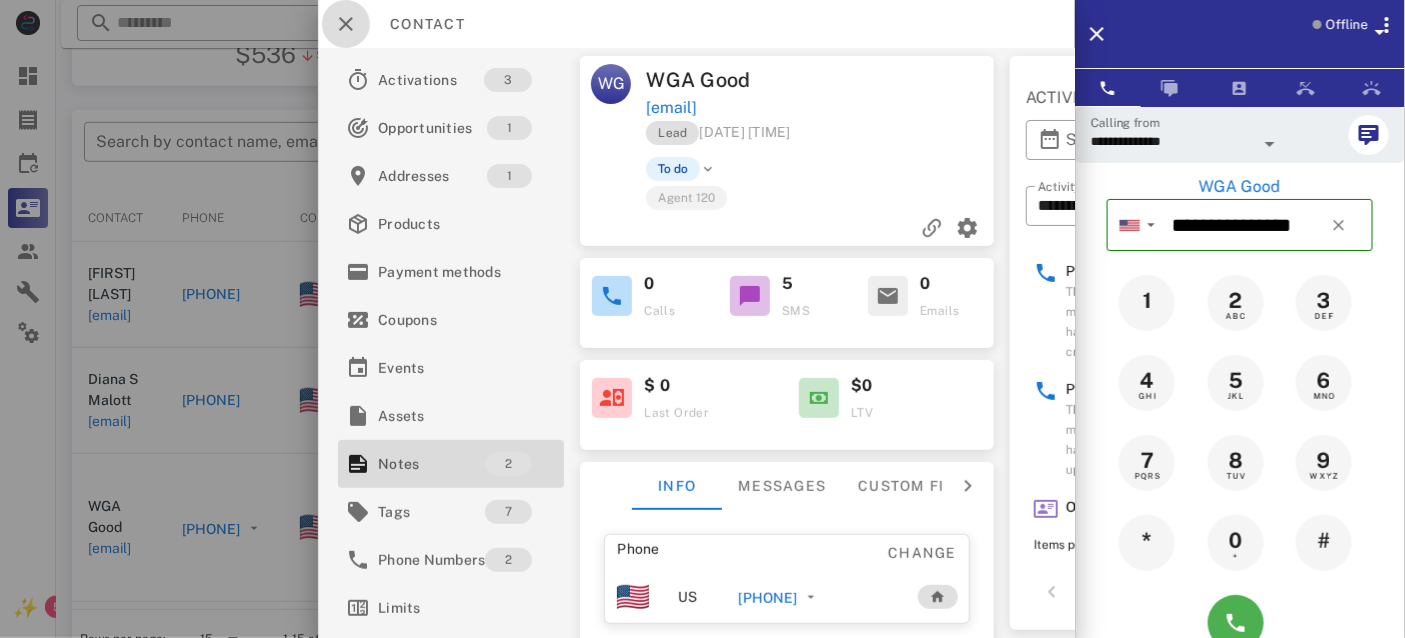 click at bounding box center (346, 24) 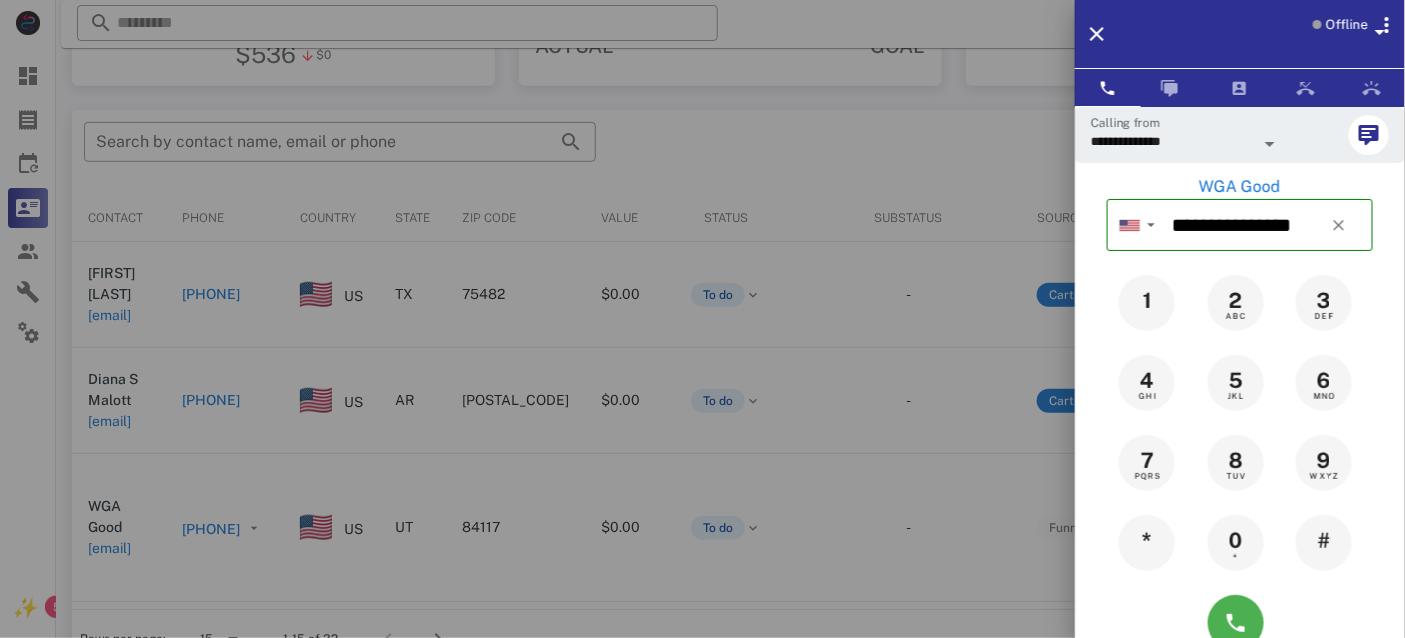 click at bounding box center [702, 319] 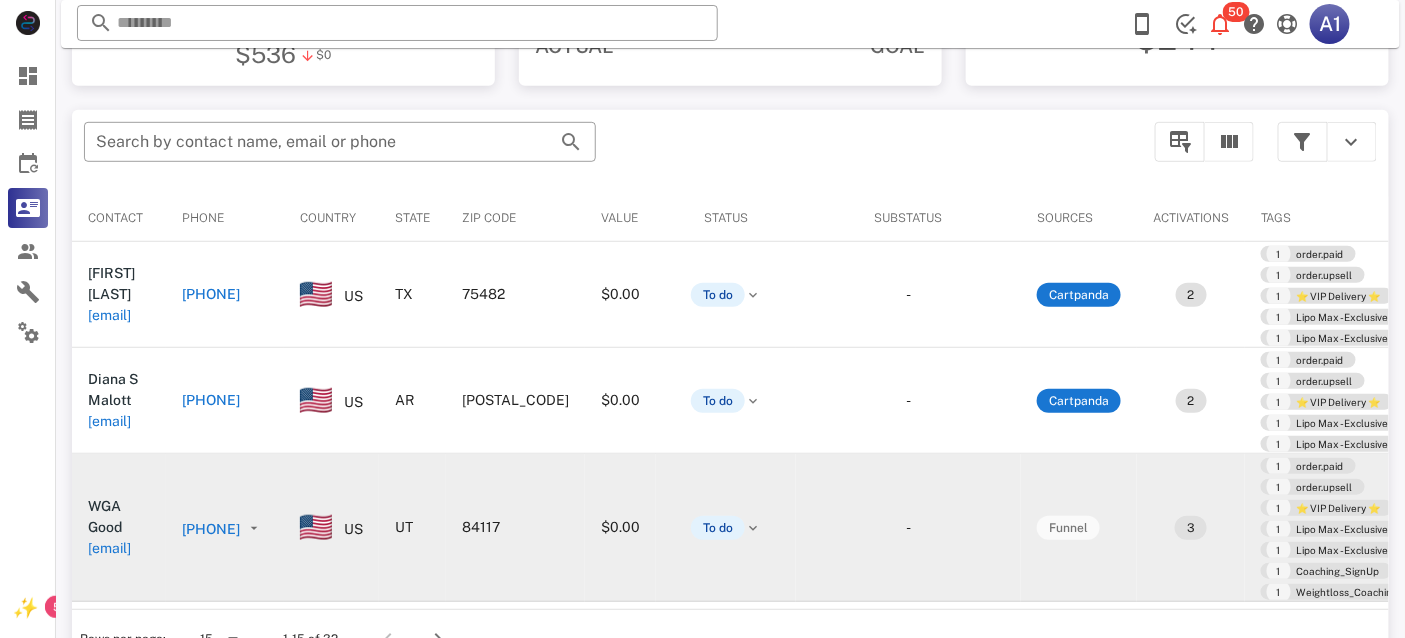 click on "[EMAIL]" at bounding box center [109, 548] 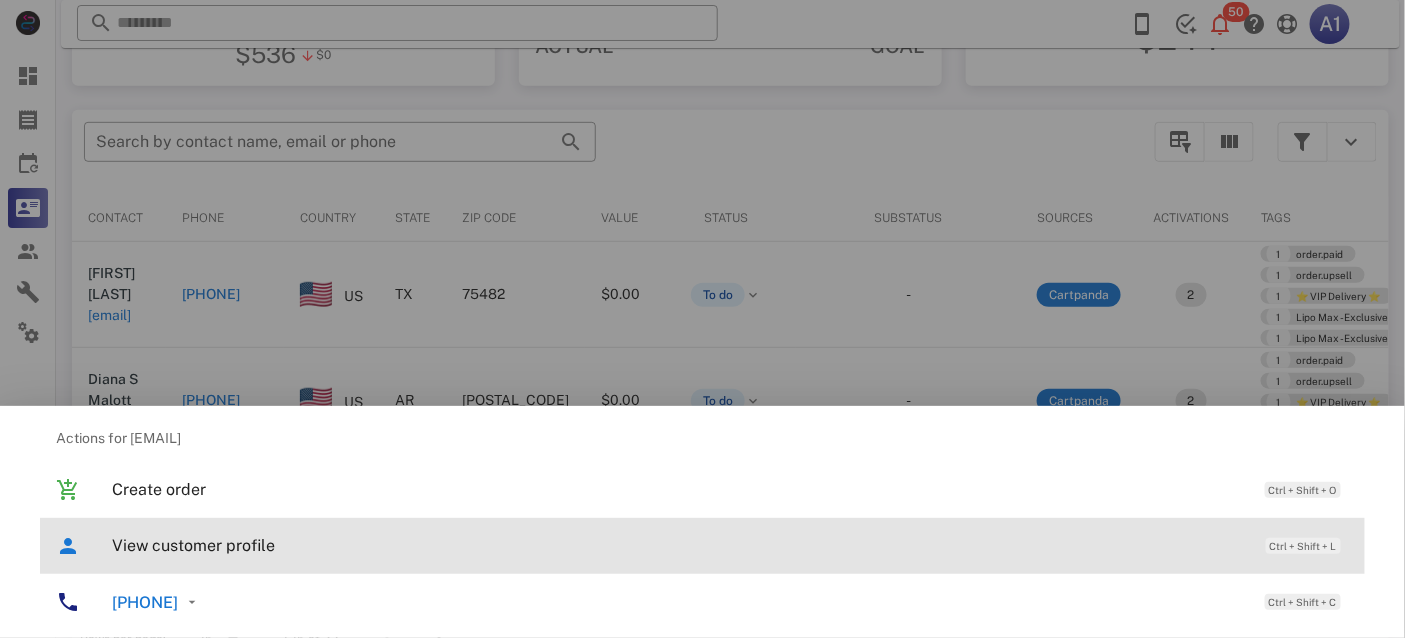 click on "View customer profile" at bounding box center [679, 545] 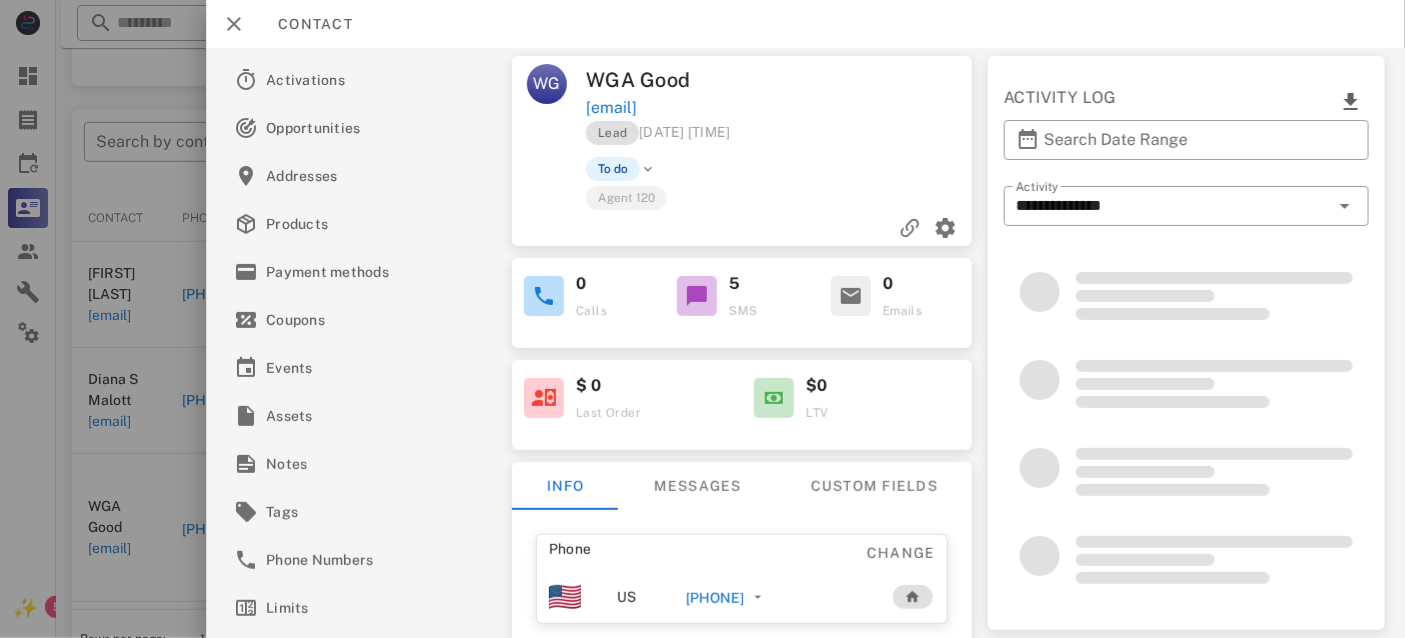 scroll, scrollTop: 288, scrollLeft: 0, axis: vertical 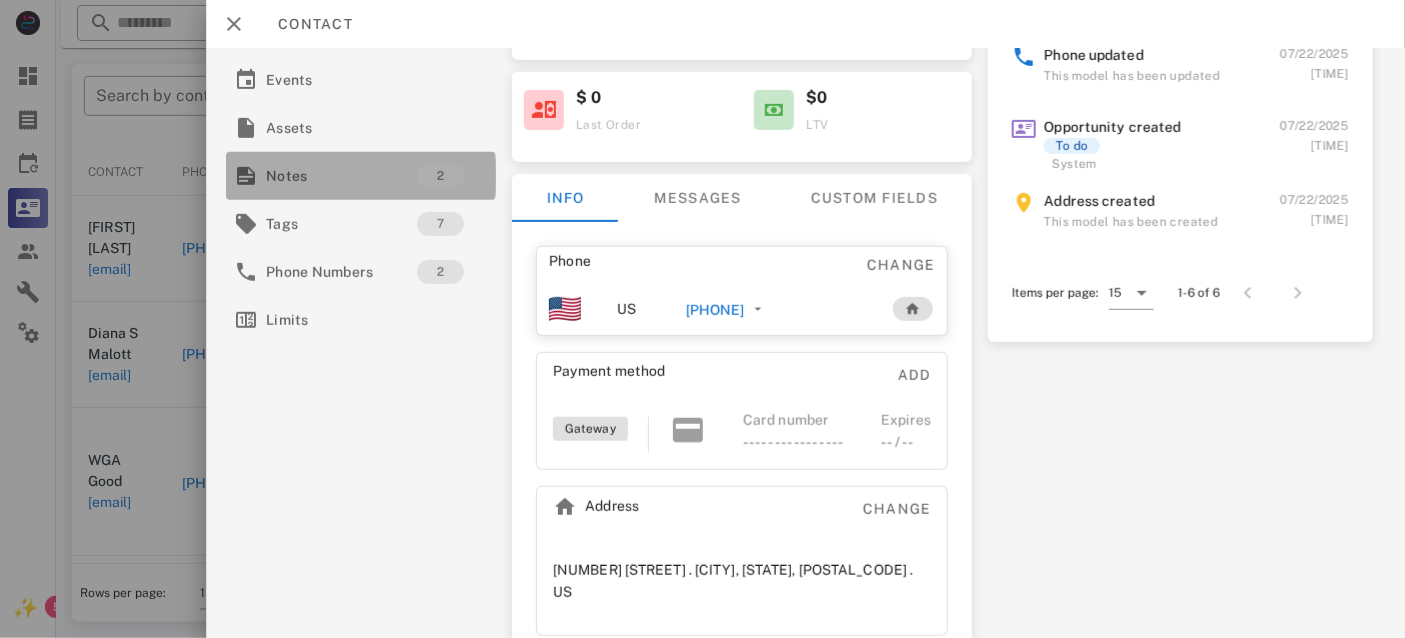 click on "Notes" at bounding box center [341, 176] 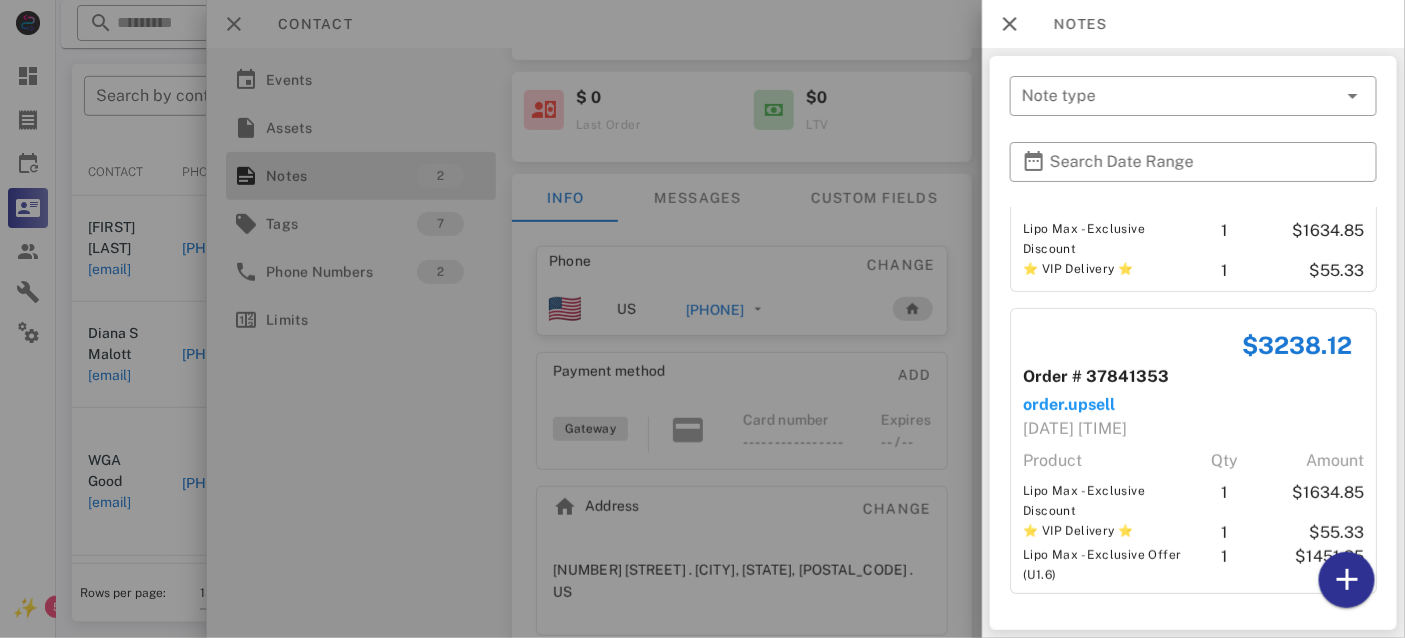scroll, scrollTop: 0, scrollLeft: 0, axis: both 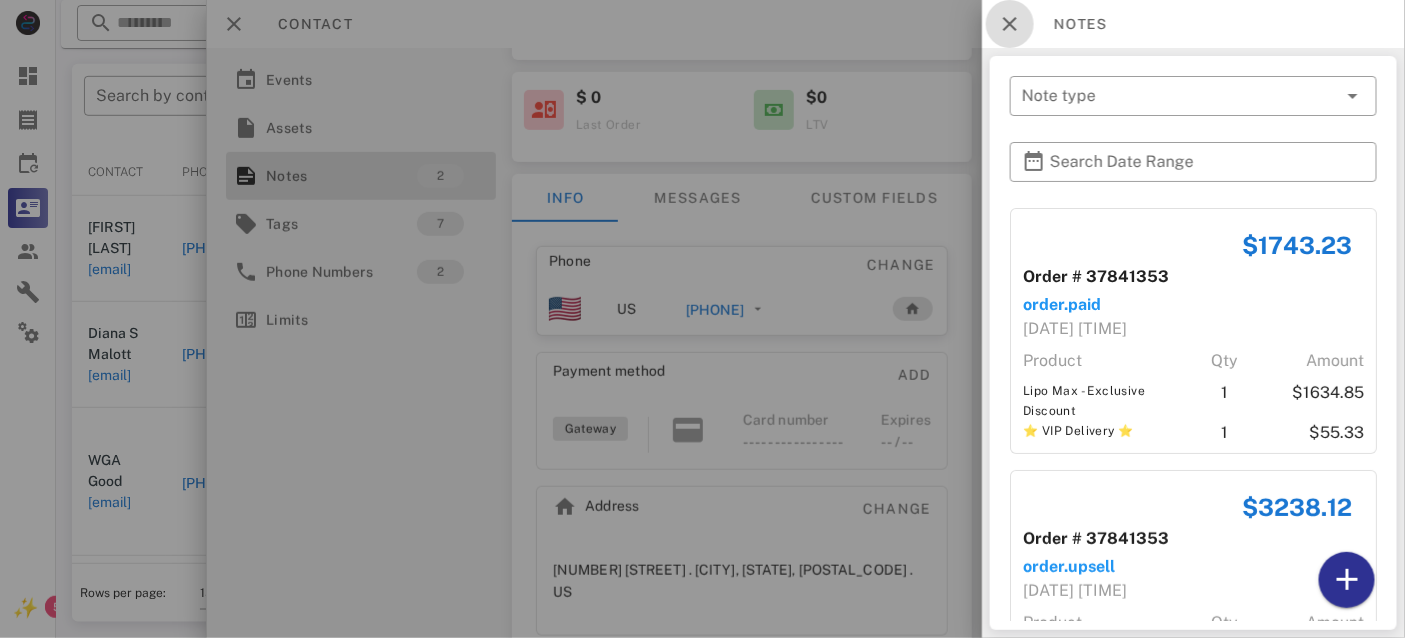 click at bounding box center (1010, 24) 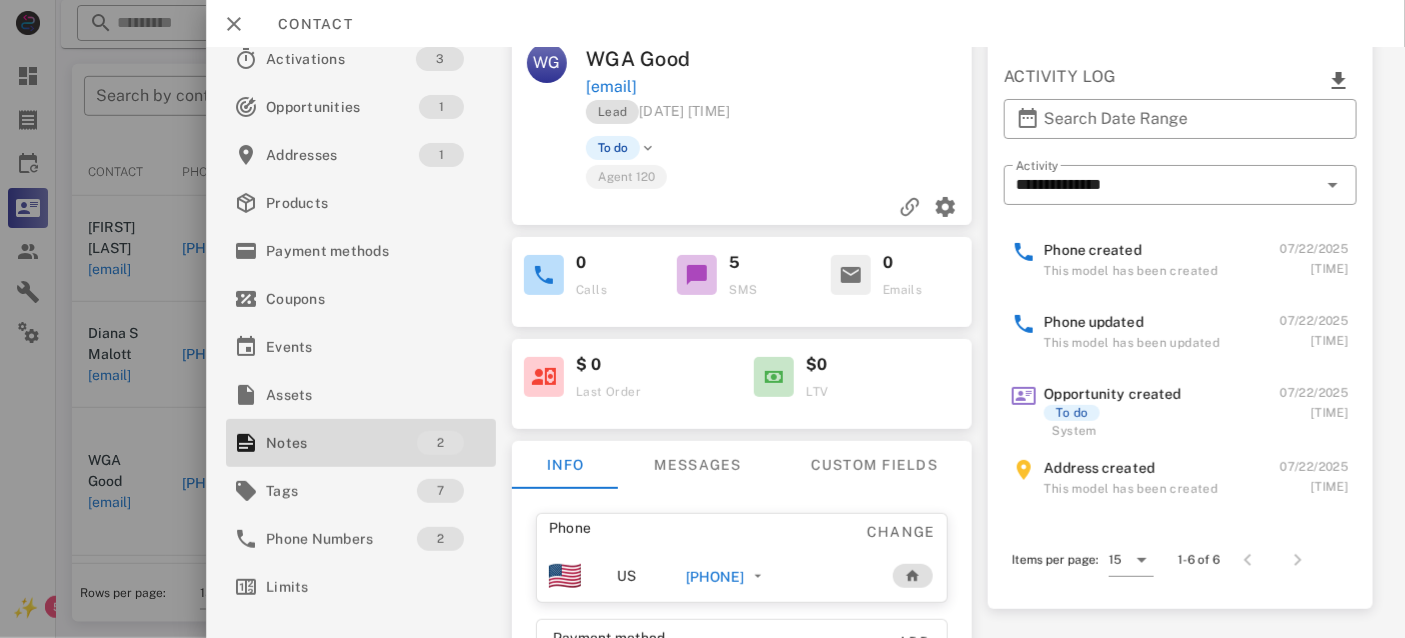 scroll, scrollTop: 20, scrollLeft: 0, axis: vertical 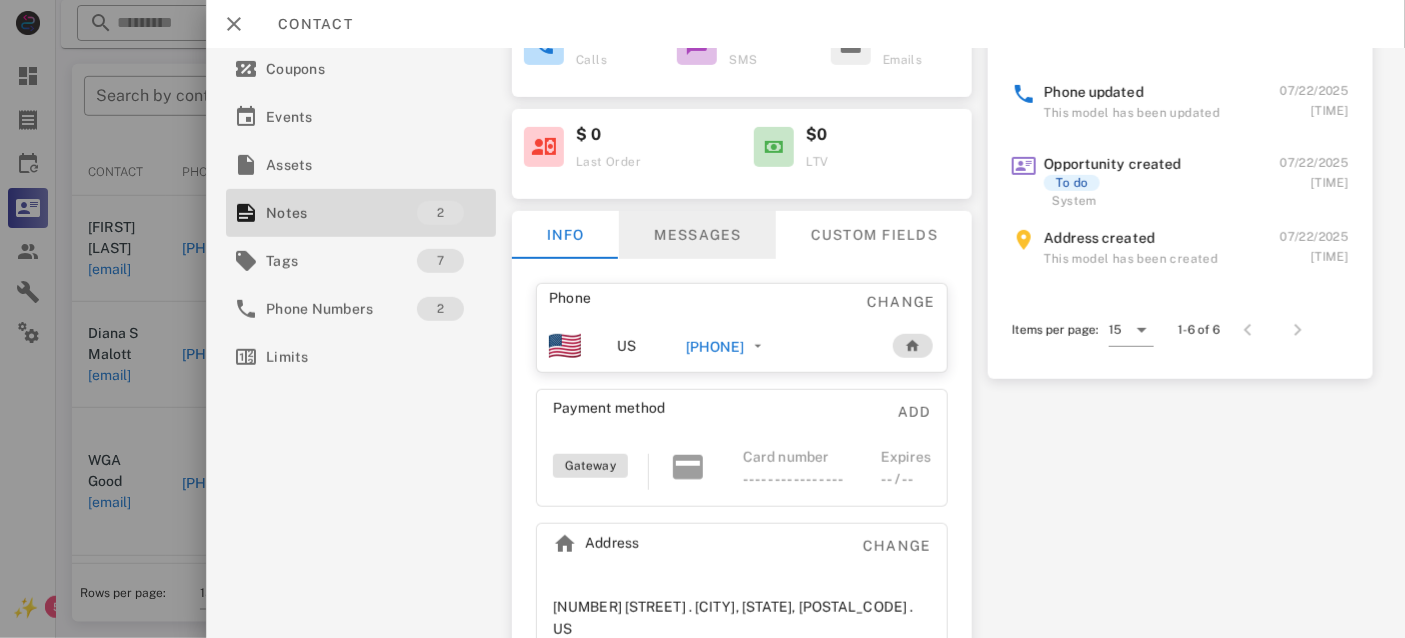 click on "Messages" at bounding box center (697, 235) 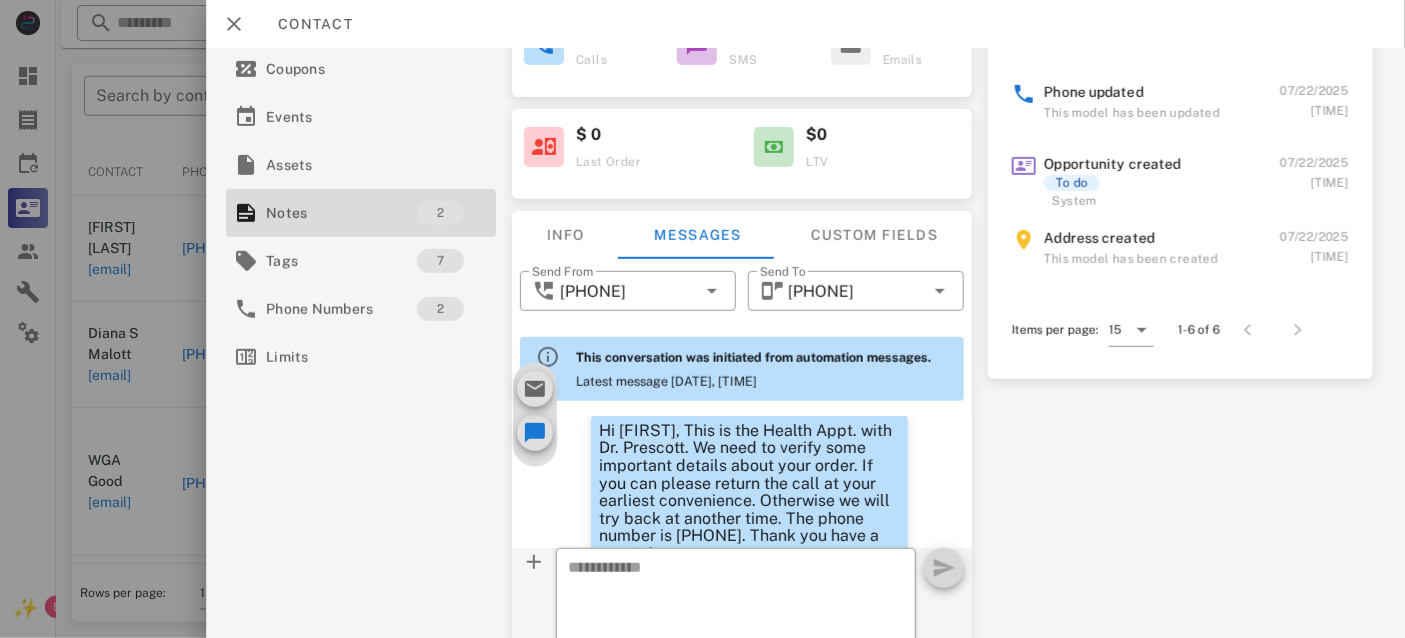 scroll, scrollTop: 0, scrollLeft: 0, axis: both 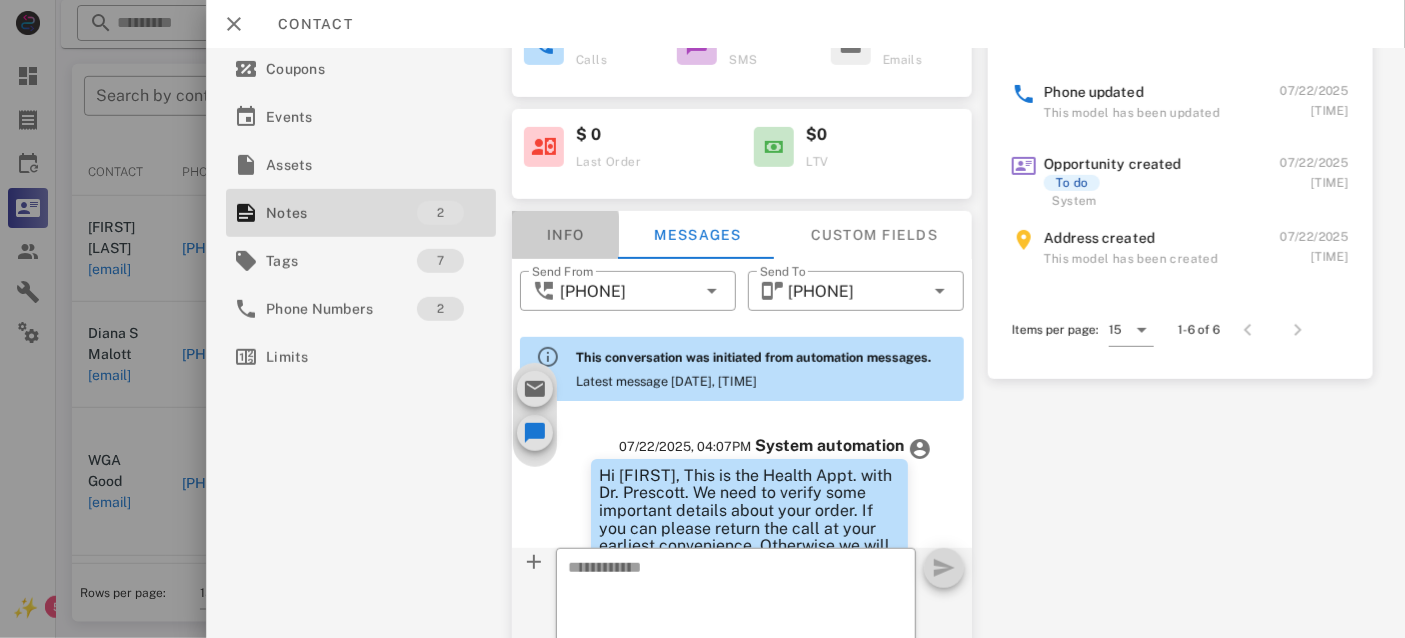 click on "Info" at bounding box center (565, 235) 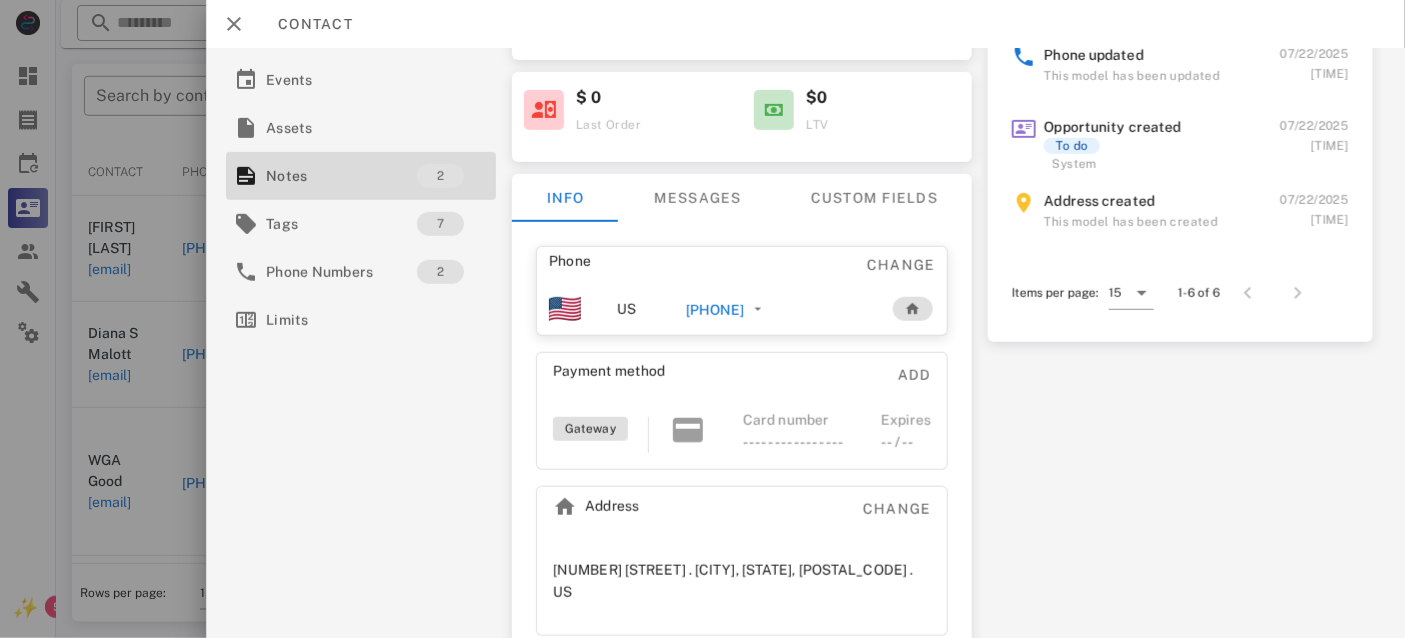 scroll, scrollTop: 0, scrollLeft: 0, axis: both 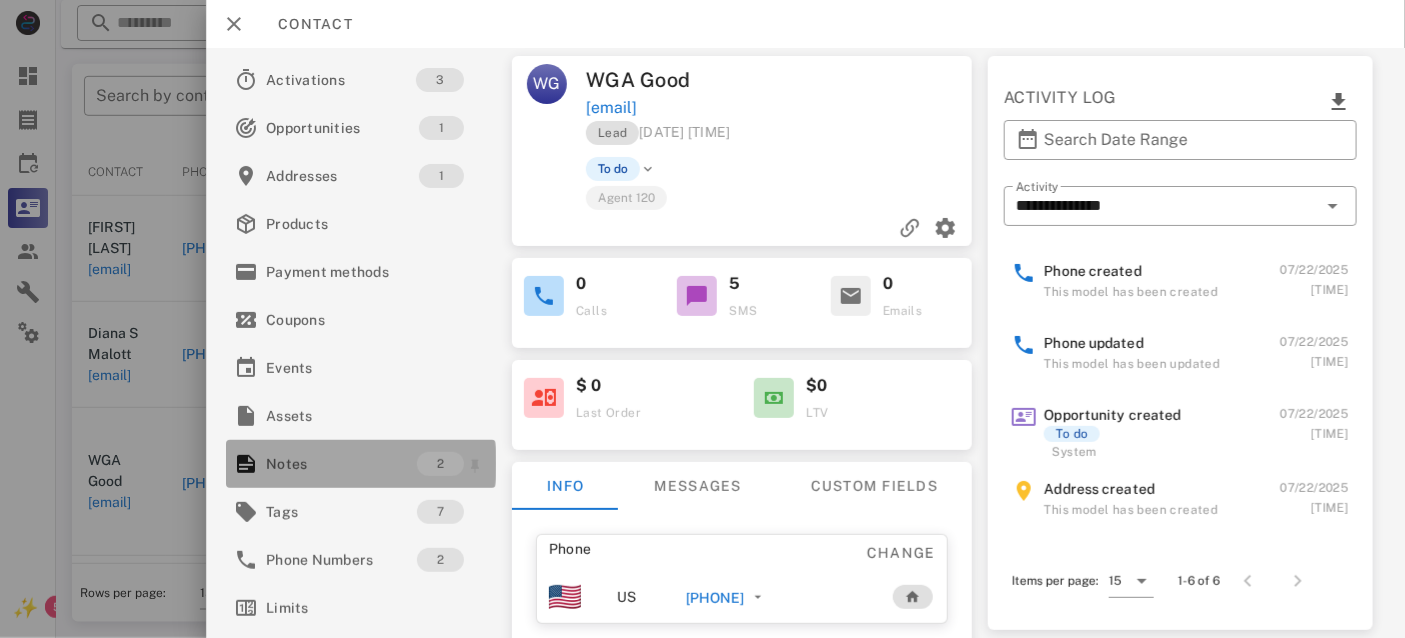 click on "Notes" at bounding box center (341, 464) 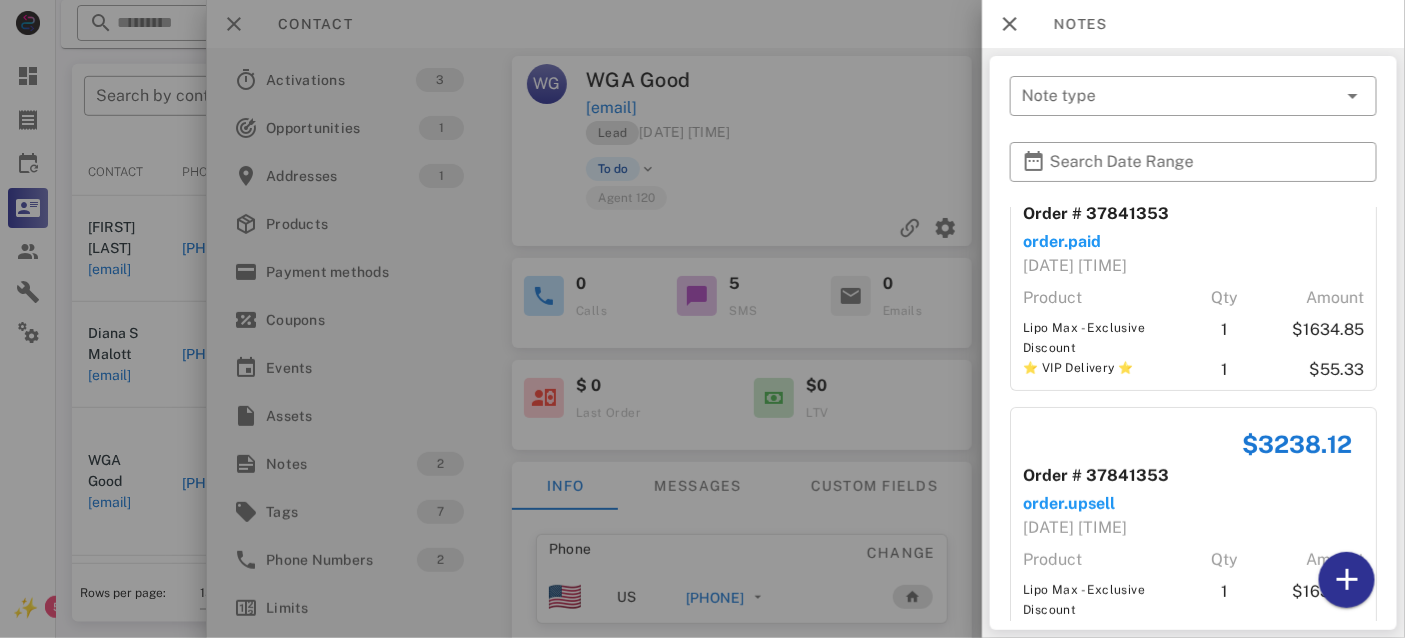 scroll, scrollTop: 0, scrollLeft: 0, axis: both 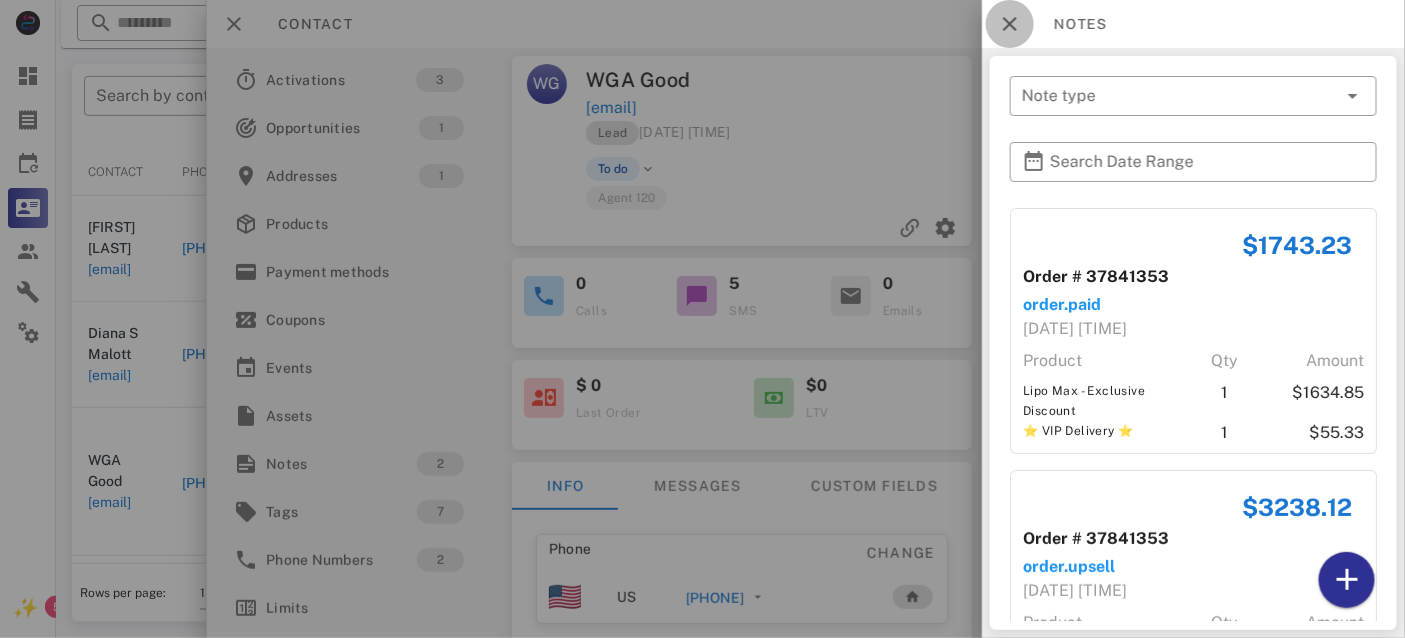 click at bounding box center (1010, 24) 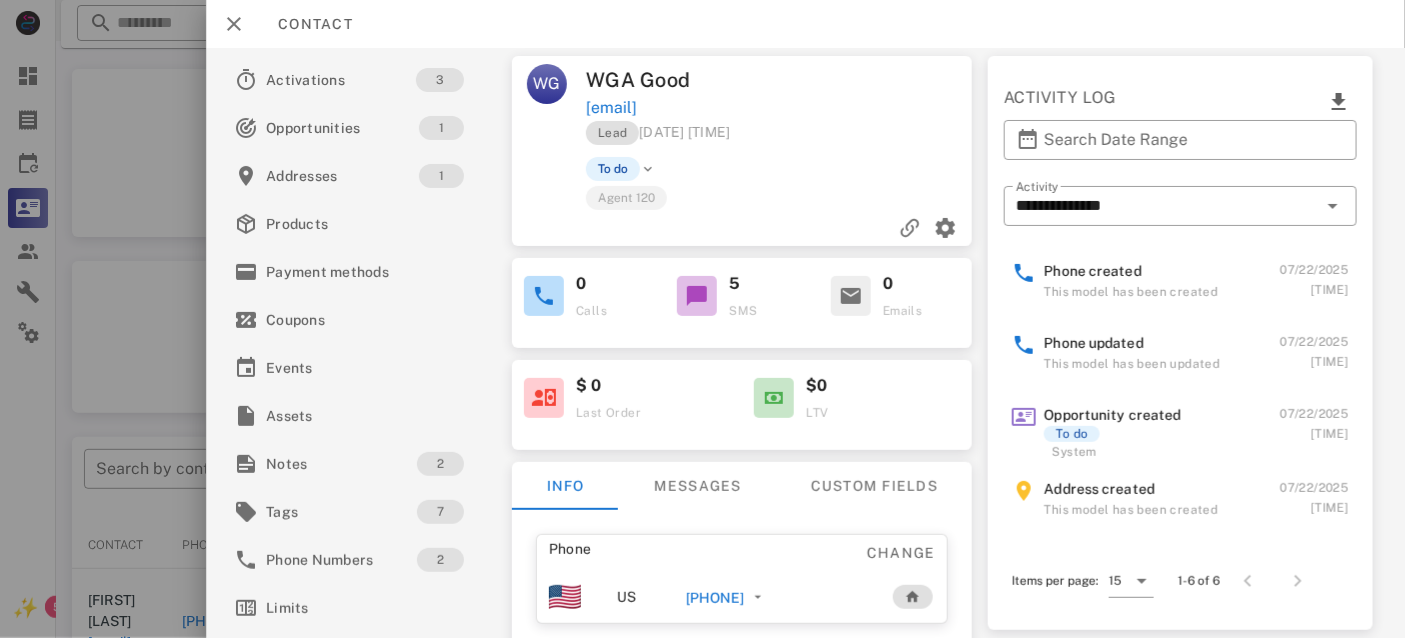 scroll, scrollTop: 0, scrollLeft: 0, axis: both 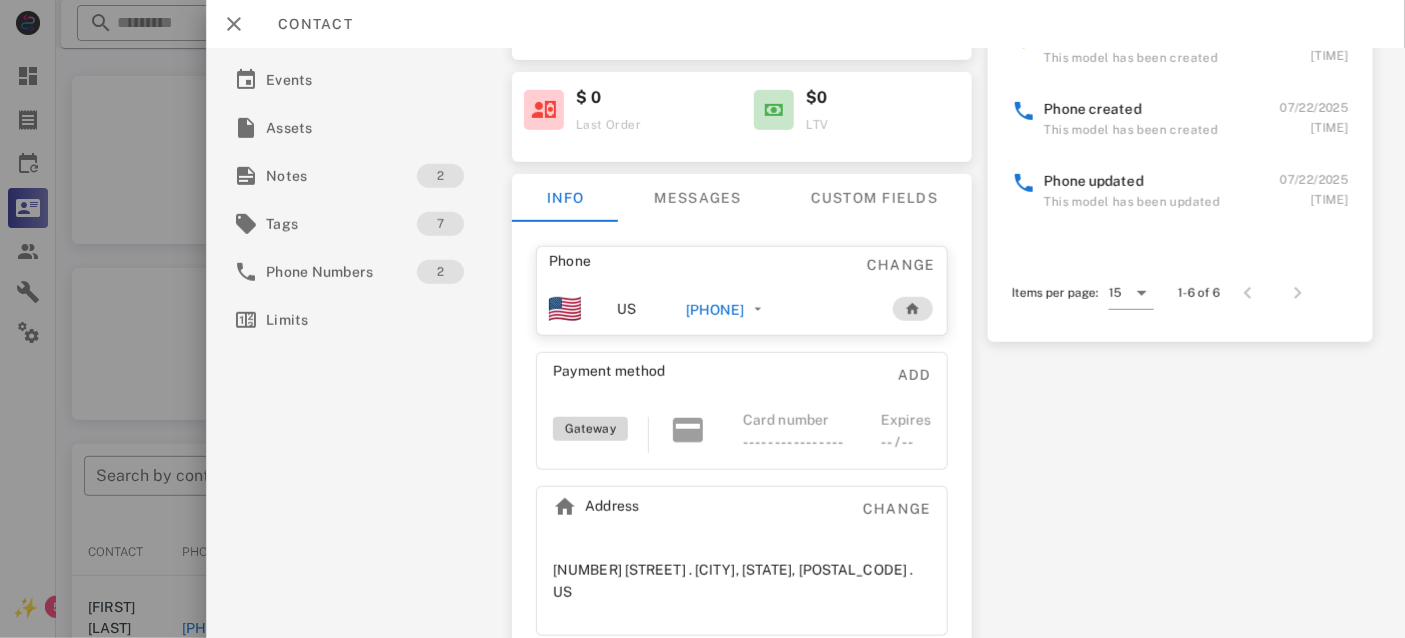 click on "Gateway" at bounding box center (590, 429) 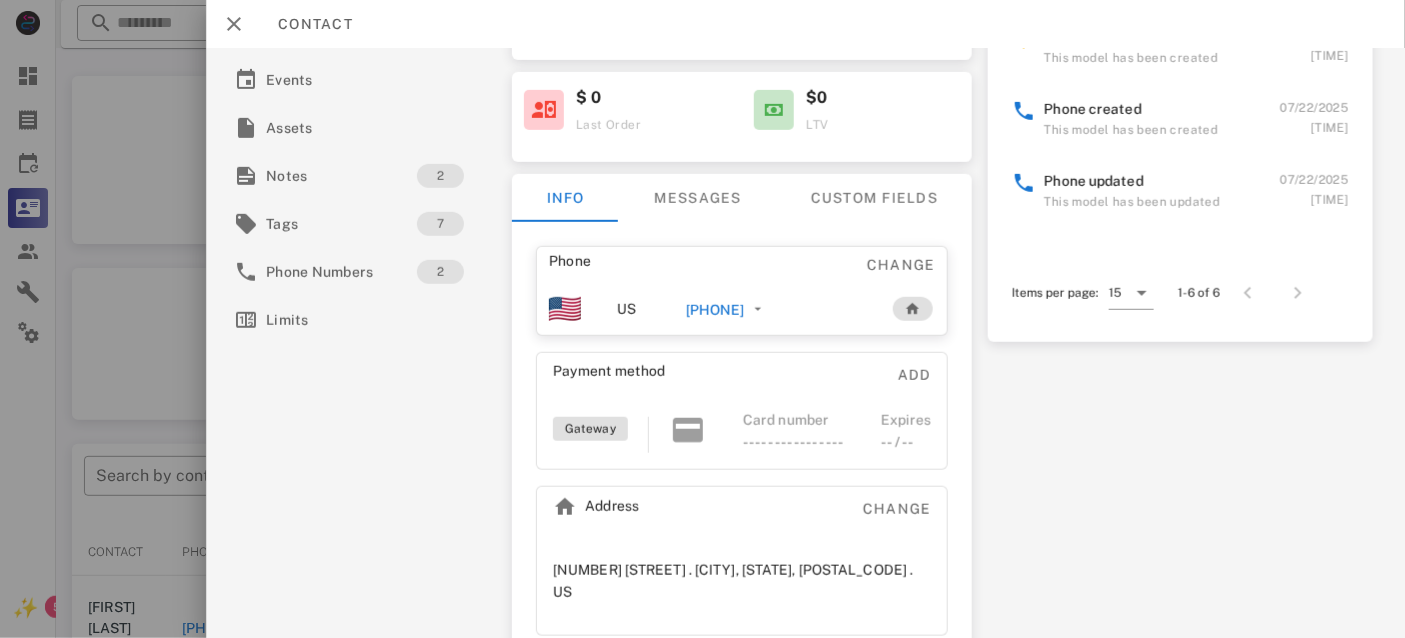 click on "Gateway  Card number  ---- ---- ---- ----  Expires  -- / --" at bounding box center (742, 439) 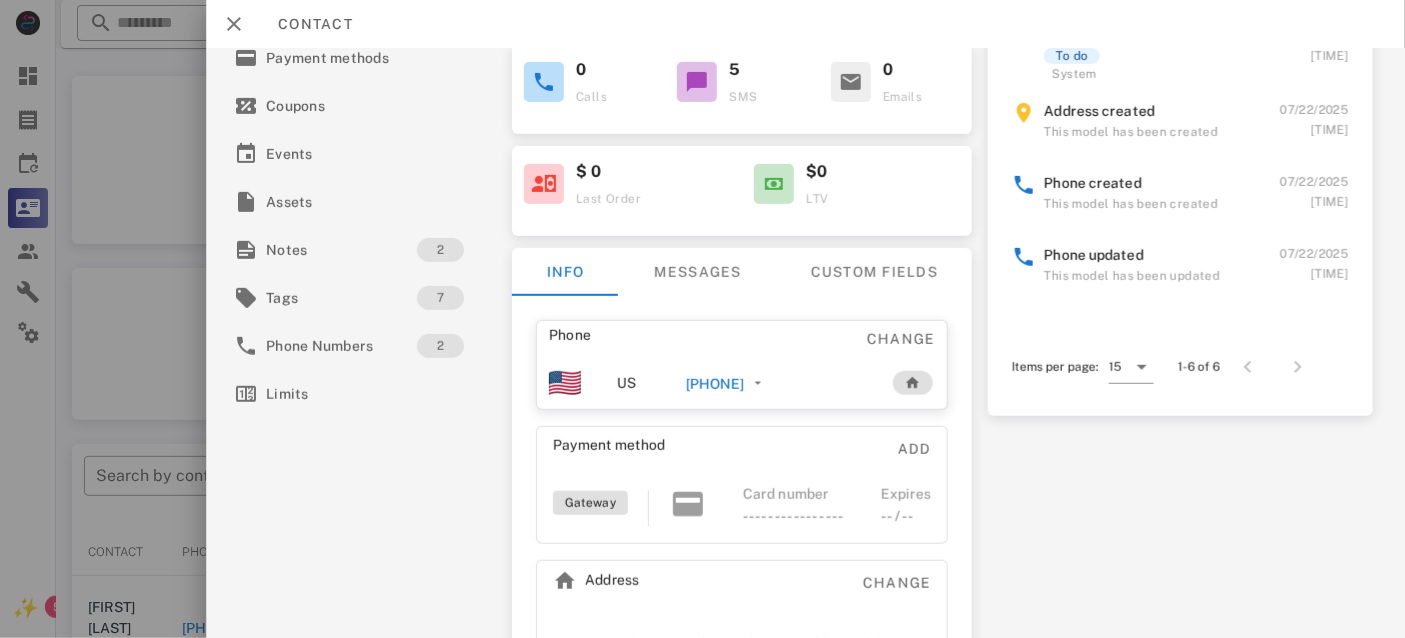 scroll, scrollTop: 210, scrollLeft: 0, axis: vertical 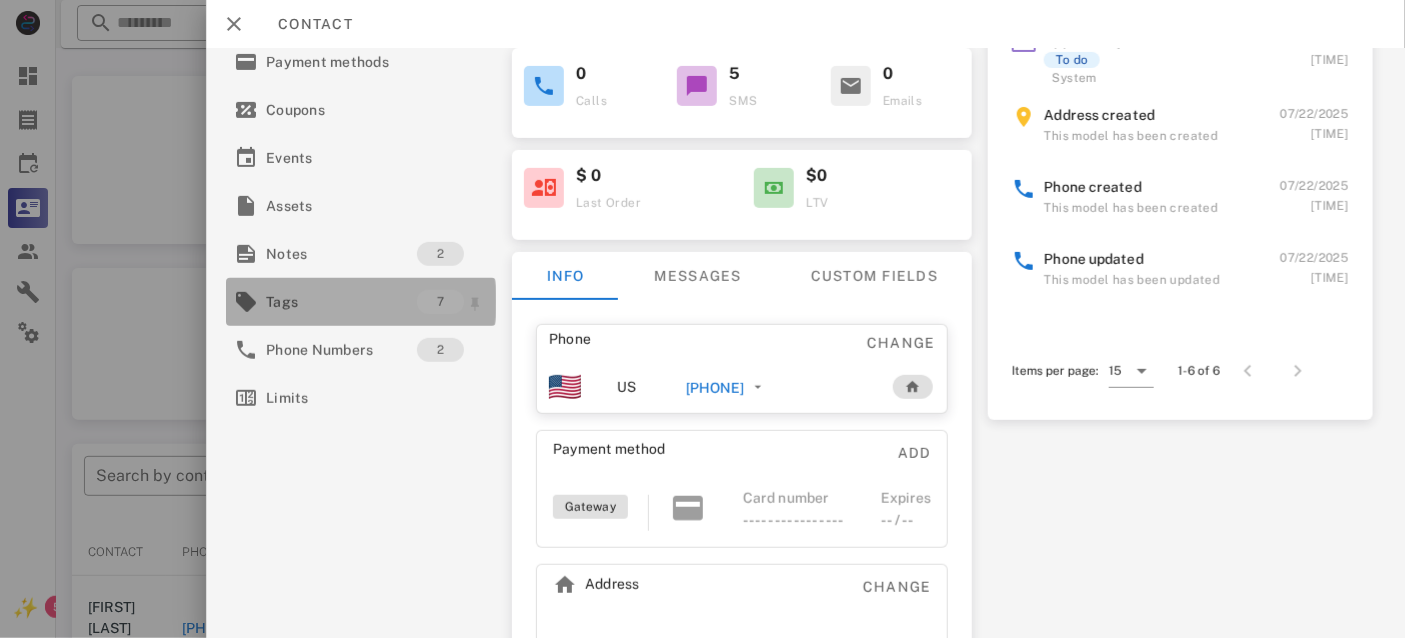 click on "Tags" at bounding box center [341, 302] 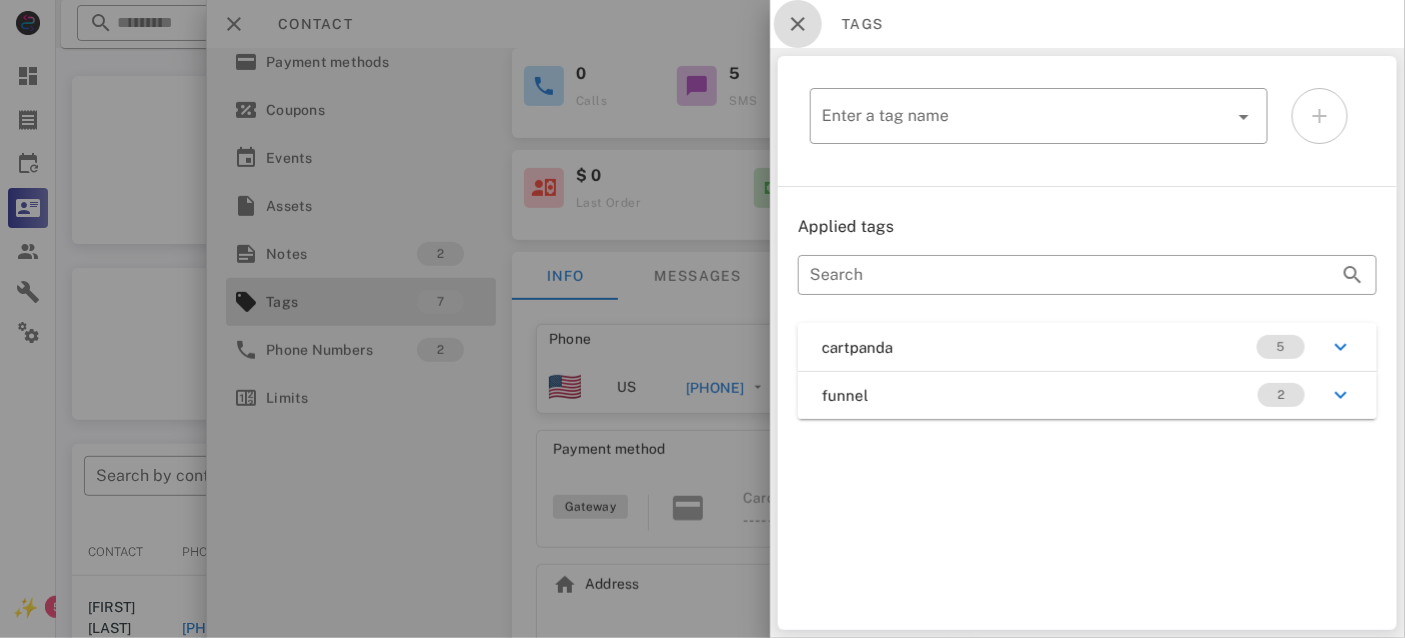 click at bounding box center (798, 24) 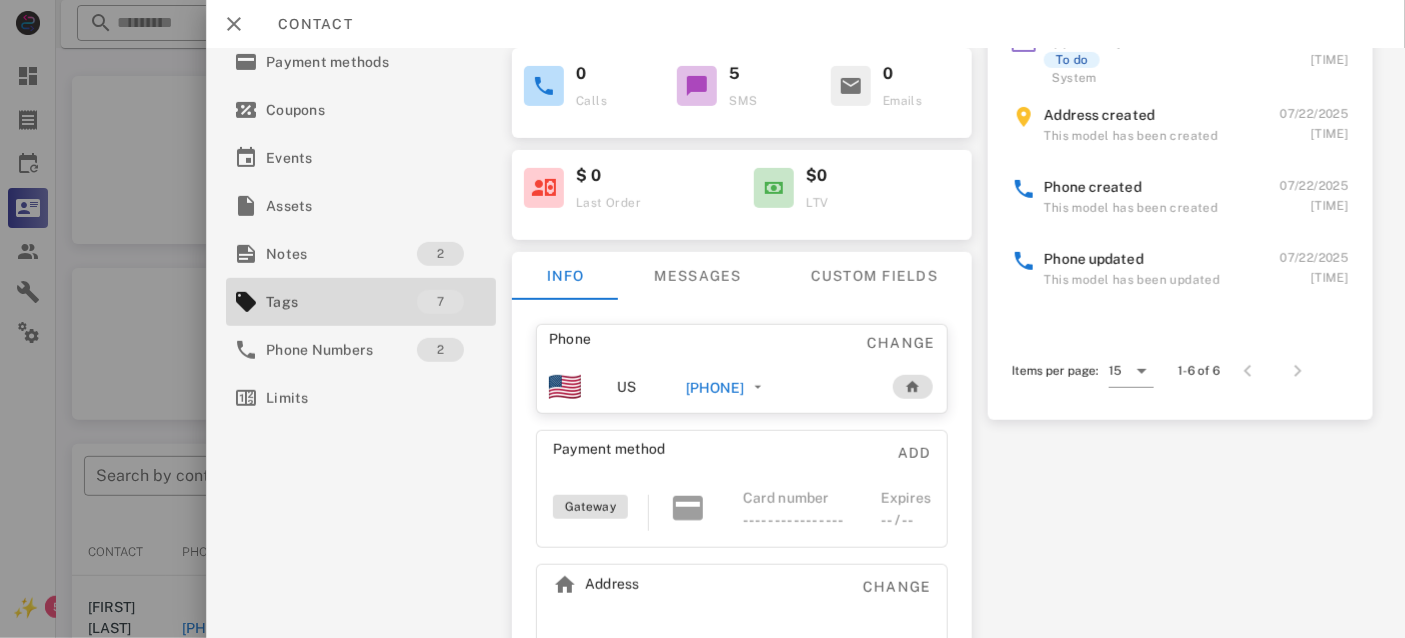 scroll, scrollTop: 0, scrollLeft: 0, axis: both 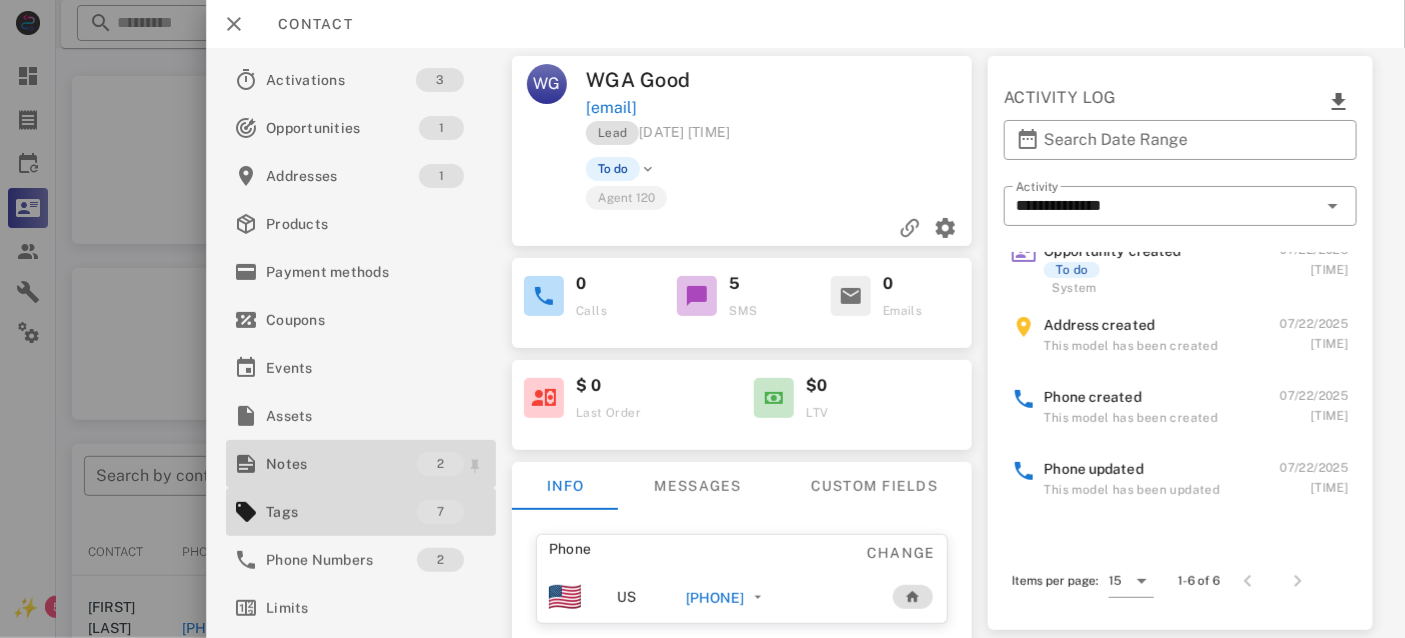 click on "Notes" at bounding box center (341, 464) 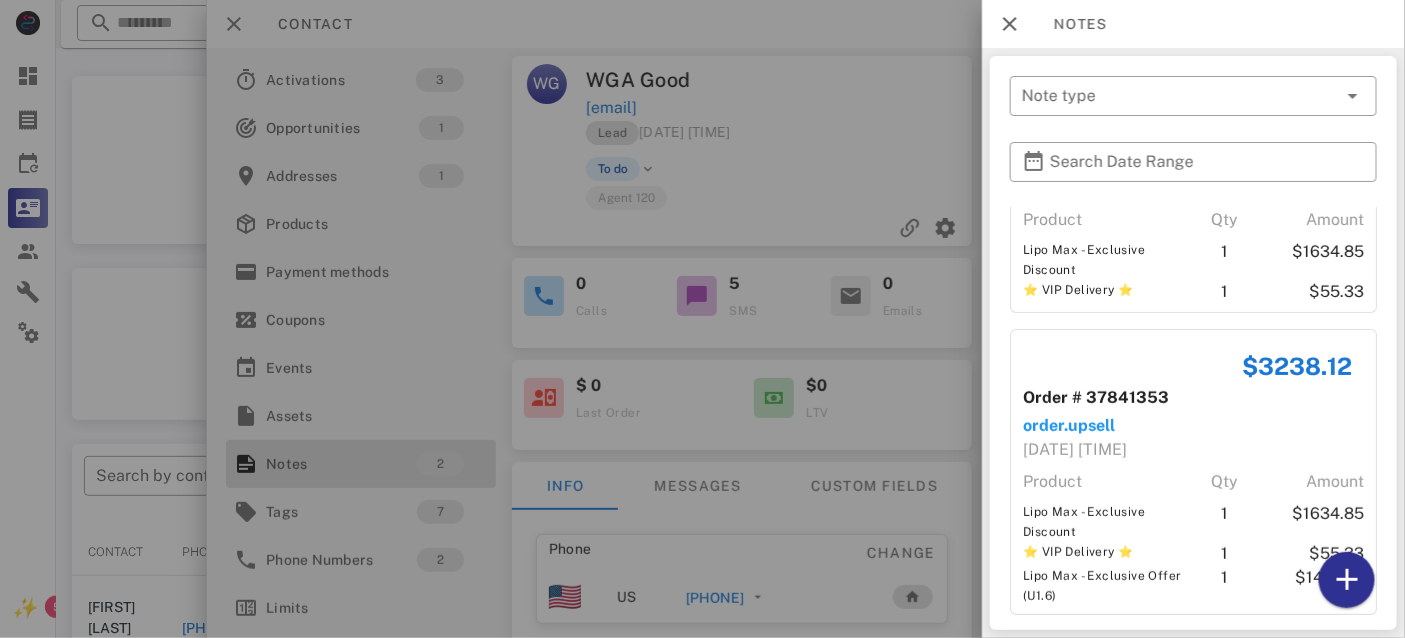 scroll, scrollTop: 0, scrollLeft: 0, axis: both 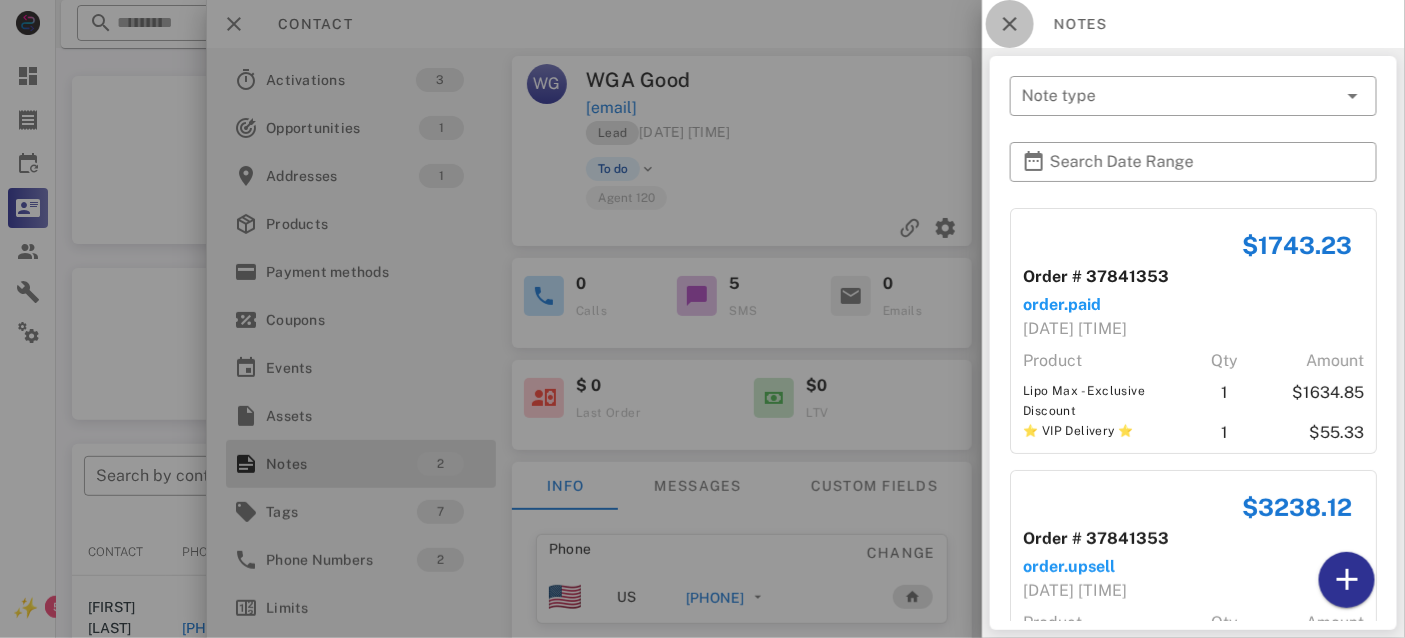 click at bounding box center [1010, 24] 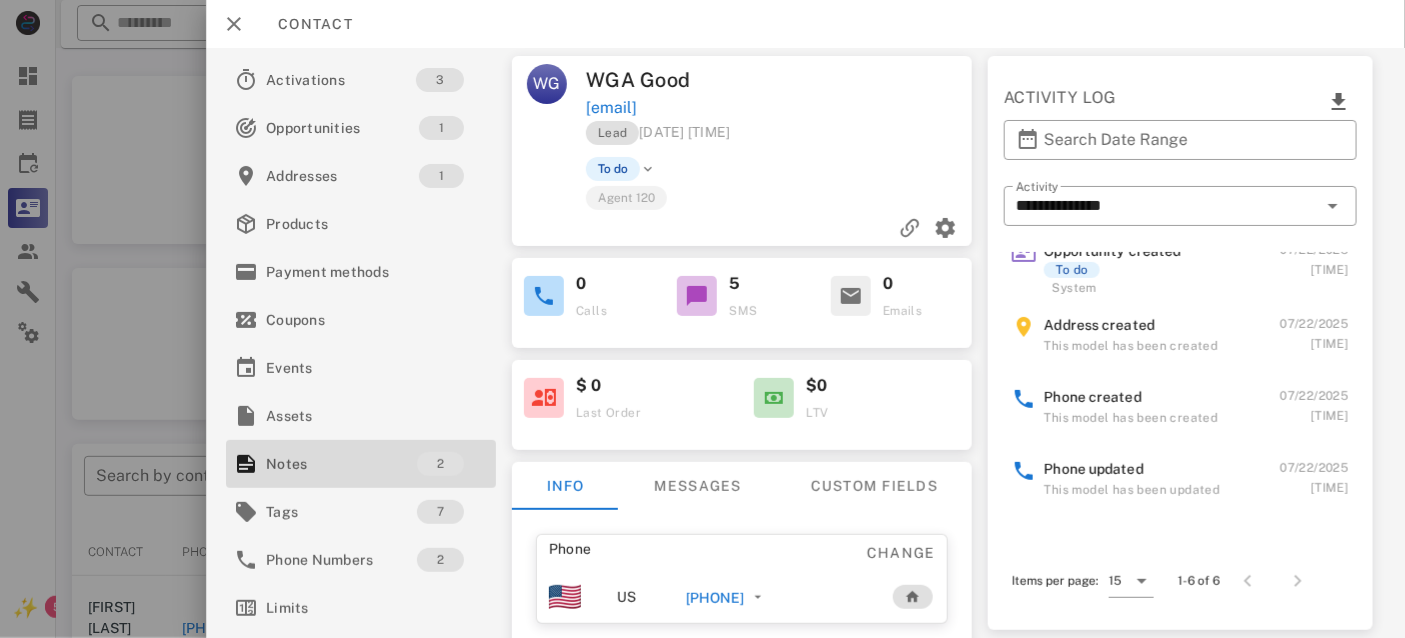 click on "[PHONE]" at bounding box center [714, 598] 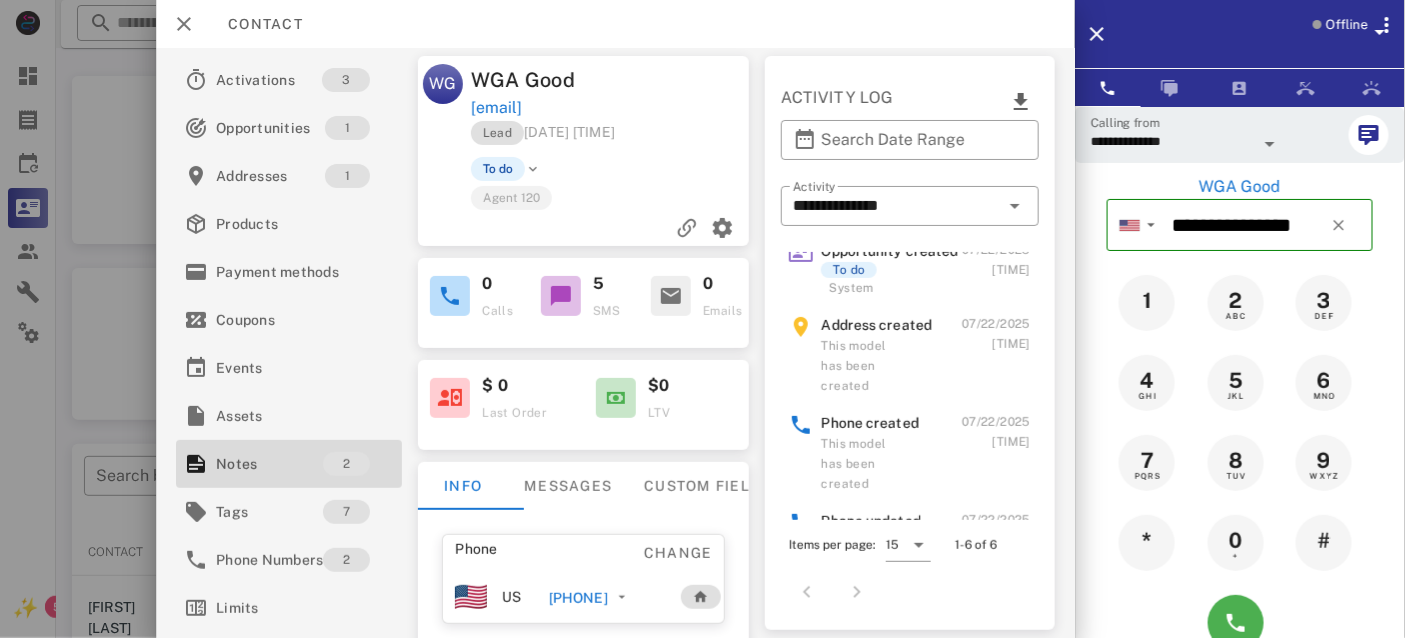 scroll, scrollTop: 256, scrollLeft: 0, axis: vertical 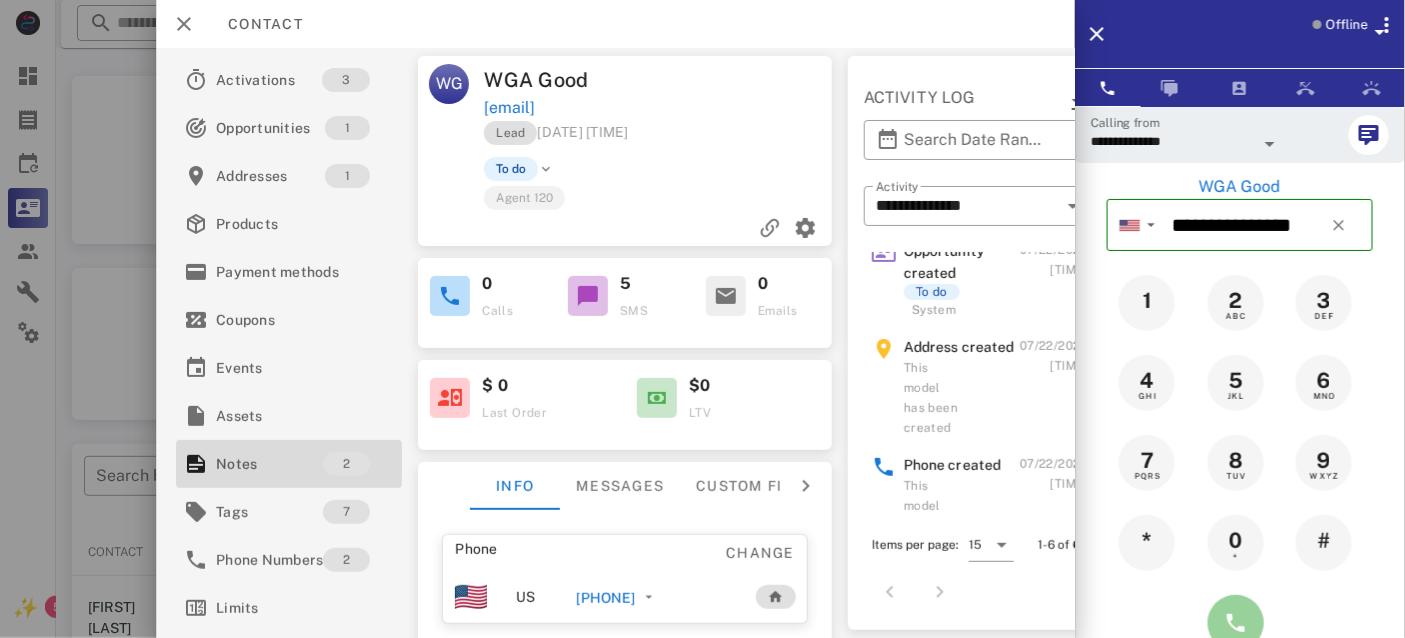 click at bounding box center [1236, 623] 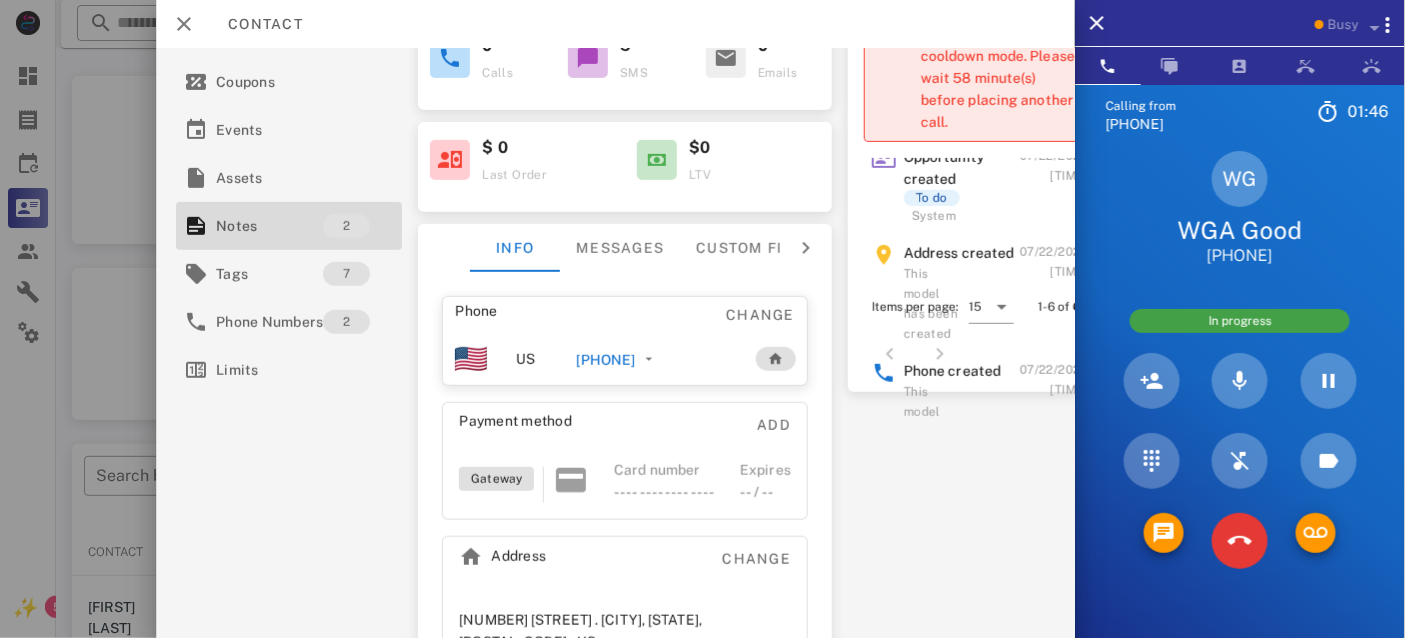 scroll, scrollTop: 294, scrollLeft: 0, axis: vertical 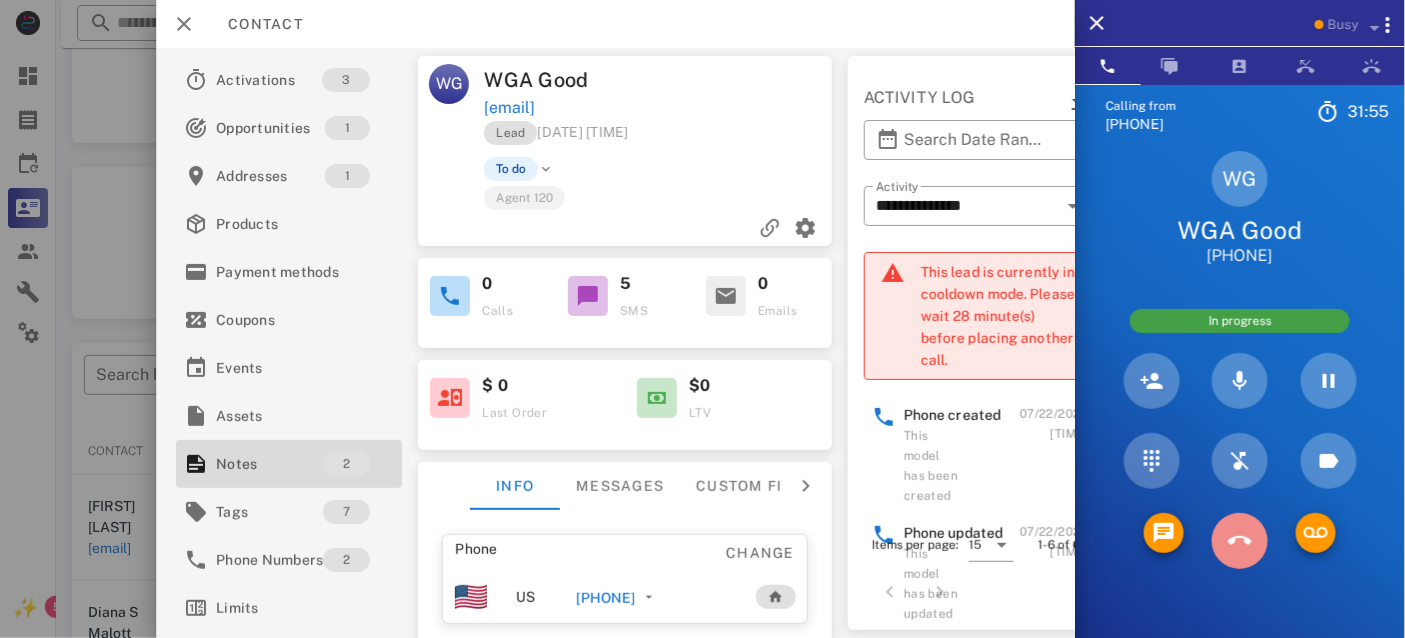 click at bounding box center [1240, 541] 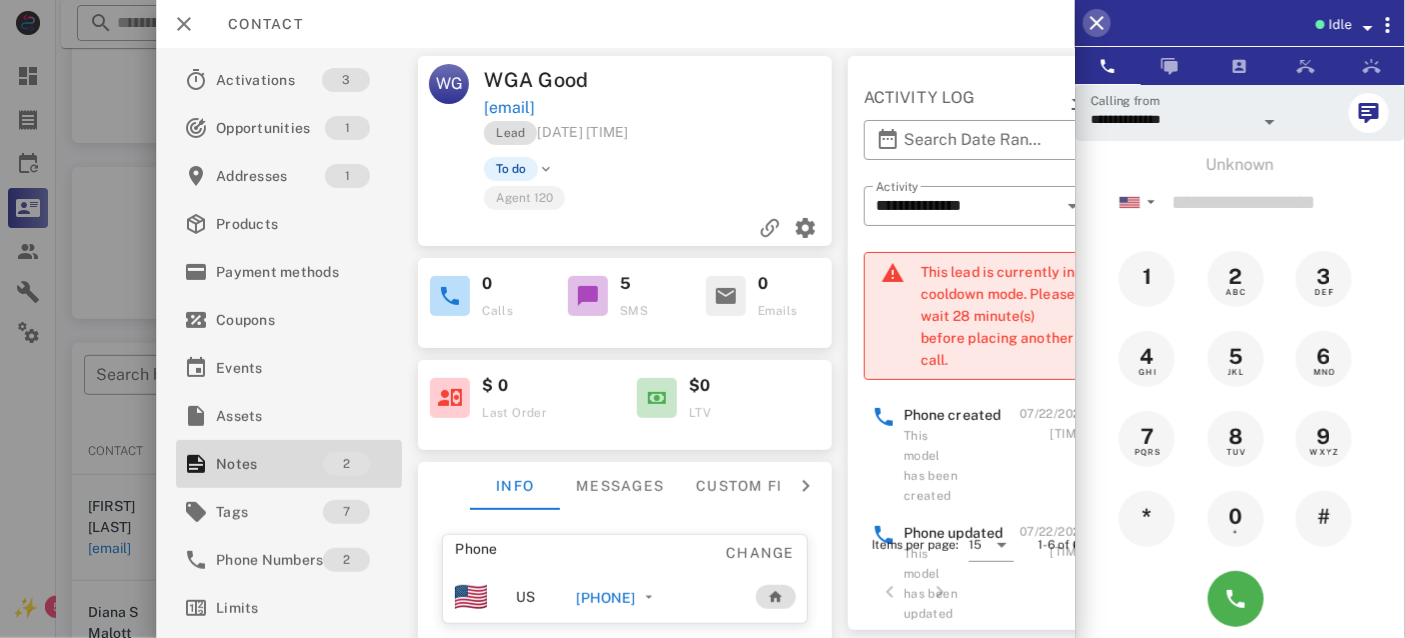 click at bounding box center (1097, 23) 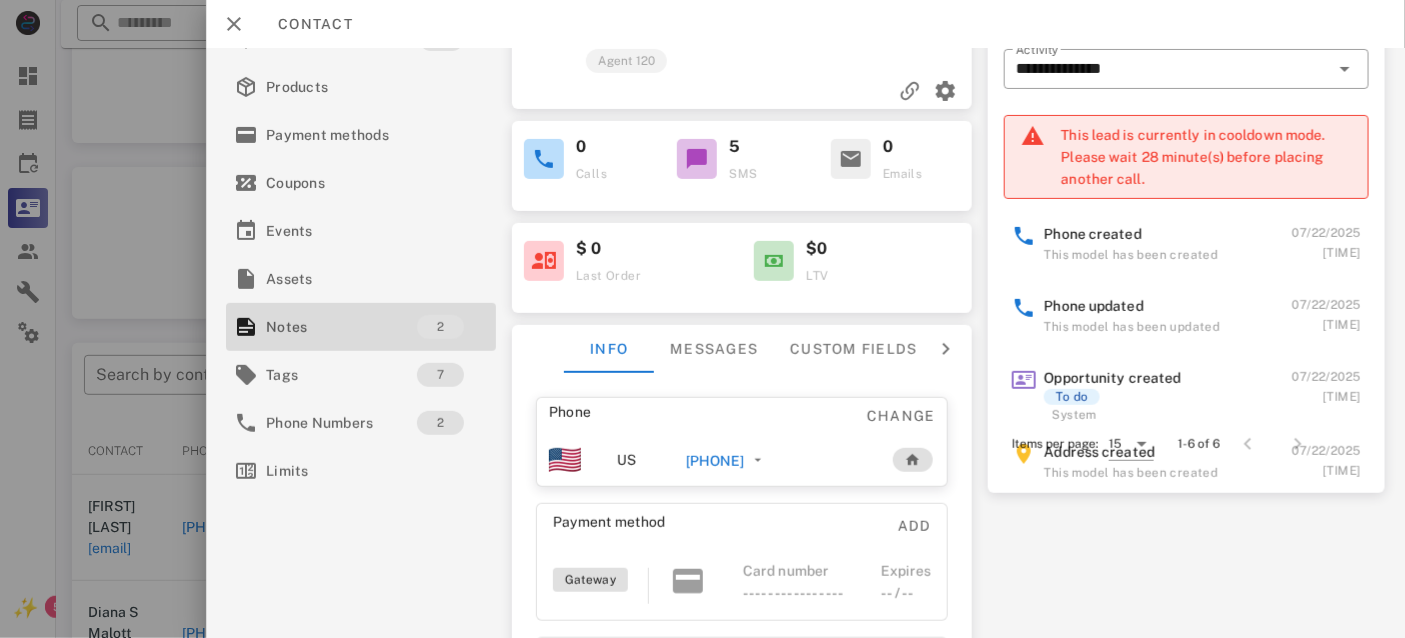 scroll, scrollTop: 143, scrollLeft: 0, axis: vertical 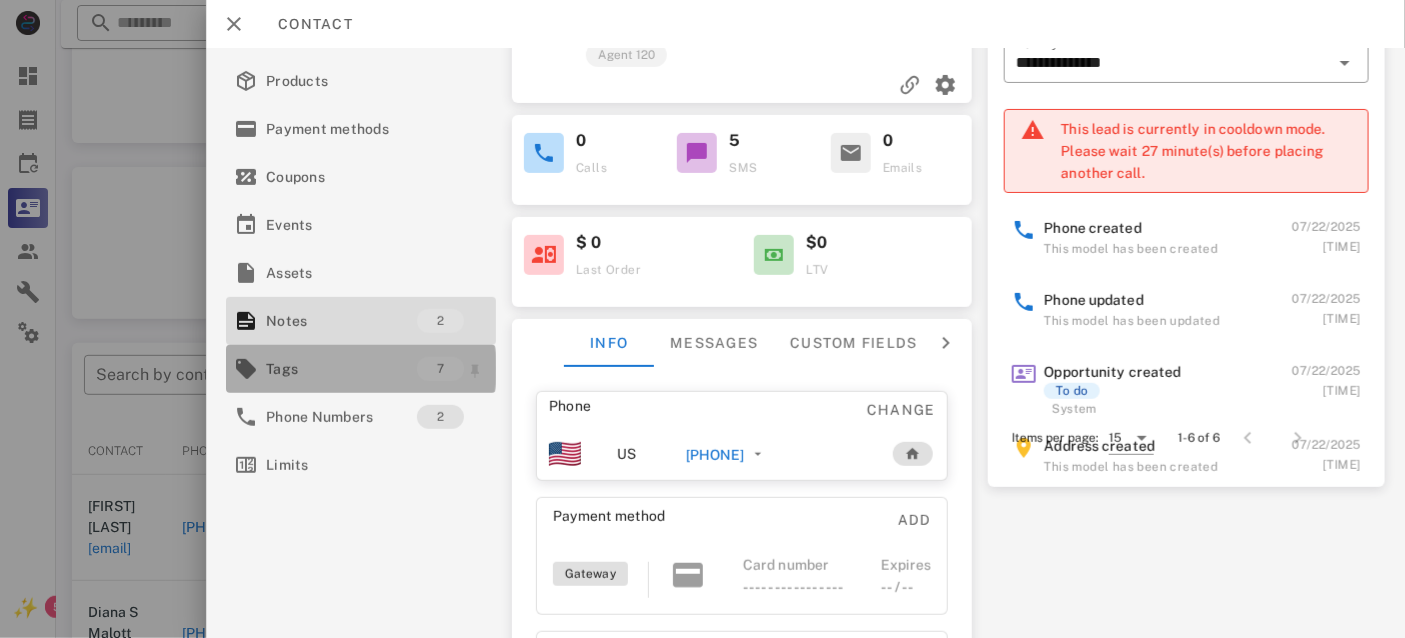 click on "Tags" at bounding box center (341, 369) 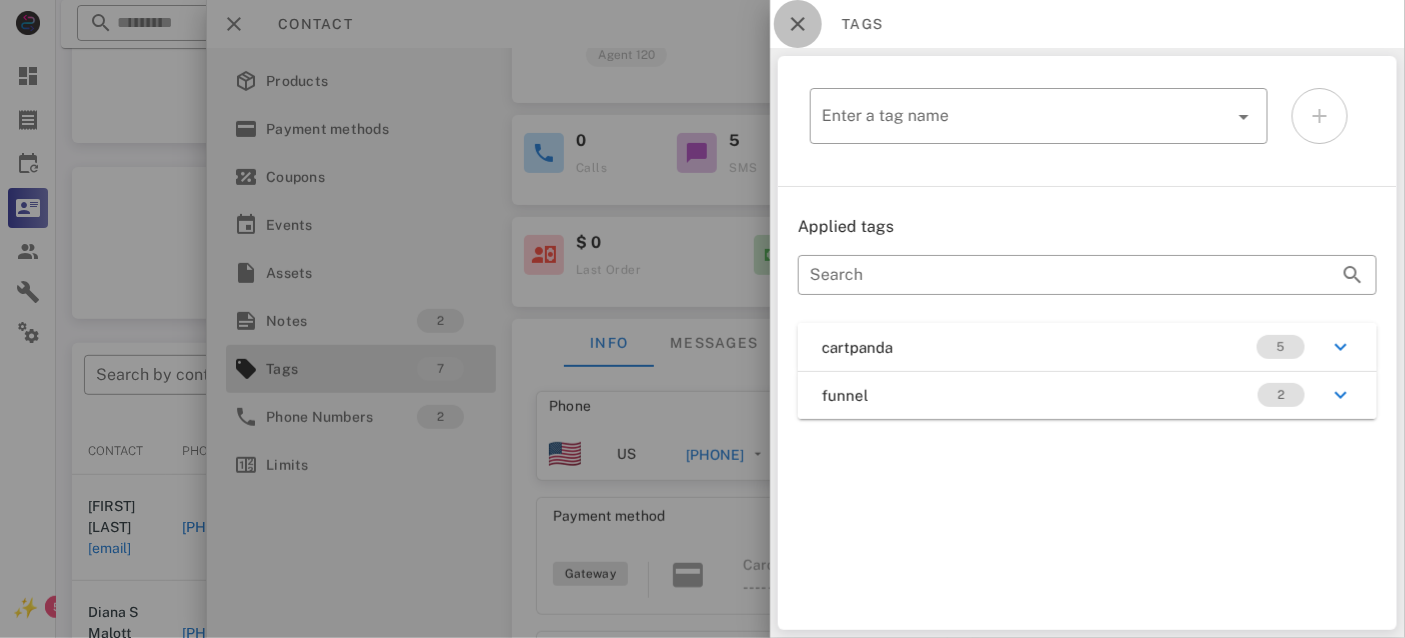 click at bounding box center (798, 24) 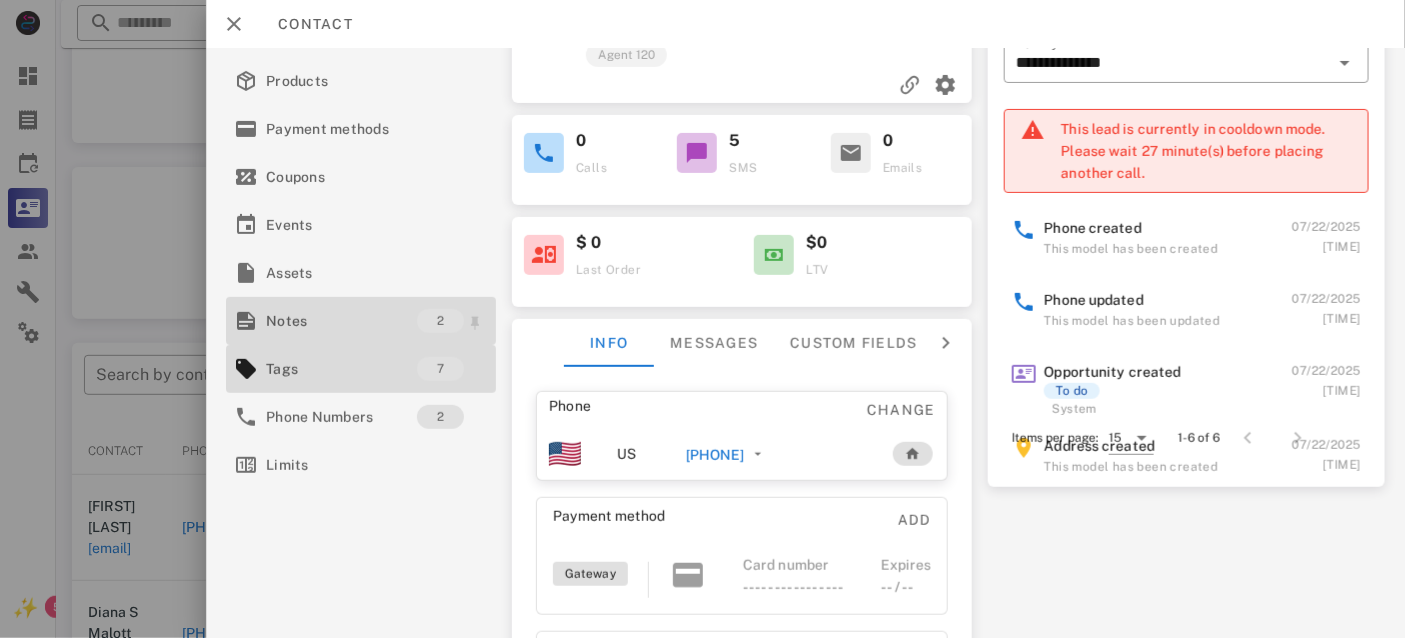 click on "Notes" at bounding box center [341, 321] 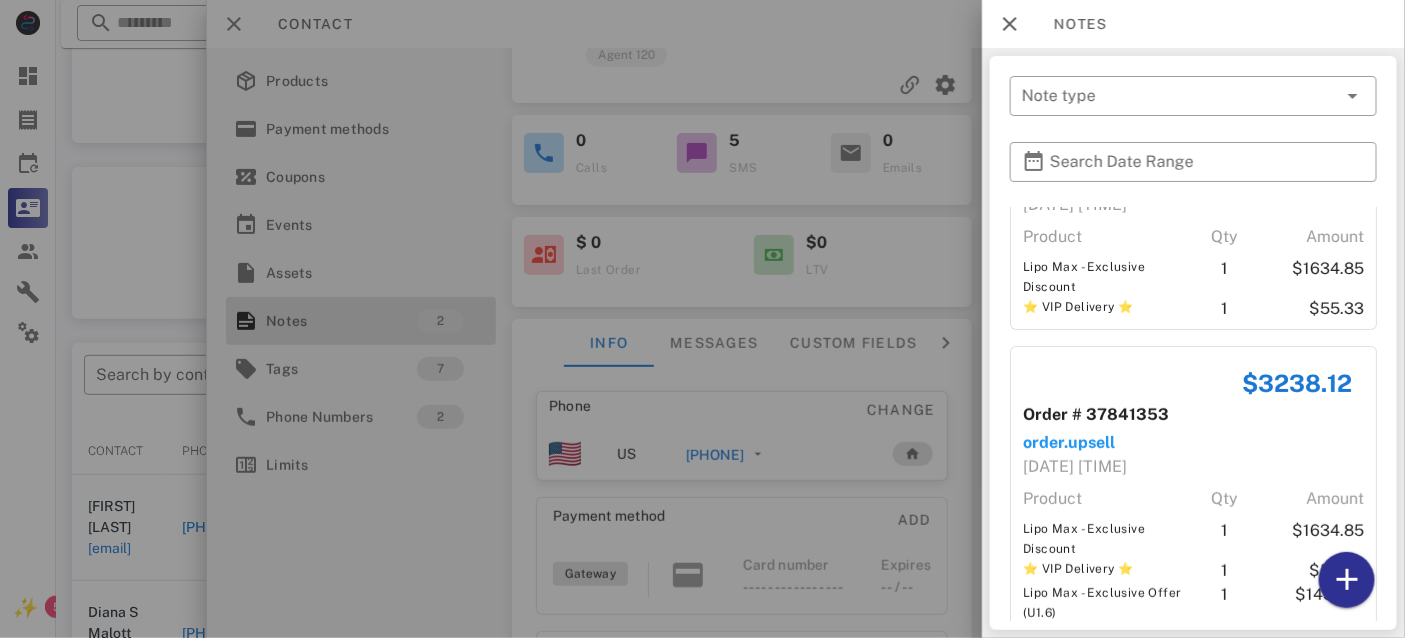 scroll, scrollTop: 162, scrollLeft: 0, axis: vertical 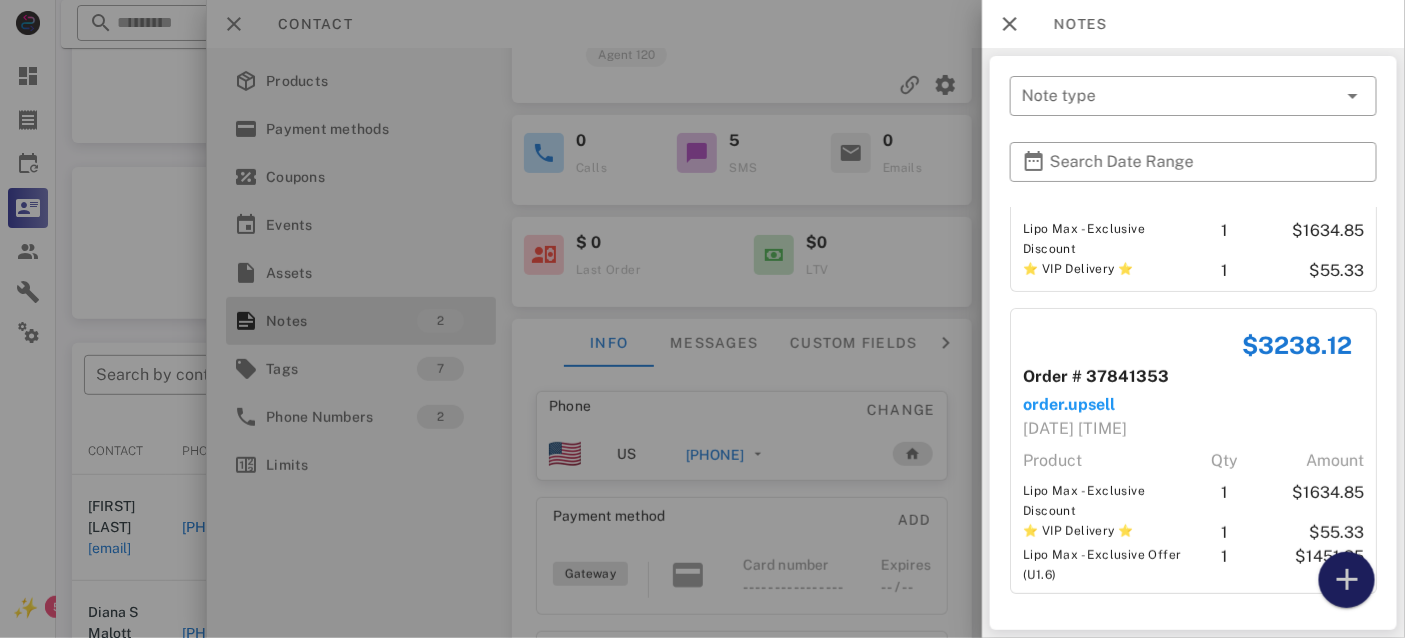 click at bounding box center [1347, 580] 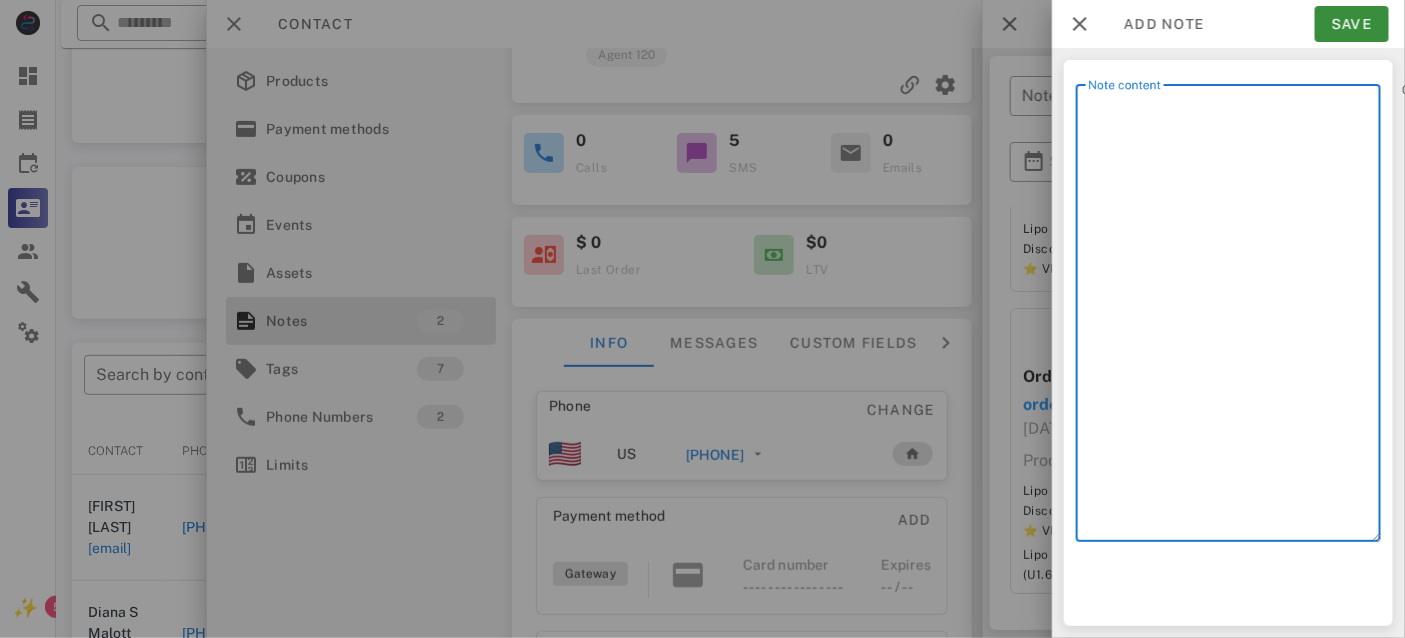 click on "Note content" at bounding box center (1234, 318) 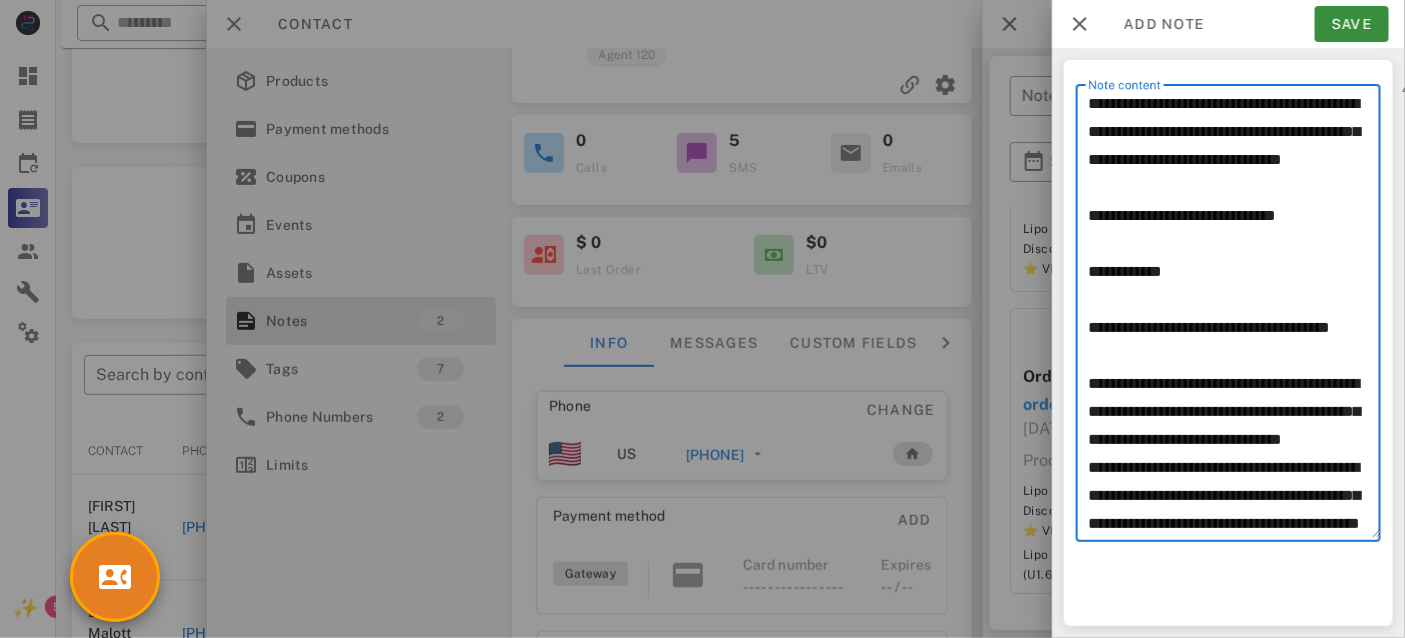 scroll, scrollTop: 115, scrollLeft: 0, axis: vertical 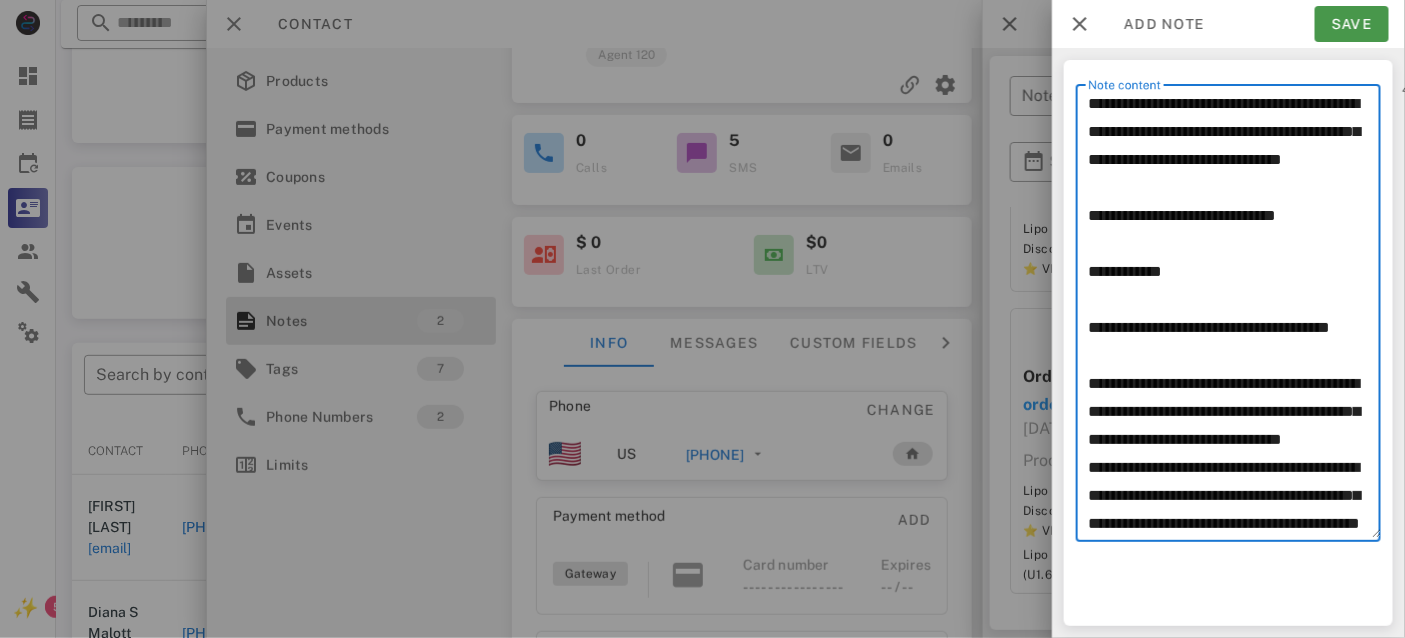 type on "**********" 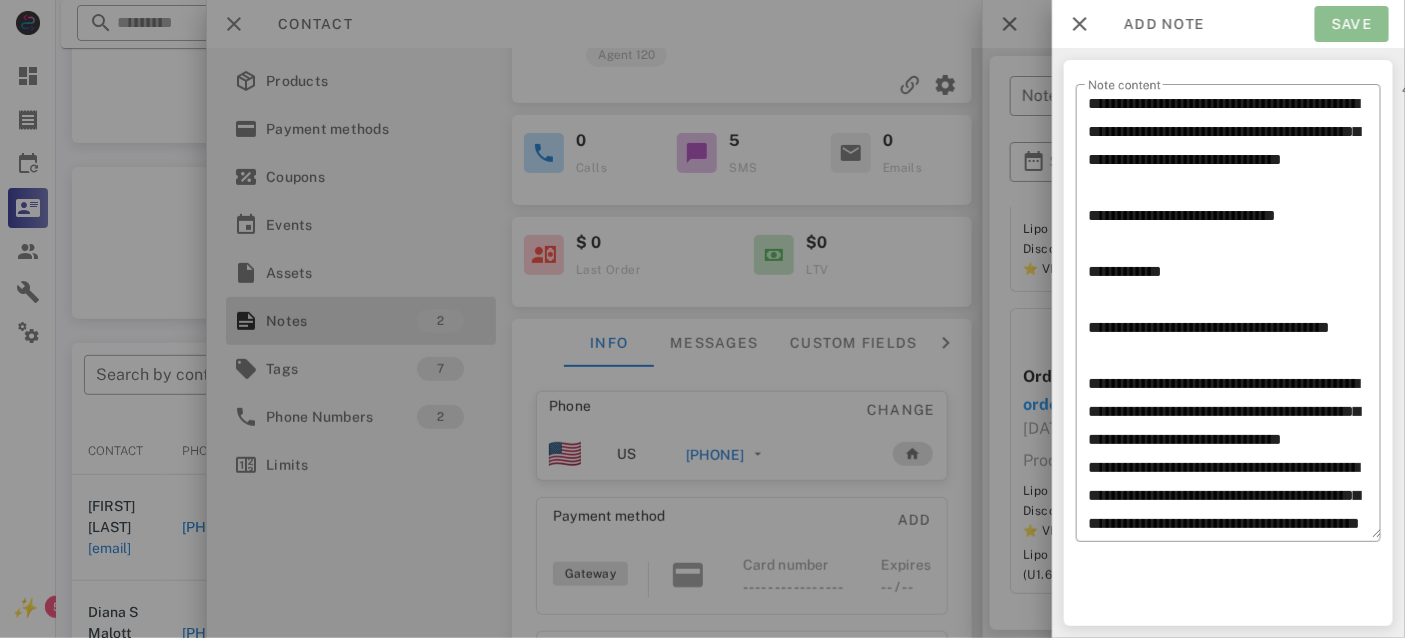 click on "Save" at bounding box center (1352, 24) 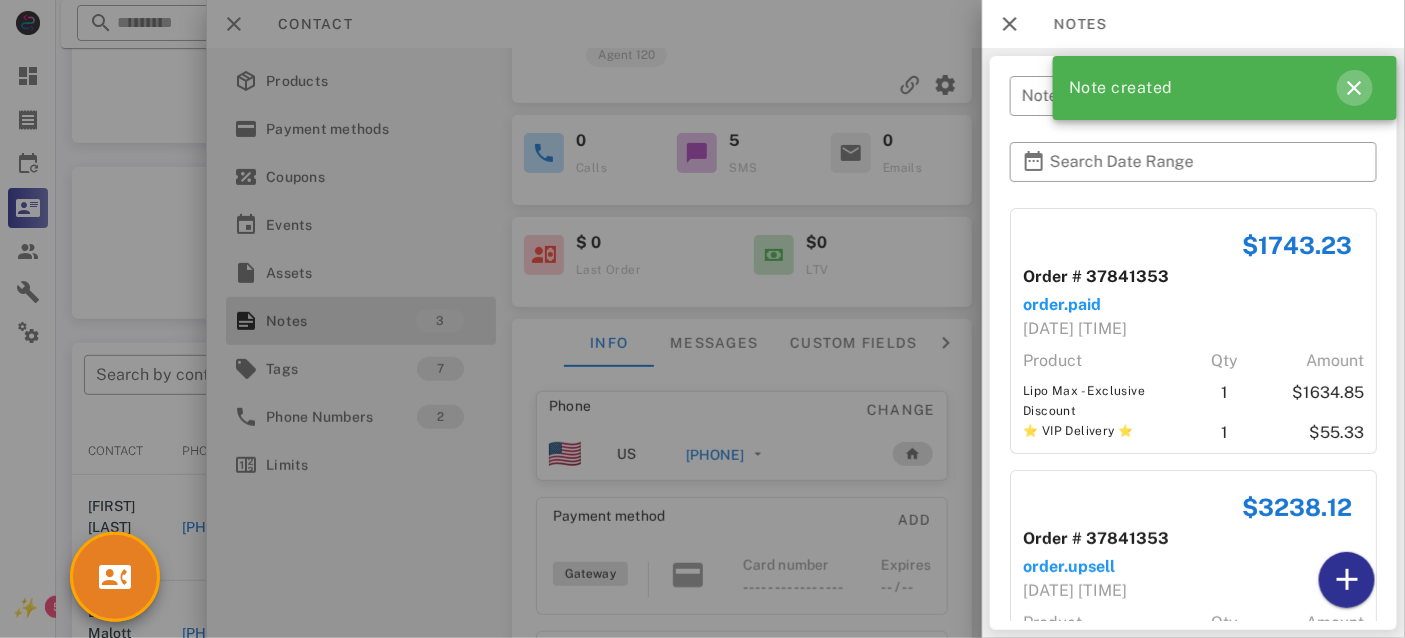 click at bounding box center [1355, 88] 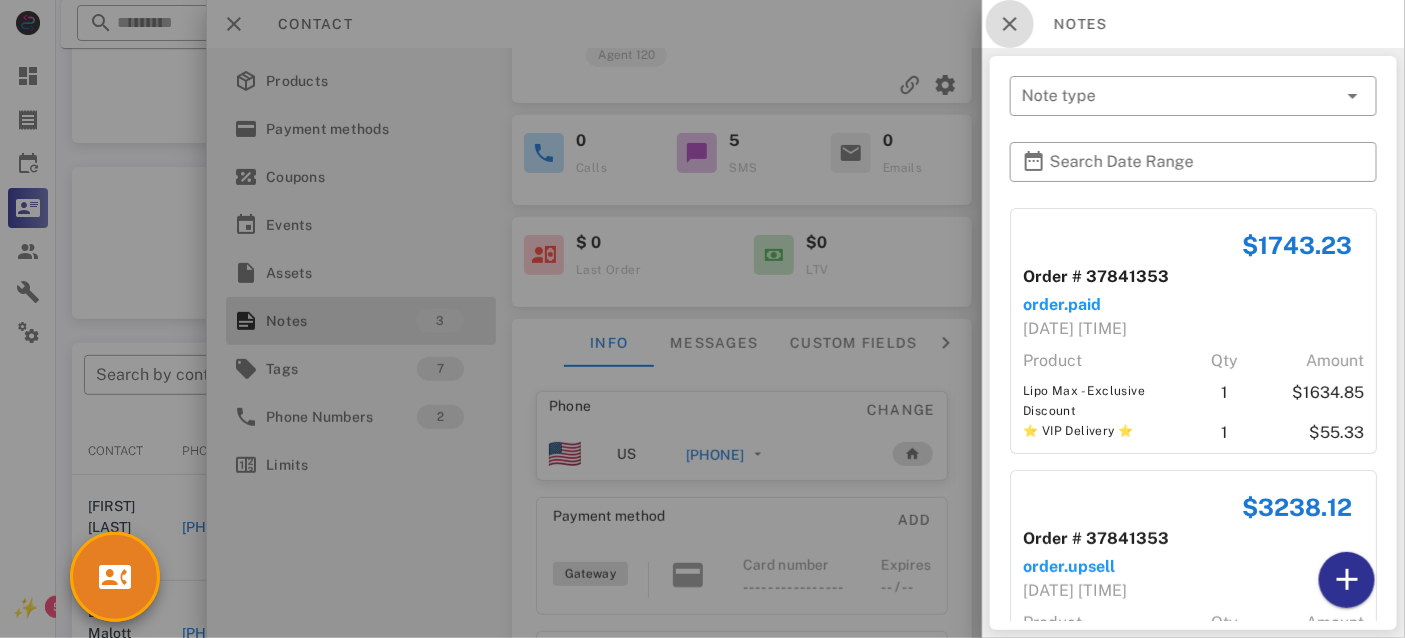 click at bounding box center [1010, 24] 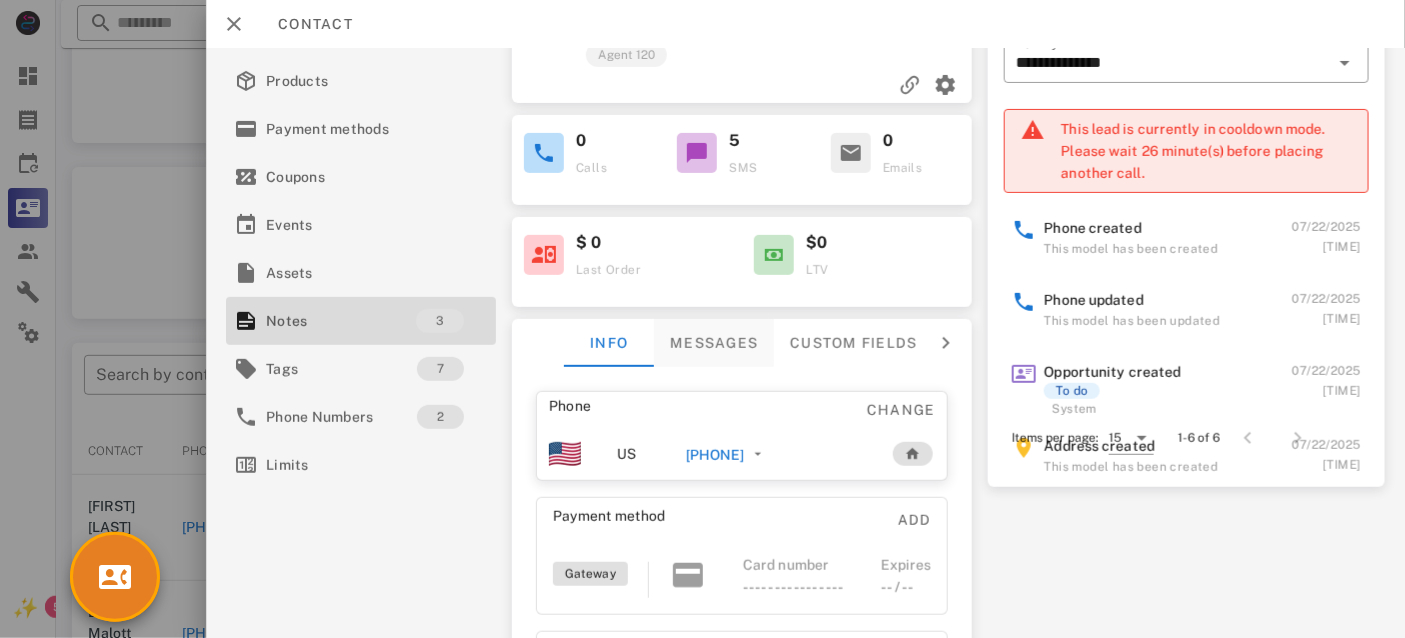 scroll, scrollTop: 0, scrollLeft: 0, axis: both 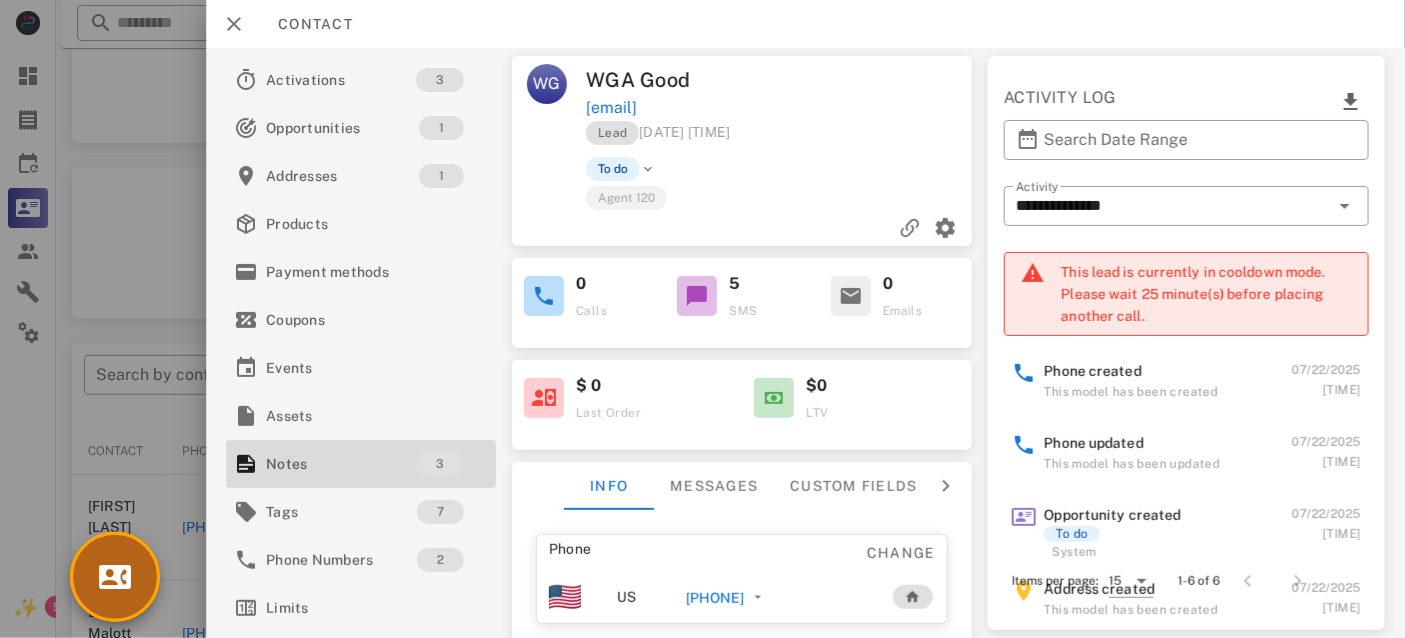 click at bounding box center [115, 577] 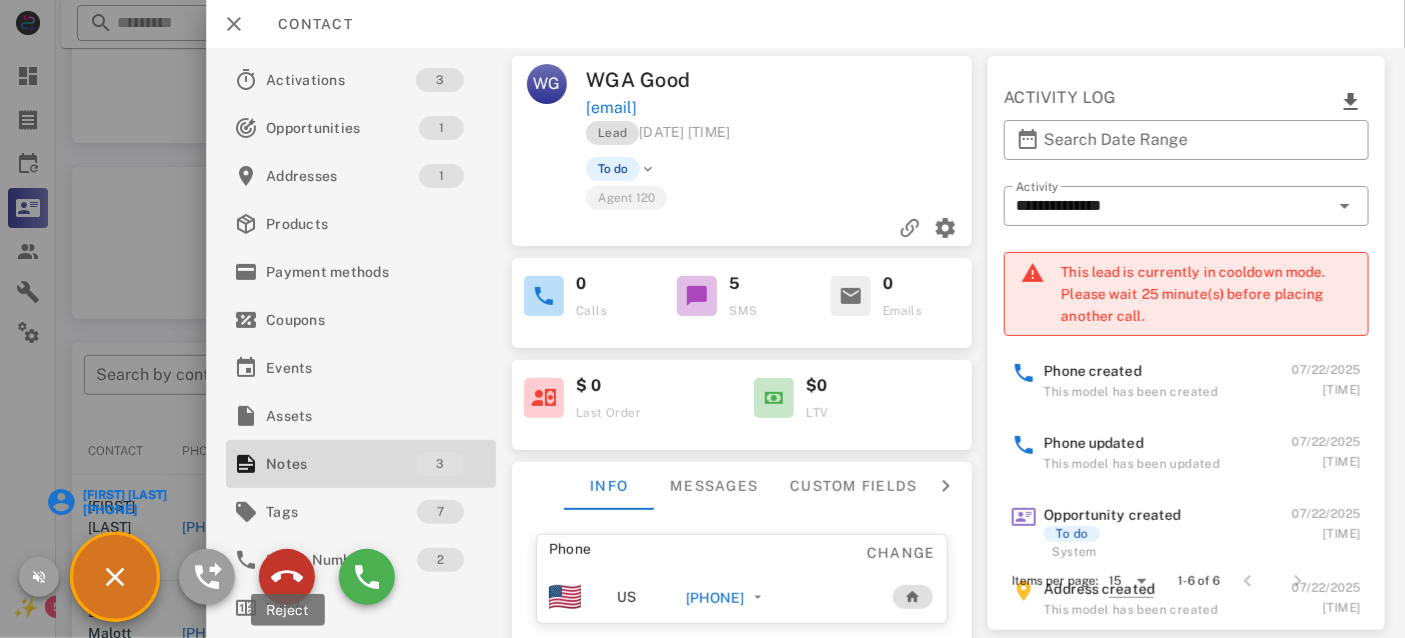 click at bounding box center (287, 577) 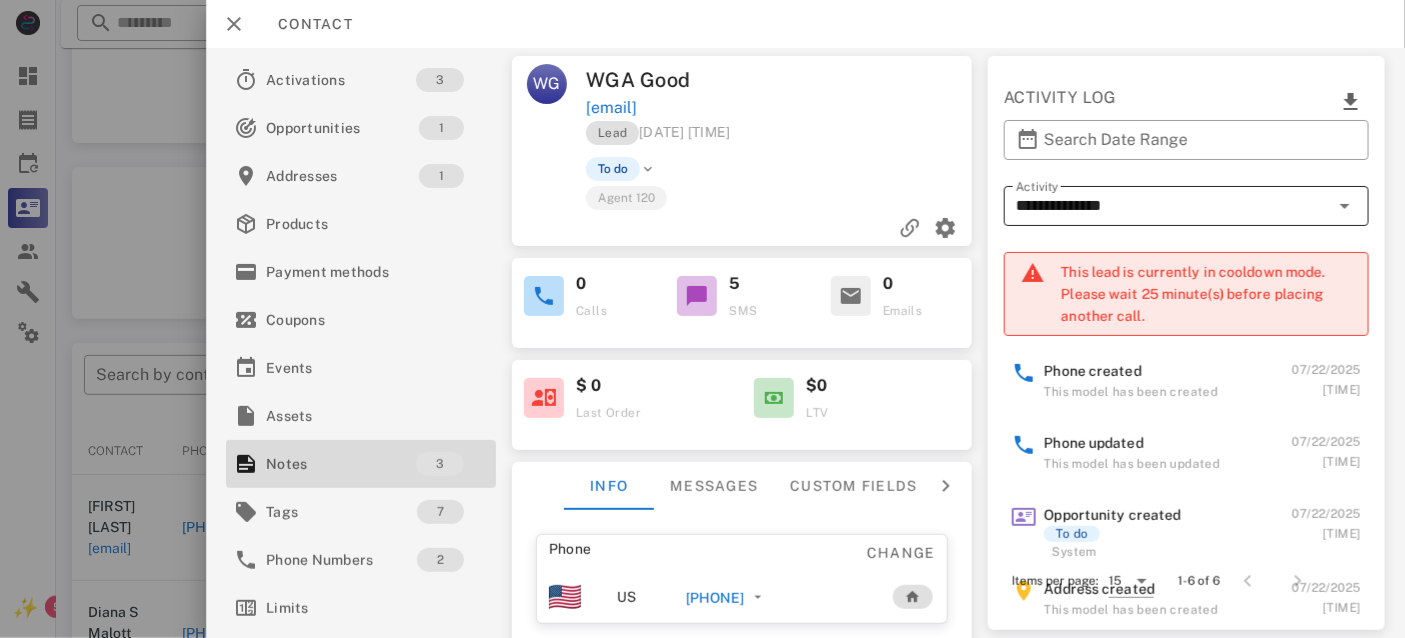 click on "**********" at bounding box center (1186, 206) 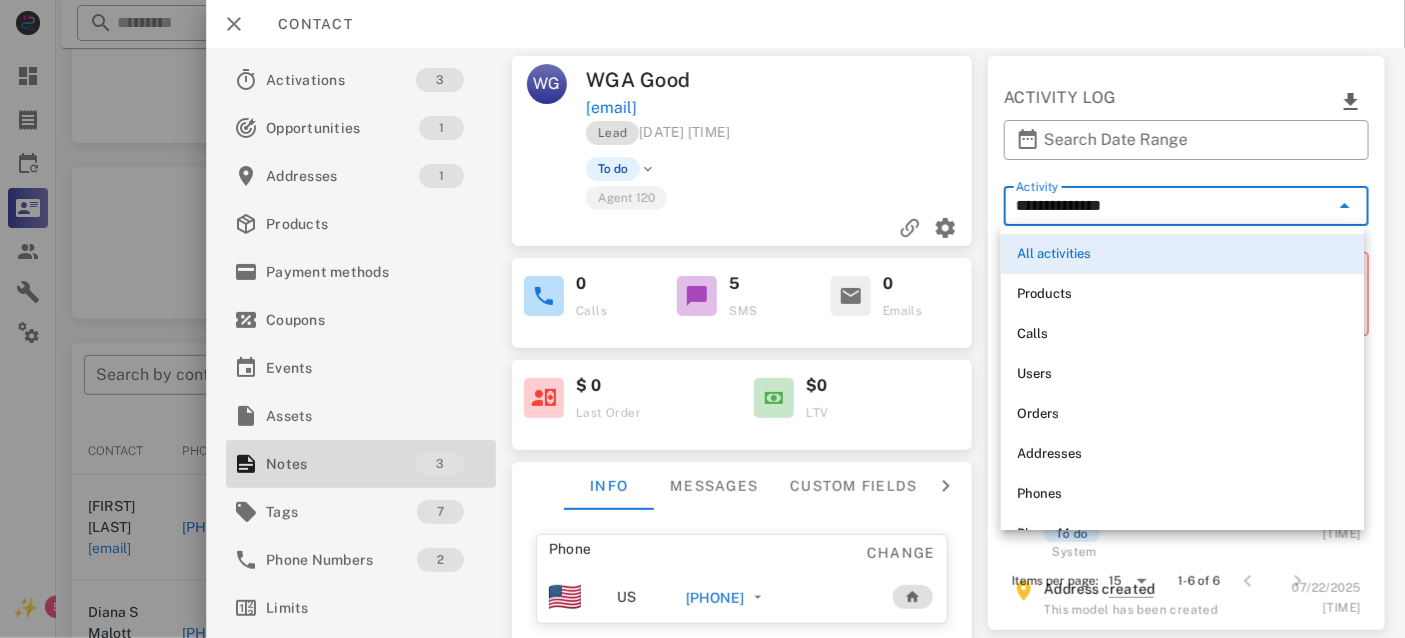 click at bounding box center [1345, 206] 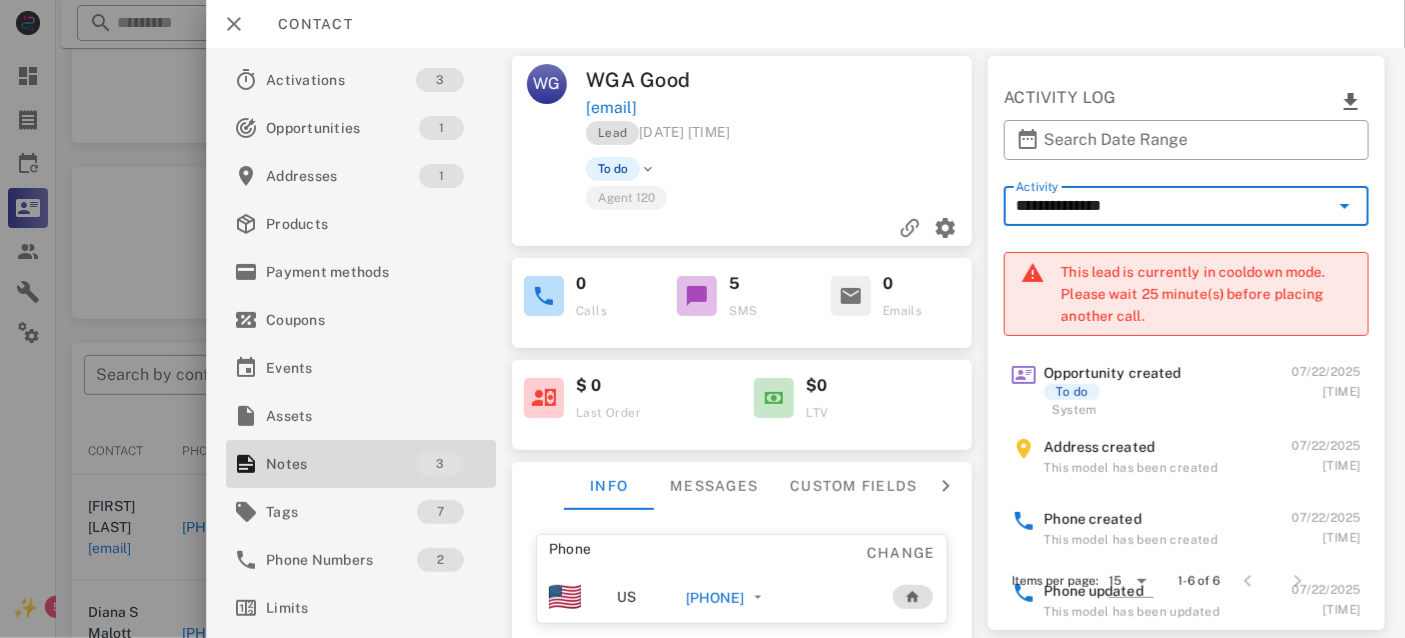 scroll, scrollTop: 164, scrollLeft: 0, axis: vertical 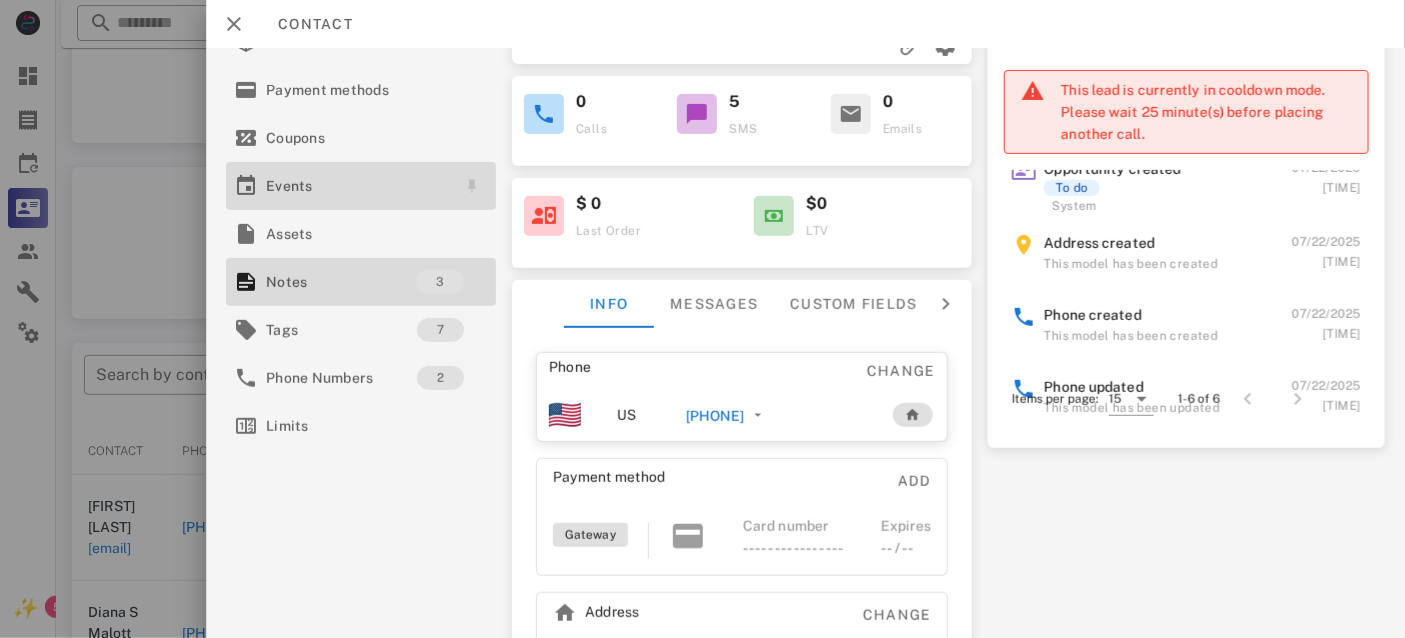 click on "Events" at bounding box center [357, 186] 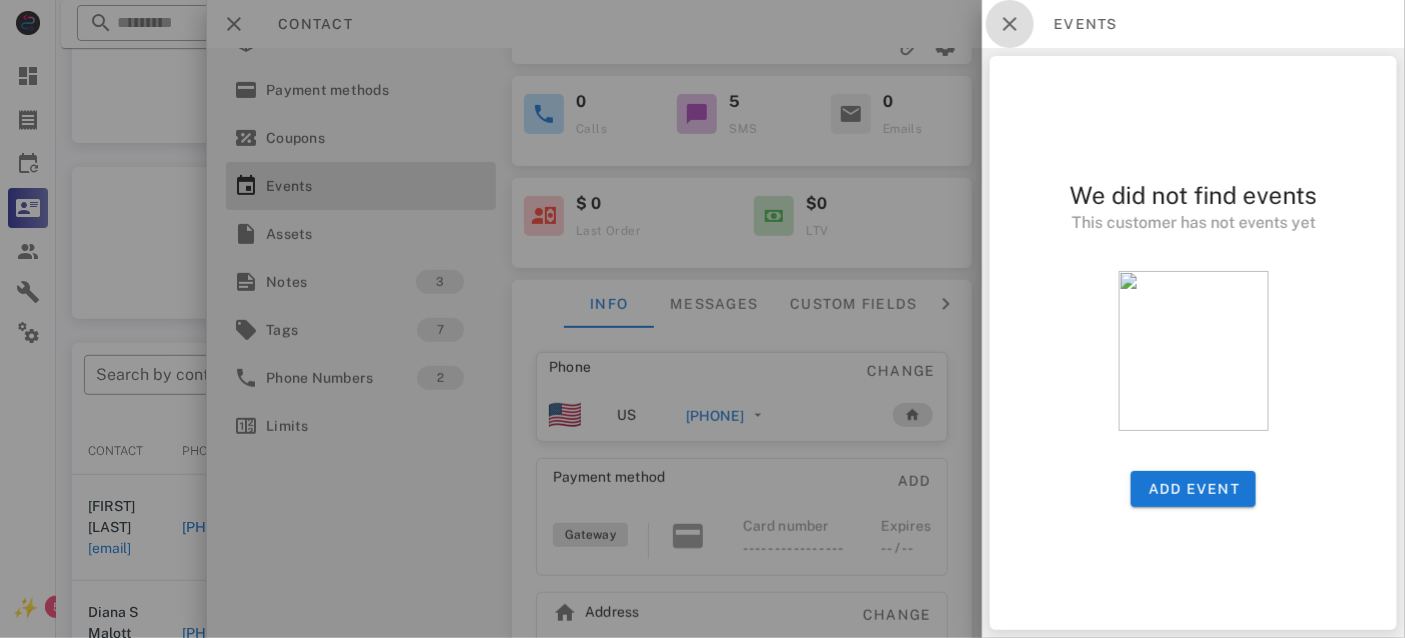click at bounding box center (1010, 24) 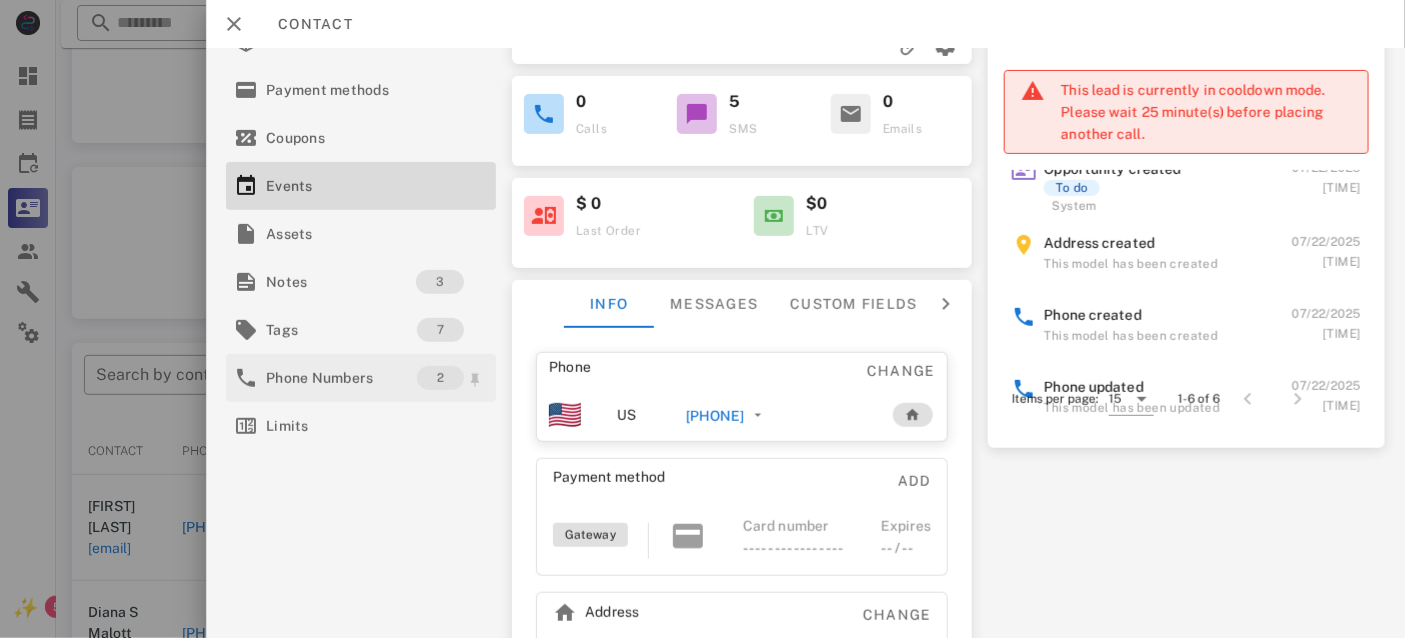 scroll, scrollTop: 0, scrollLeft: 0, axis: both 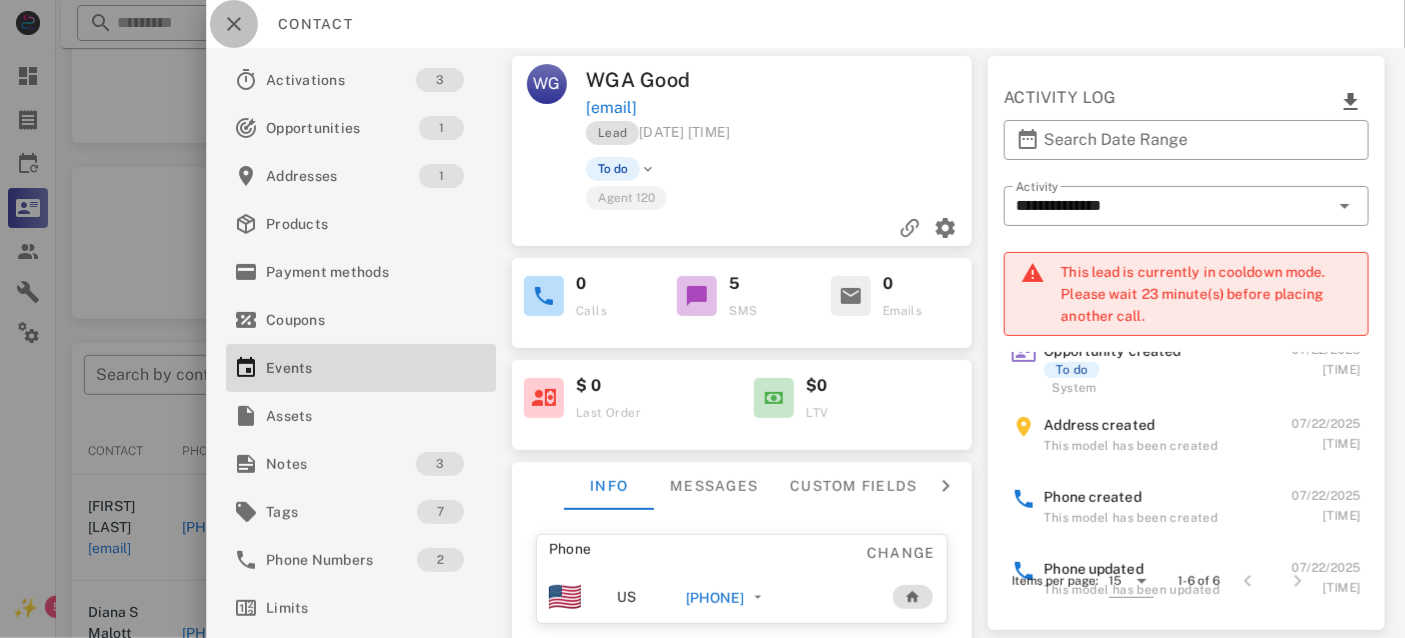 click at bounding box center (234, 24) 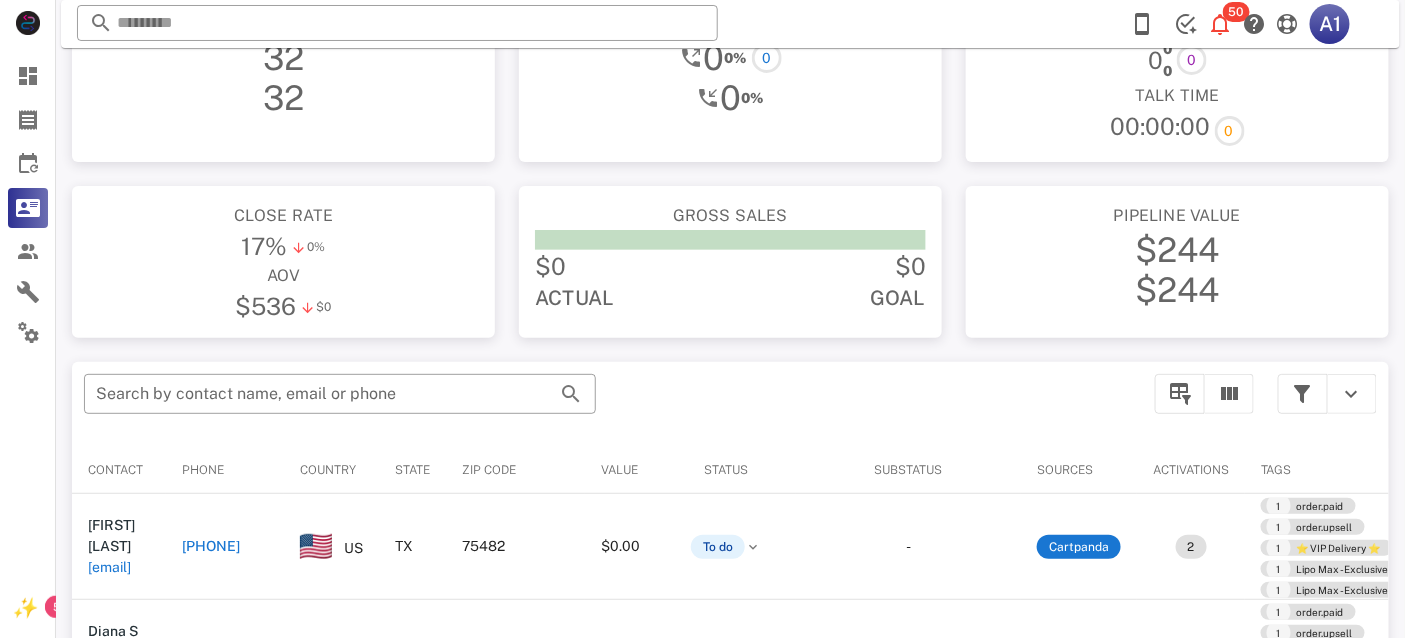 scroll, scrollTop: 154, scrollLeft: 0, axis: vertical 